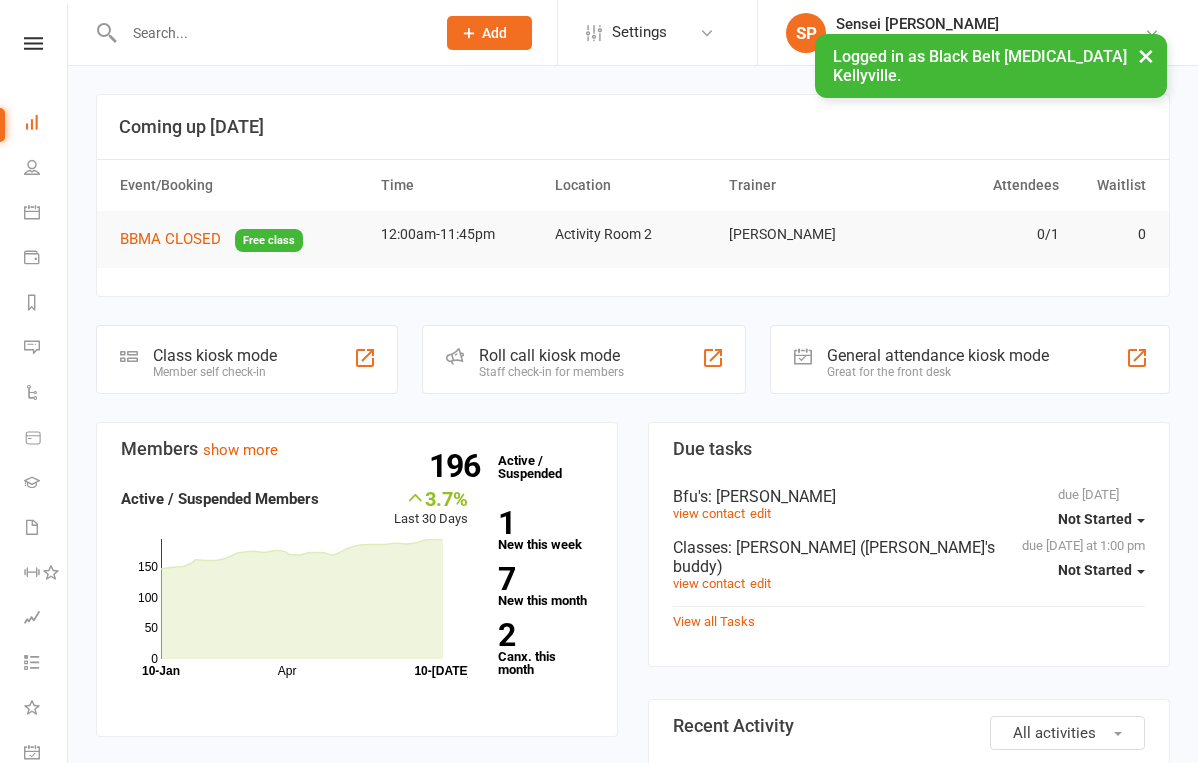 scroll, scrollTop: 0, scrollLeft: 0, axis: both 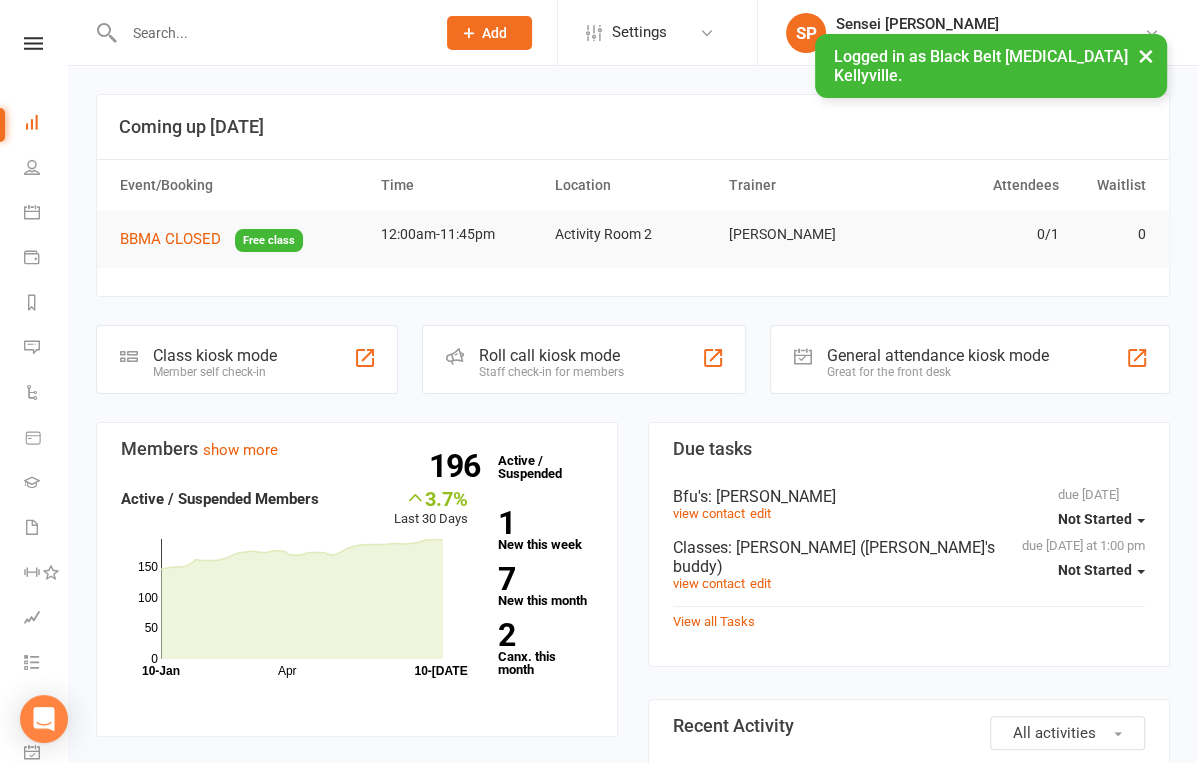 click on "Clubworx" at bounding box center (33, 69) 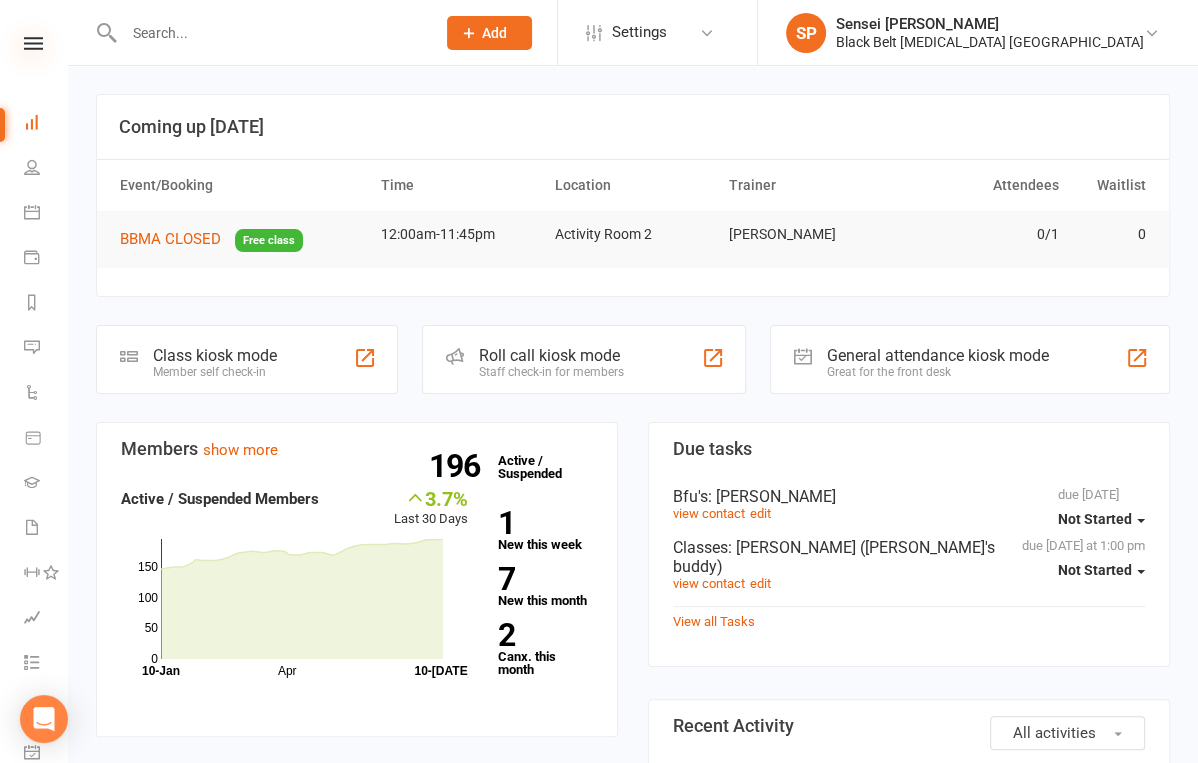 click at bounding box center [33, 43] 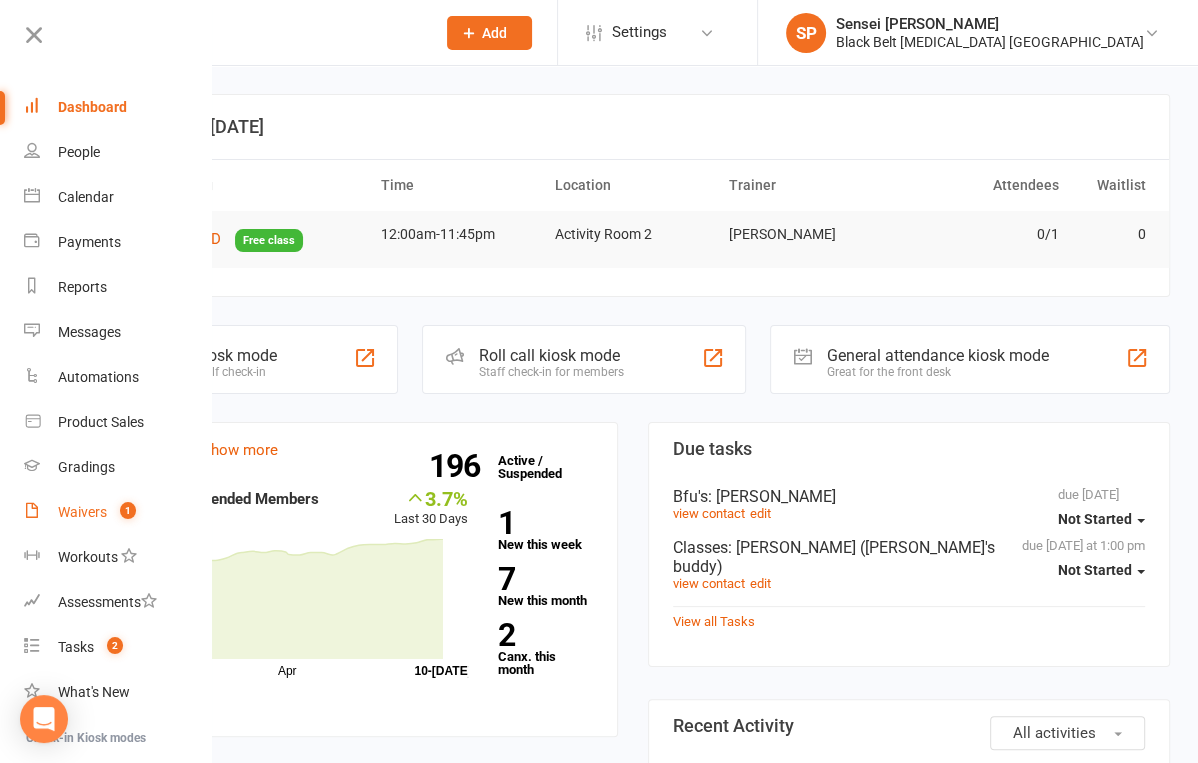 click on "Waivers" at bounding box center (82, 512) 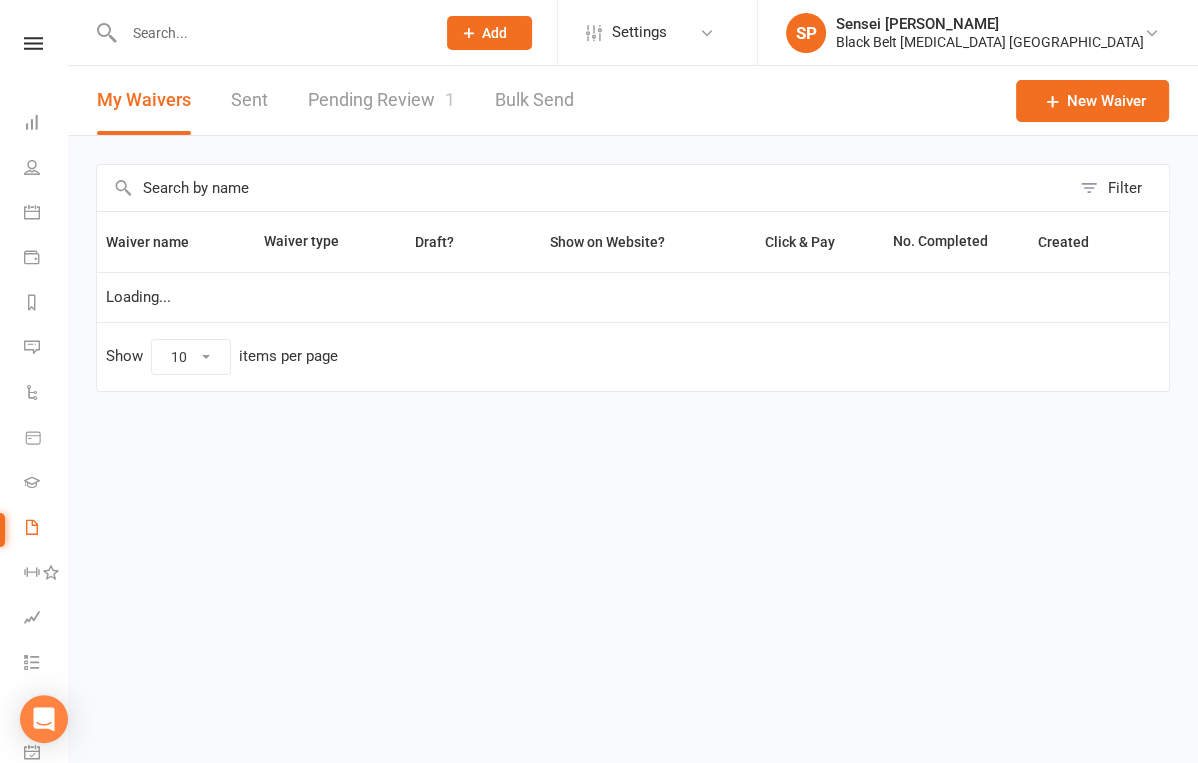 click on "Pending Review 1" at bounding box center (381, 100) 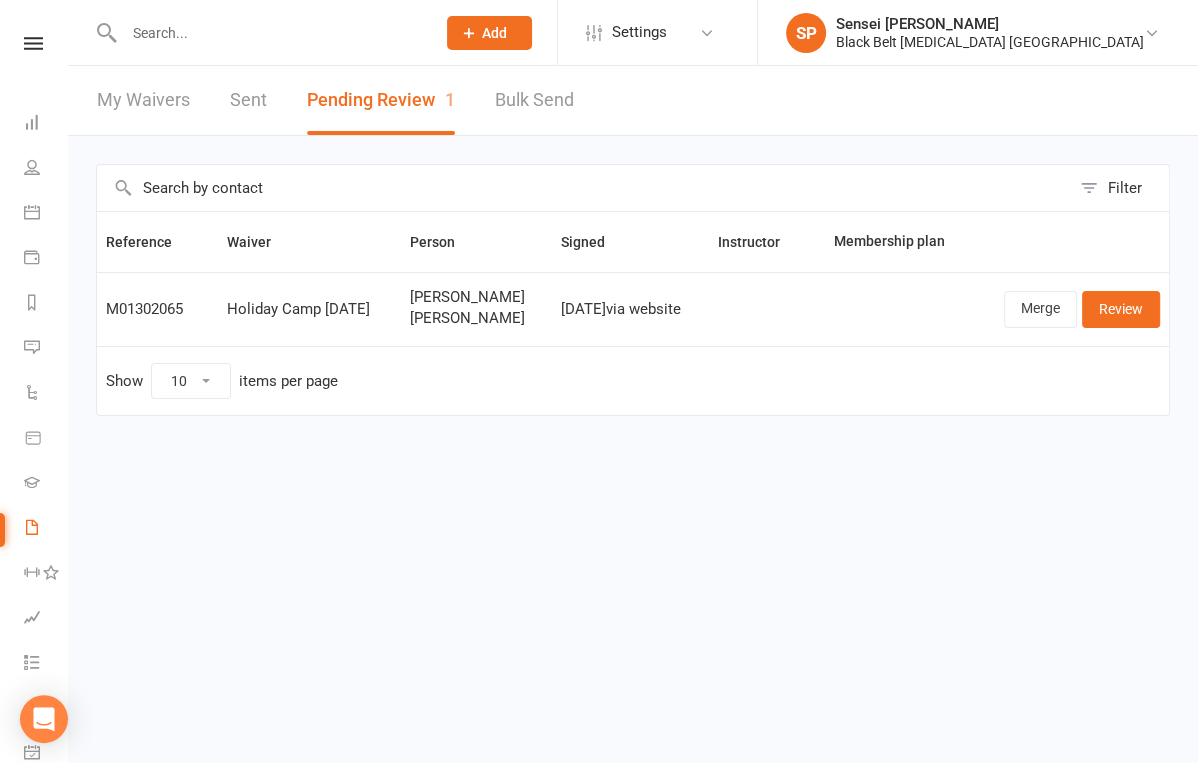 click at bounding box center (269, 33) 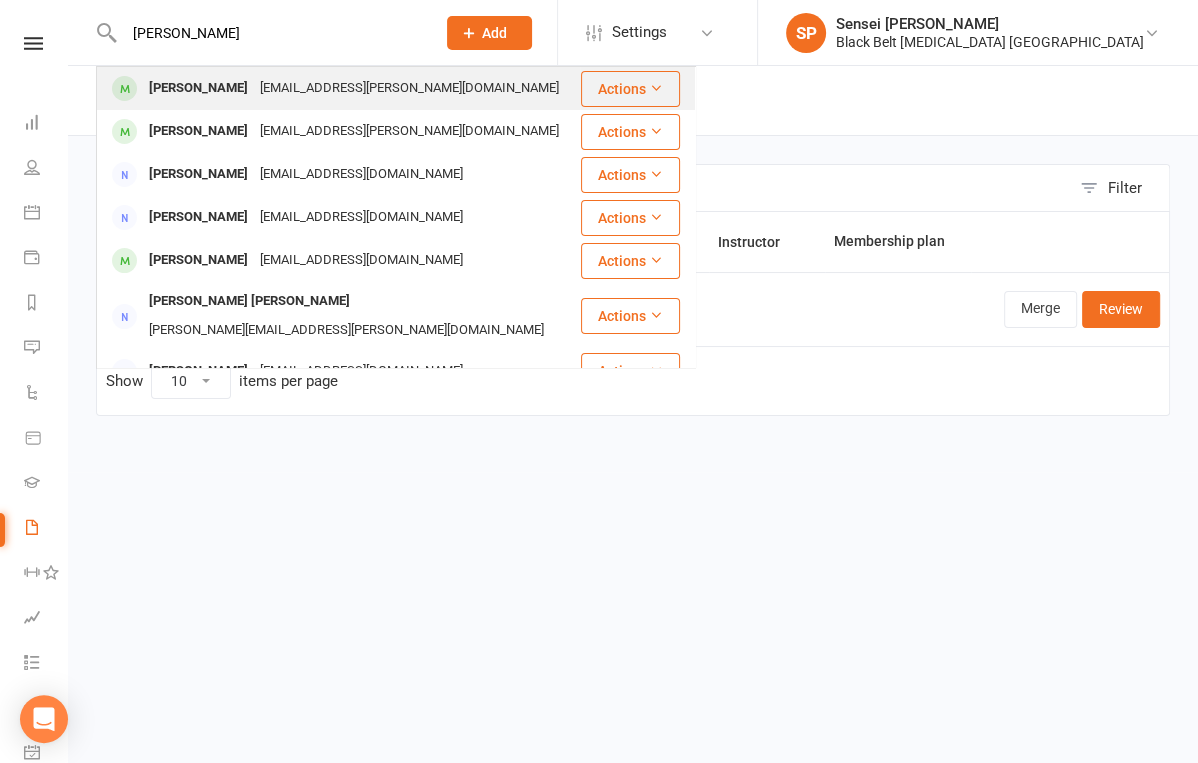 type on "mythli baker" 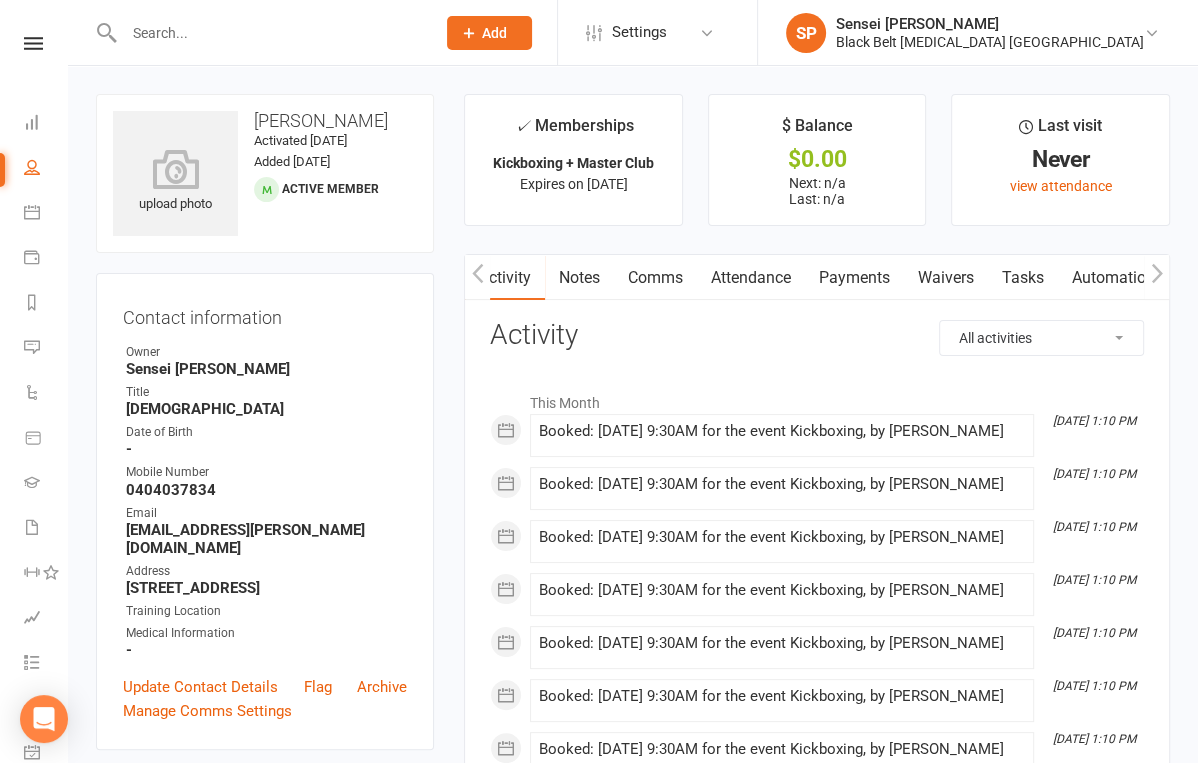 scroll, scrollTop: 0, scrollLeft: 0, axis: both 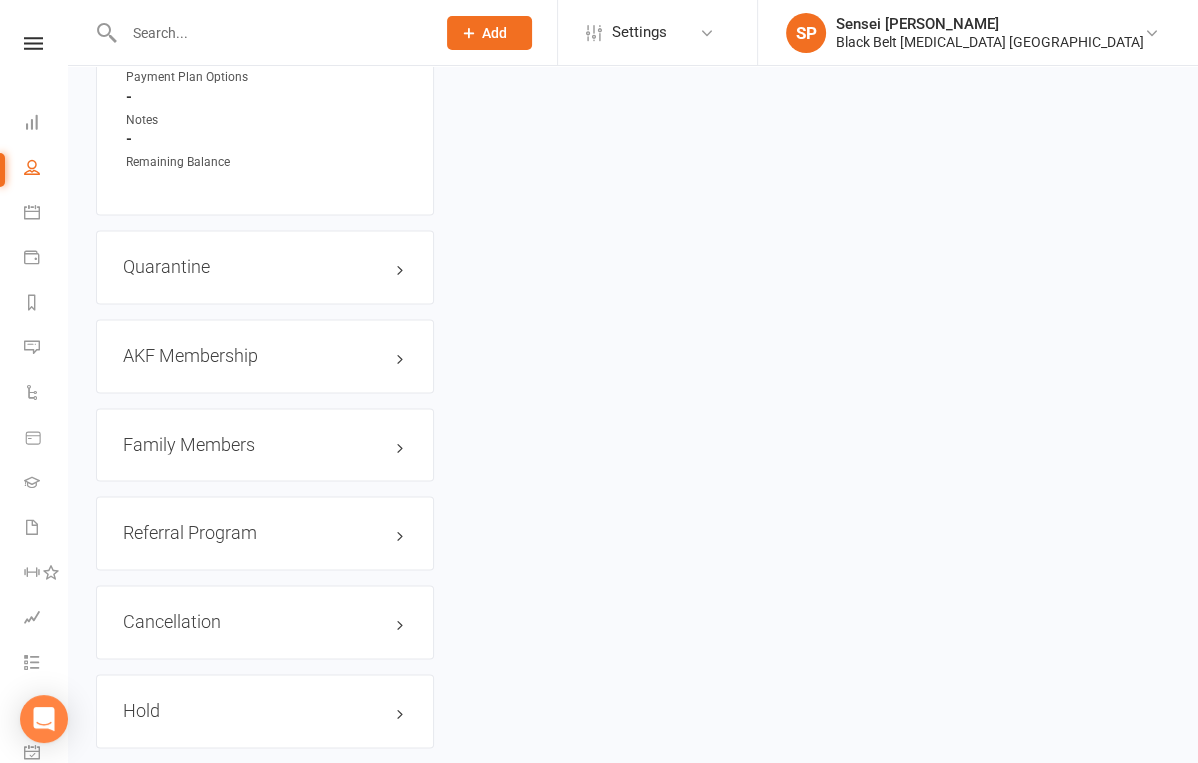 click on "Family Members" at bounding box center [265, 445] 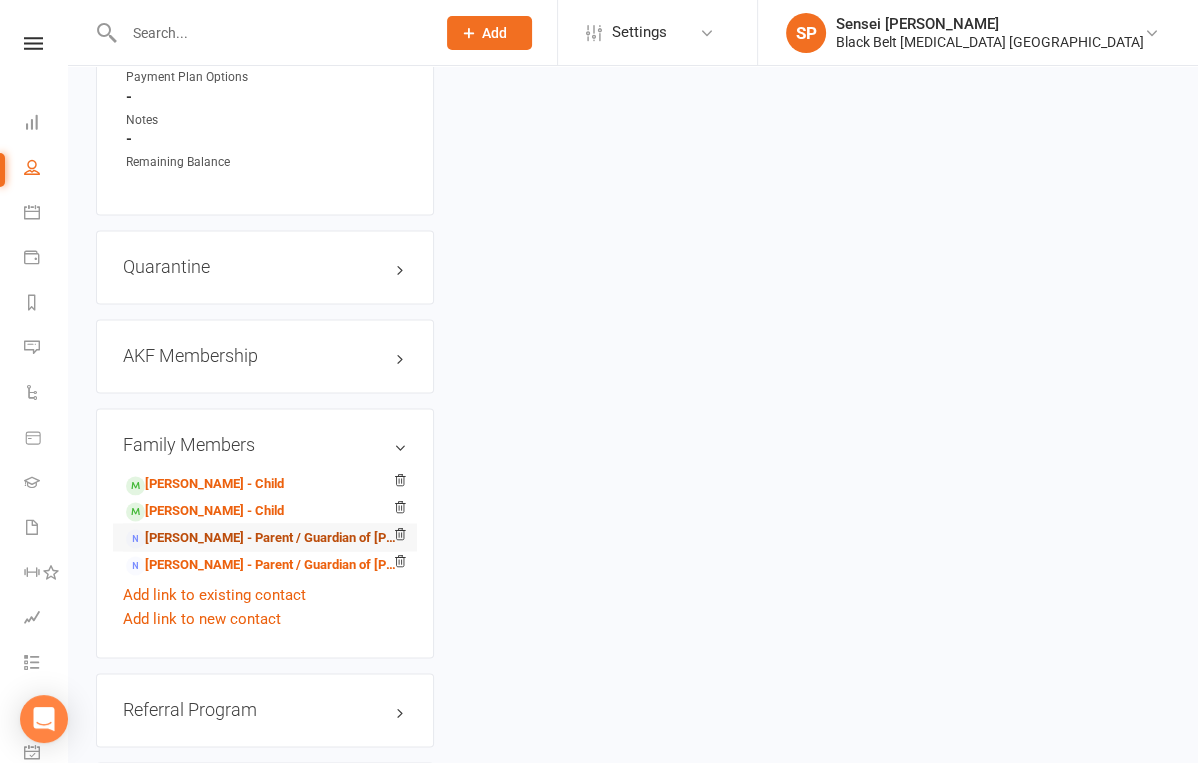 click on "Rik Baker - Parent / Guardian of Nilesh Baker" at bounding box center (261, 538) 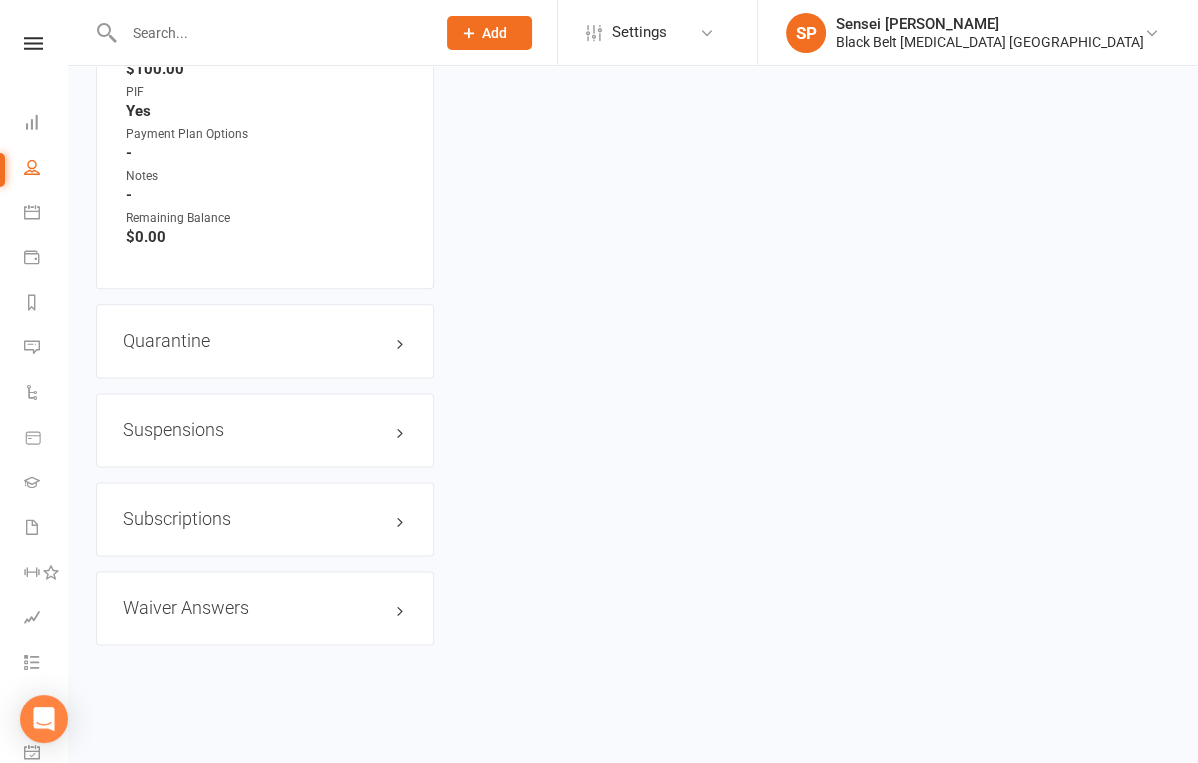 scroll, scrollTop: 0, scrollLeft: 0, axis: both 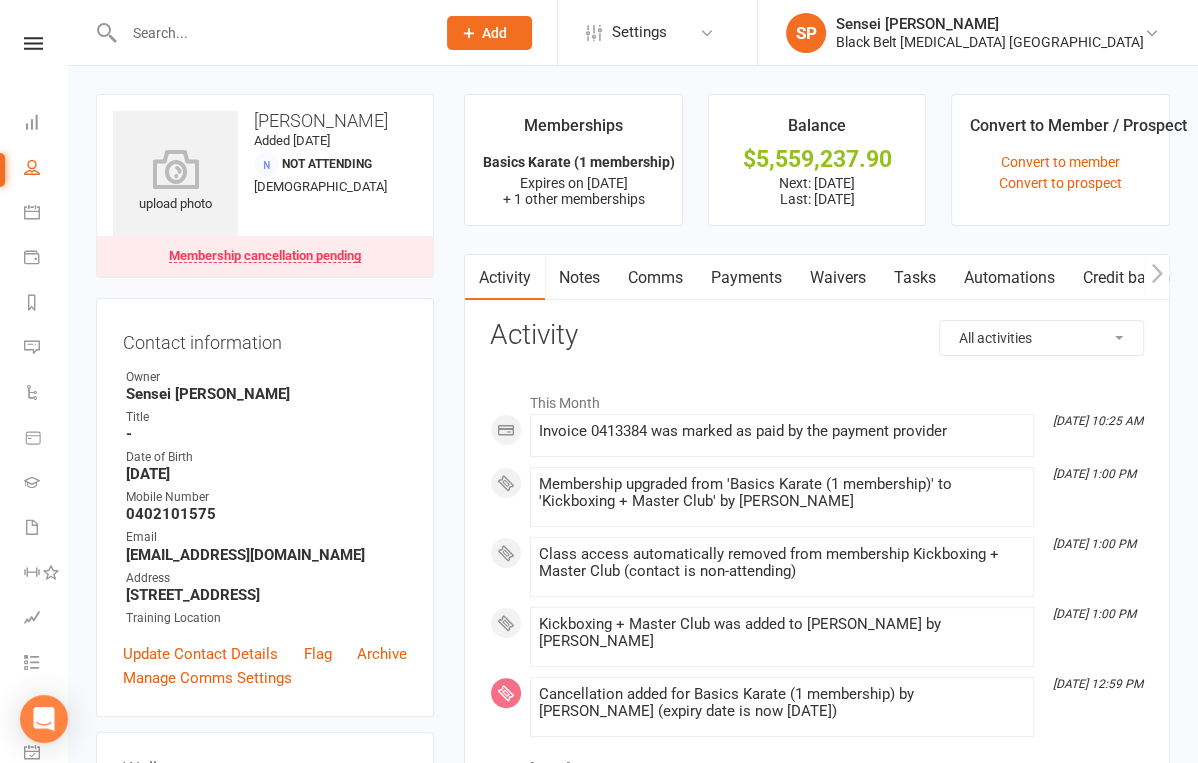 click on "Payments" at bounding box center [746, 278] 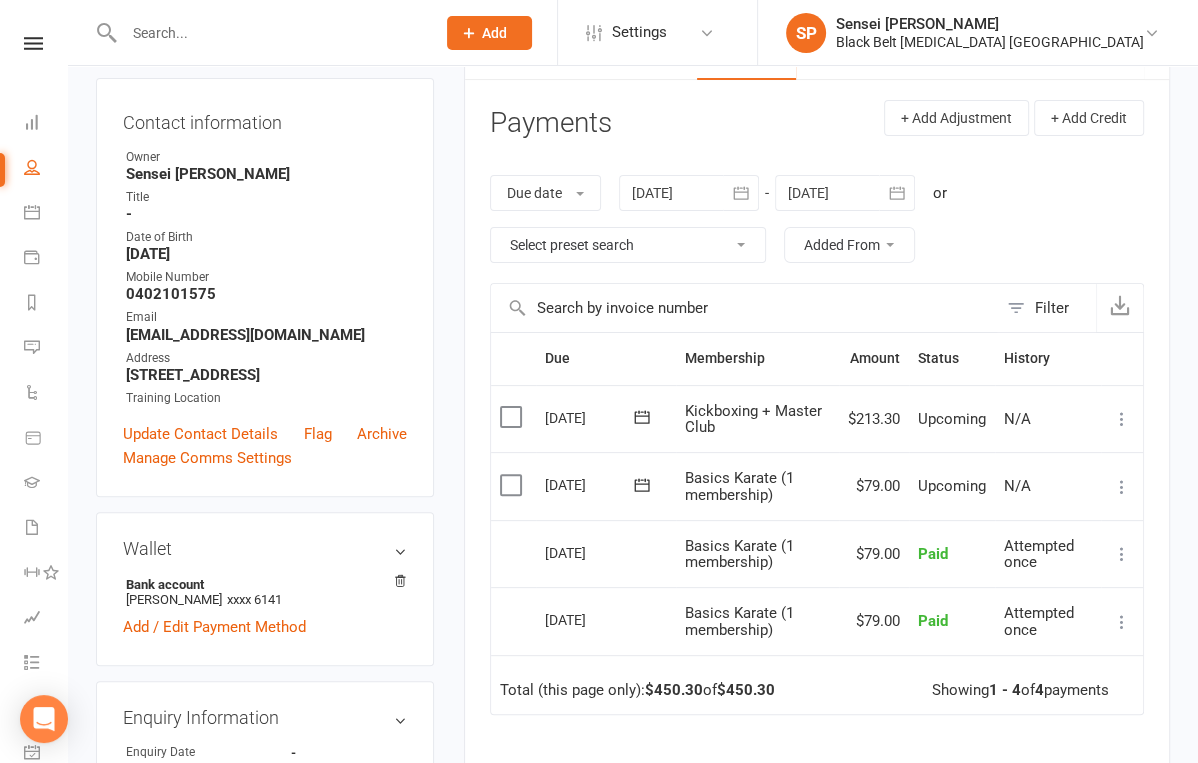 scroll, scrollTop: 292, scrollLeft: 0, axis: vertical 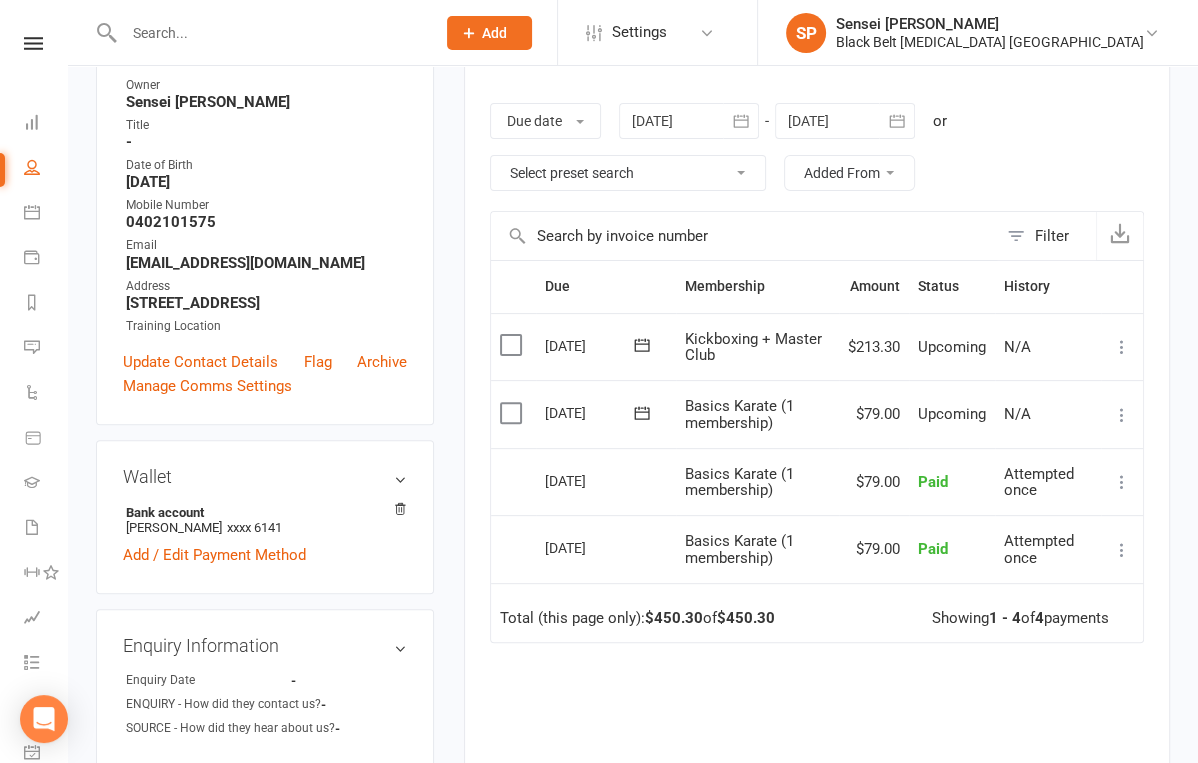 click on "Memberships Basics Karate (1 membership) Expires on 30th July, 2025 + 1 other memberships Balance $5,559,237.90 Next: 18 Jul 2025 Last: 4 Jul 2025 Convert to Member / Prospect Convert to member Convert to prospect
Activity Notes Comms Payments Waivers Tasks Automations Credit balance
Payments + Add Adjustment + Add Credit Due date  Due date Date paid Date failed Date settled 09 Jun 2025
June 2025
Sun Mon Tue Wed Thu Fri Sat
23
01
02
03
04
05
06
07
24
08
09
10
11
12
13
14
25
15
16
17
18
19
20
21" at bounding box center [817, 377] 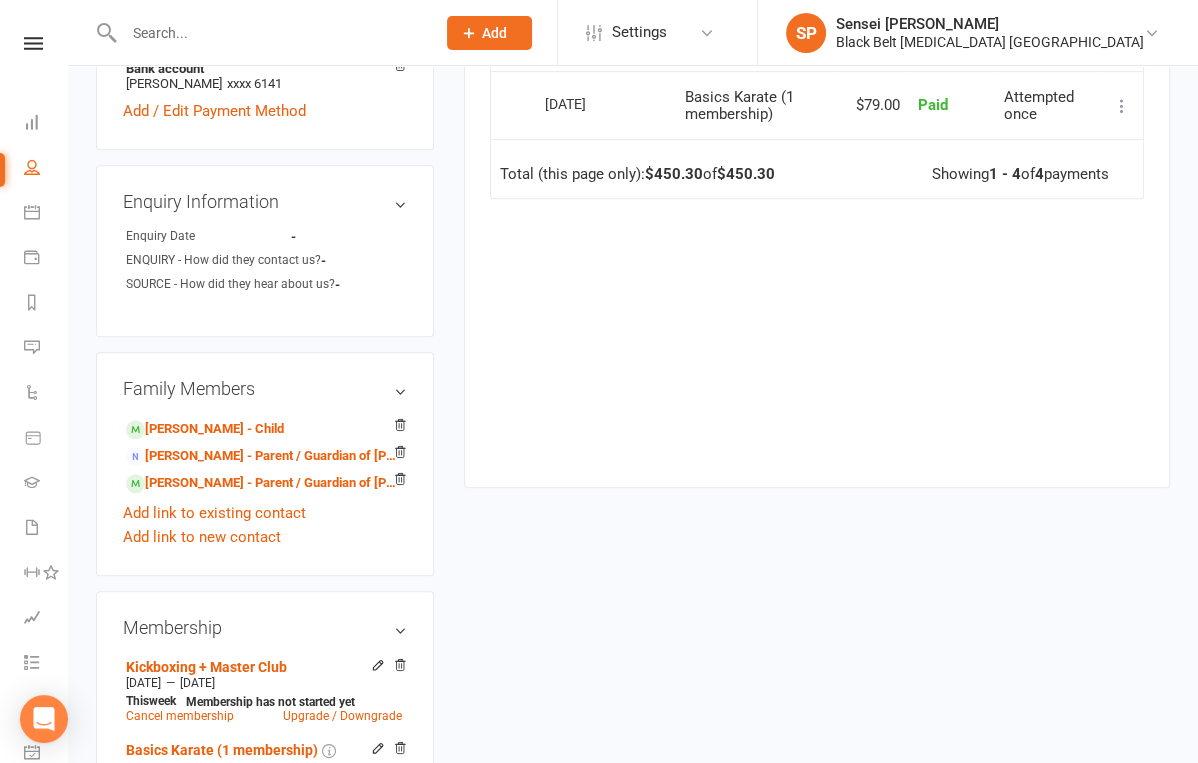 scroll, scrollTop: 792, scrollLeft: 0, axis: vertical 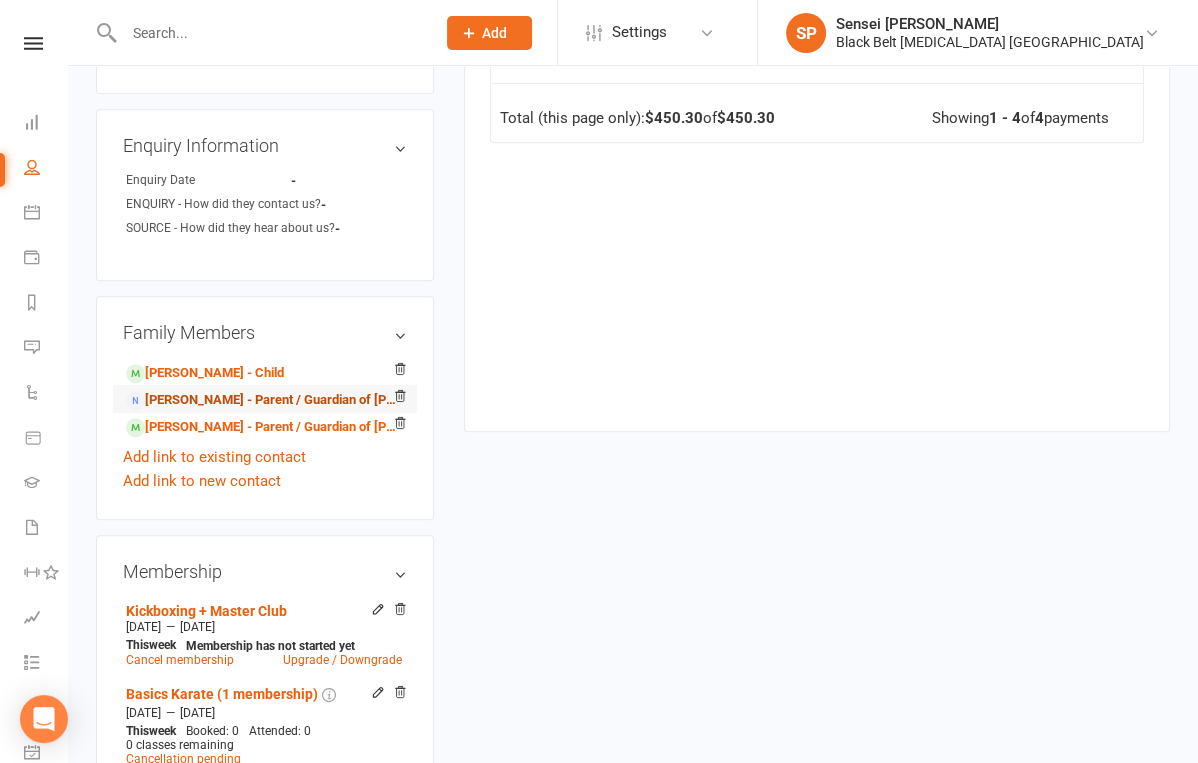 click on "Richard Baker - Parent / Guardian of Nilesh Baker" at bounding box center (261, 400) 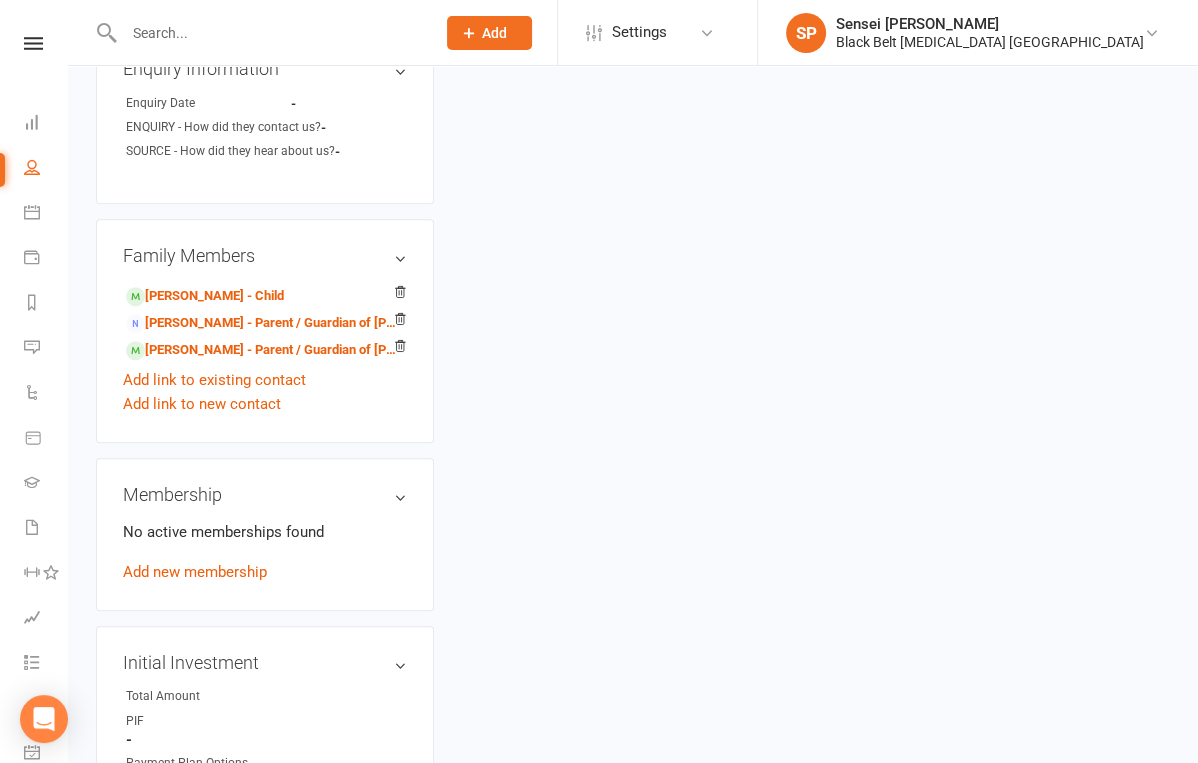 scroll, scrollTop: 0, scrollLeft: 0, axis: both 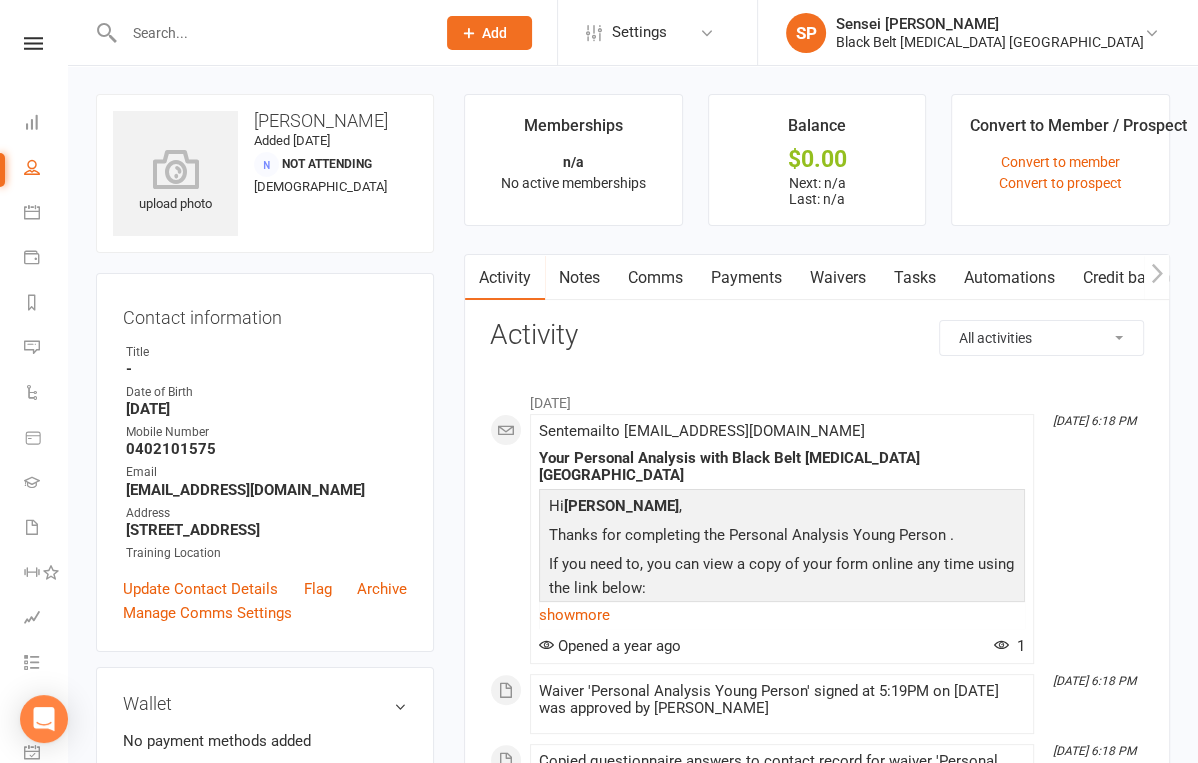 click on "Payments" at bounding box center [746, 278] 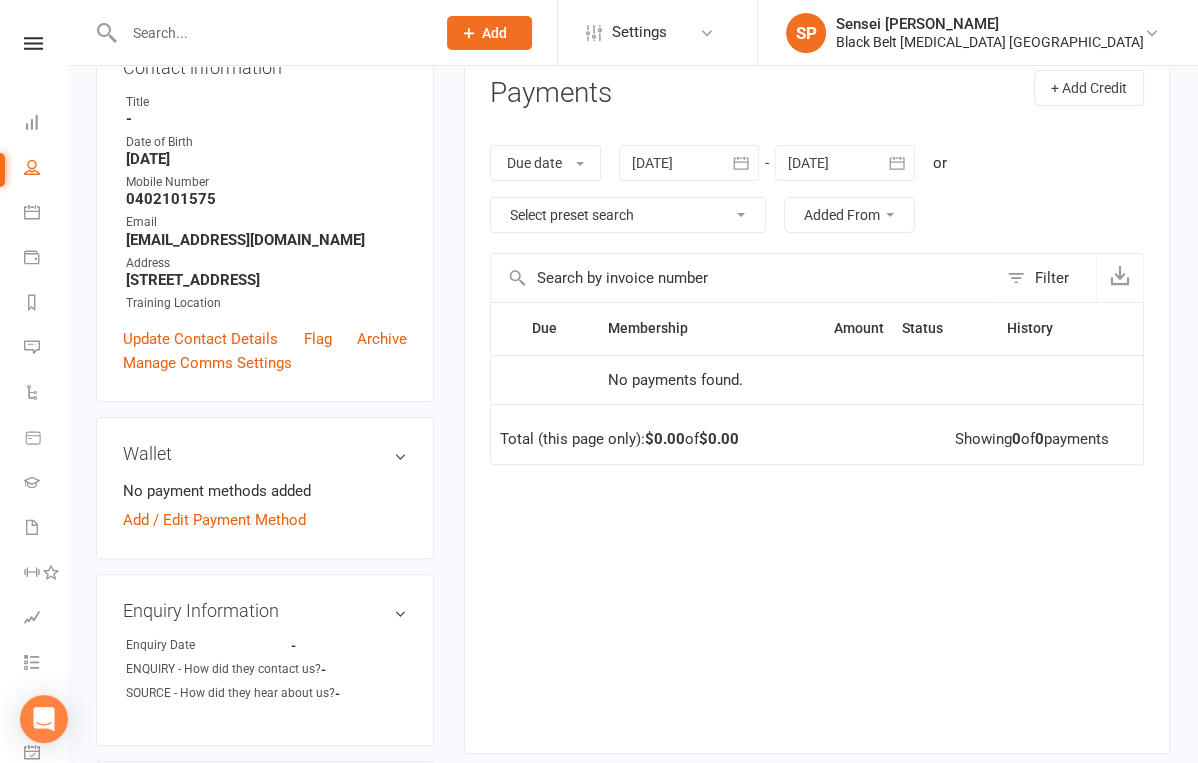 scroll, scrollTop: 0, scrollLeft: 0, axis: both 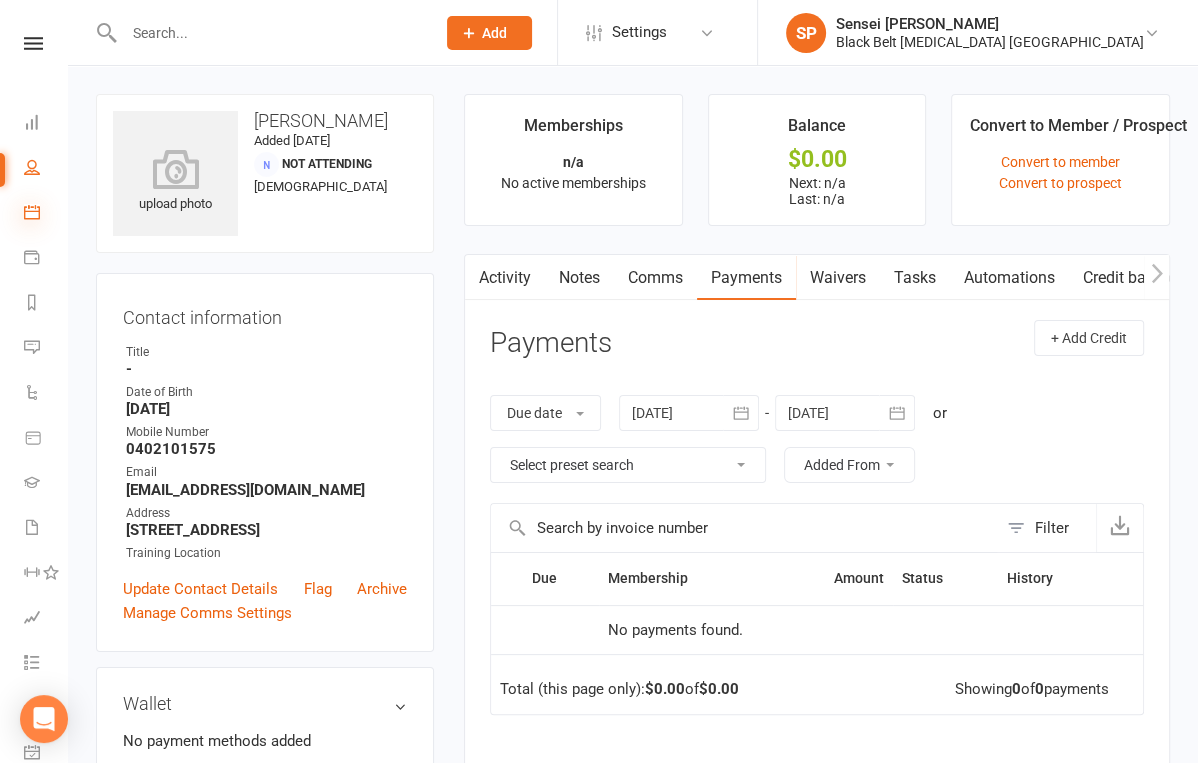 click at bounding box center [32, 212] 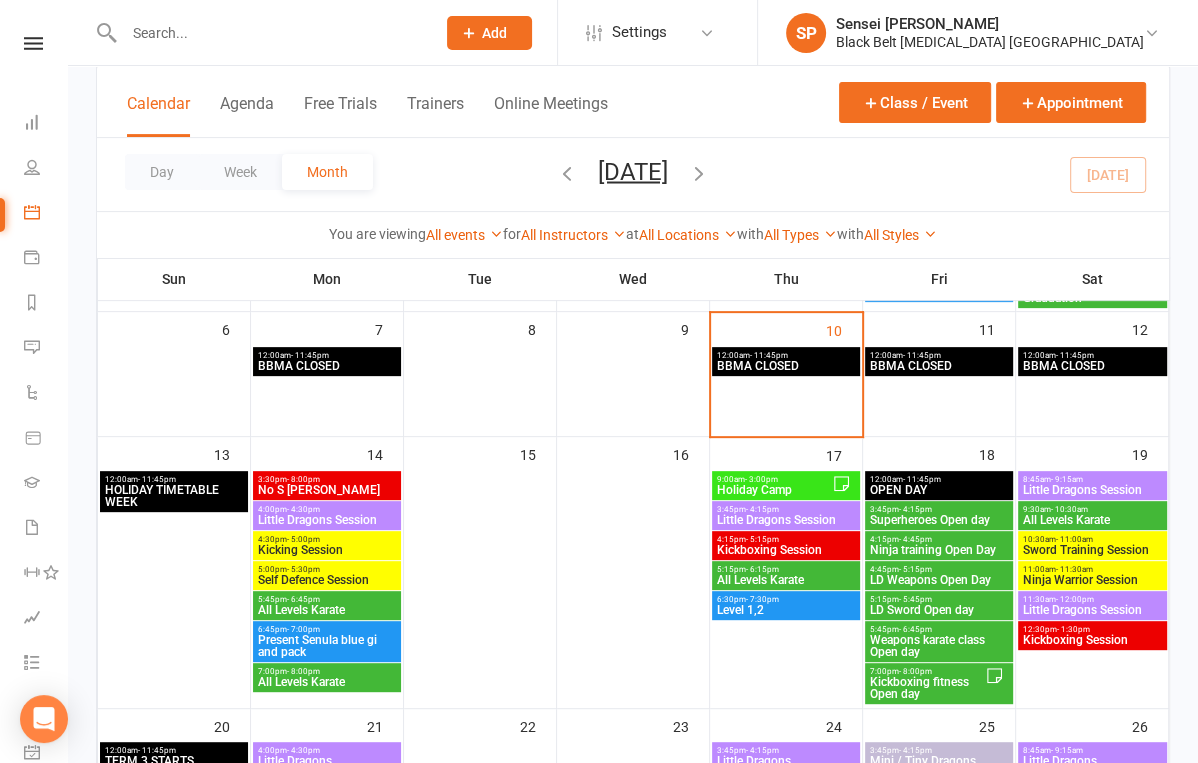 scroll, scrollTop: 411, scrollLeft: 0, axis: vertical 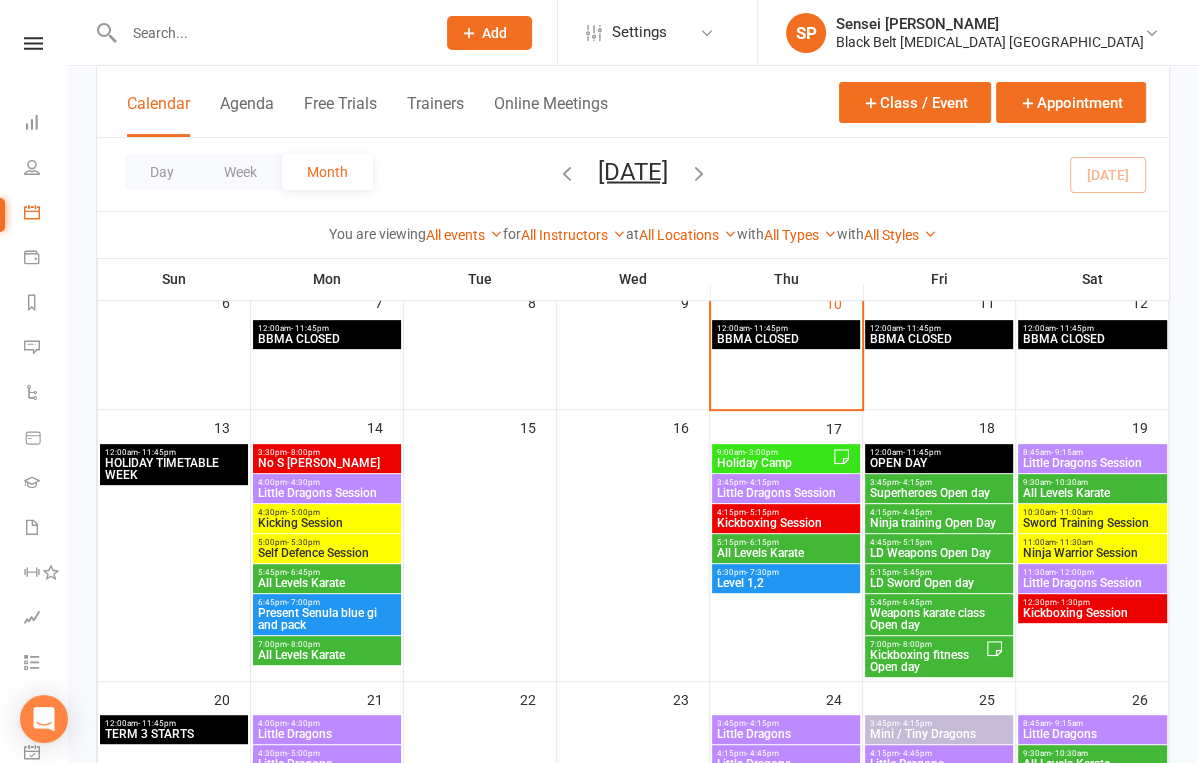 click on "9:00am  - 3:00pm" at bounding box center (774, 452) 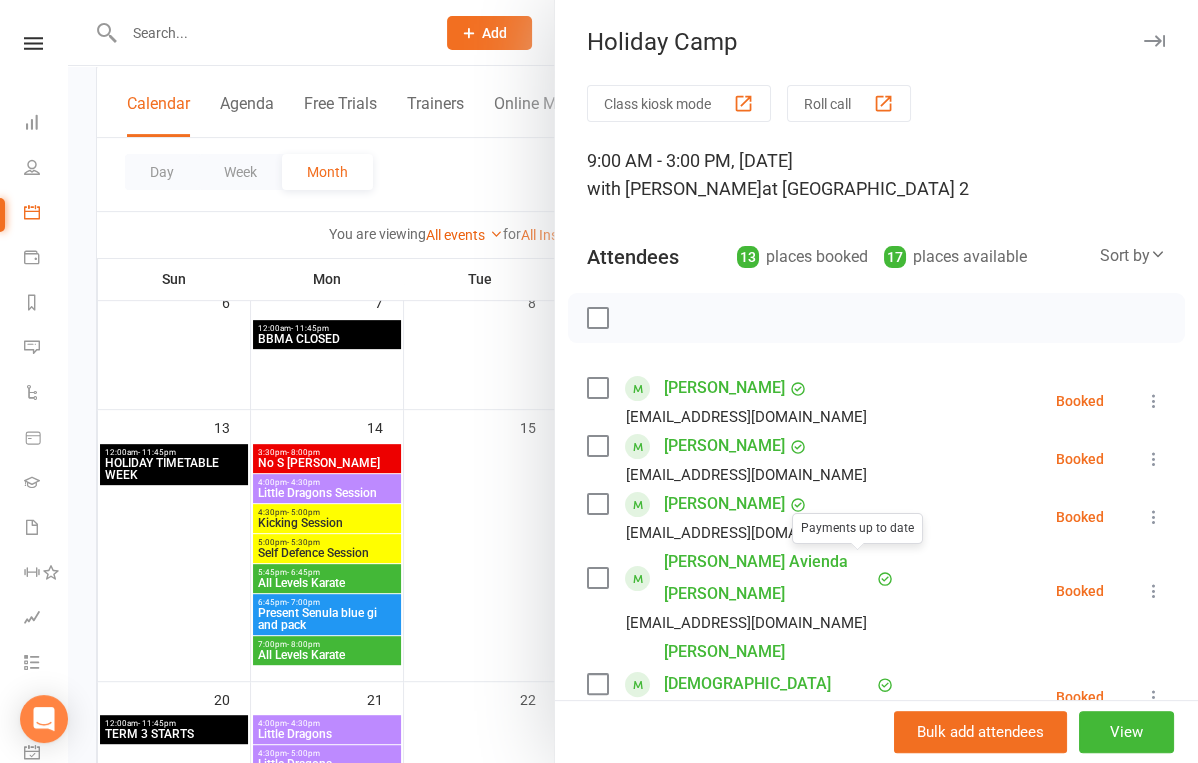 scroll, scrollTop: 7, scrollLeft: 0, axis: vertical 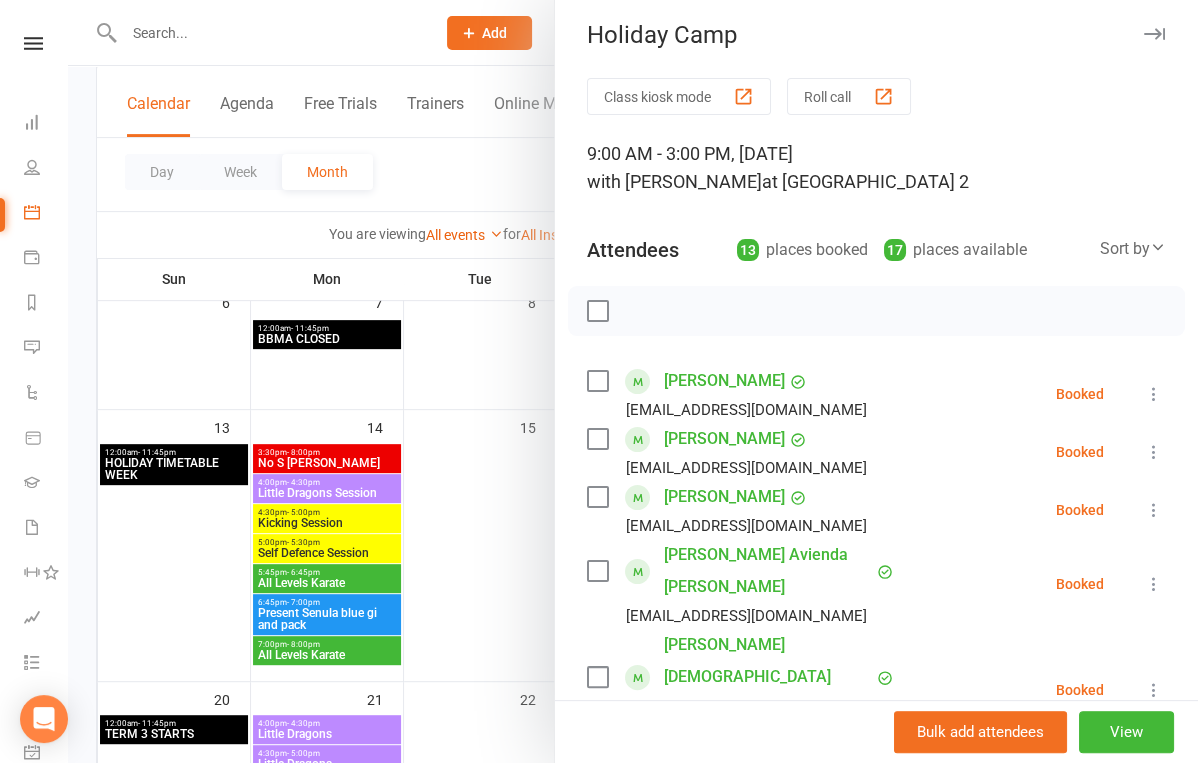 click at bounding box center (633, 381) 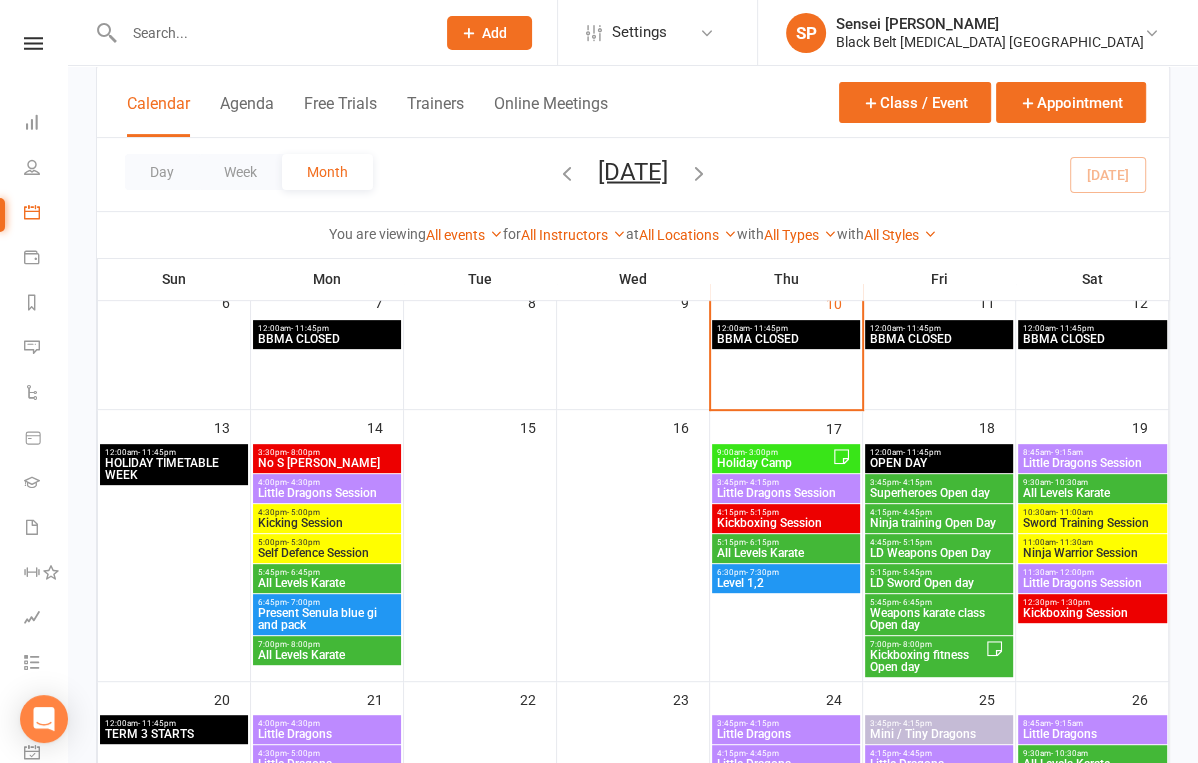 scroll, scrollTop: 0, scrollLeft: 0, axis: both 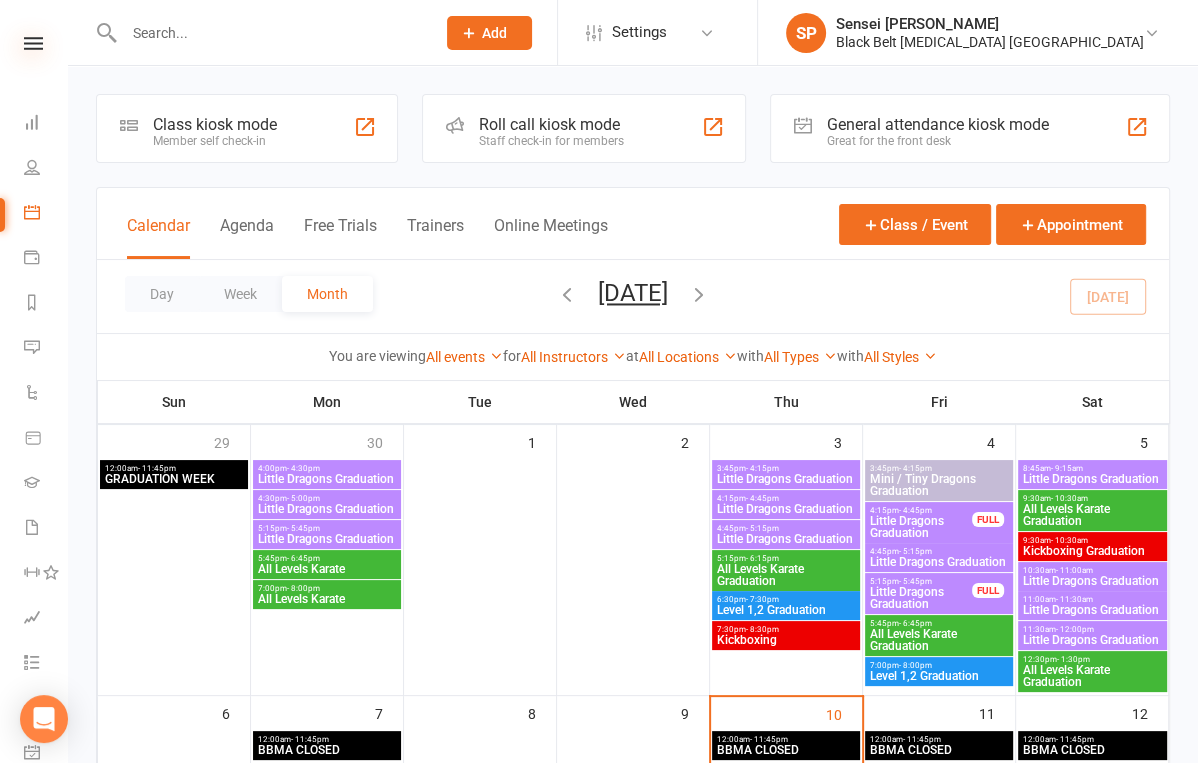 click at bounding box center (33, 43) 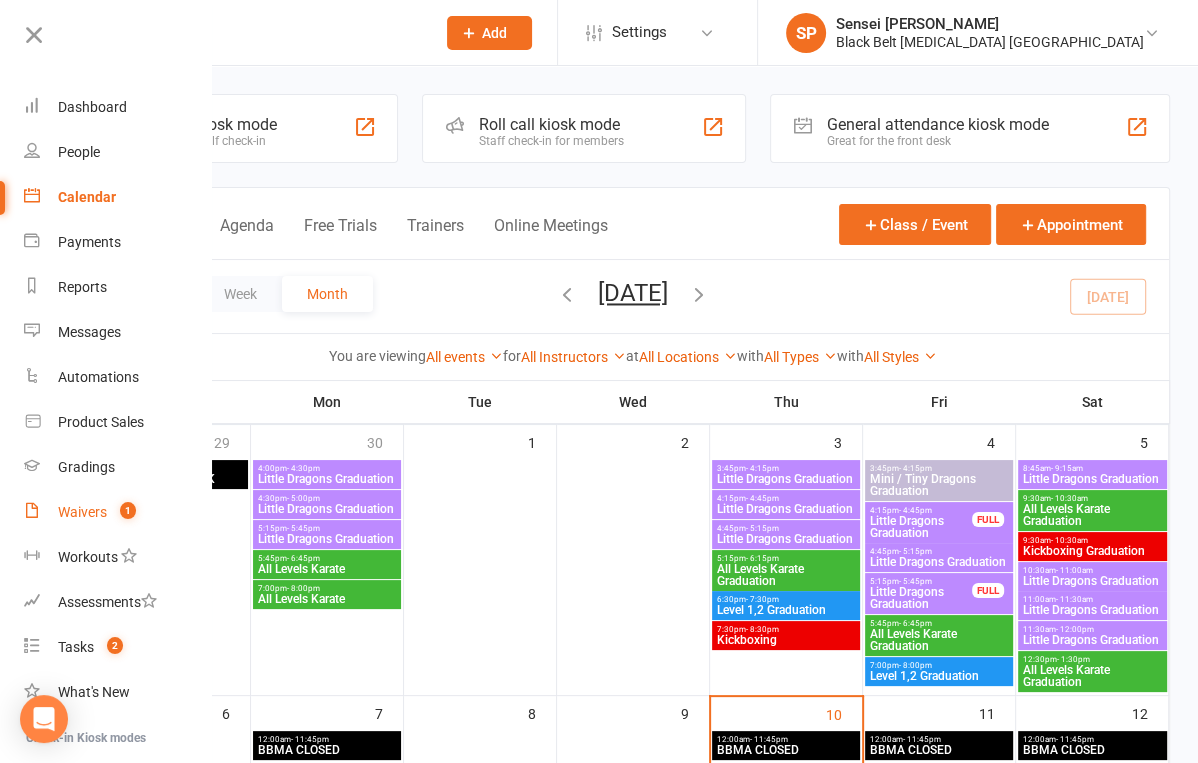 click on "Waivers" at bounding box center [82, 512] 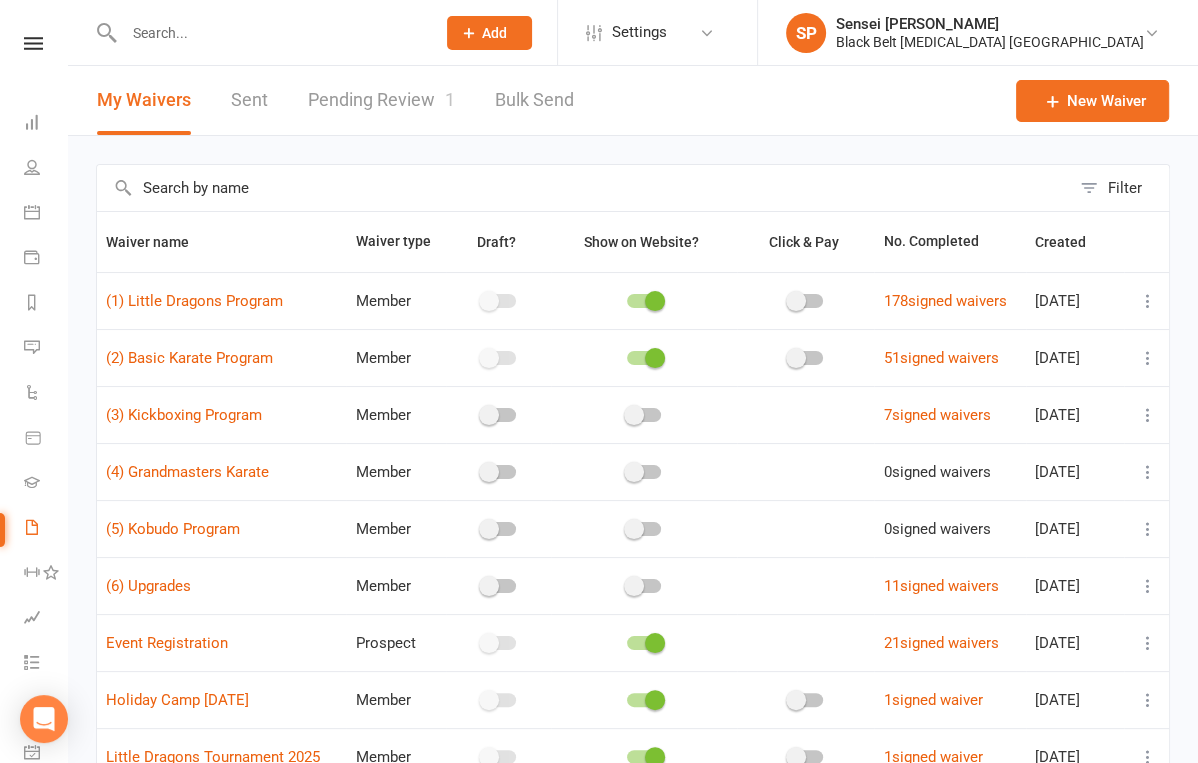 click on "Pending Review 1" at bounding box center [381, 100] 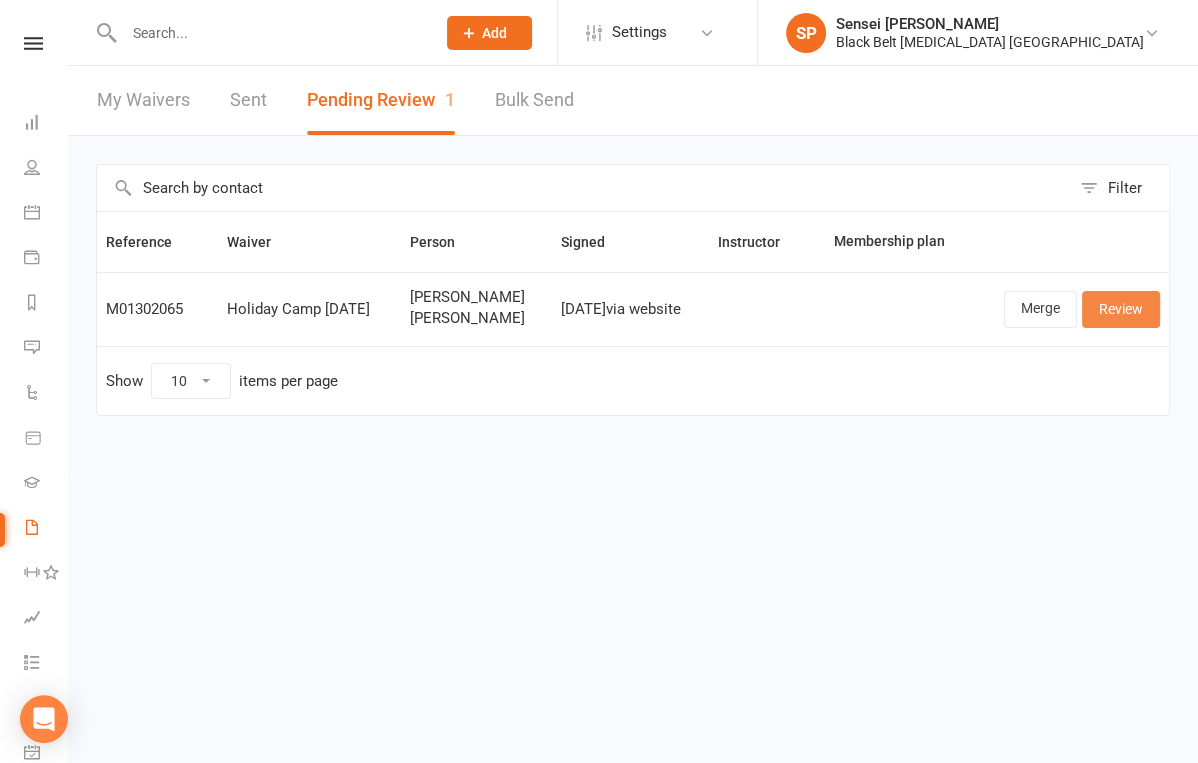 click on "Review" at bounding box center (1121, 309) 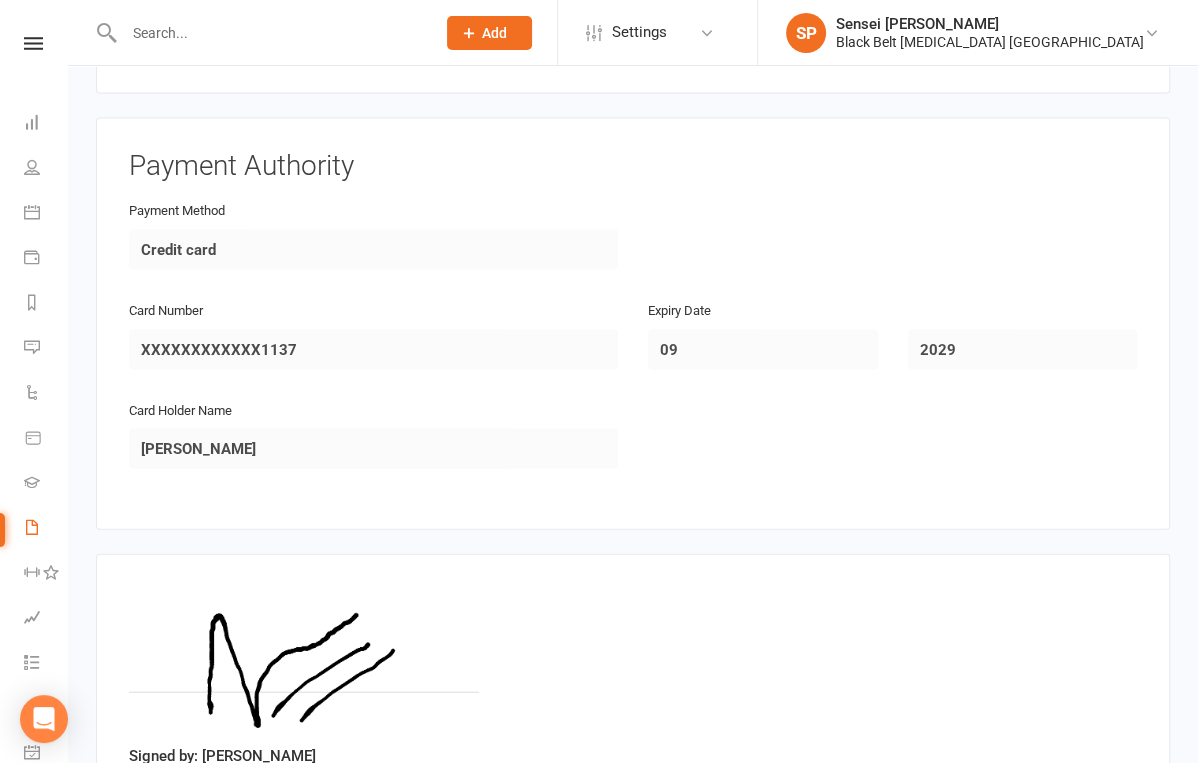 scroll, scrollTop: 3026, scrollLeft: 0, axis: vertical 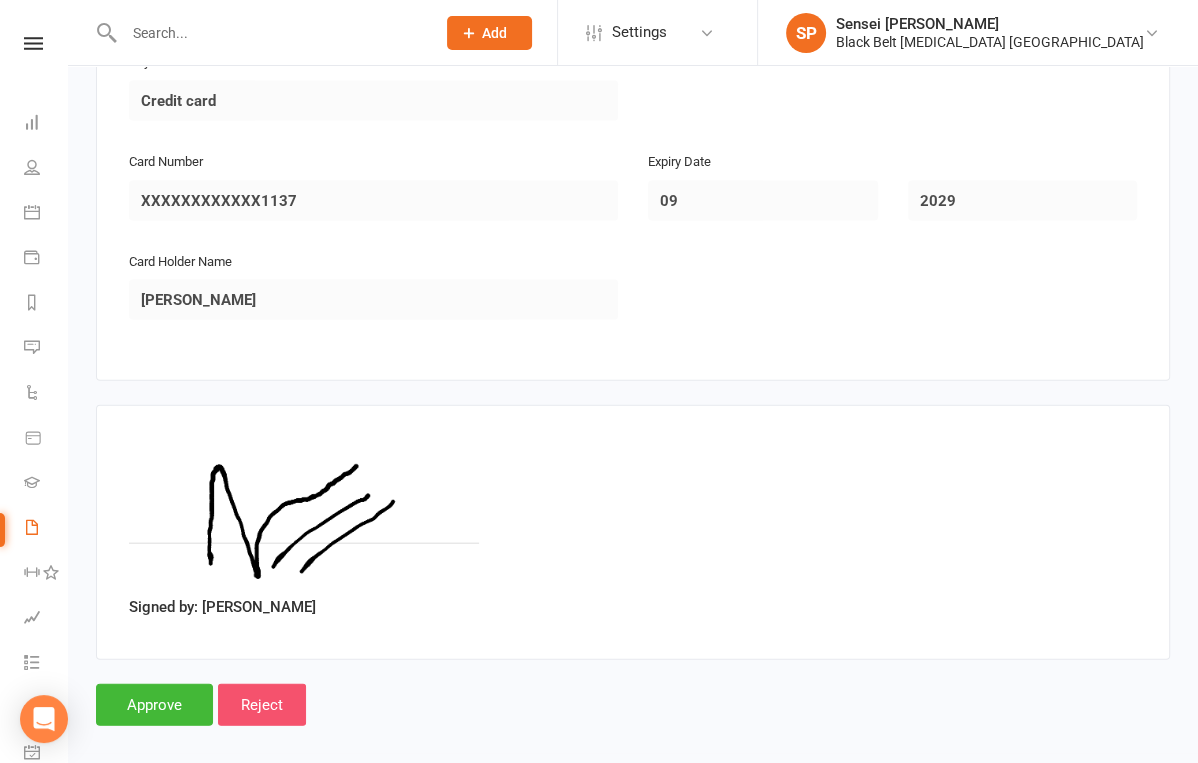 click on "Reject" at bounding box center [262, 705] 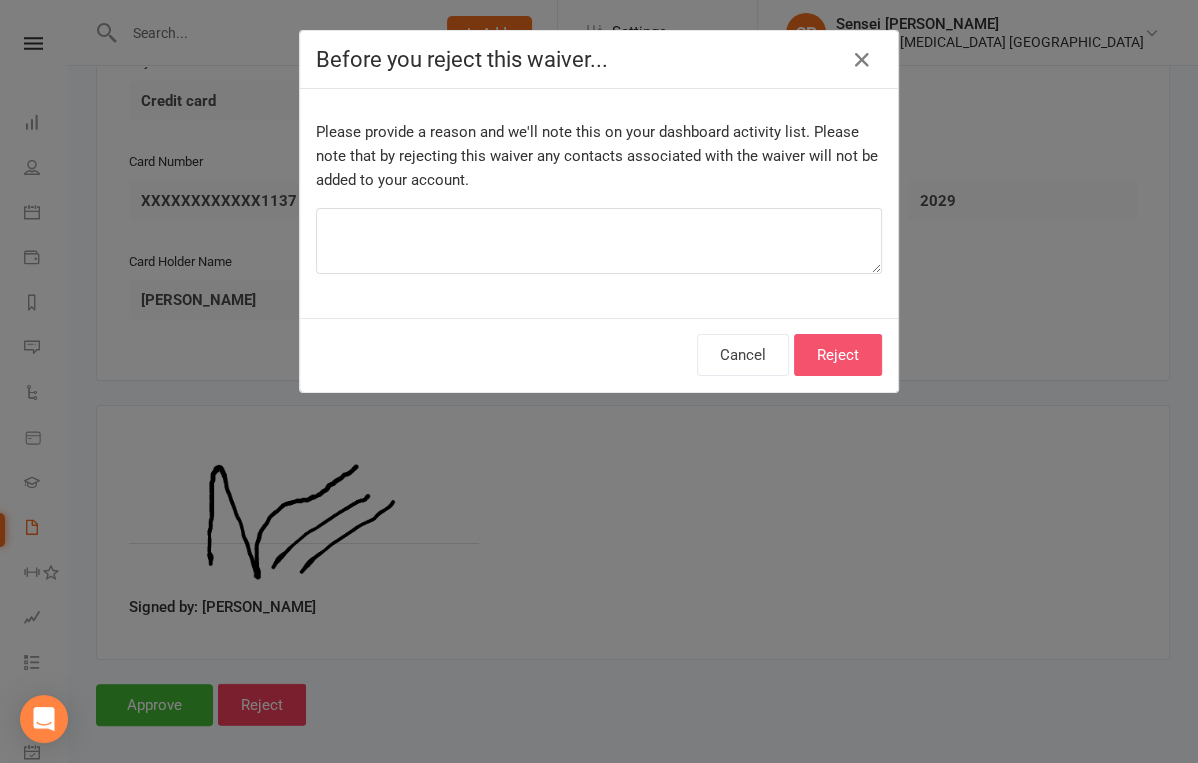 click on "Reject" at bounding box center (838, 355) 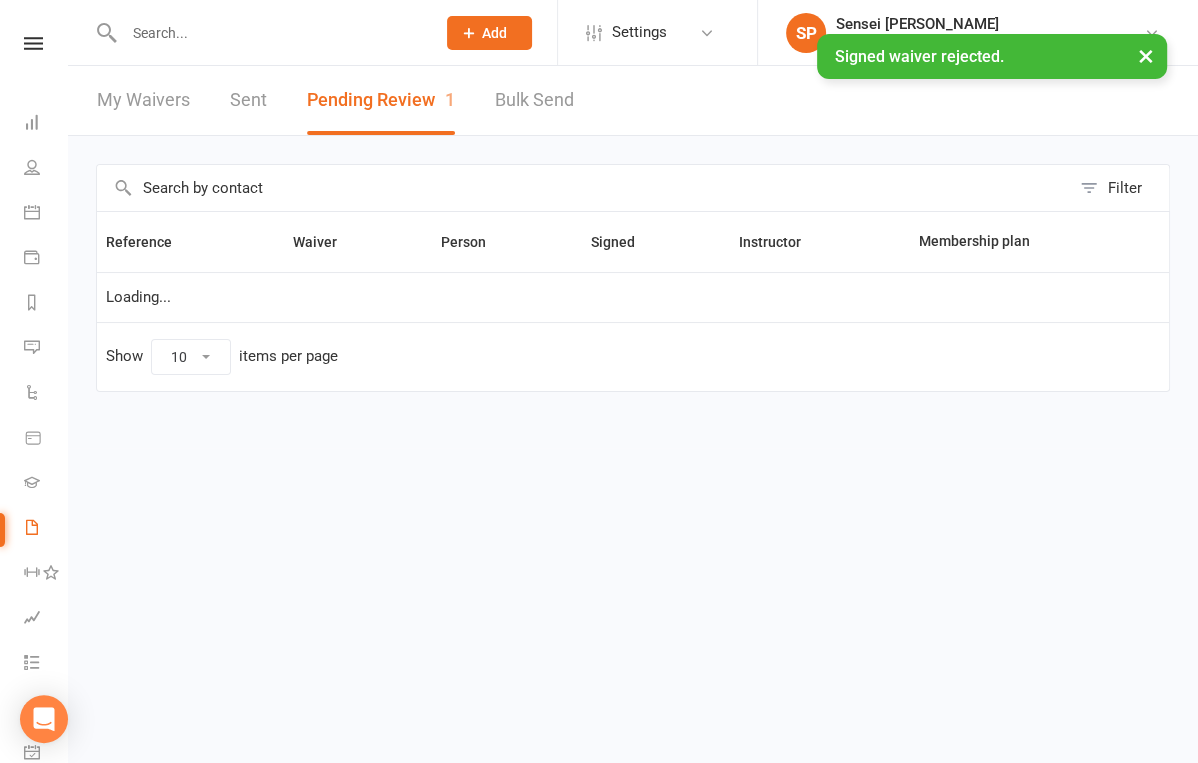 scroll, scrollTop: 0, scrollLeft: 0, axis: both 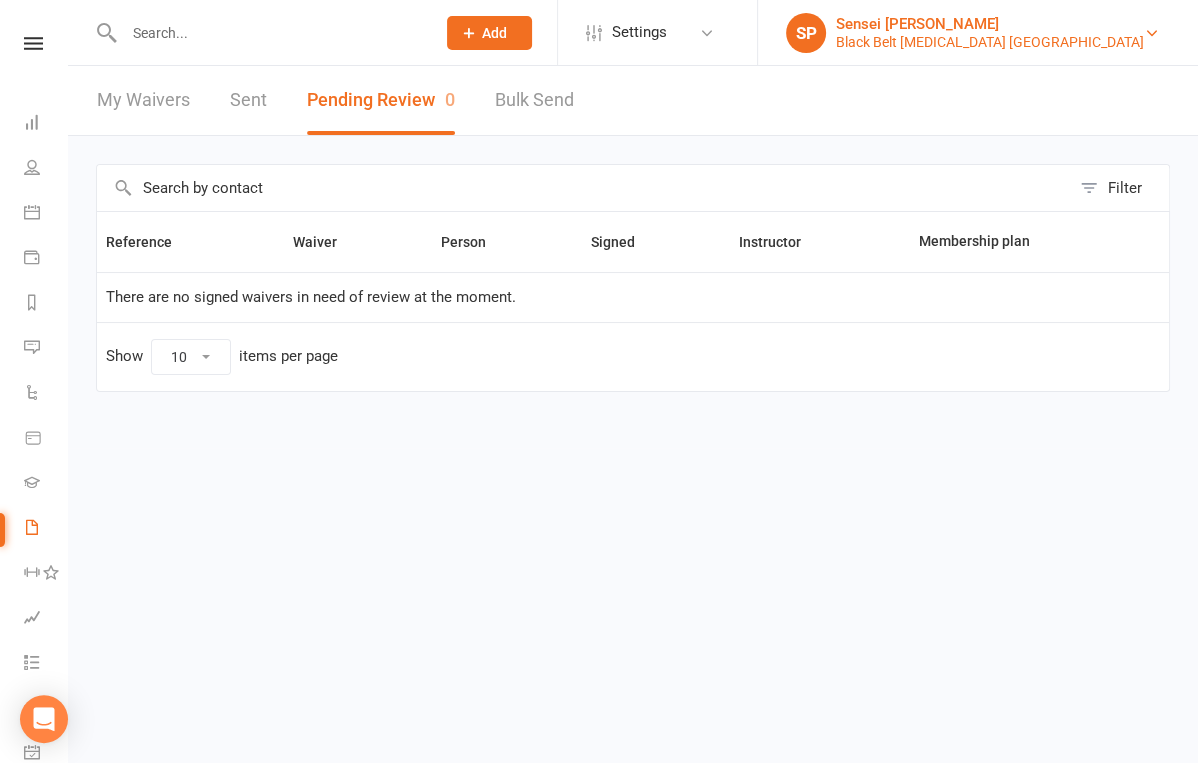 click on "Black Belt Martial Arts Kellyville" at bounding box center [990, 42] 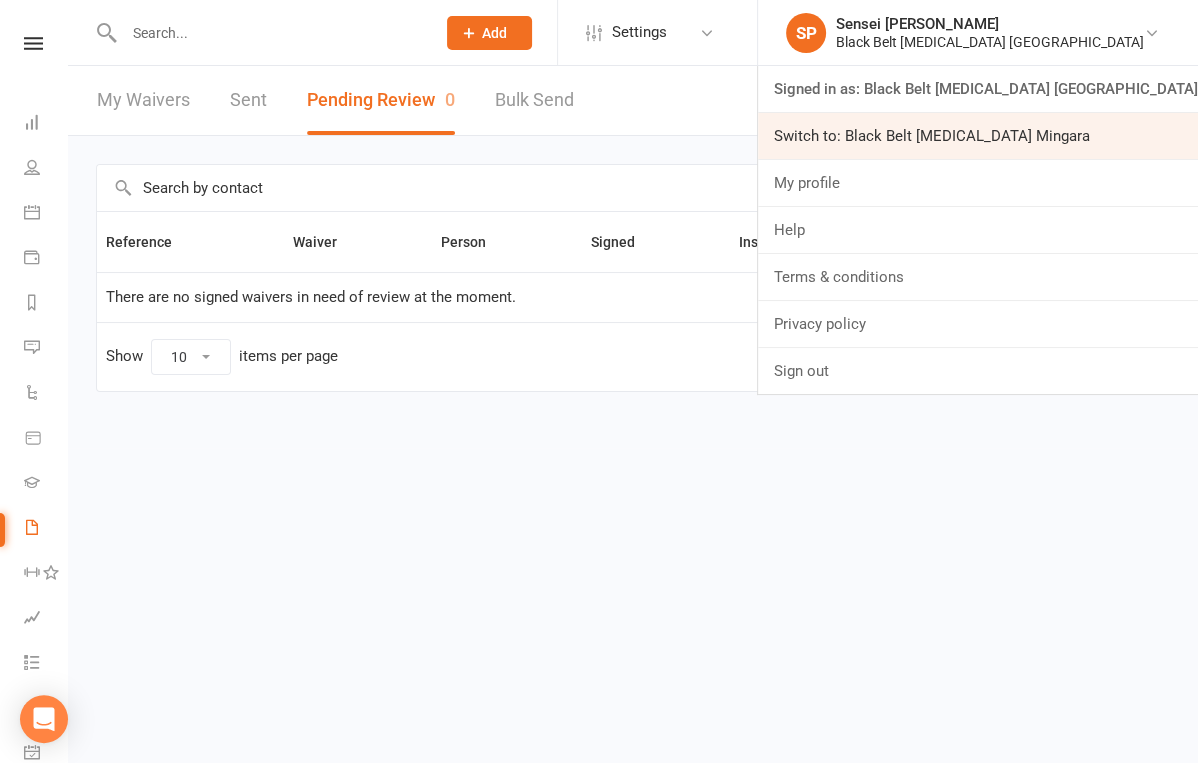 click on "Switch to: Black Belt Martial Arts Mingara" at bounding box center [978, 136] 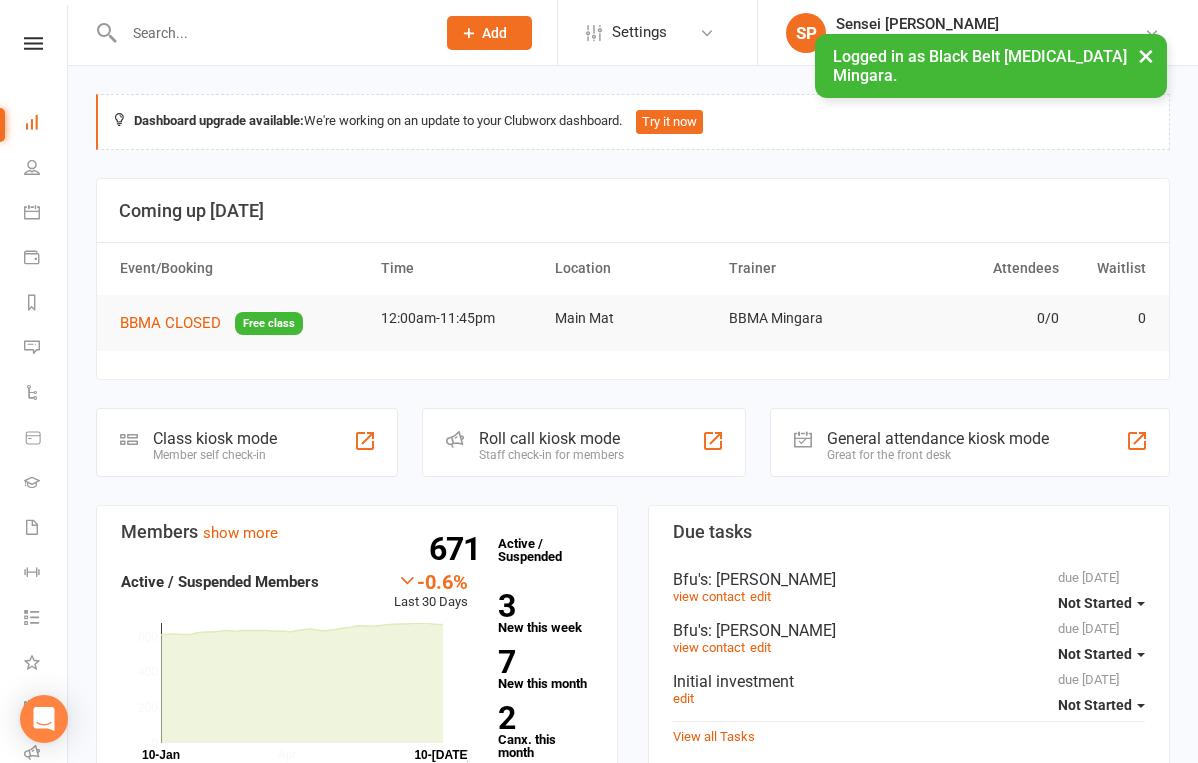 scroll, scrollTop: 0, scrollLeft: 0, axis: both 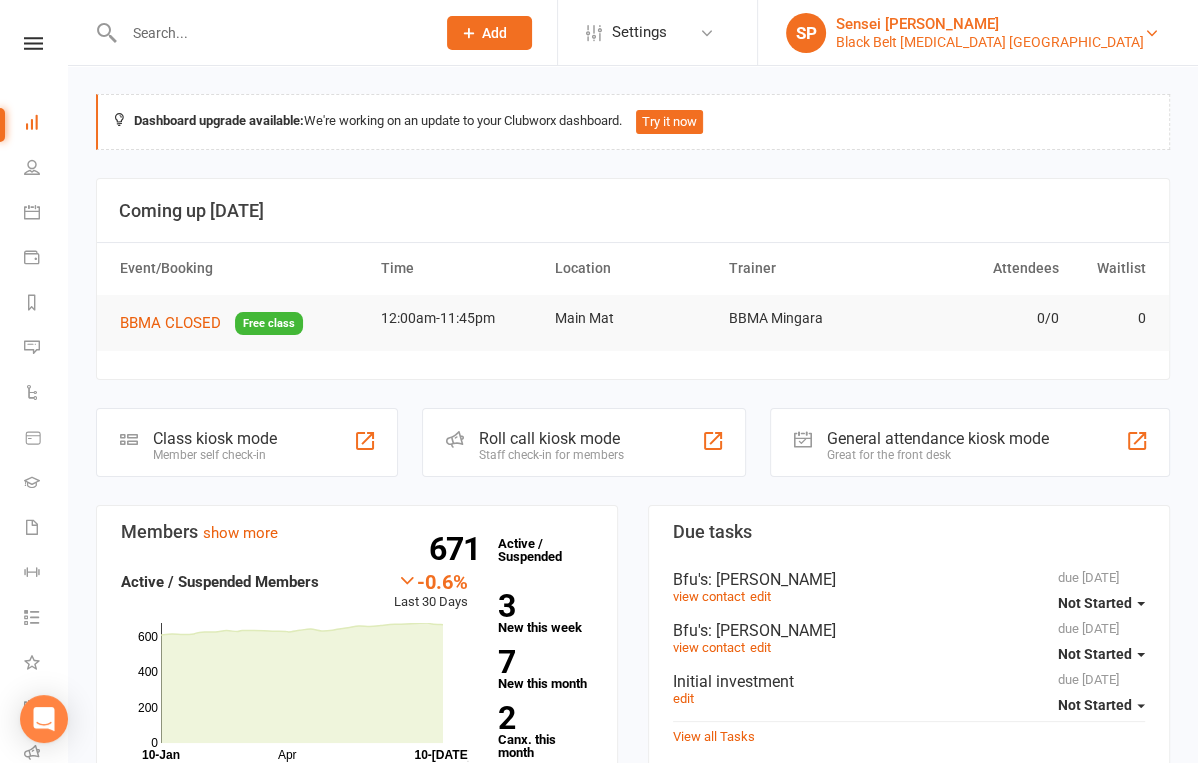 click on "Black Belt [MEDICAL_DATA] [GEOGRAPHIC_DATA]" at bounding box center (990, 42) 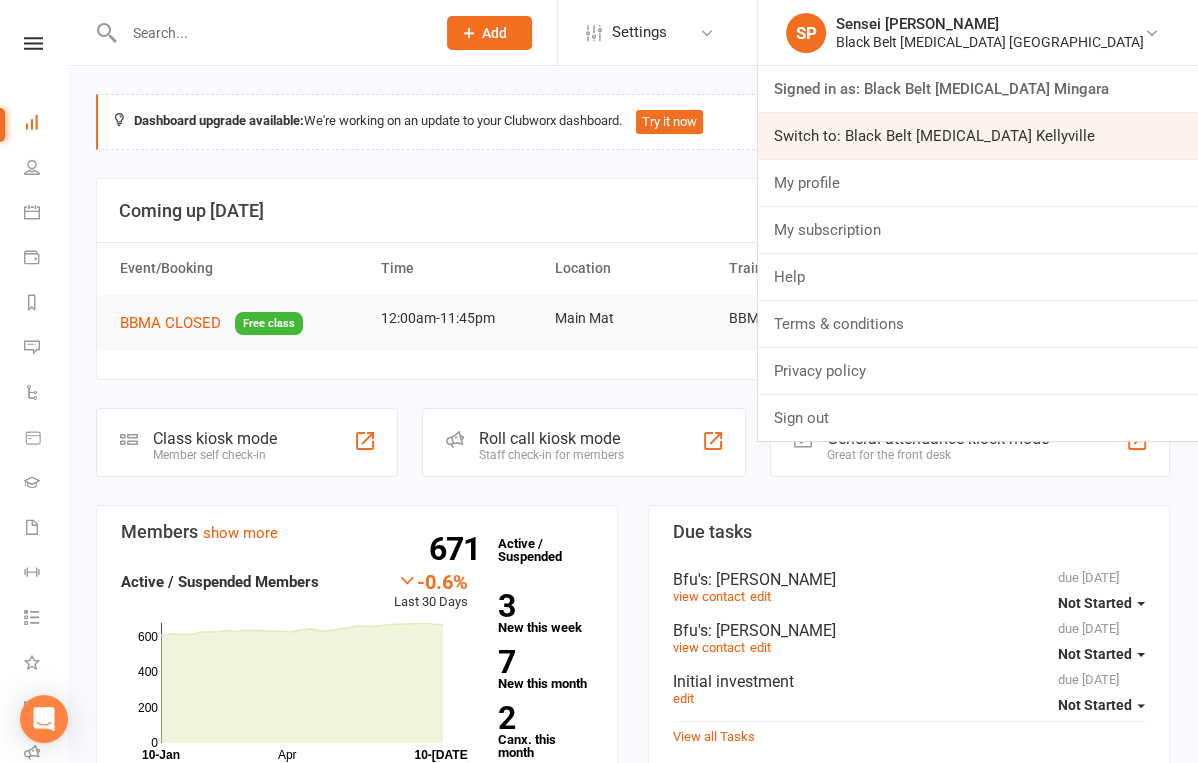 click on "Switch to: Black Belt [MEDICAL_DATA] Kellyville" at bounding box center (978, 136) 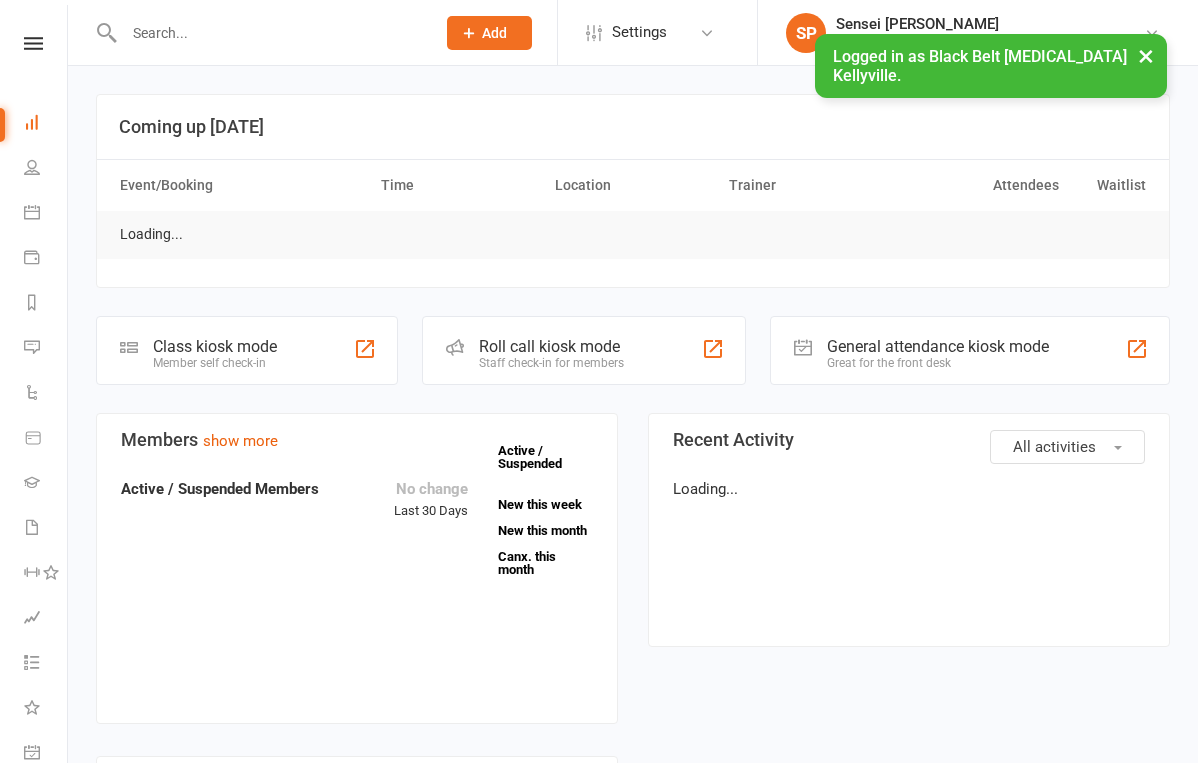 scroll, scrollTop: 0, scrollLeft: 0, axis: both 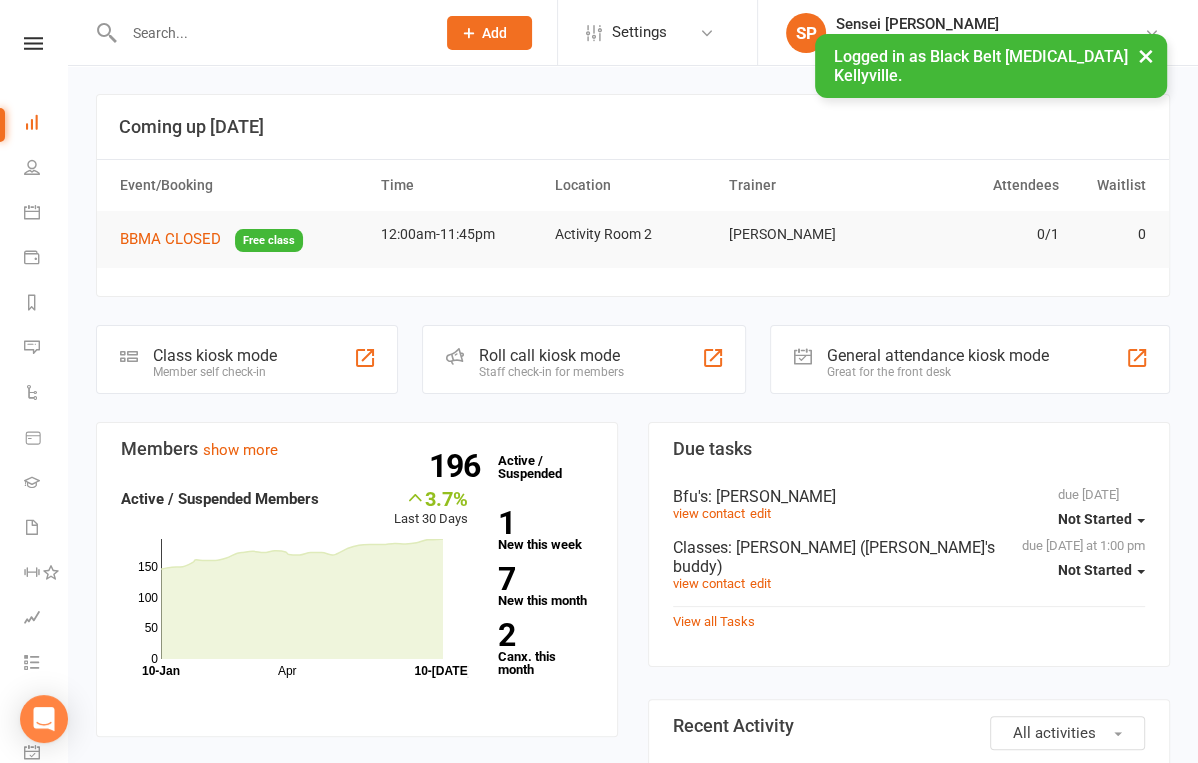 click on "Coming up Today Event/Booking Time Location Trainer Attendees Waitlist BBMA CLOSED  Free class 12:00am-11:45pm Activity Room 2 Pauline Cornac 0/1  0
Class kiosk mode Member self check-in Roll call kiosk mode Staff check-in for members General attendance kiosk mode Great for the front desk Kiosk modes:  General attendance  General attendance Class Roll call
Members  show more 3.7% Last 30 Days Active / Suspended Members Apr Month 10-Jan 10-Jul  0 50 100 150 196 Active / Suspended 1 New this week 7 New this month 2 Canx. this month
Attendance 0 Right Now (in session) show more 0 Today (so far)  No change from yesterday show more 10 Absent (last 30 days) show more
Net Revenue  show more -32.4% Last month $19,598.43 paid or upcoming this month Oct Jan Apr Month Jul Jul $0 $10,000 $20,000 Monthly Recurring Revenue  show more -0.1% Last month $18,503.23 Oct Jan Apr Month Jul Jul $0 $10,000 $20,000
Due tasks  due 06/09/2025
Not Started
Bfu's" at bounding box center (633, 1376) 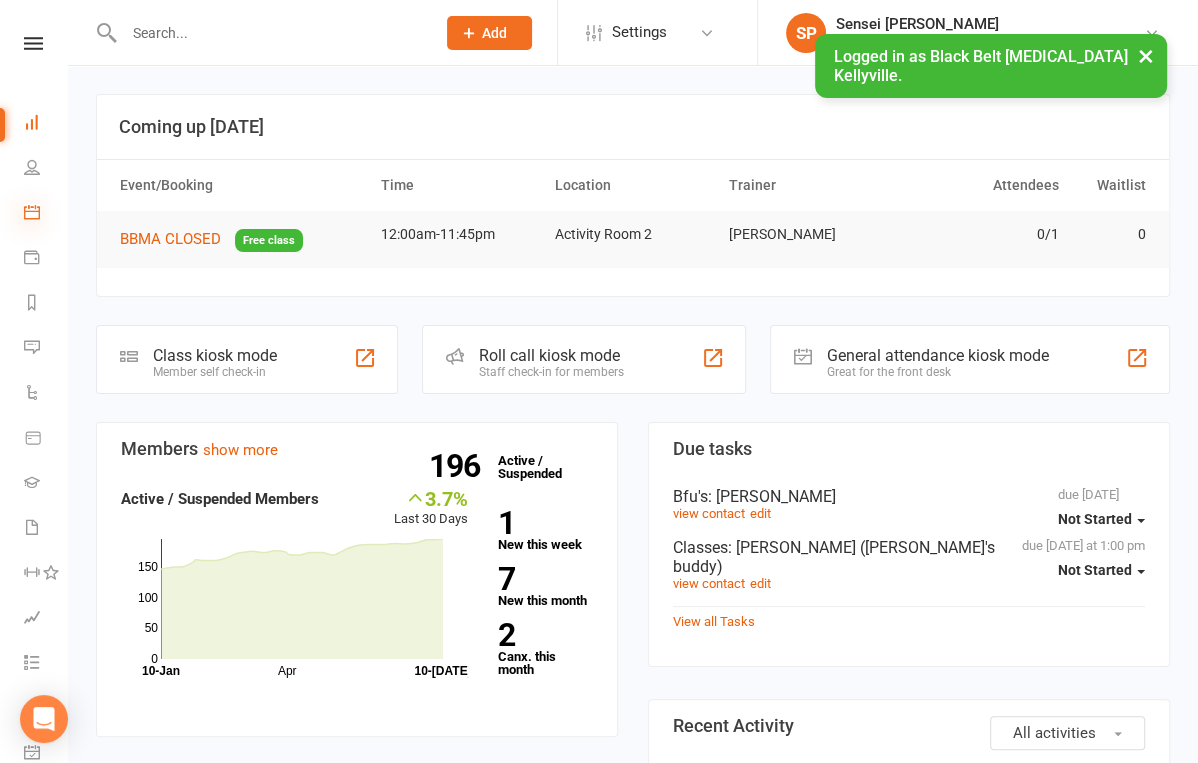 click at bounding box center (32, 212) 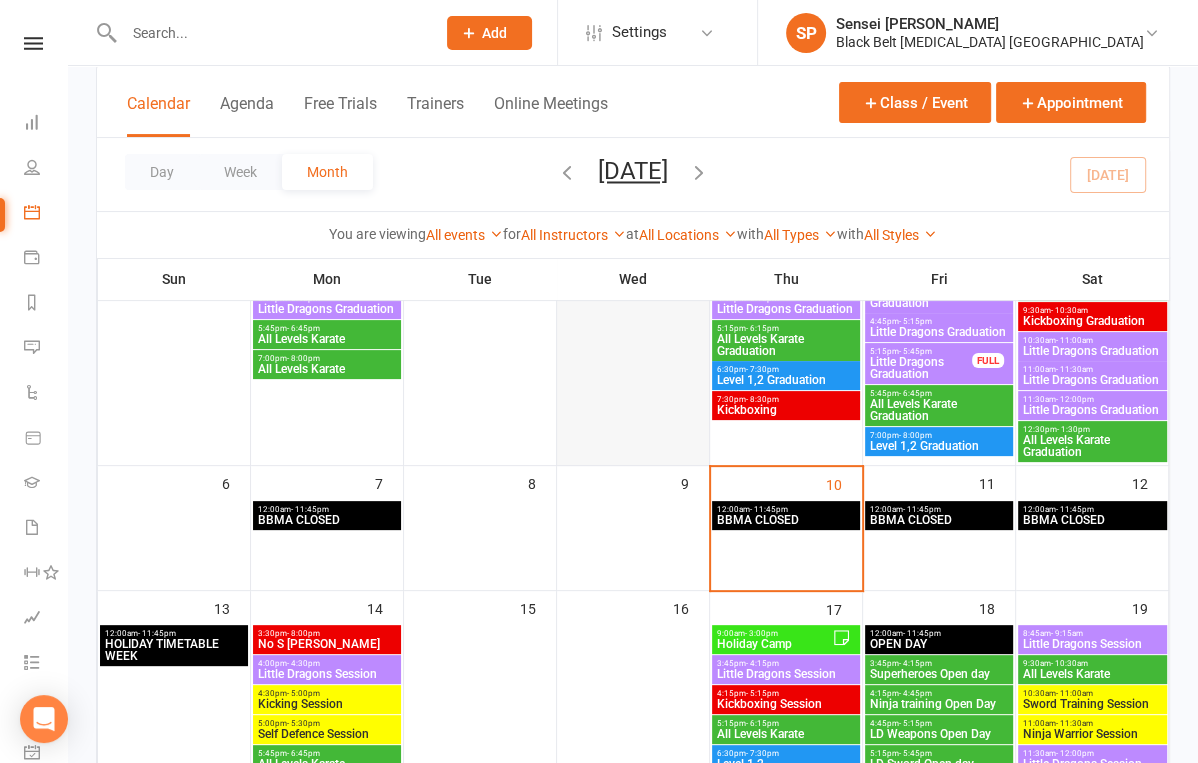 scroll, scrollTop: 393, scrollLeft: 0, axis: vertical 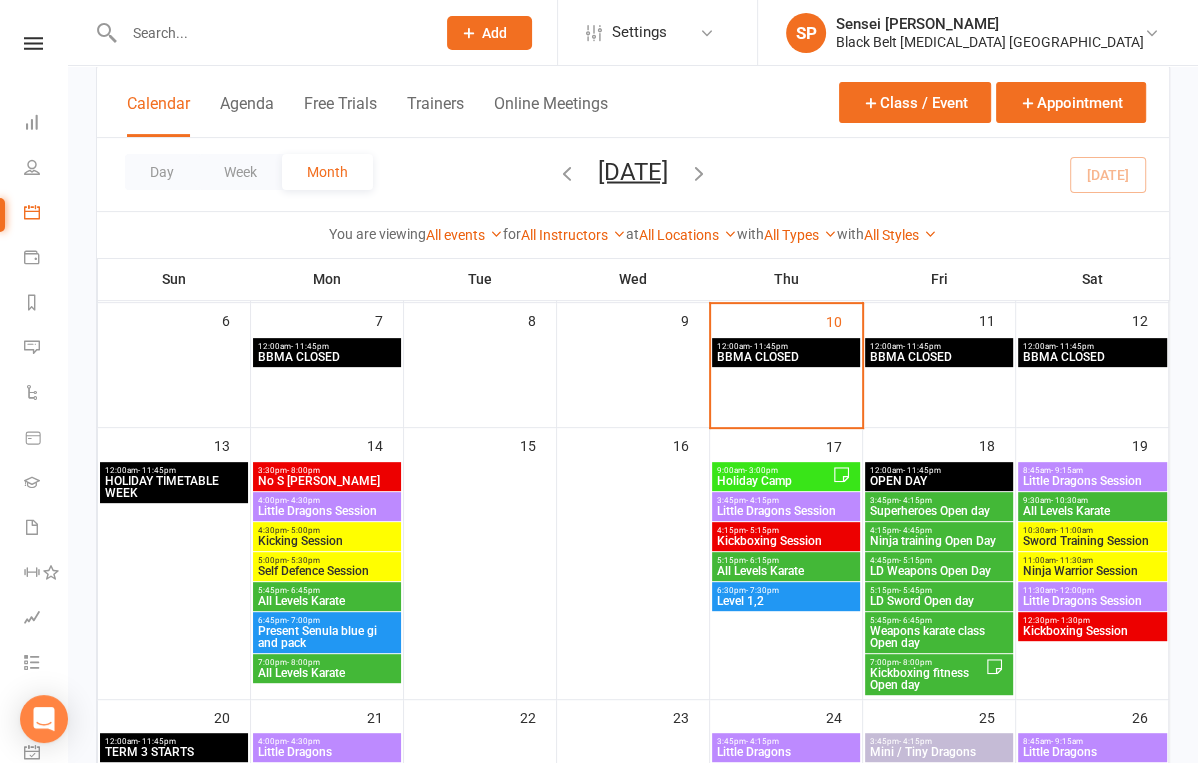 click on "Little Dragons Session" at bounding box center (327, 511) 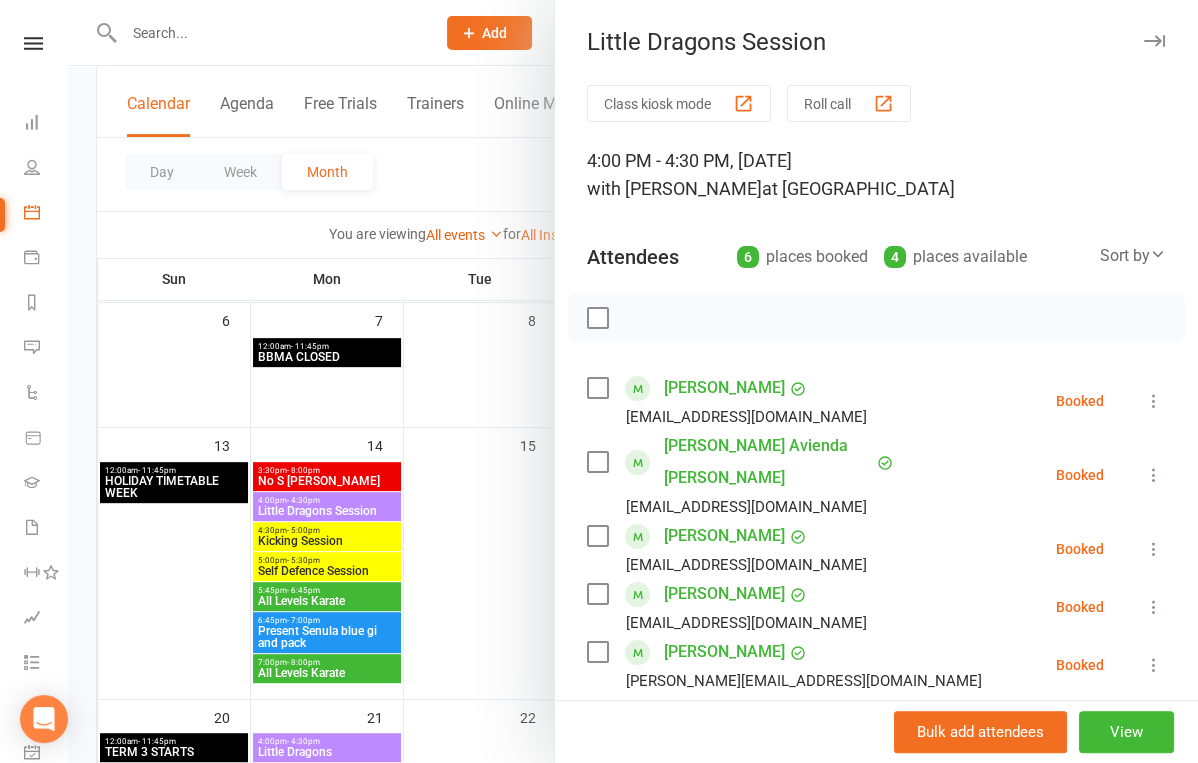 click at bounding box center (633, 381) 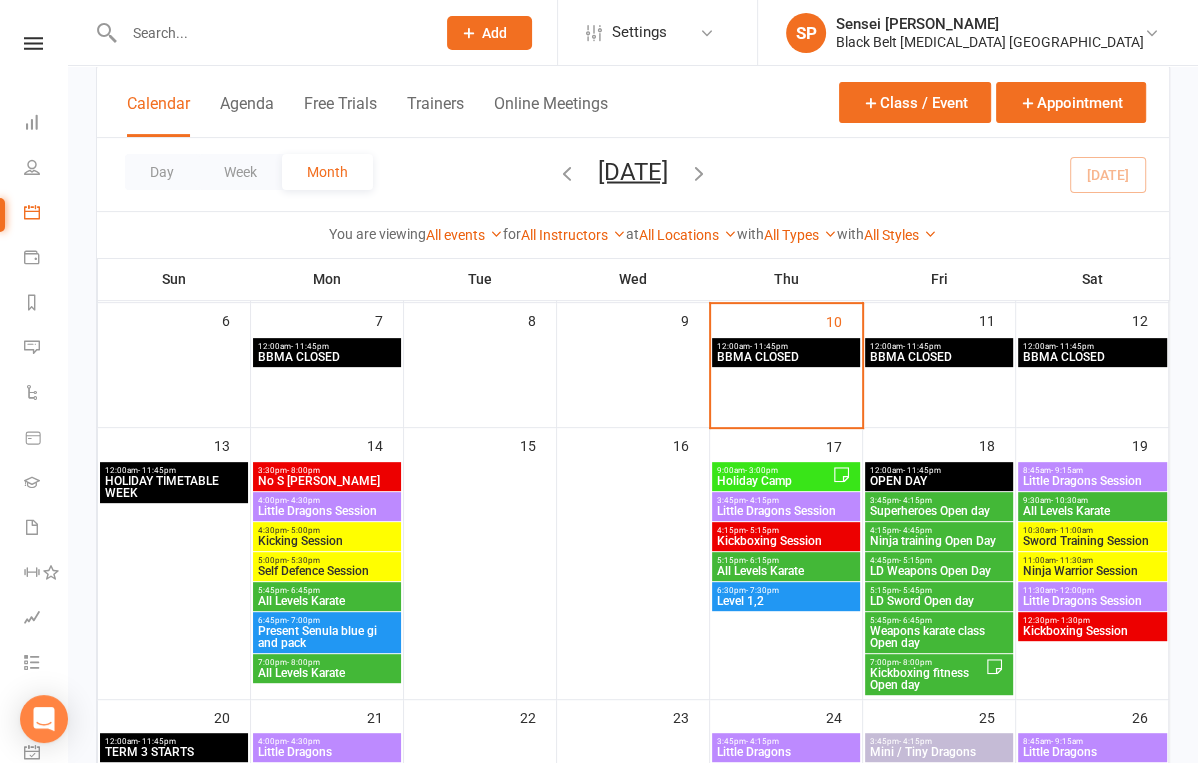 click on "- 5:00pm" at bounding box center (303, 530) 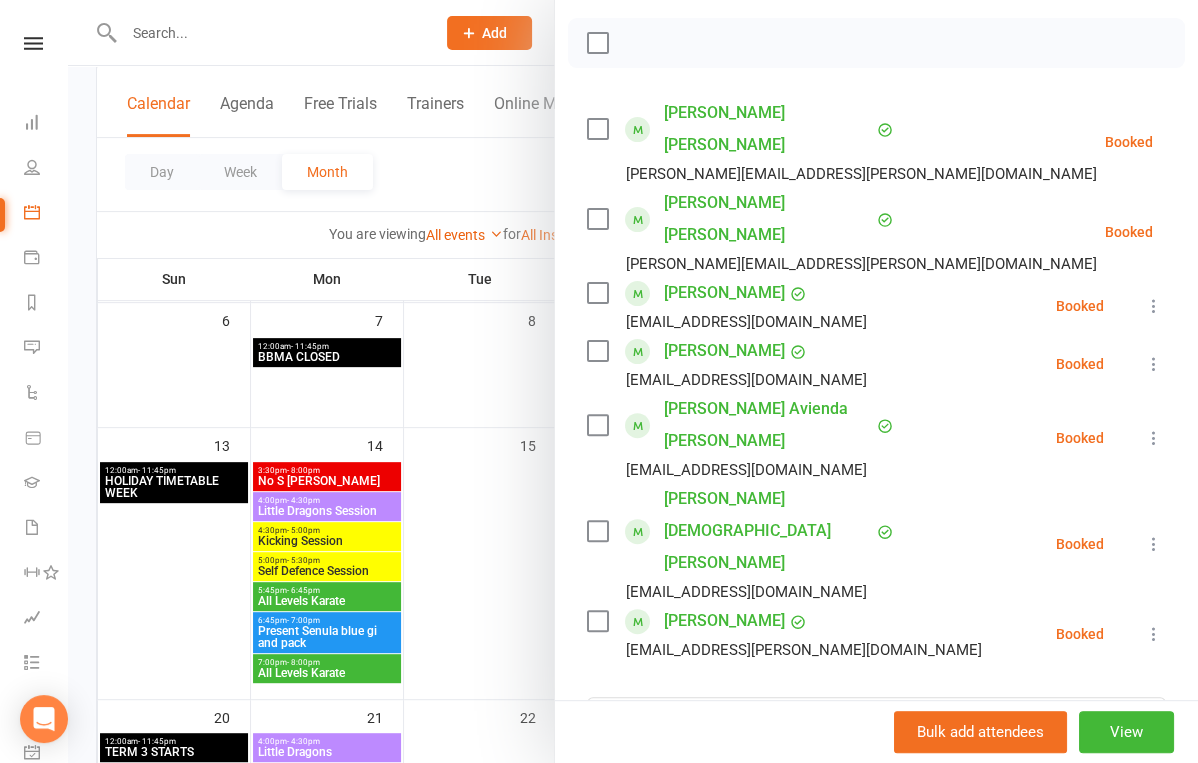 scroll, scrollTop: 296, scrollLeft: 0, axis: vertical 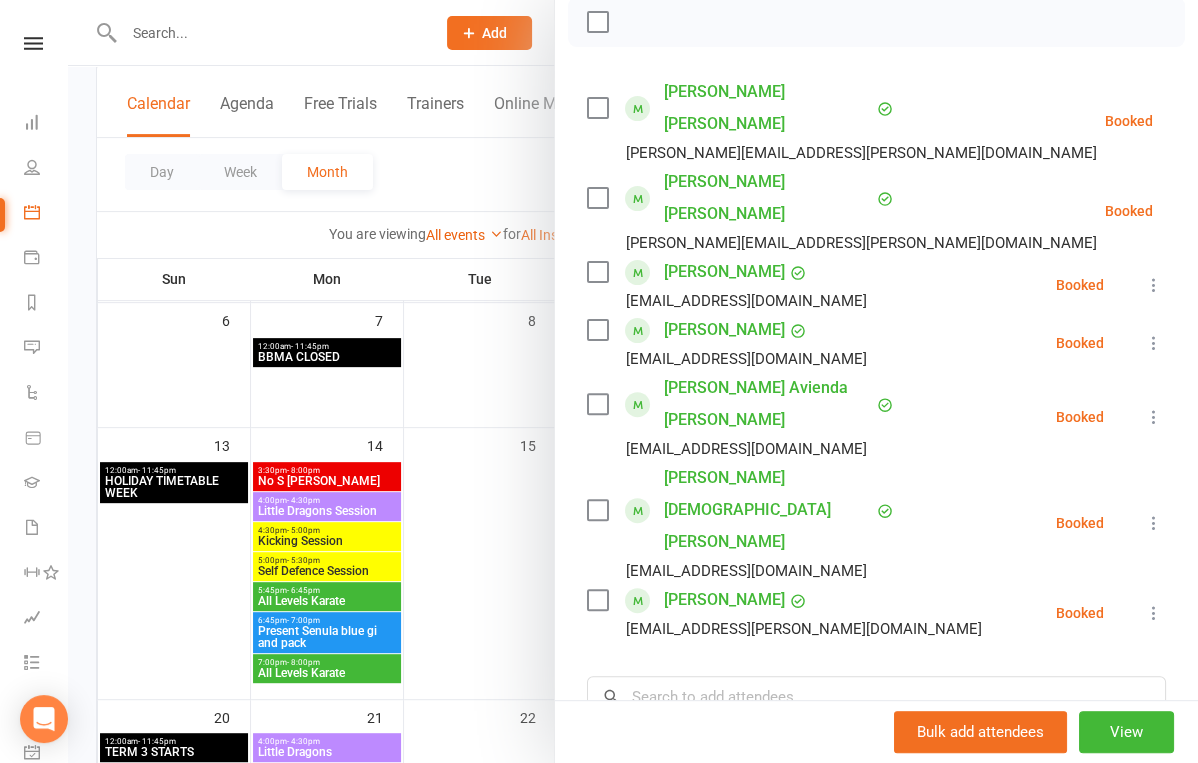 click at bounding box center (633, 381) 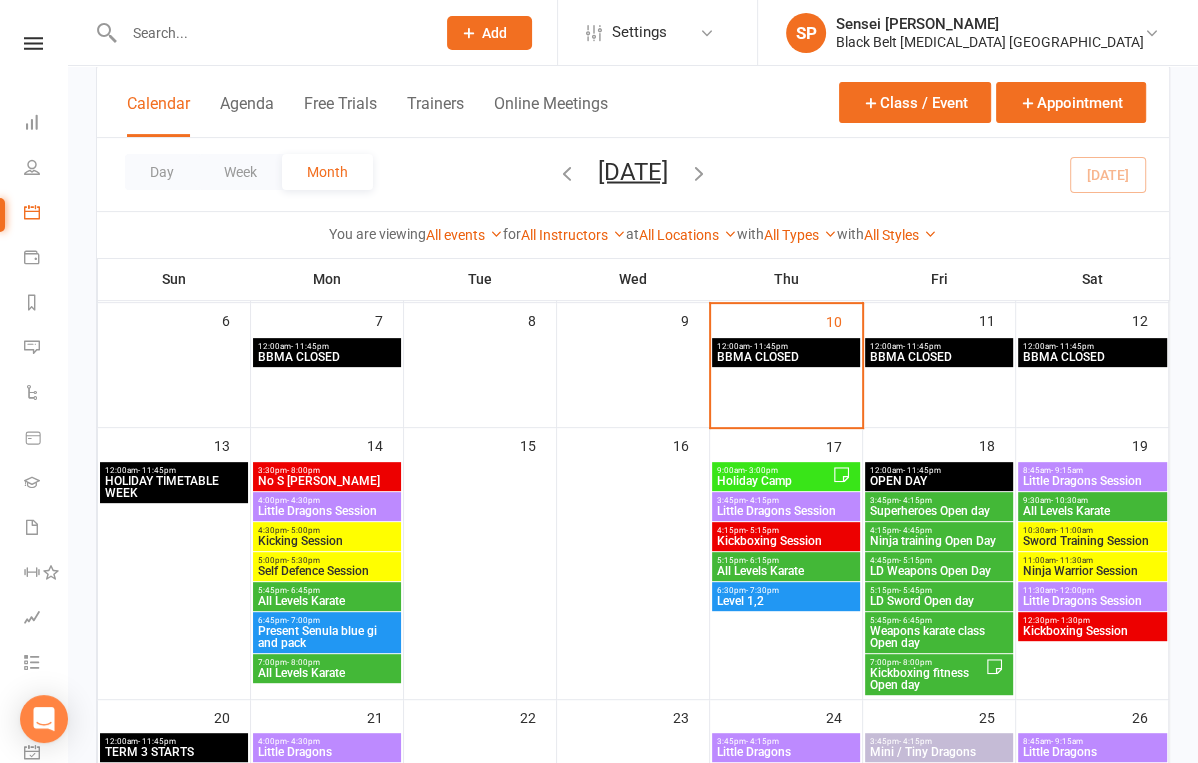 click on "5:00pm  - 5:30pm" at bounding box center (327, 560) 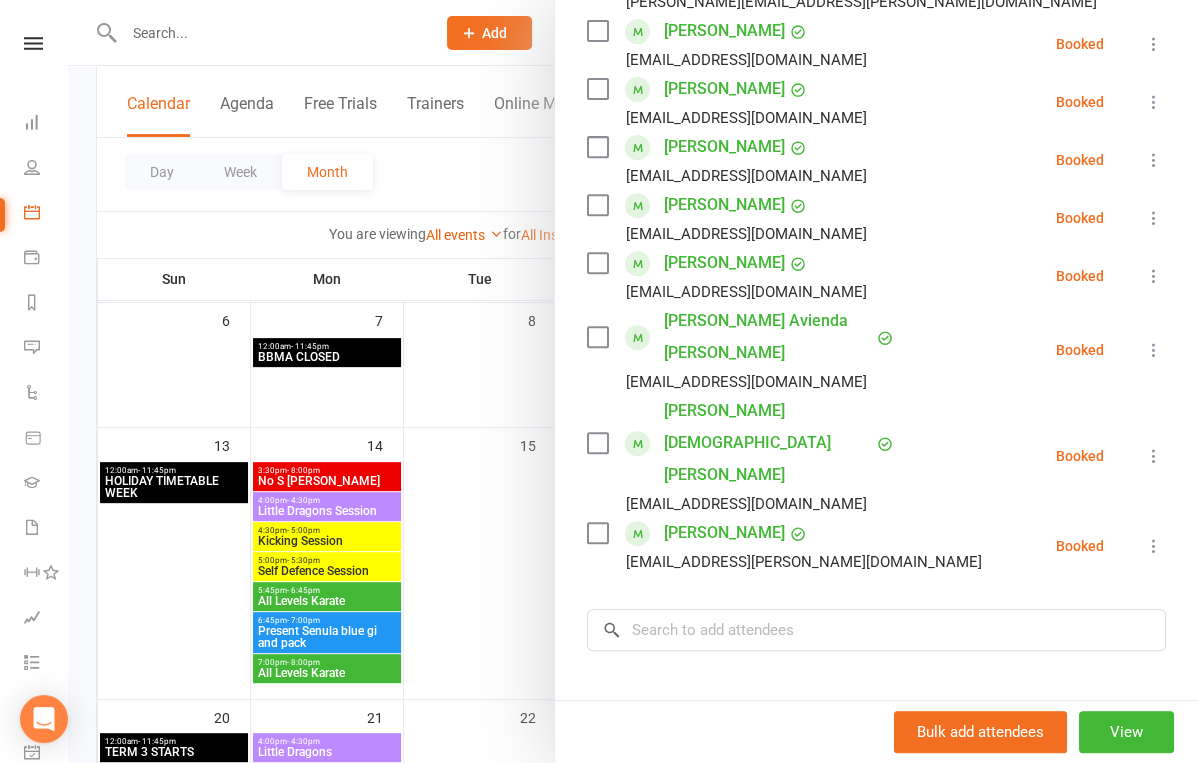 scroll, scrollTop: 538, scrollLeft: 0, axis: vertical 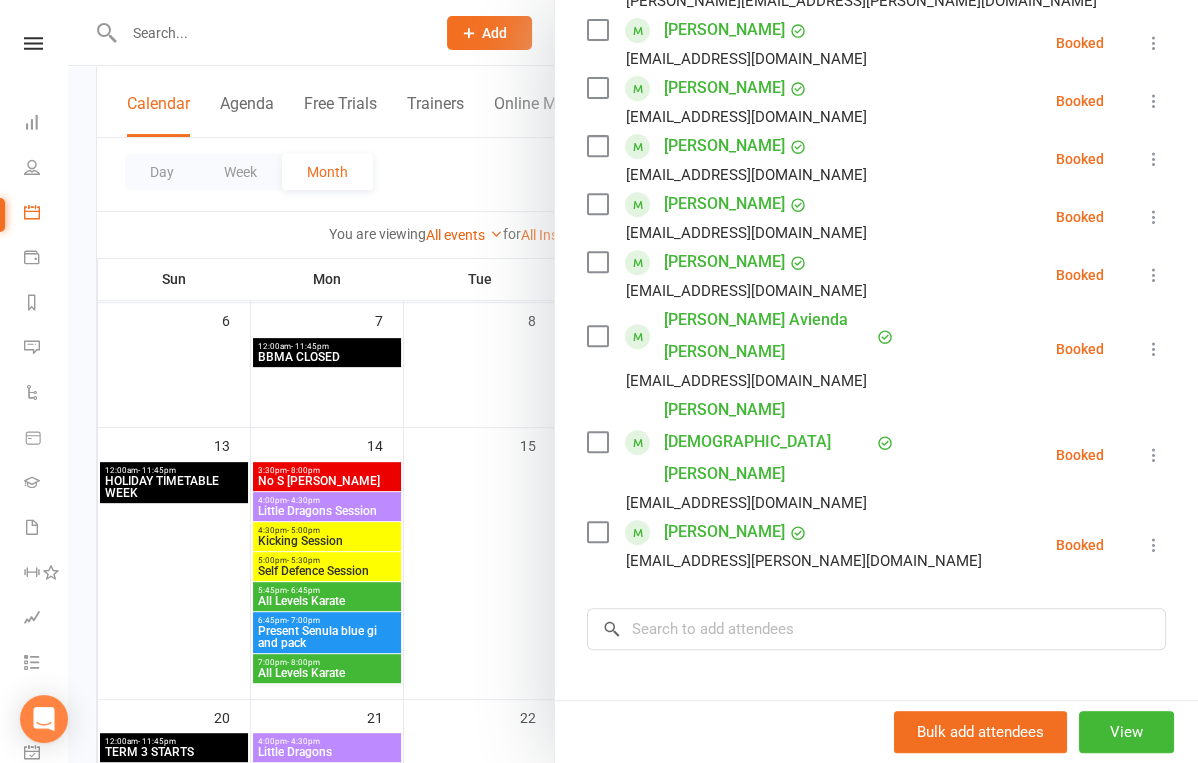 click at bounding box center [633, 381] 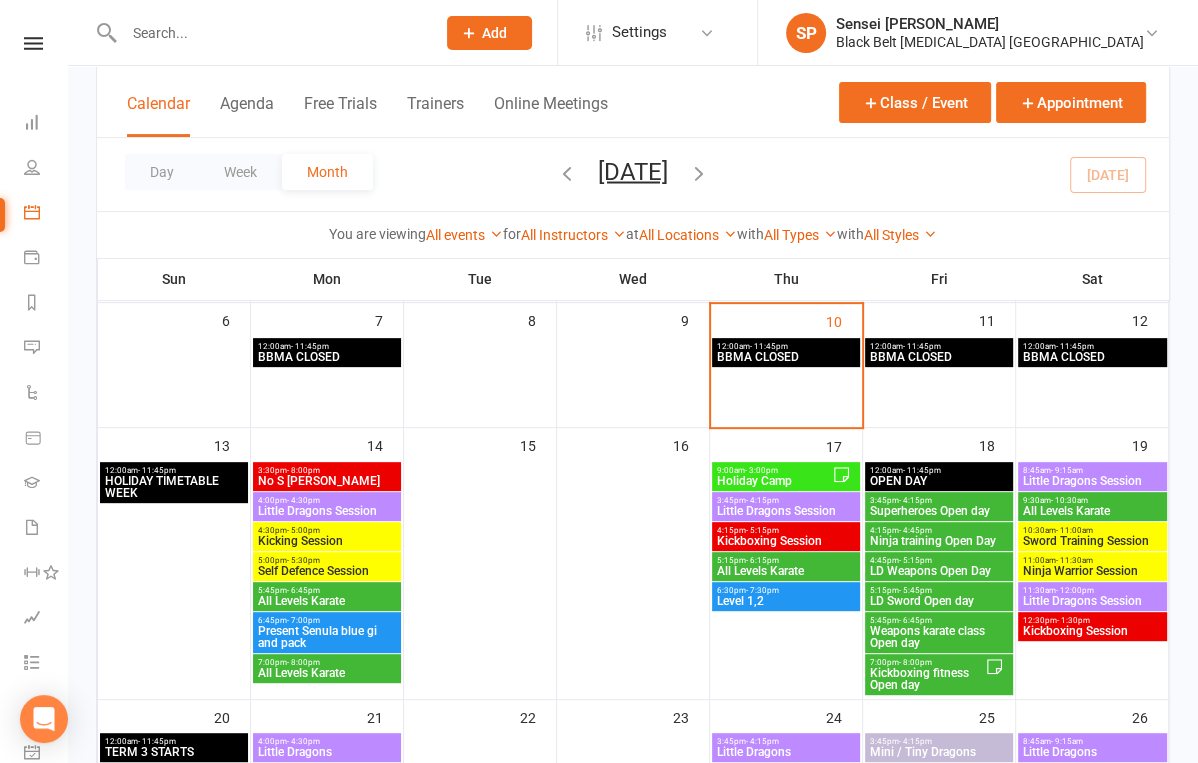 click on "- 6:45pm" at bounding box center [303, 590] 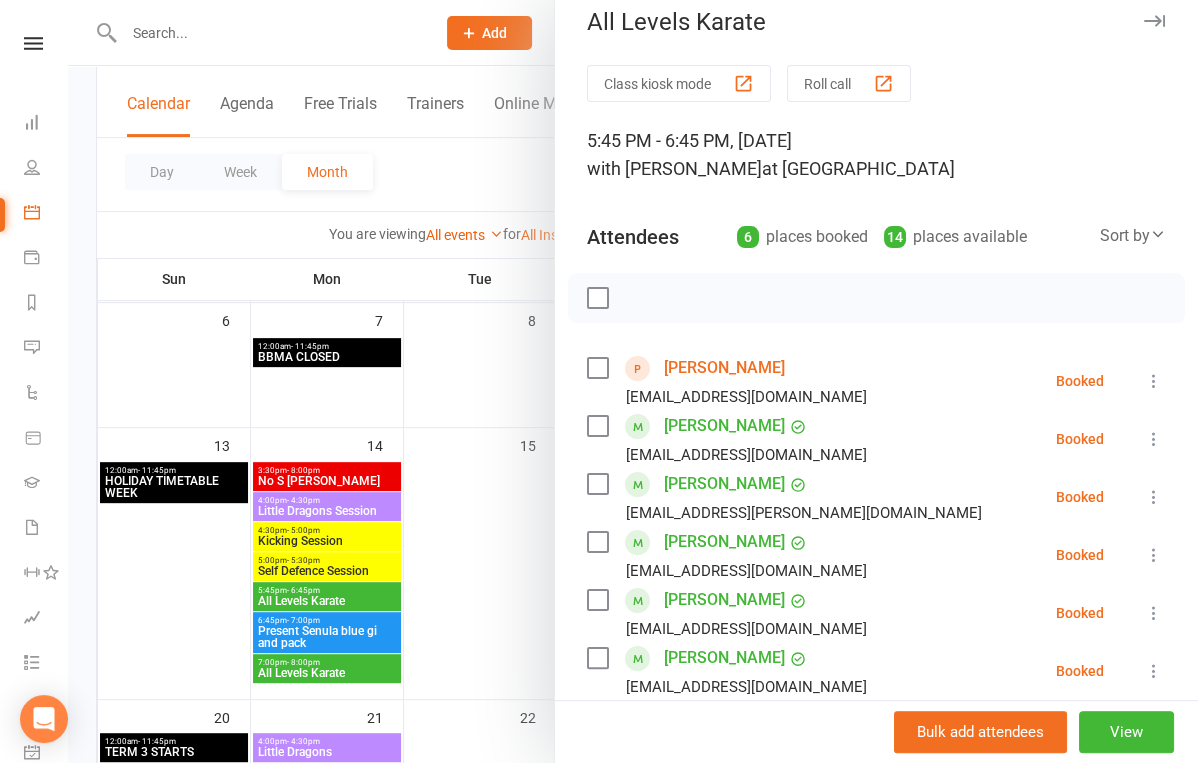 scroll, scrollTop: 0, scrollLeft: 0, axis: both 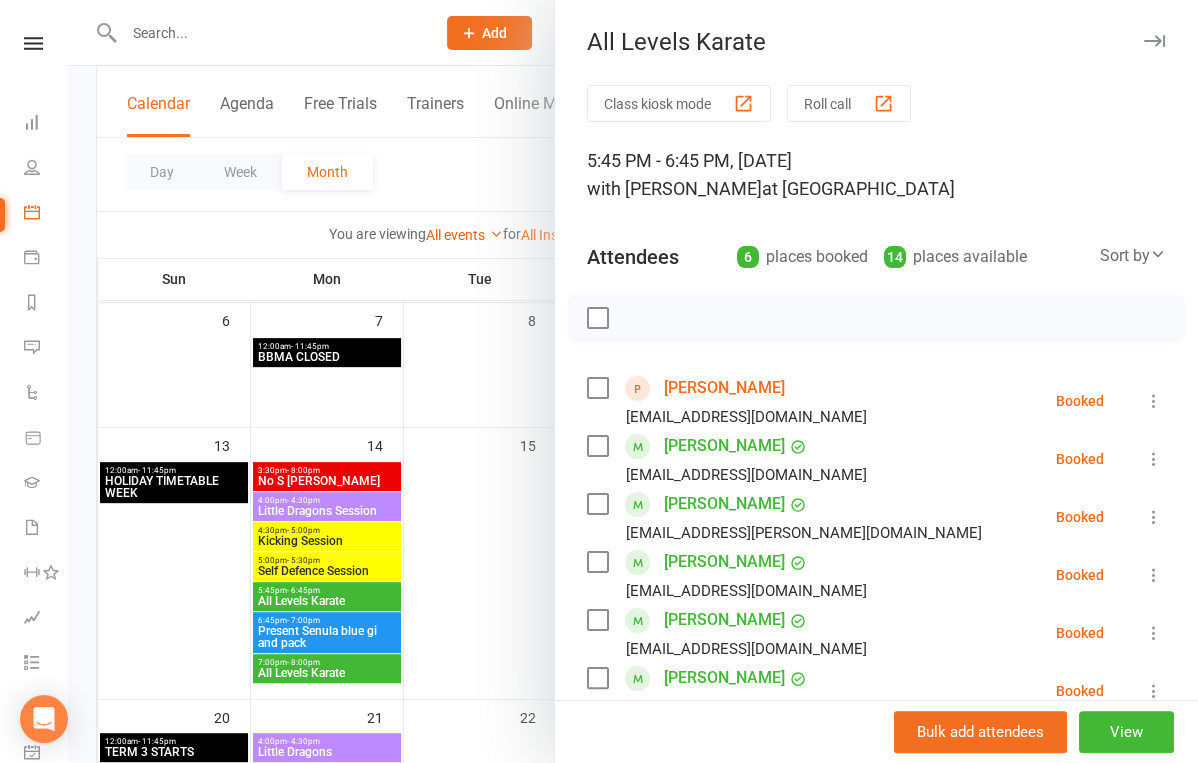 click at bounding box center [633, 381] 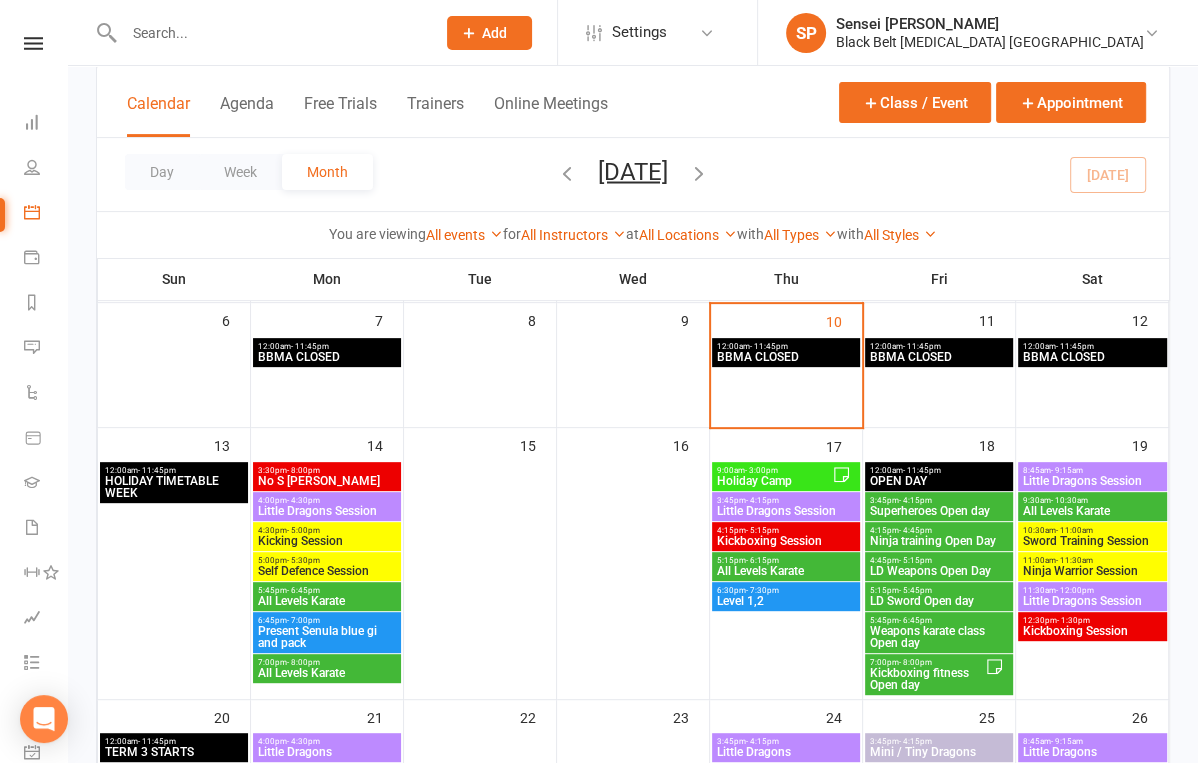 click on "All Levels Karate" at bounding box center [327, 673] 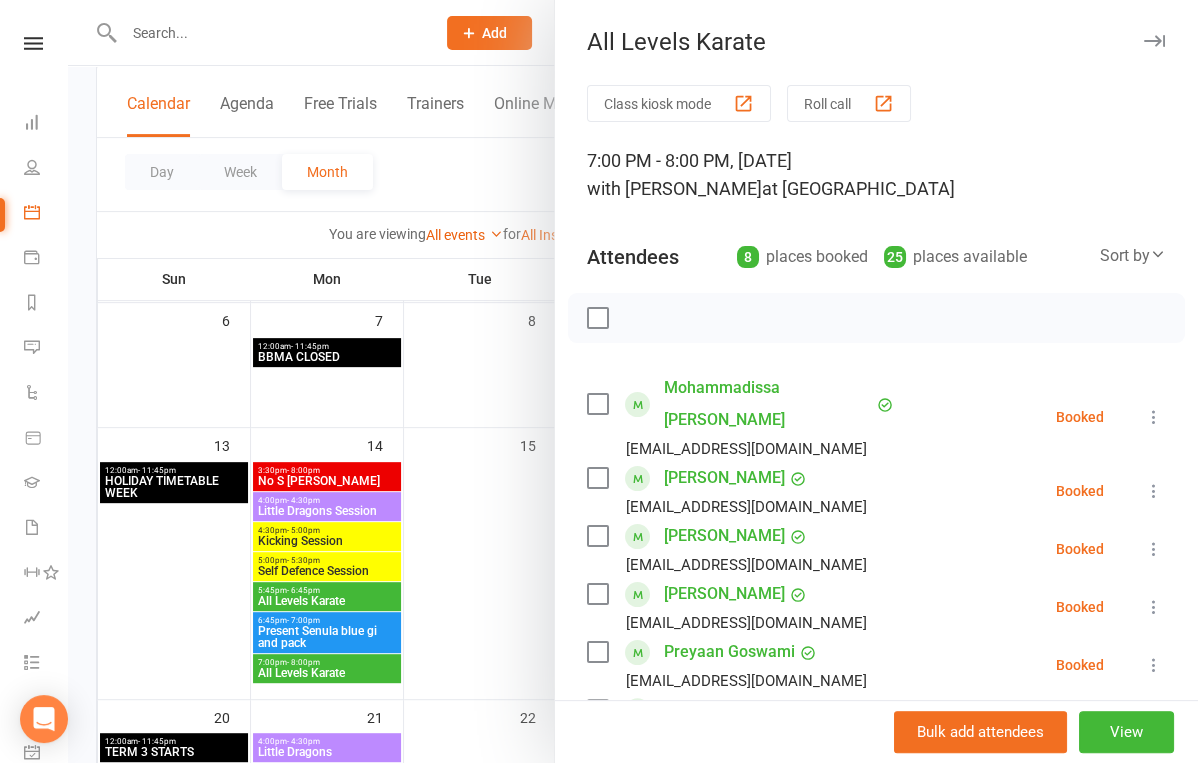 click at bounding box center (633, 381) 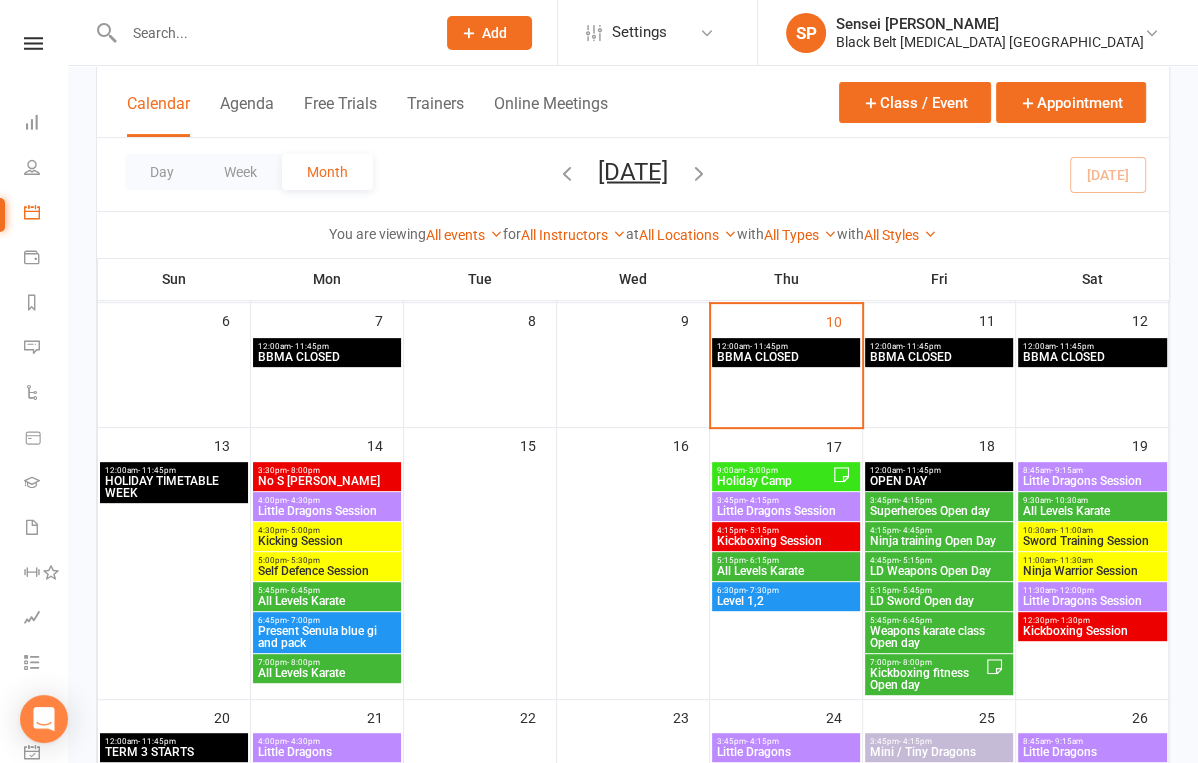 click on "All Levels Karate" at bounding box center [327, 601] 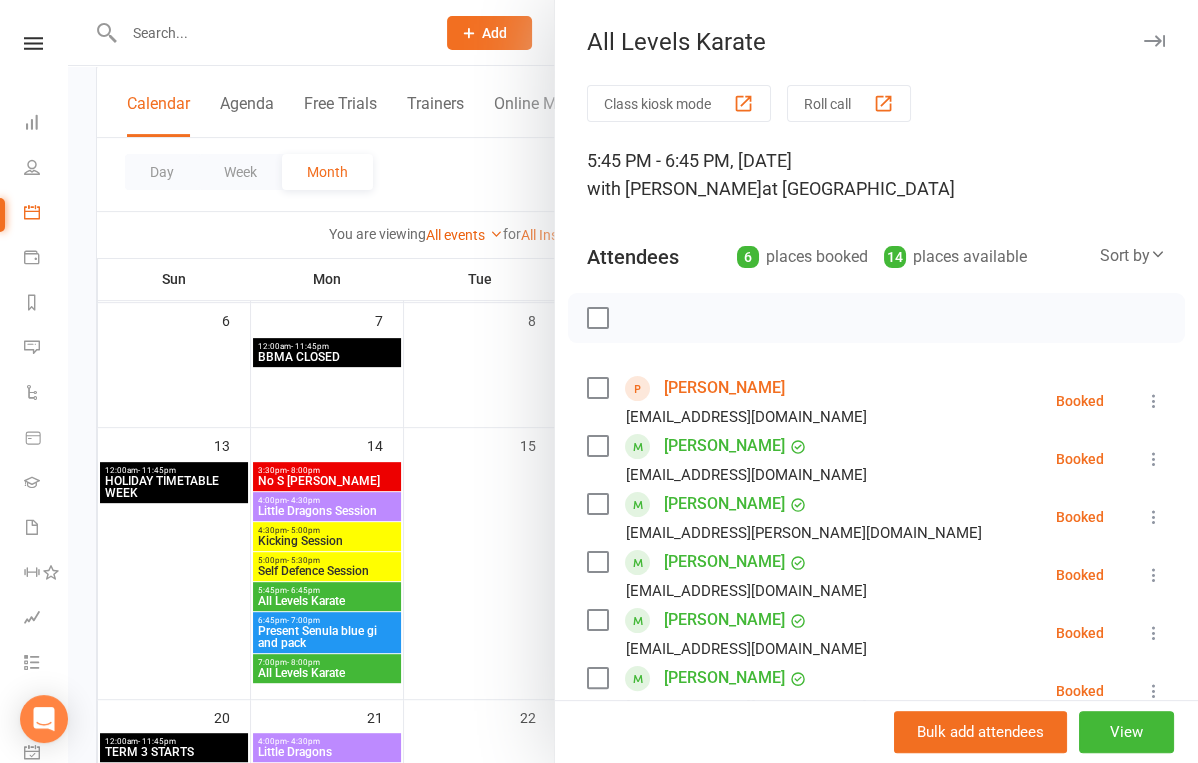 click at bounding box center [633, 381] 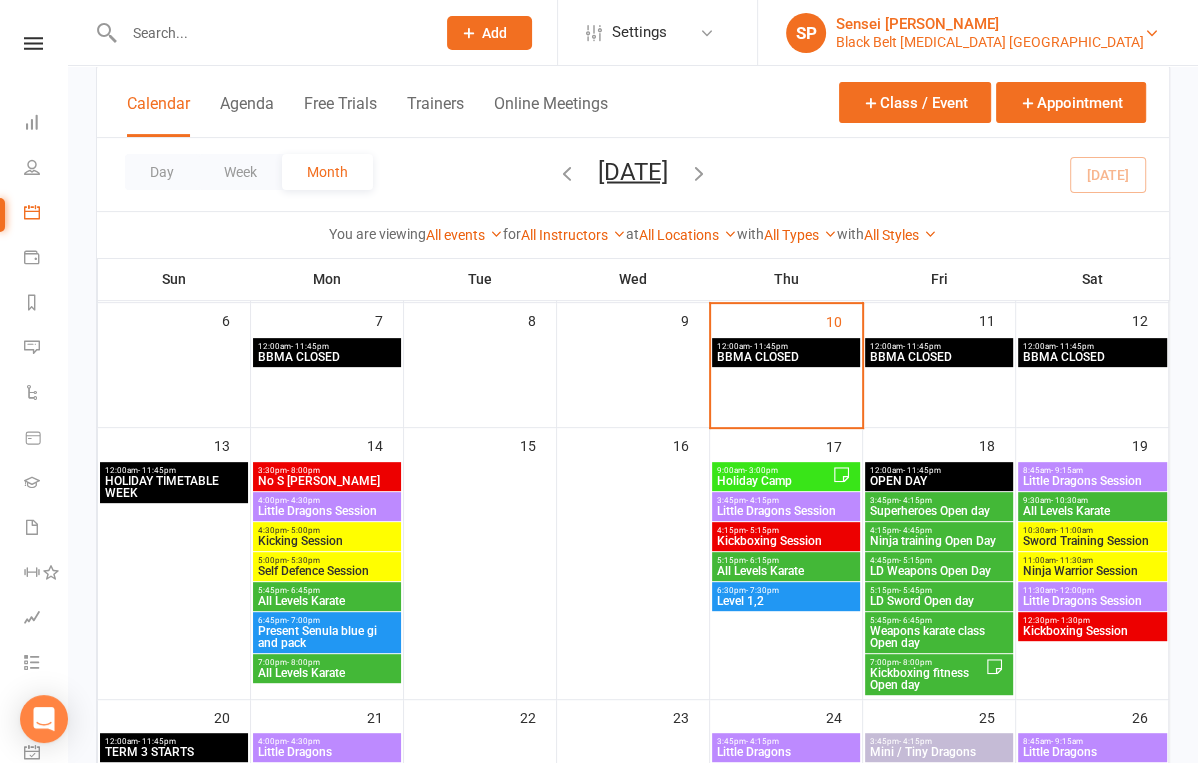 click on "Black Belt [MEDICAL_DATA] [GEOGRAPHIC_DATA]" at bounding box center [990, 42] 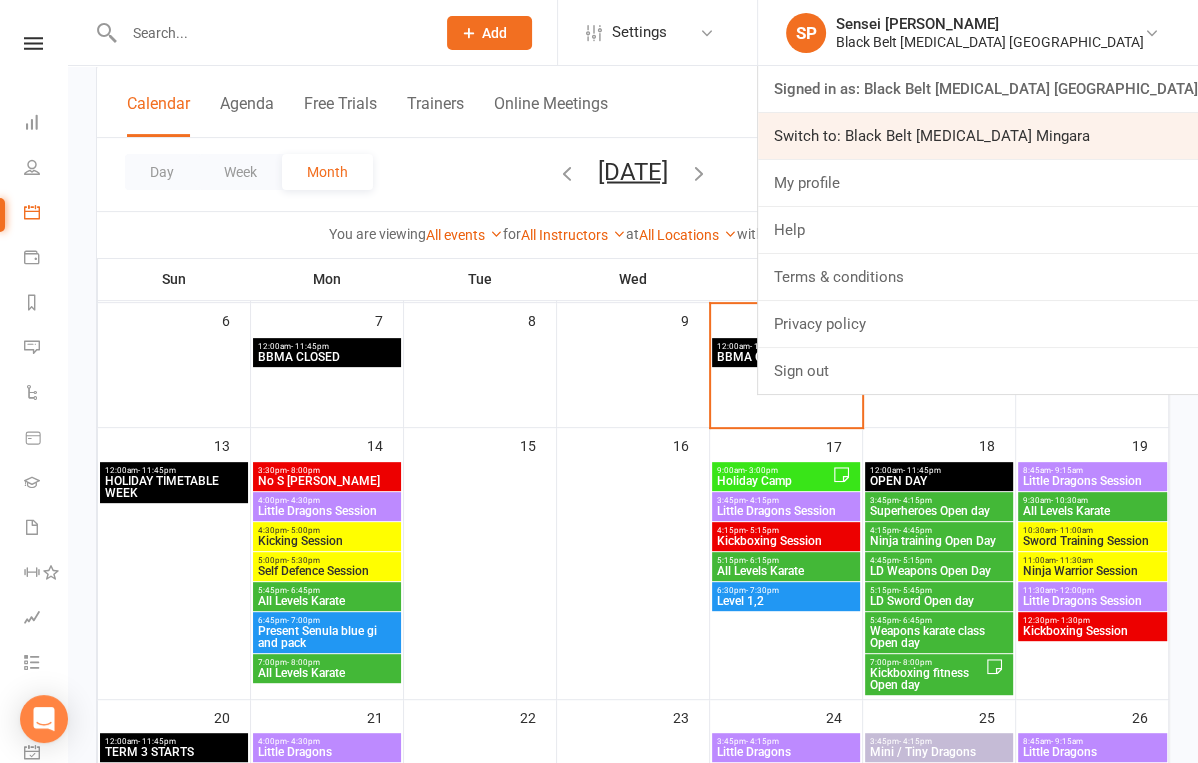 click on "Switch to: Black Belt Martial Arts Mingara" at bounding box center (978, 136) 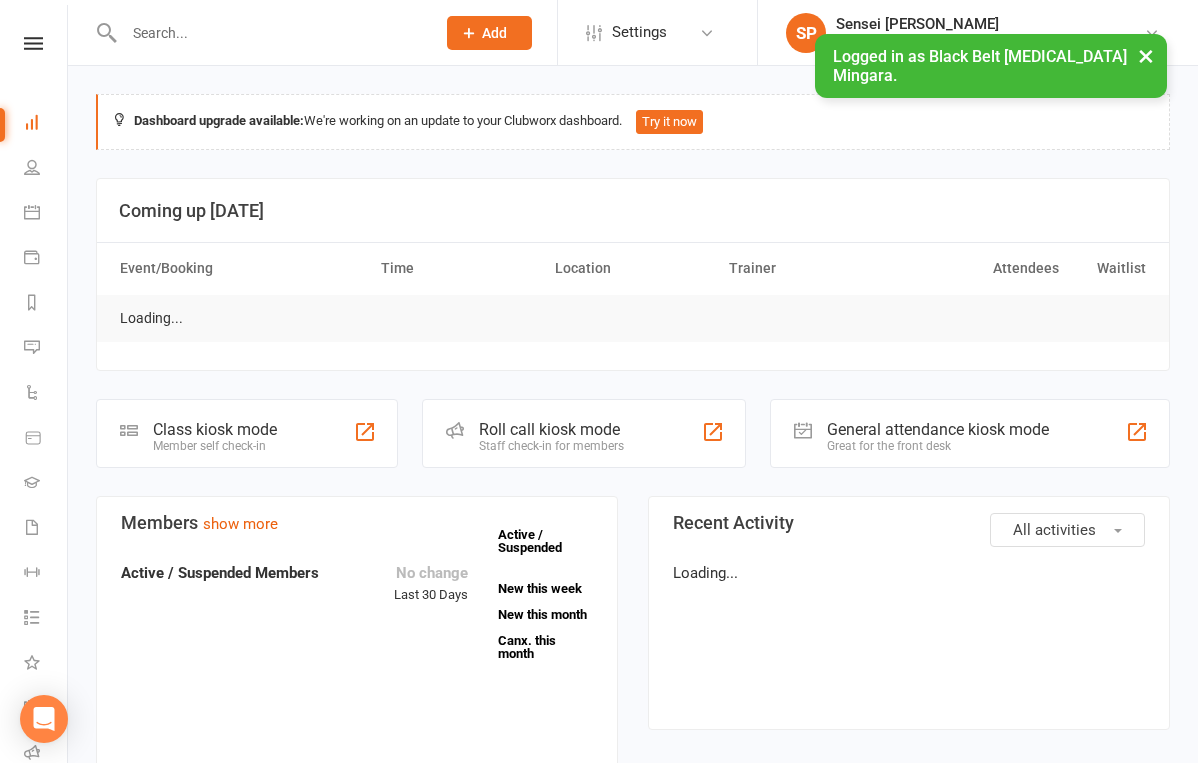 scroll, scrollTop: 0, scrollLeft: 0, axis: both 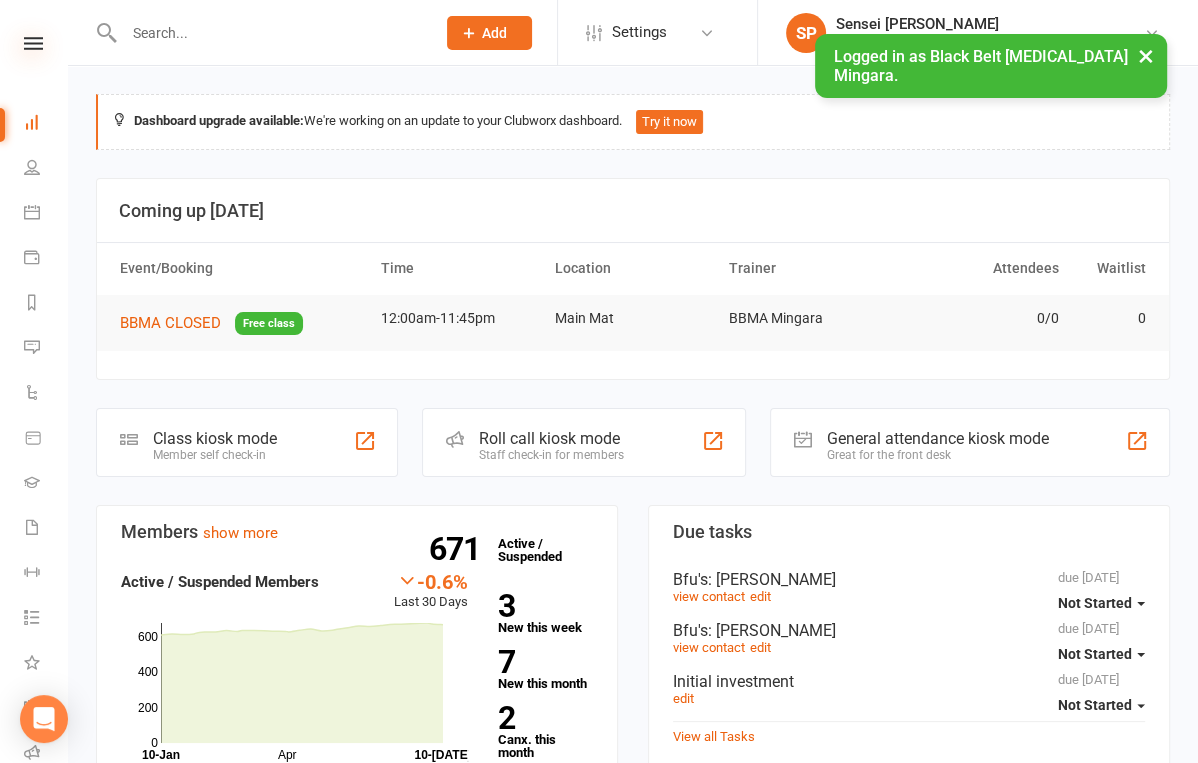 click at bounding box center [33, 43] 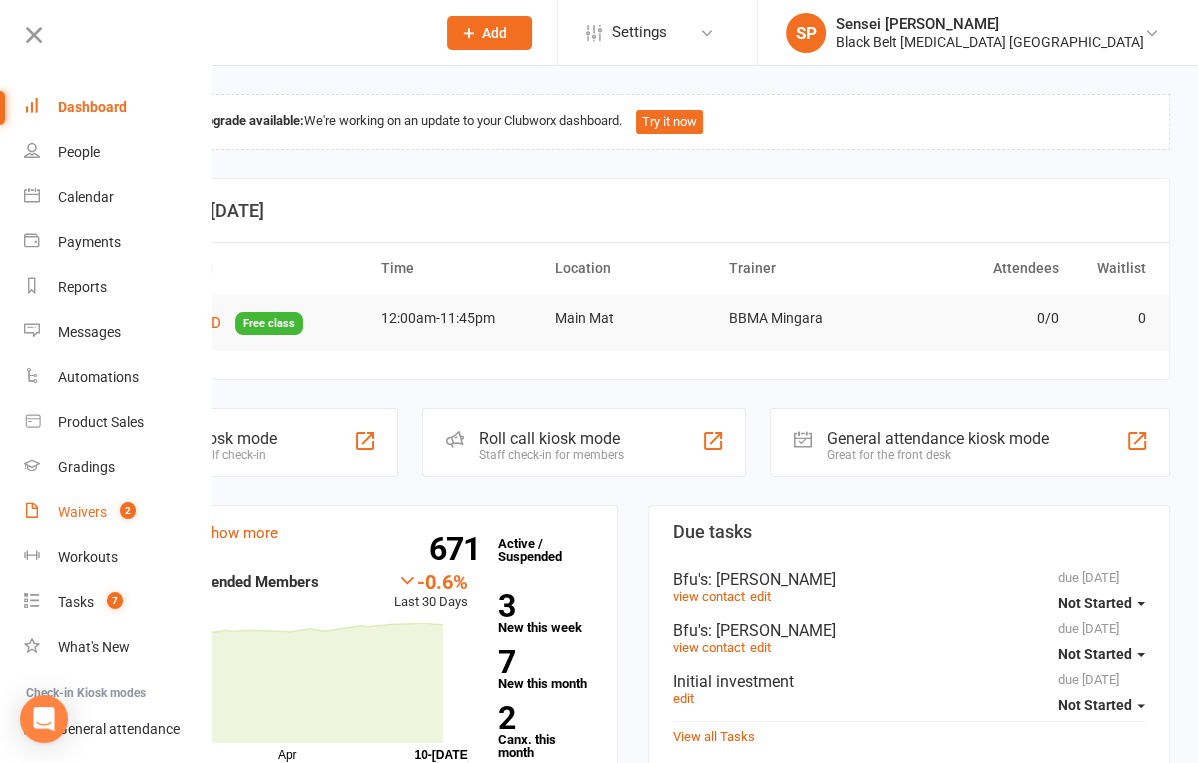 click on "Waivers" at bounding box center (82, 512) 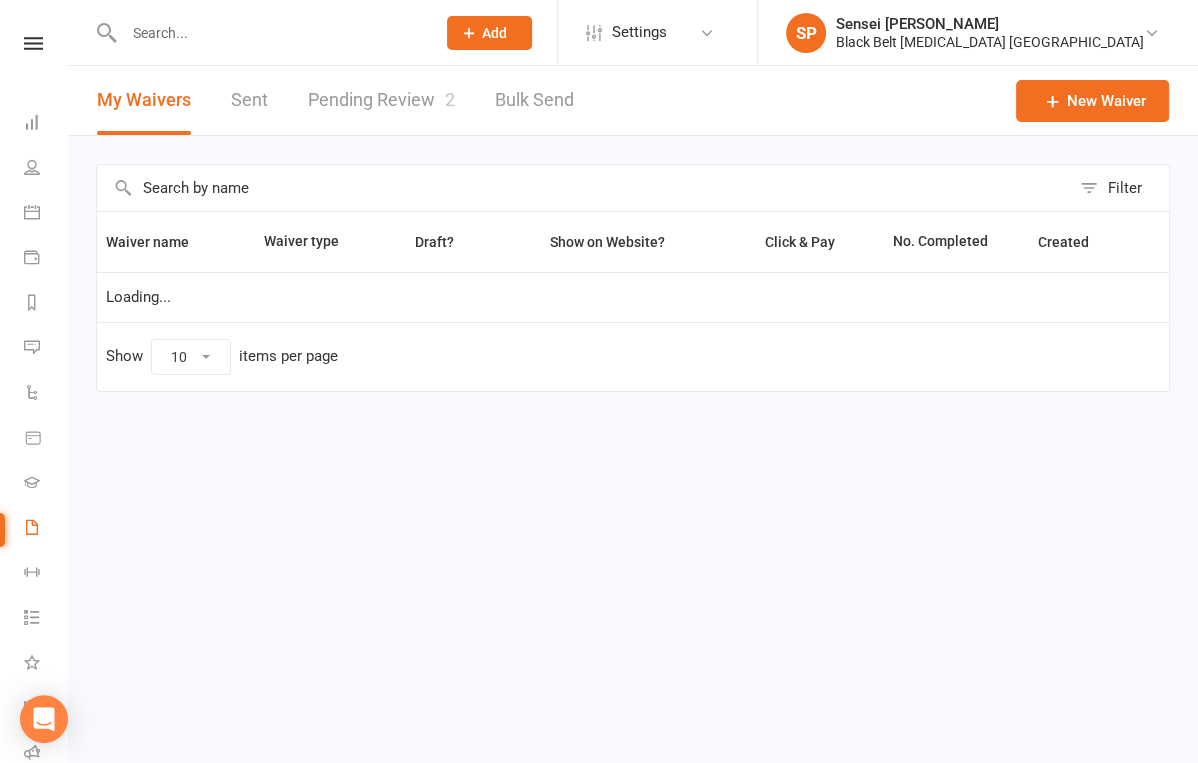 click on "Pending Review 2" at bounding box center (381, 100) 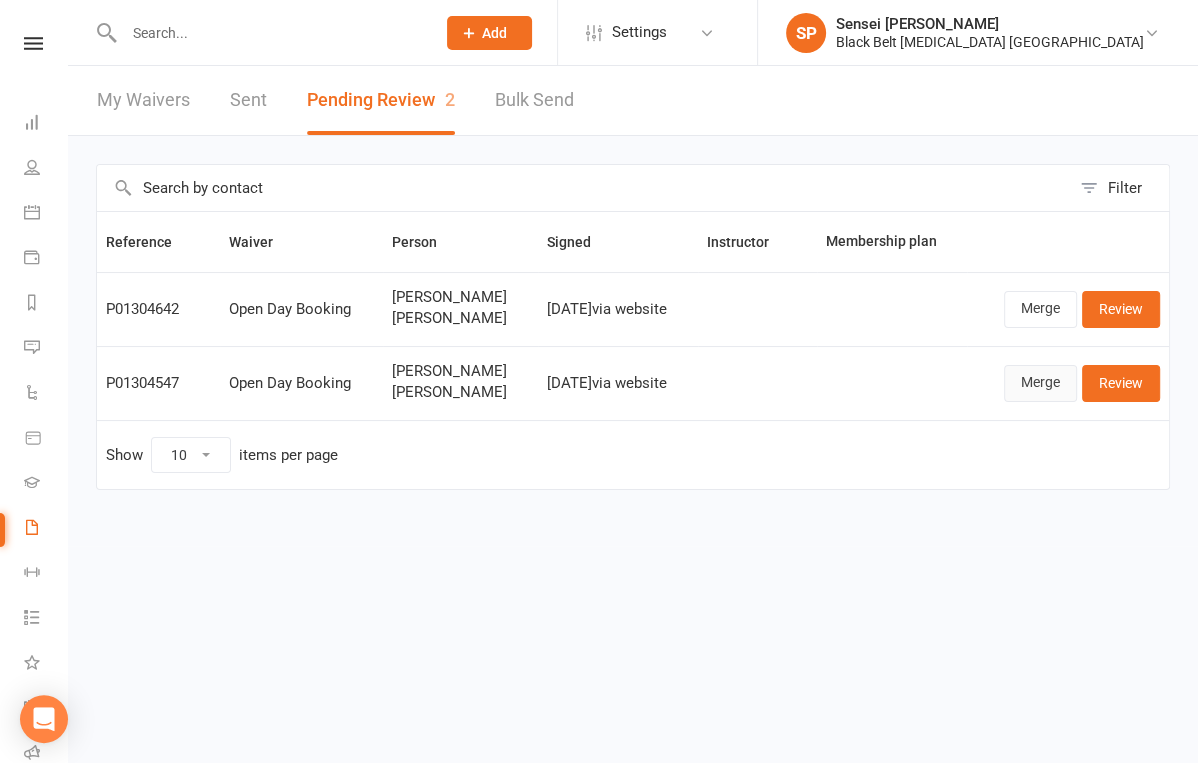 click on "Merge" at bounding box center (1040, 383) 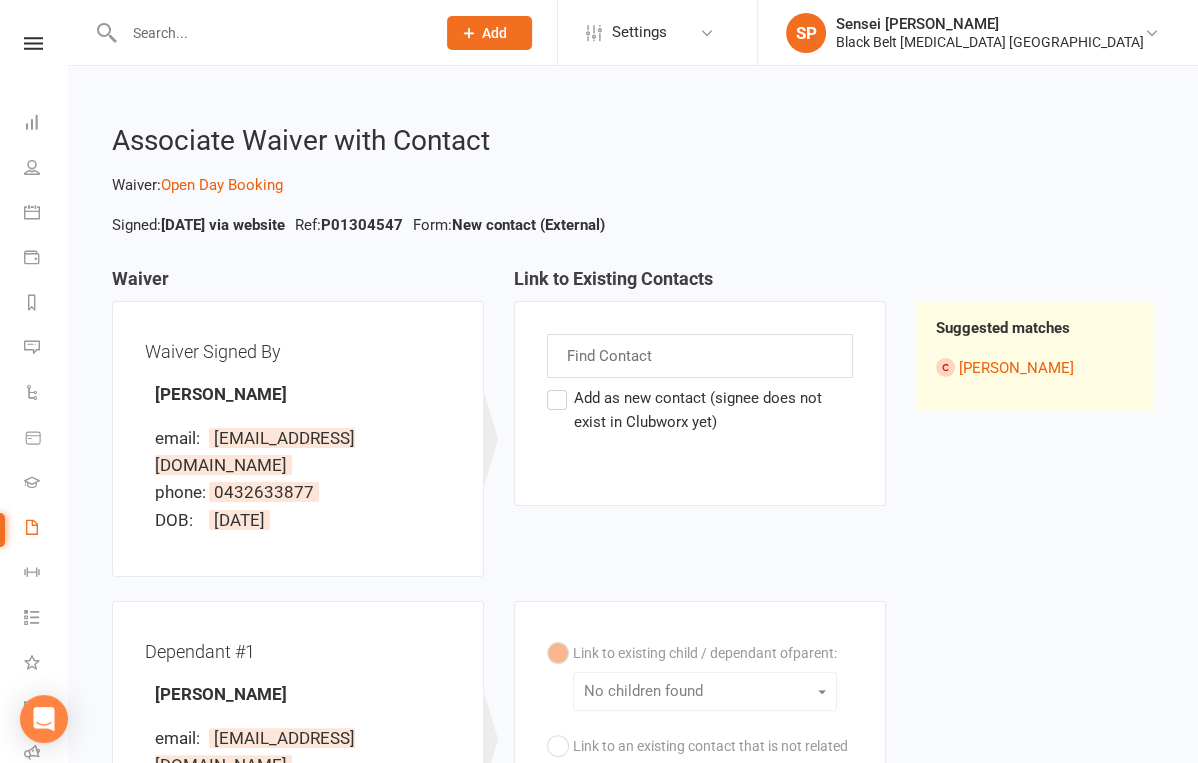 scroll, scrollTop: 21, scrollLeft: 0, axis: vertical 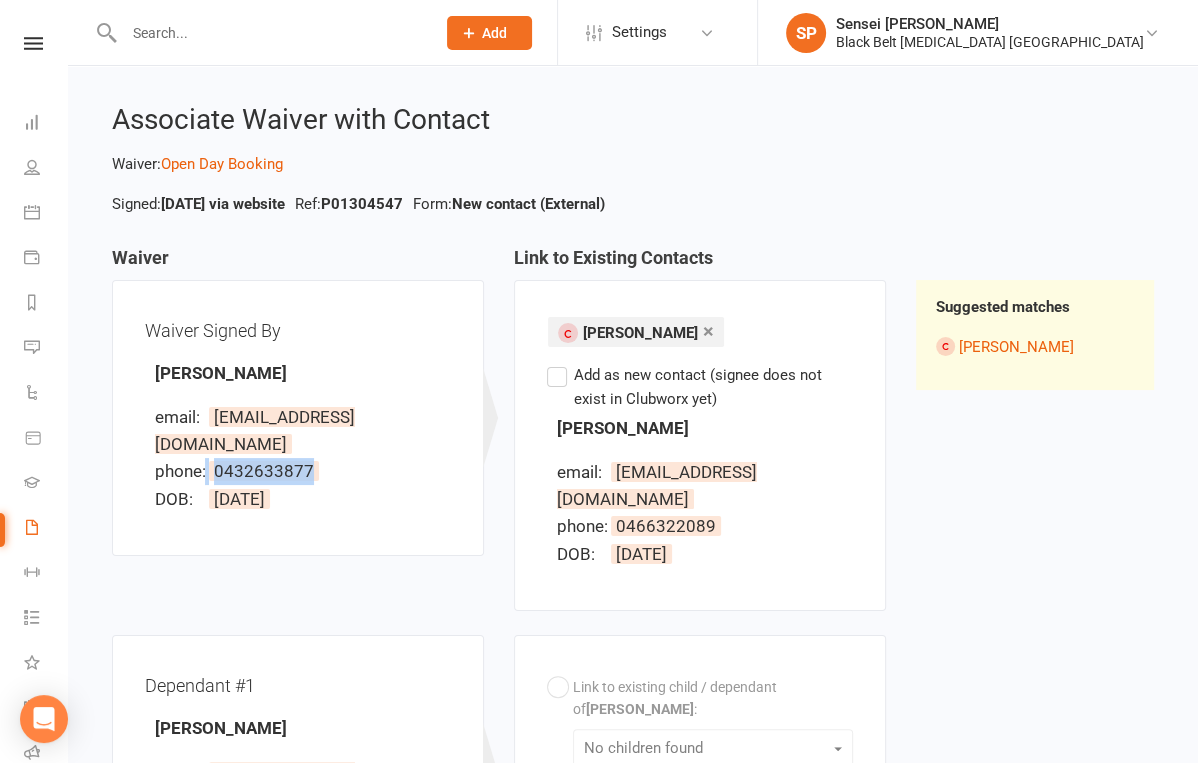 drag, startPoint x: 324, startPoint y: 443, endPoint x: 205, endPoint y: 441, distance: 119.01681 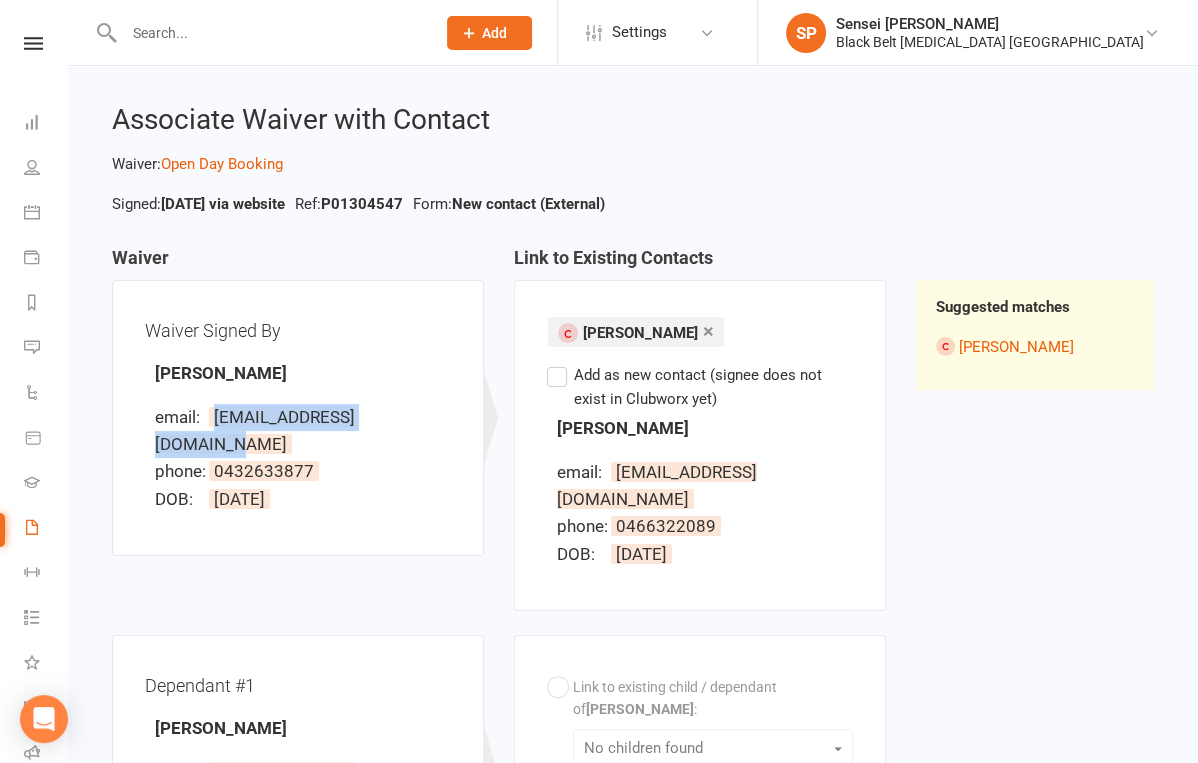 drag, startPoint x: 433, startPoint y: 417, endPoint x: 212, endPoint y: 417, distance: 221 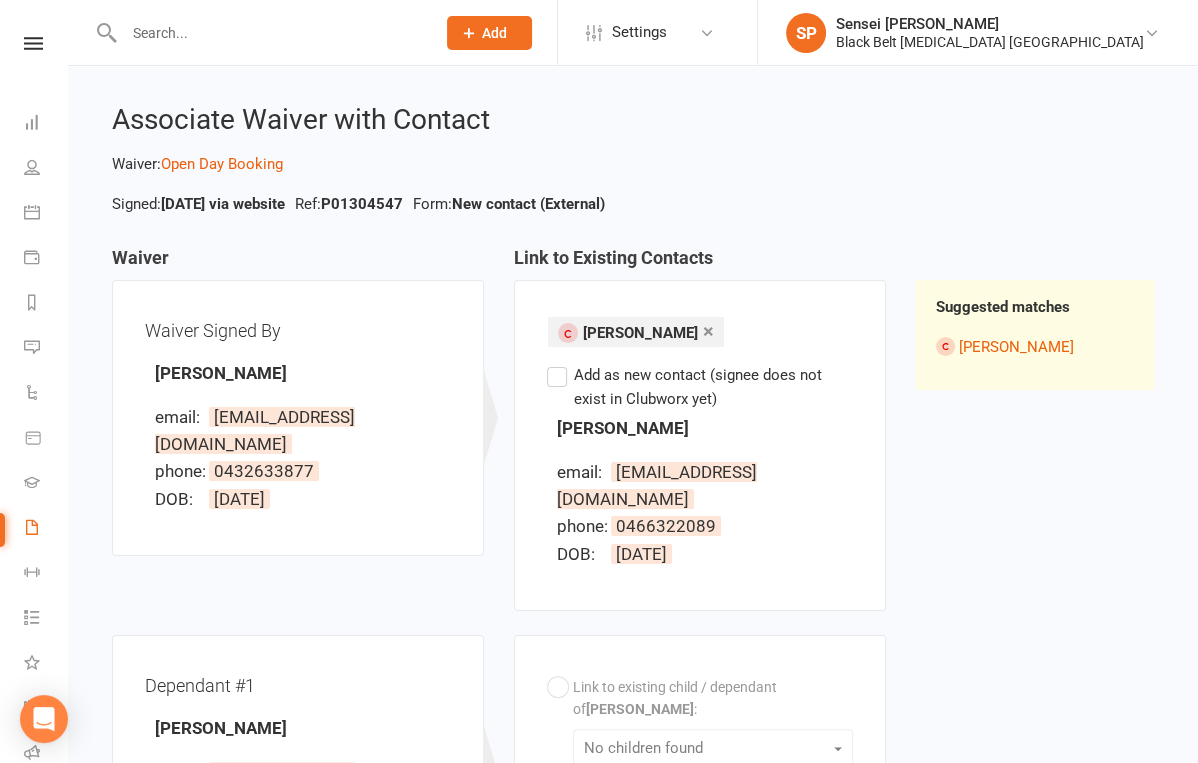 click on "×" at bounding box center [708, 331] 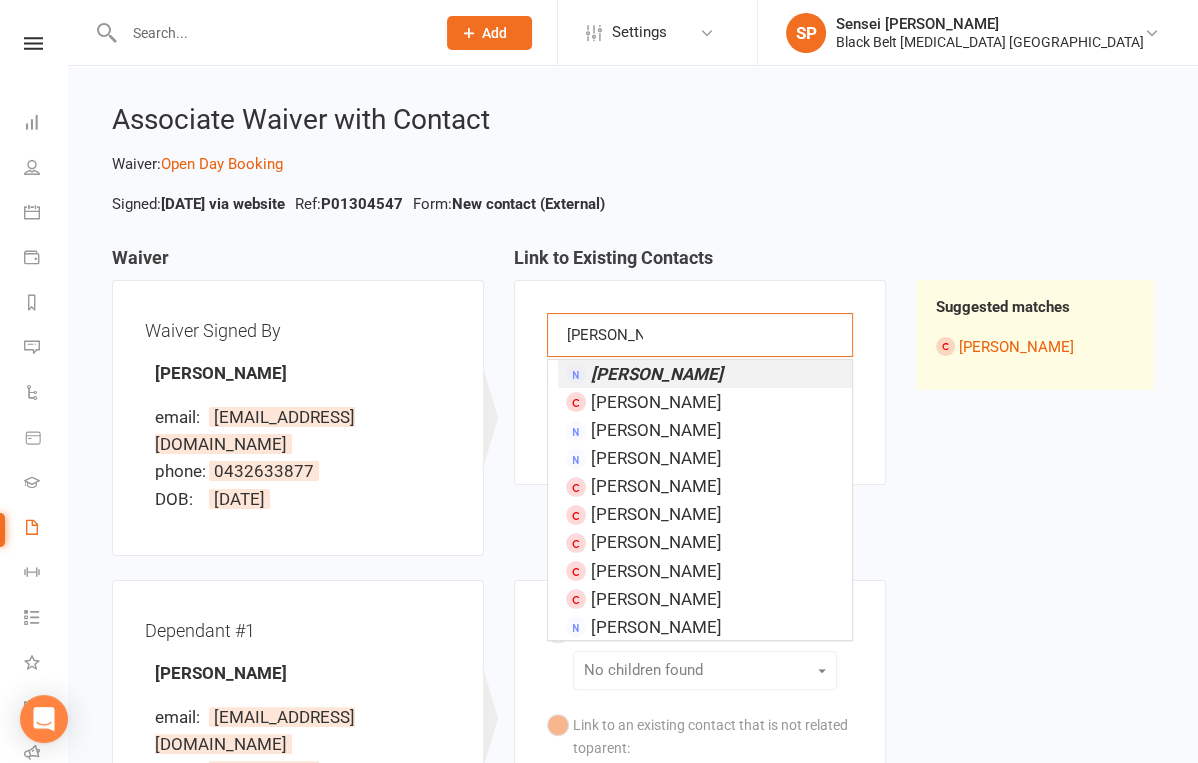type on "tiana davis" 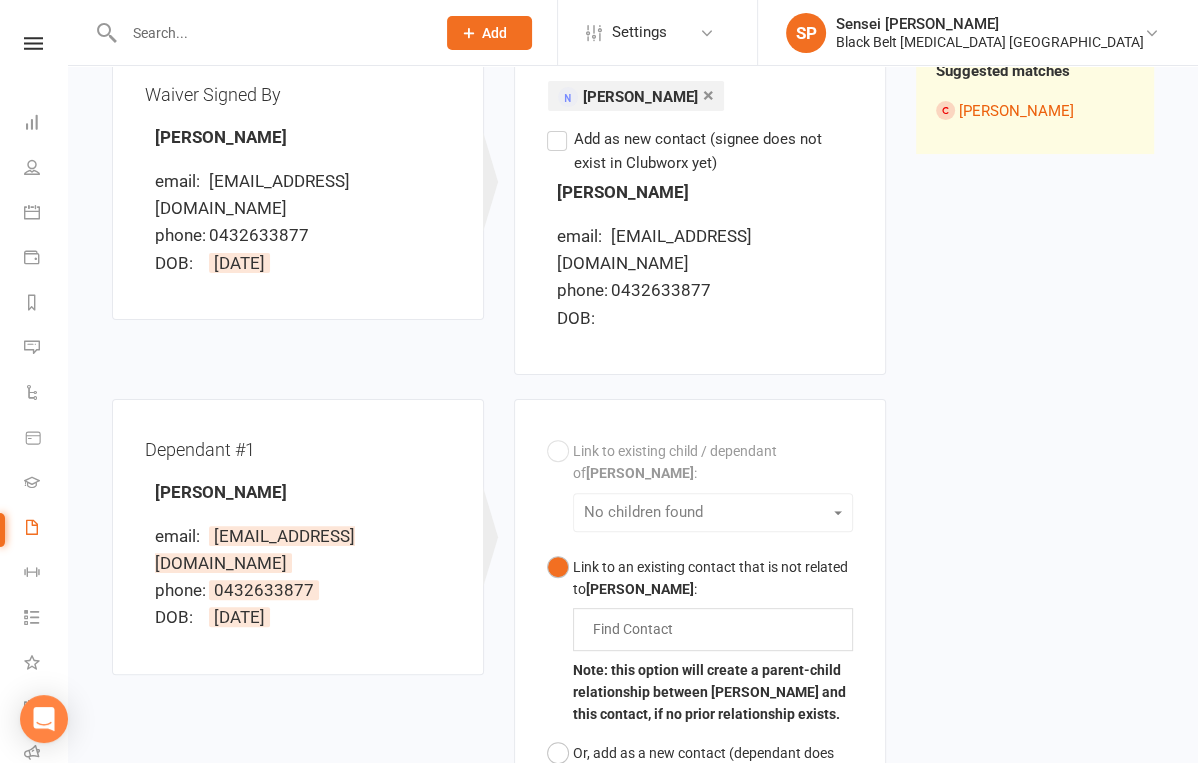 scroll, scrollTop: 428, scrollLeft: 0, axis: vertical 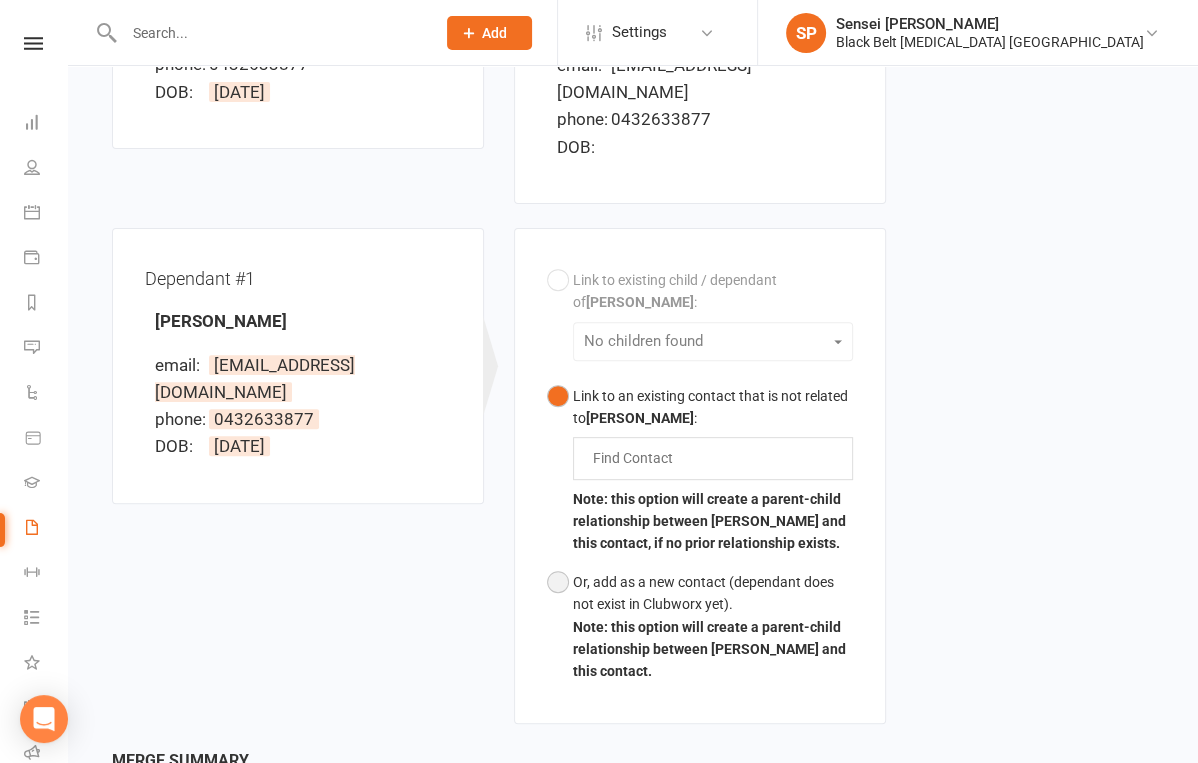 click on "Or, add as a new contact (dependant does not exist in Clubworx yet). Note: this option will create a parent-child relationship between Tiana Davis and this contact." at bounding box center [700, 627] 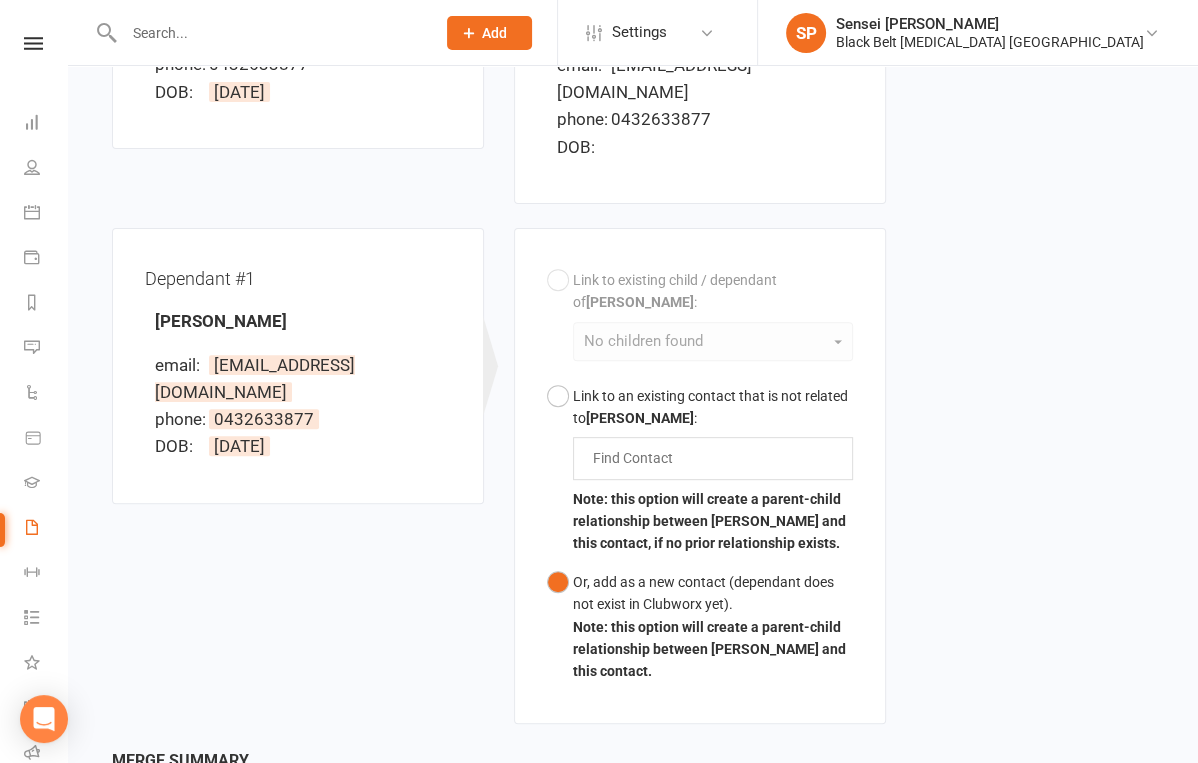 scroll, scrollTop: 613, scrollLeft: 0, axis: vertical 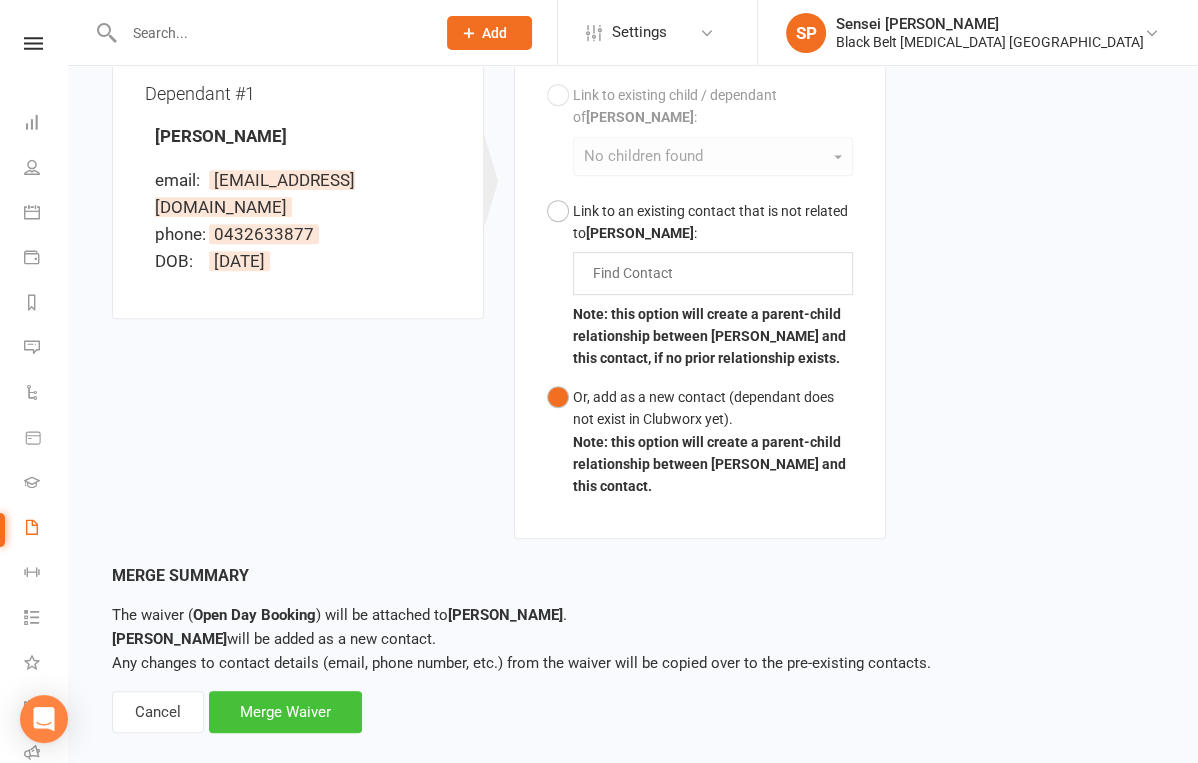 click on "Merge Waiver" at bounding box center [285, 712] 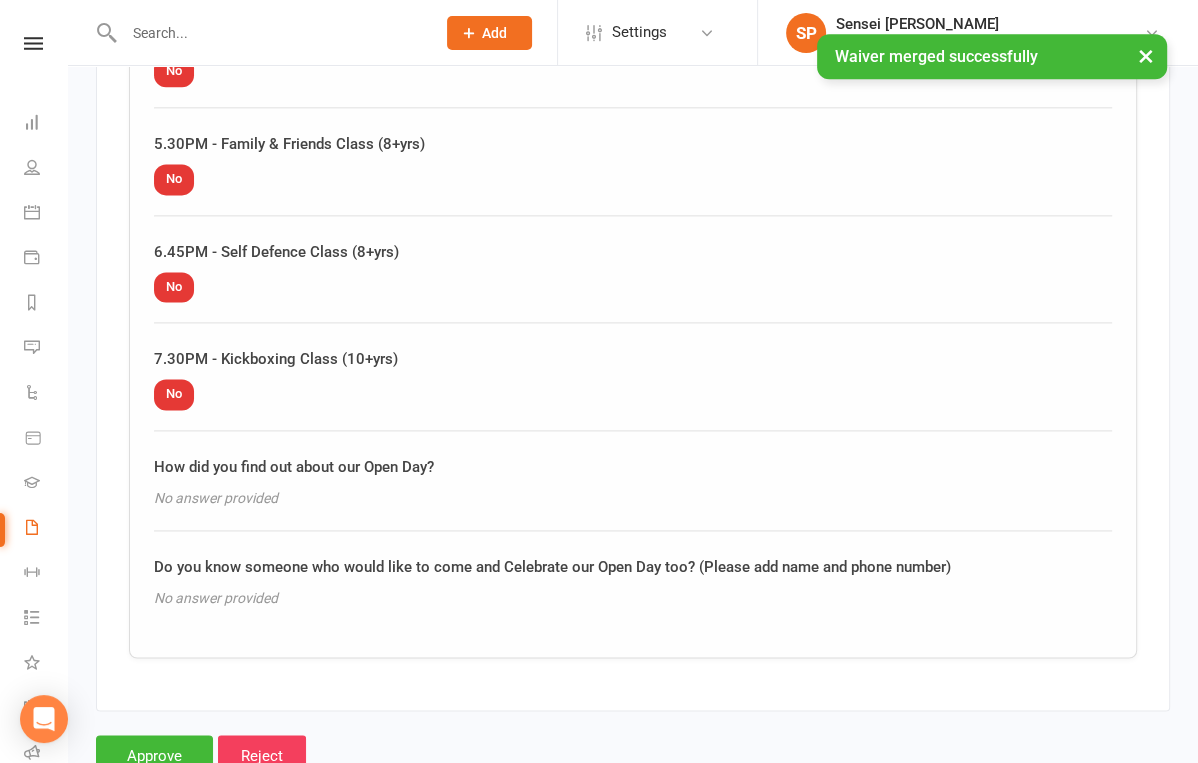 scroll, scrollTop: 1927, scrollLeft: 0, axis: vertical 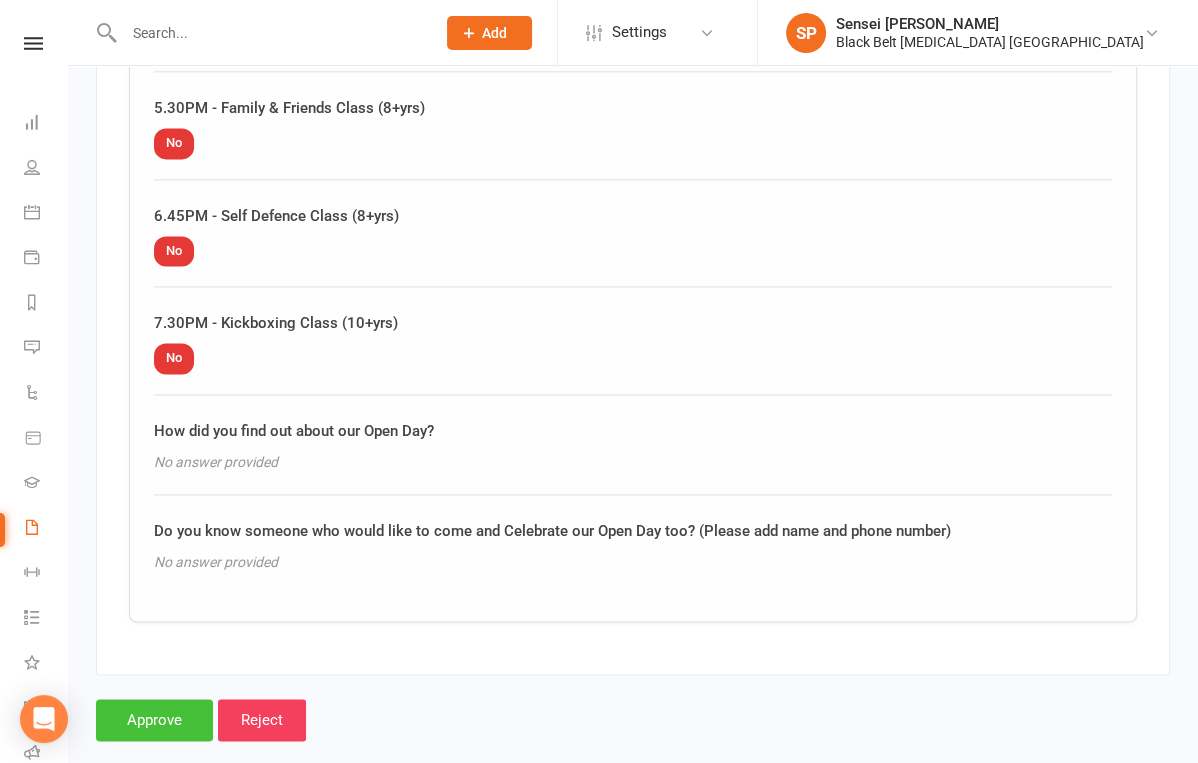 click on "Approve" at bounding box center (154, 720) 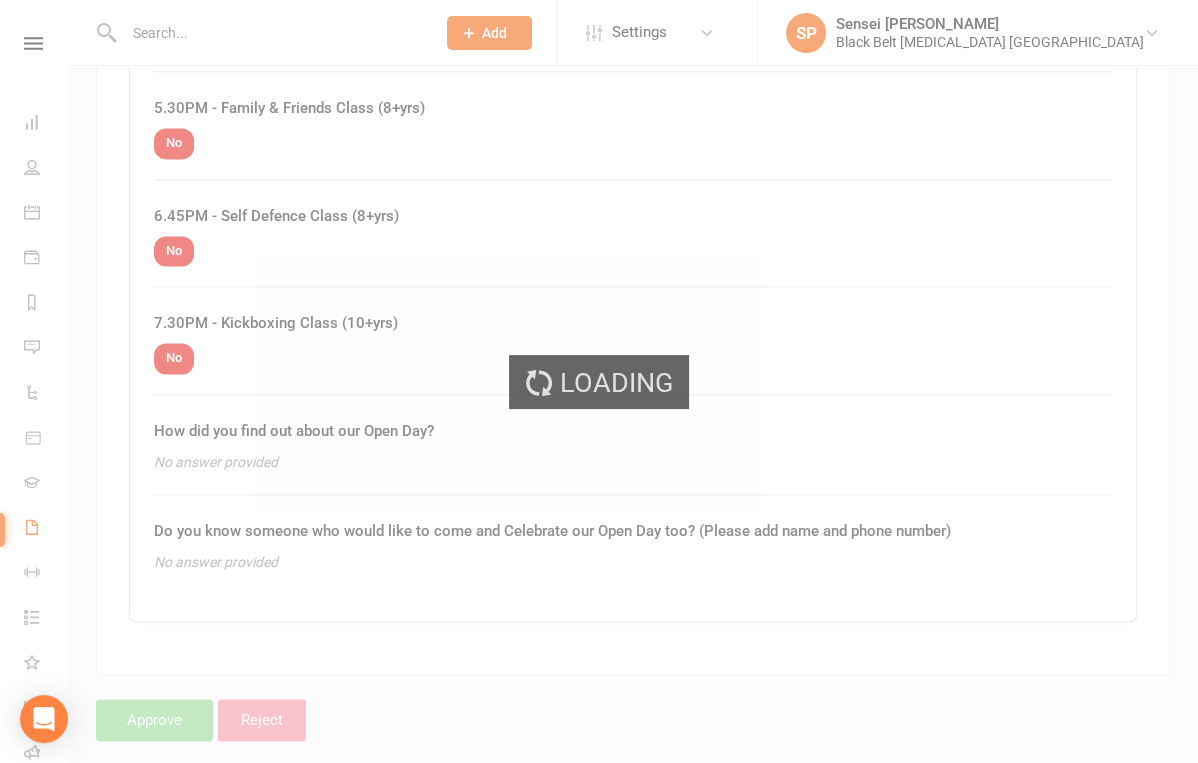 scroll, scrollTop: 0, scrollLeft: 0, axis: both 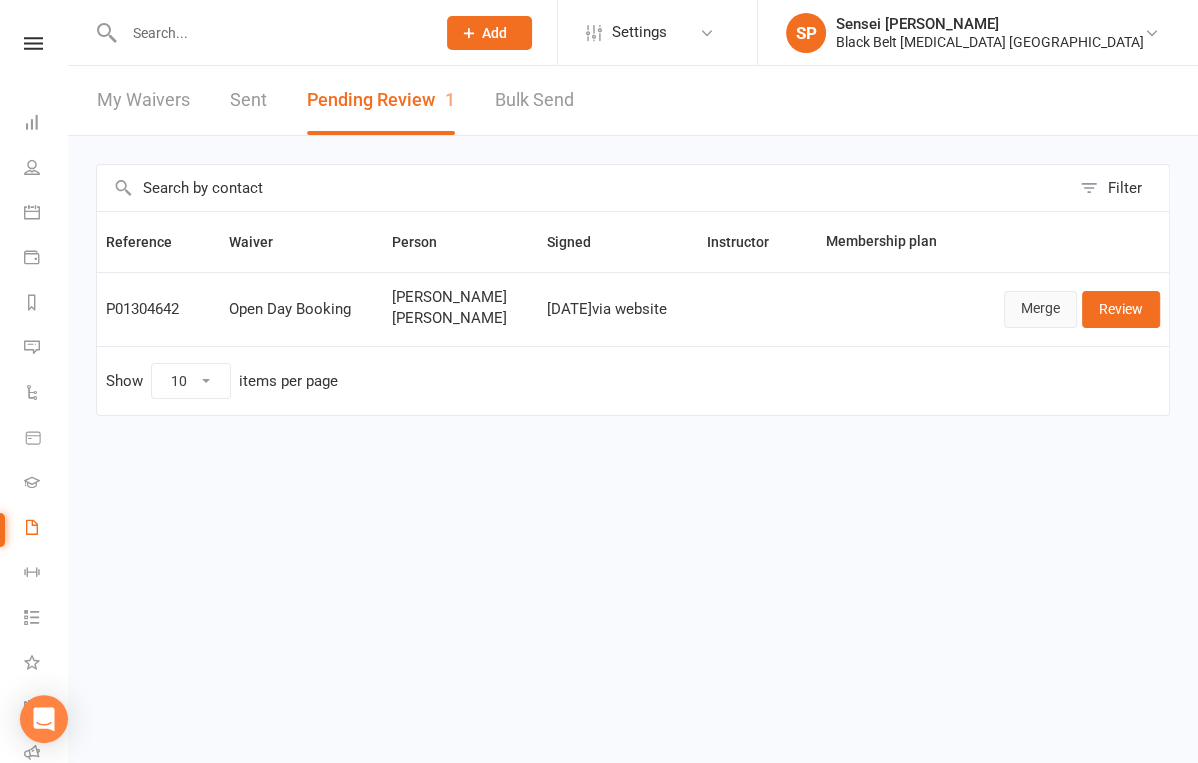 click on "Merge" at bounding box center (1040, 309) 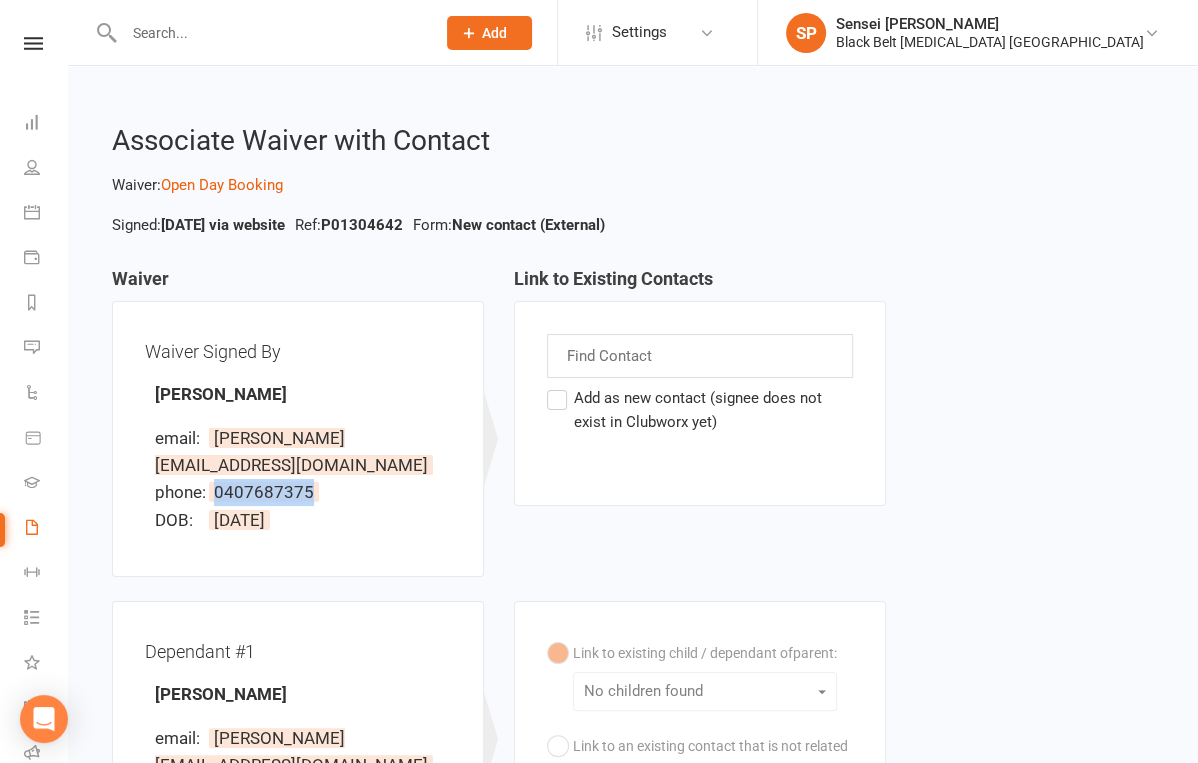 drag, startPoint x: 326, startPoint y: 464, endPoint x: 213, endPoint y: 465, distance: 113.004425 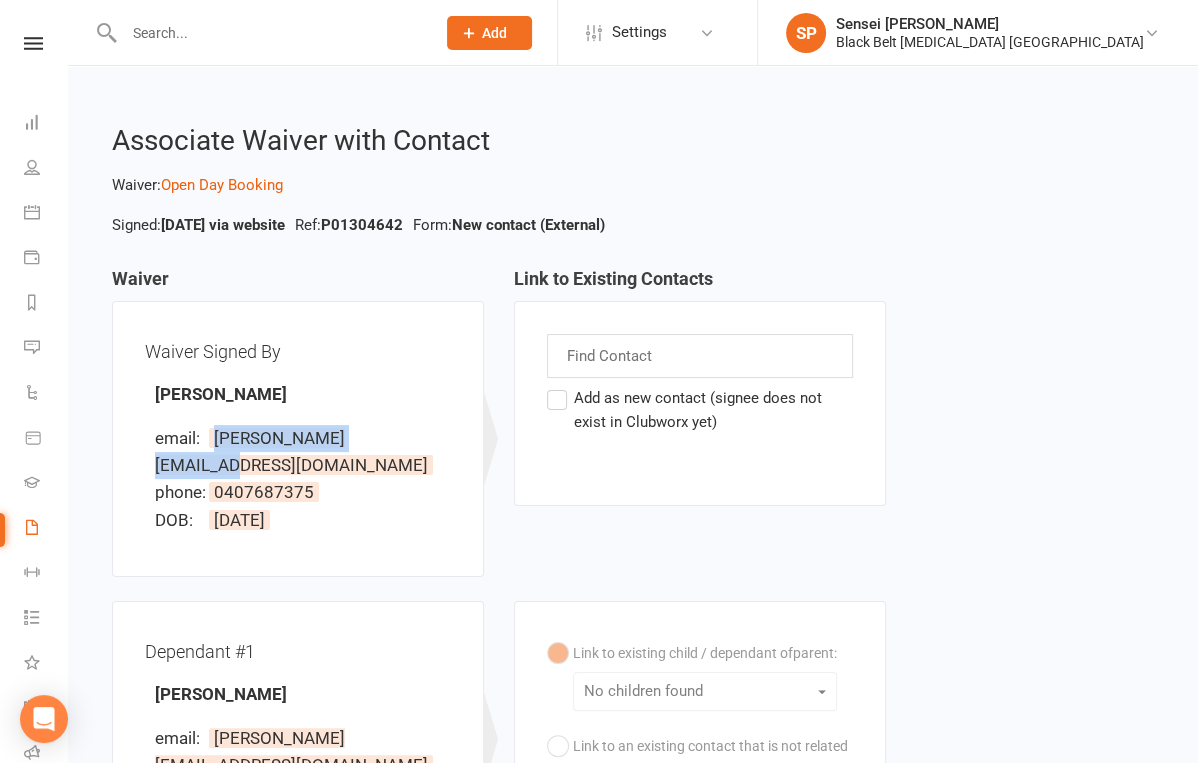 drag, startPoint x: 411, startPoint y: 439, endPoint x: 212, endPoint y: 434, distance: 199.0628 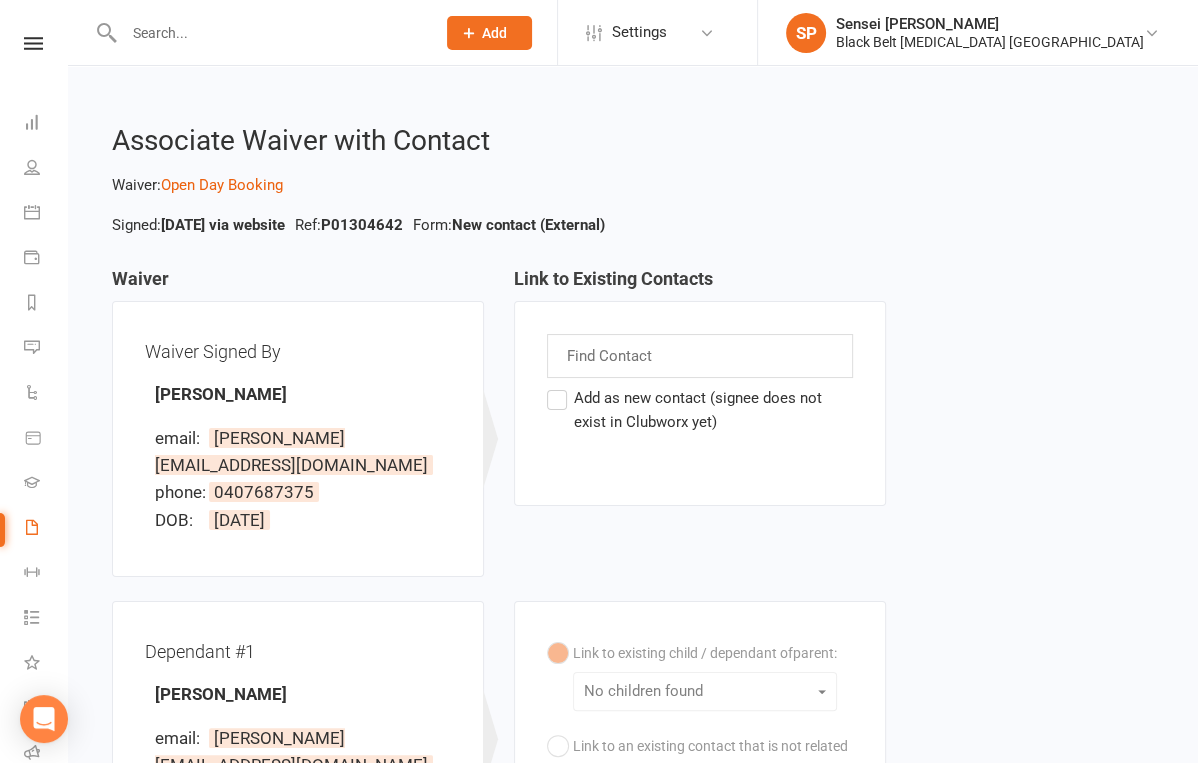 click at bounding box center [611, 356] 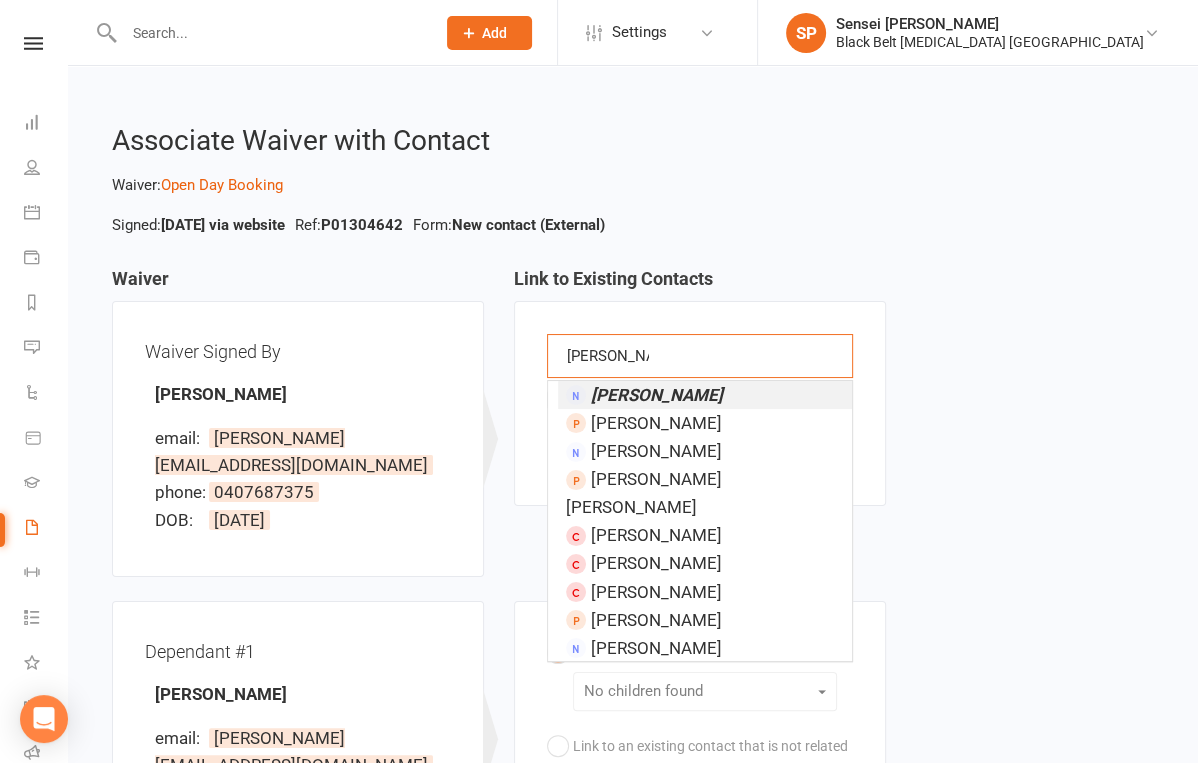 type on "[PERSON_NAME]" 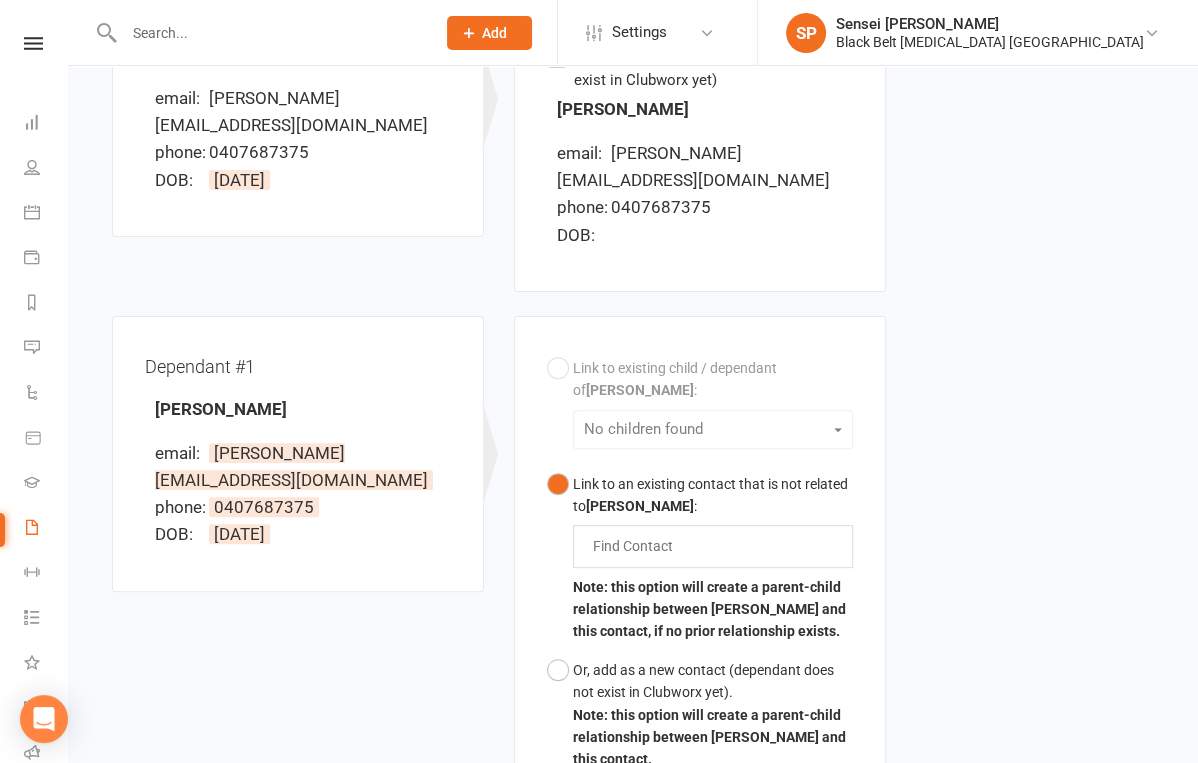 scroll, scrollTop: 361, scrollLeft: 0, axis: vertical 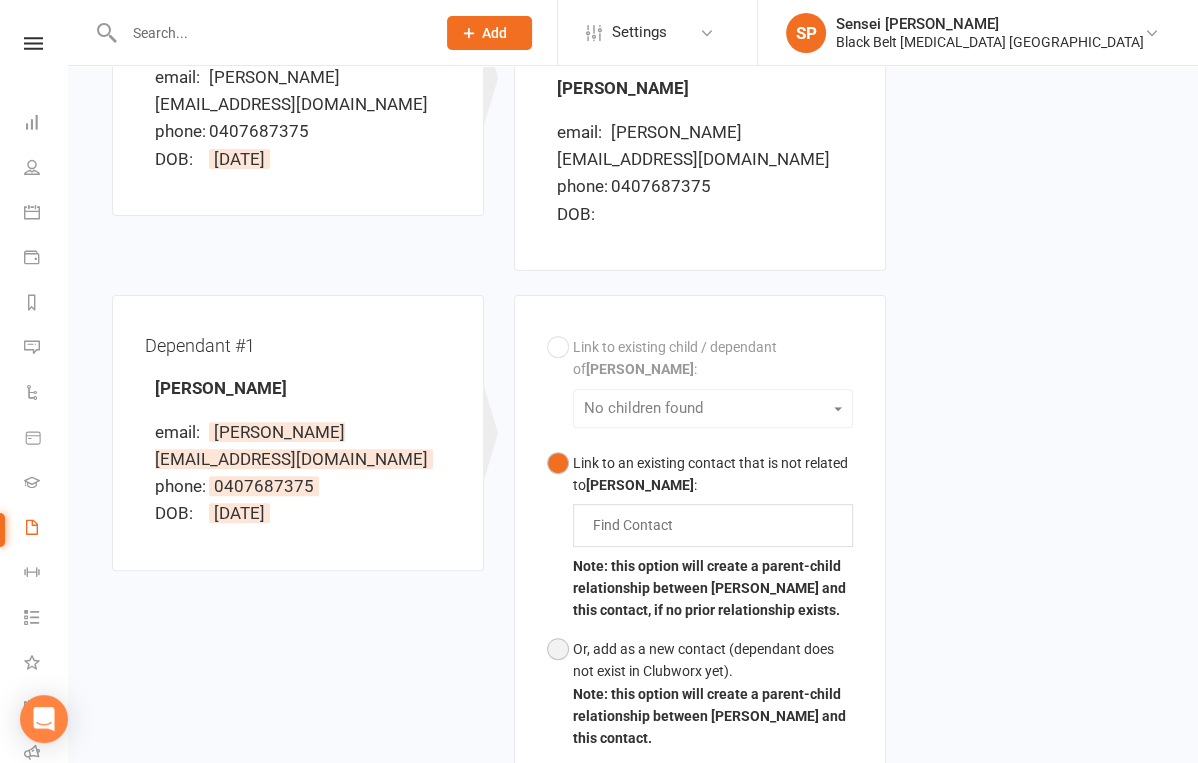 click on "Or, add as a new contact (dependant does not exist in Clubworx yet). Note: this option will create a parent-child relationship between Kim Toomey and this contact." at bounding box center (700, 694) 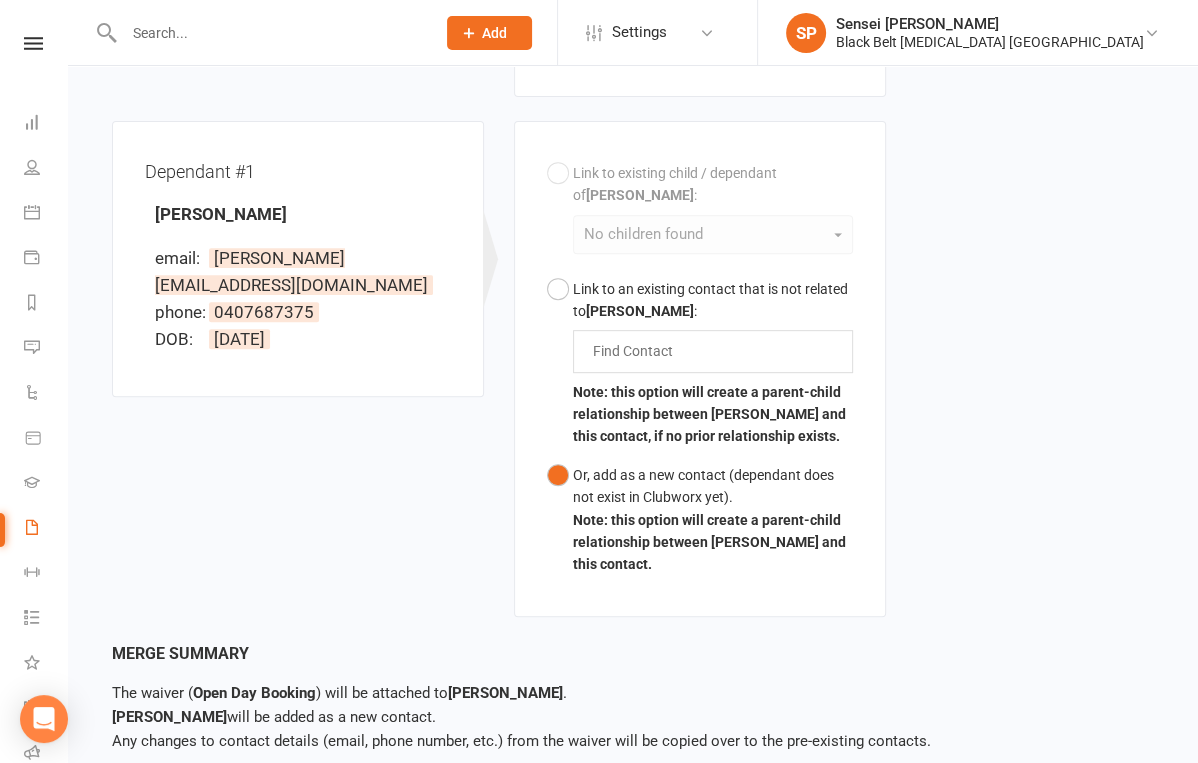 scroll, scrollTop: 613, scrollLeft: 0, axis: vertical 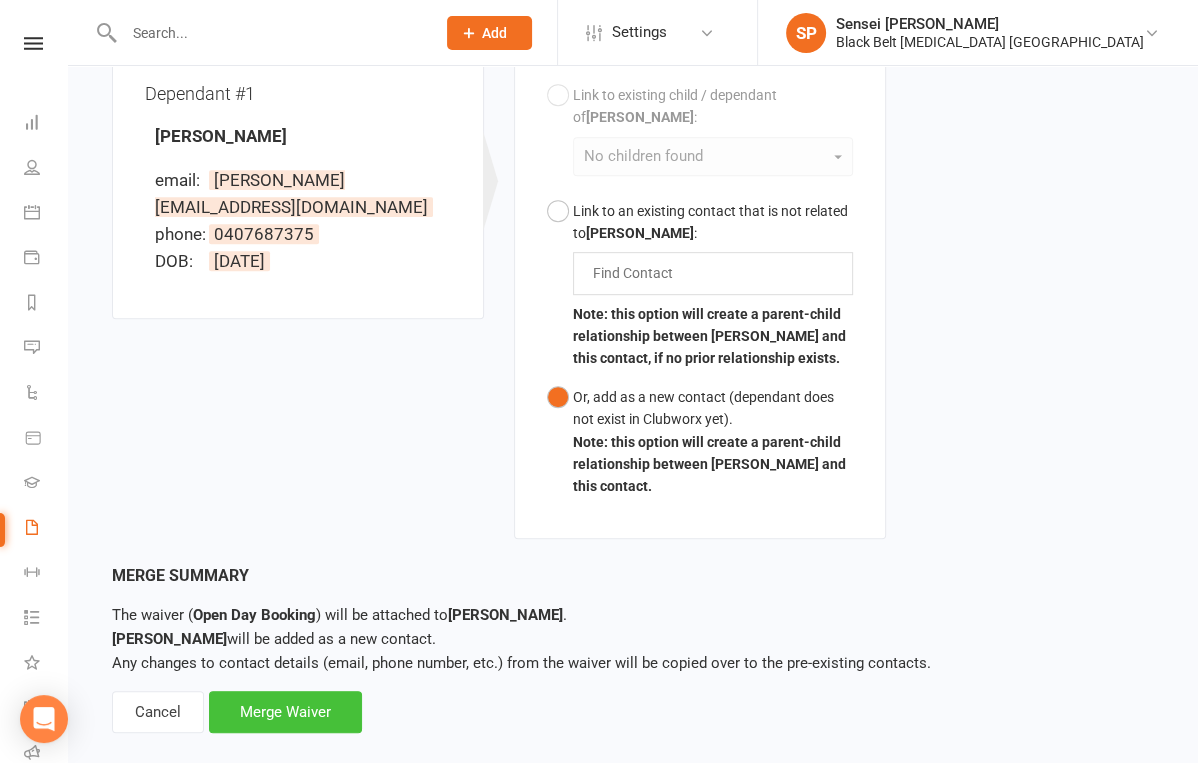 click on "Merge Waiver" at bounding box center [285, 712] 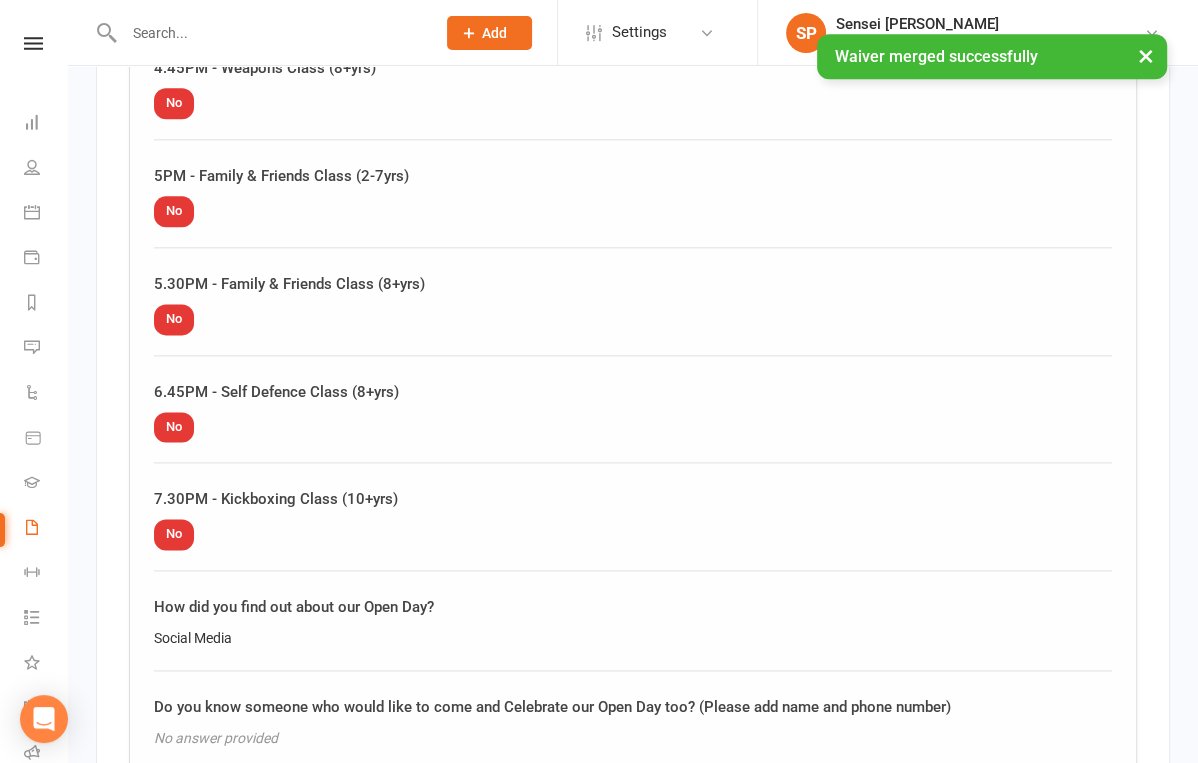 scroll, scrollTop: 1927, scrollLeft: 0, axis: vertical 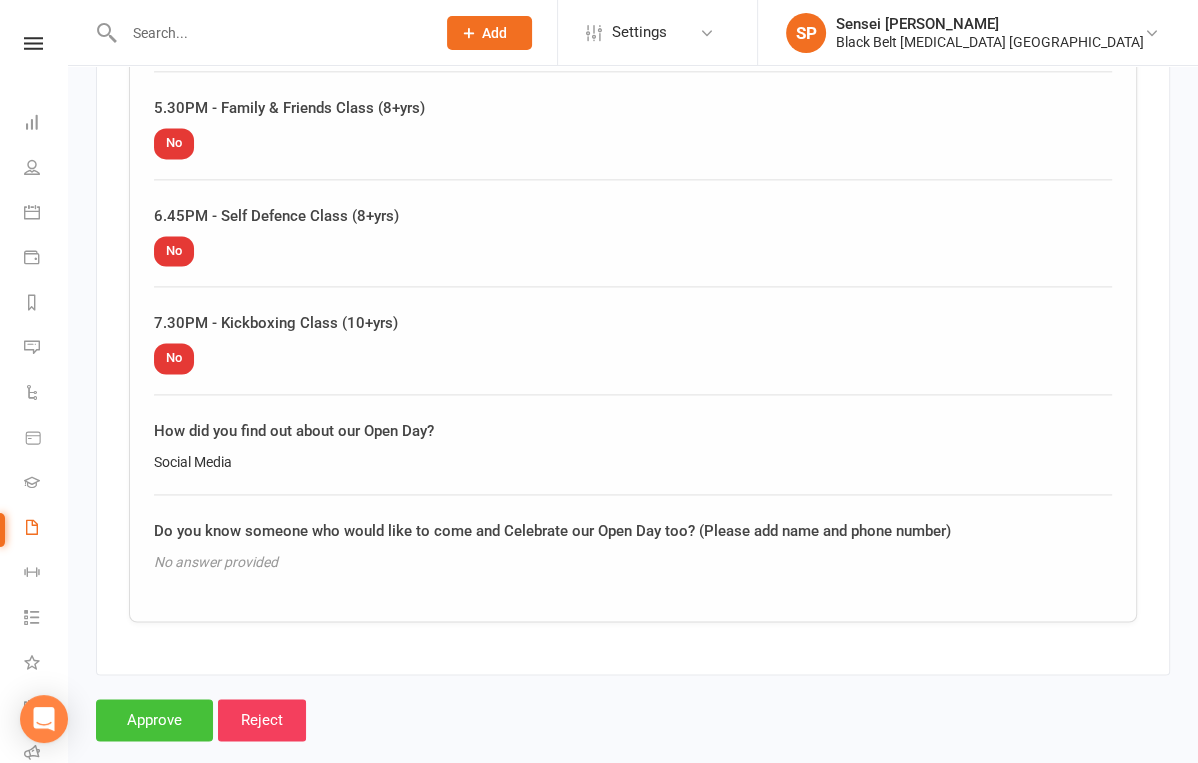 click on "Approve" at bounding box center (154, 720) 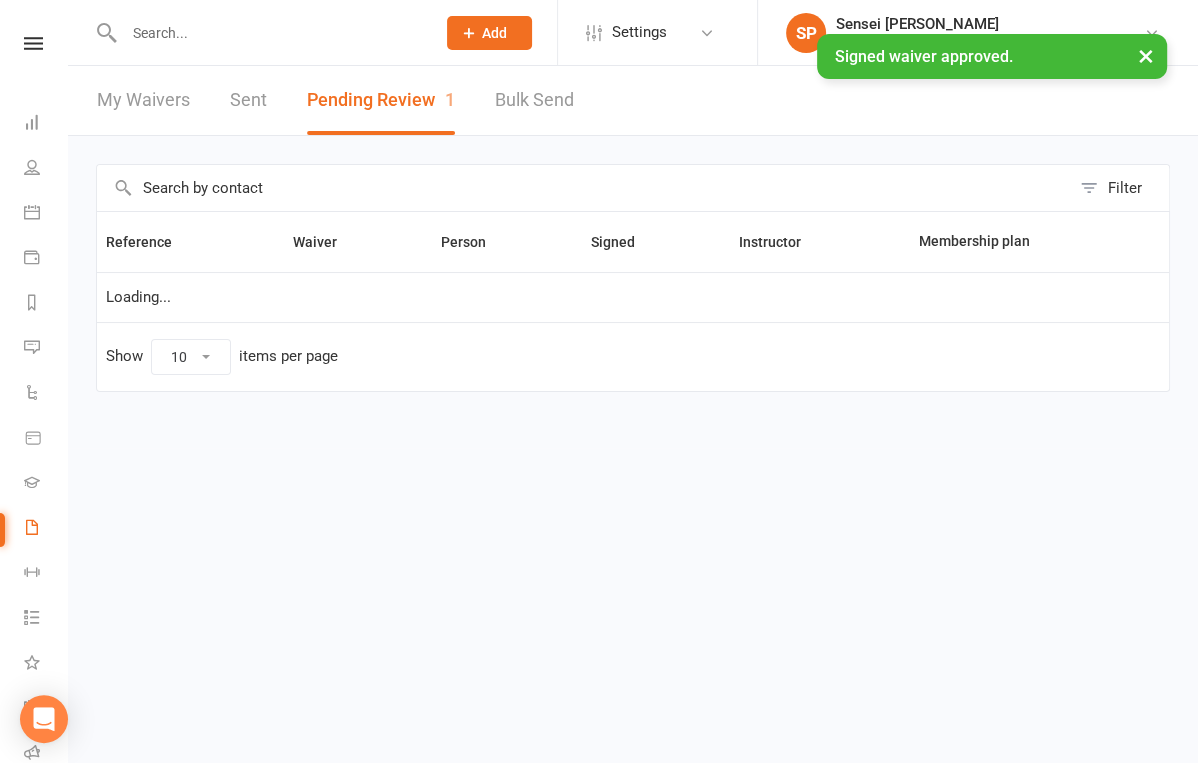 scroll, scrollTop: 0, scrollLeft: 0, axis: both 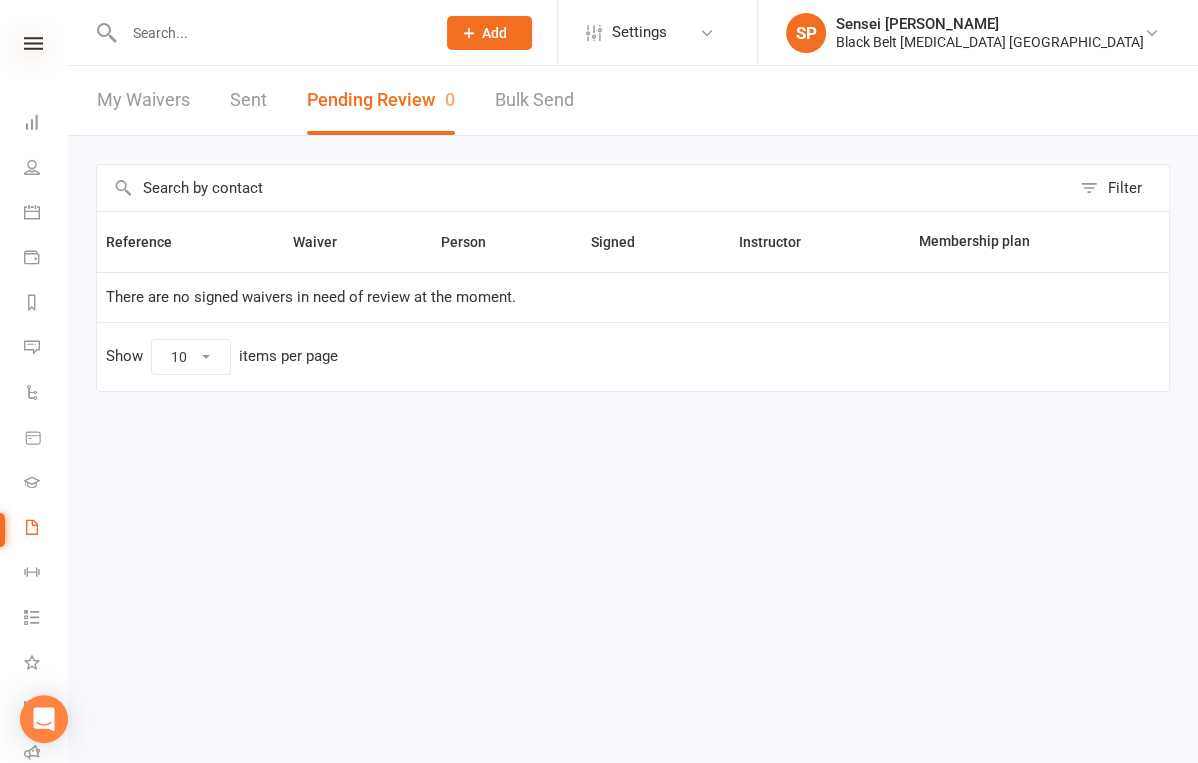 click at bounding box center [33, 43] 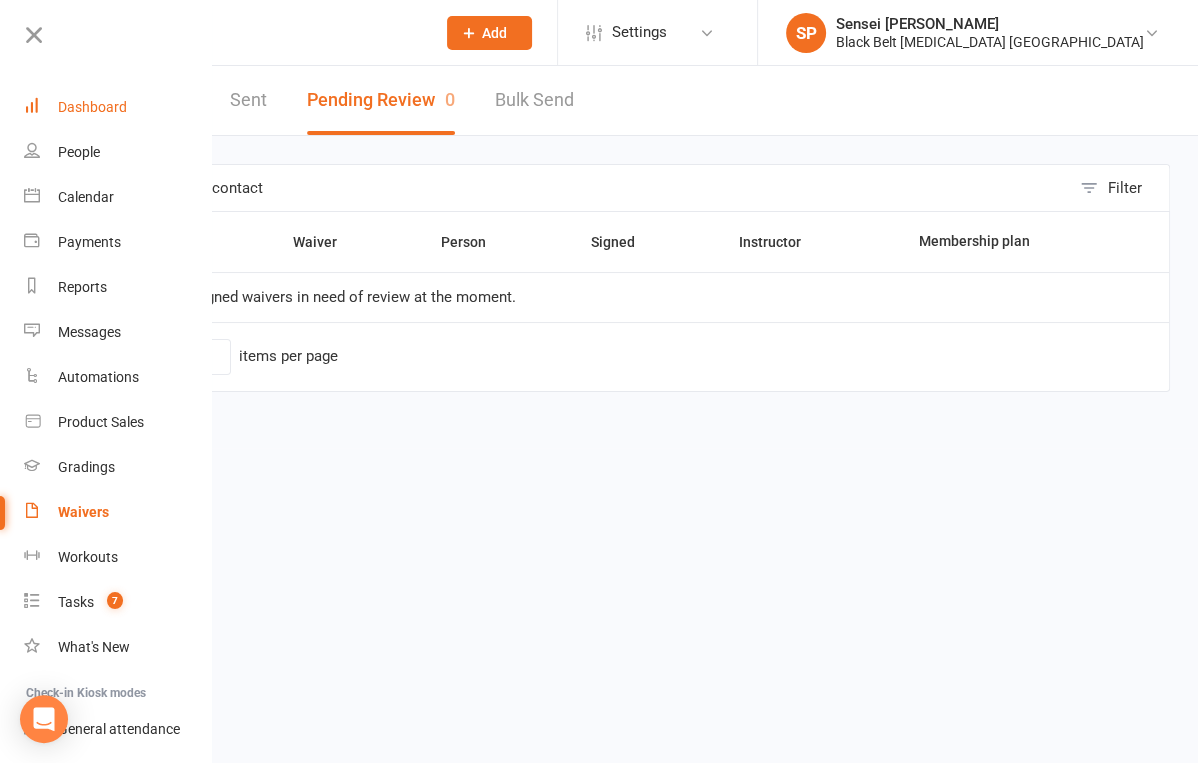 click on "Dashboard" at bounding box center [92, 107] 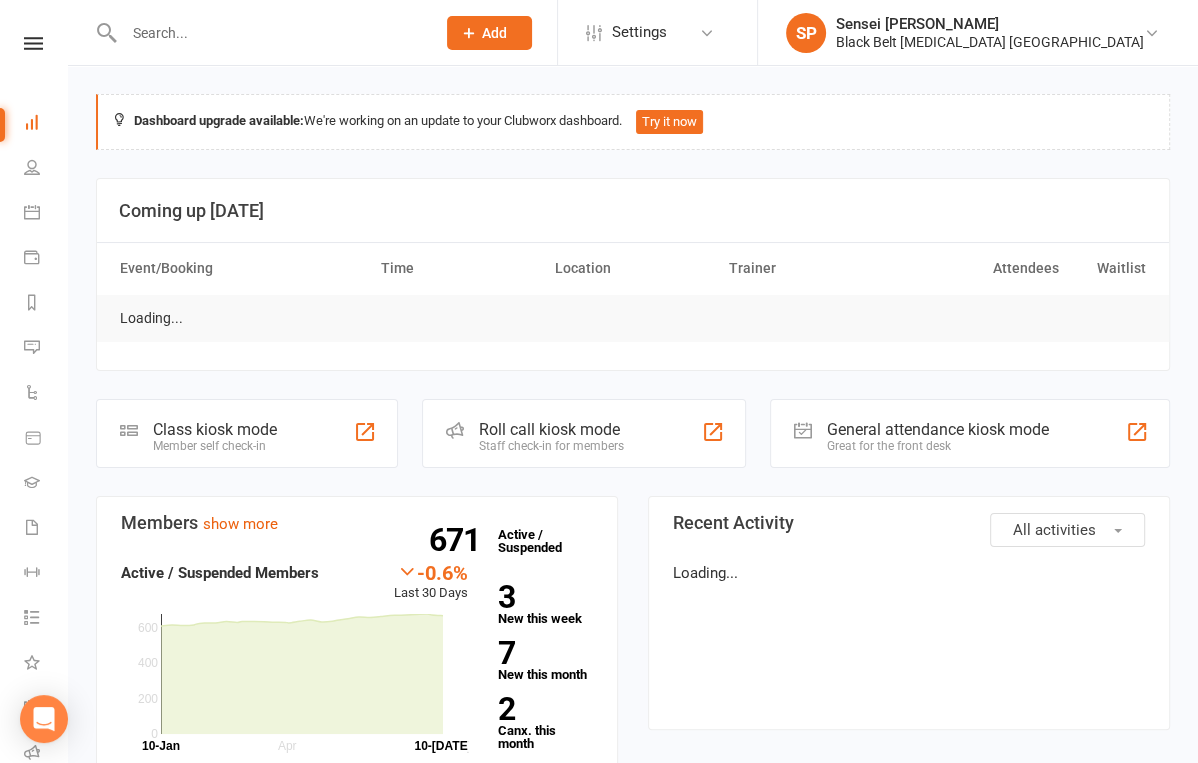 click on "Dashboard upgrade available:  We're working on an update to your Clubworx dashboard. Try it now Coming up Today Event/Booking Time Location Trainer Attendees Waitlist Loading...
Class kiosk mode Member self check-in Roll call kiosk mode Staff check-in for members General attendance kiosk mode Great for the front desk Kiosk modes:  General attendance  General attendance Class Roll call
Members  show more -0.6% Last 30 Days Active / Suspended Members Apr Month 10-Jan 10-Jul  0 200 400 600 671 Active / Suspended 3 New this week 7 New this month 2 Canx. this month
Attendance 0 Right Now (in session) show more 0 Today (so far)  No change from yesterday show more 73 Absent (last 30 days) show more
Net Revenue  show more -29.5% Last month $76,508.63 paid or upcoming this month Oct Jan Apr Month Jul Jul $0 $50,000 $100,000 Monthly Recurring Revenue  show more 0.6% Last month $69,152.83 Oct Jan Apr Month Jul Jul $0 $20,000 $40,000 $60,000 $80,000
All activities" at bounding box center [633, 983] 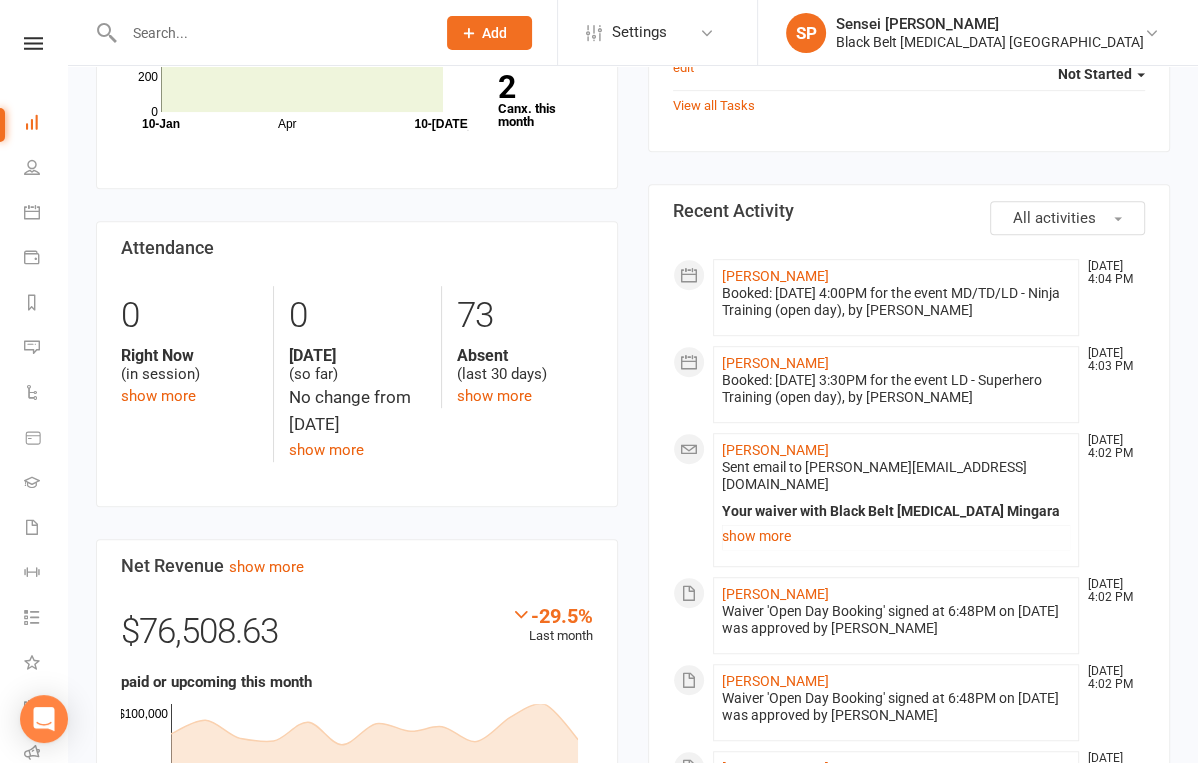 scroll, scrollTop: 0, scrollLeft: 0, axis: both 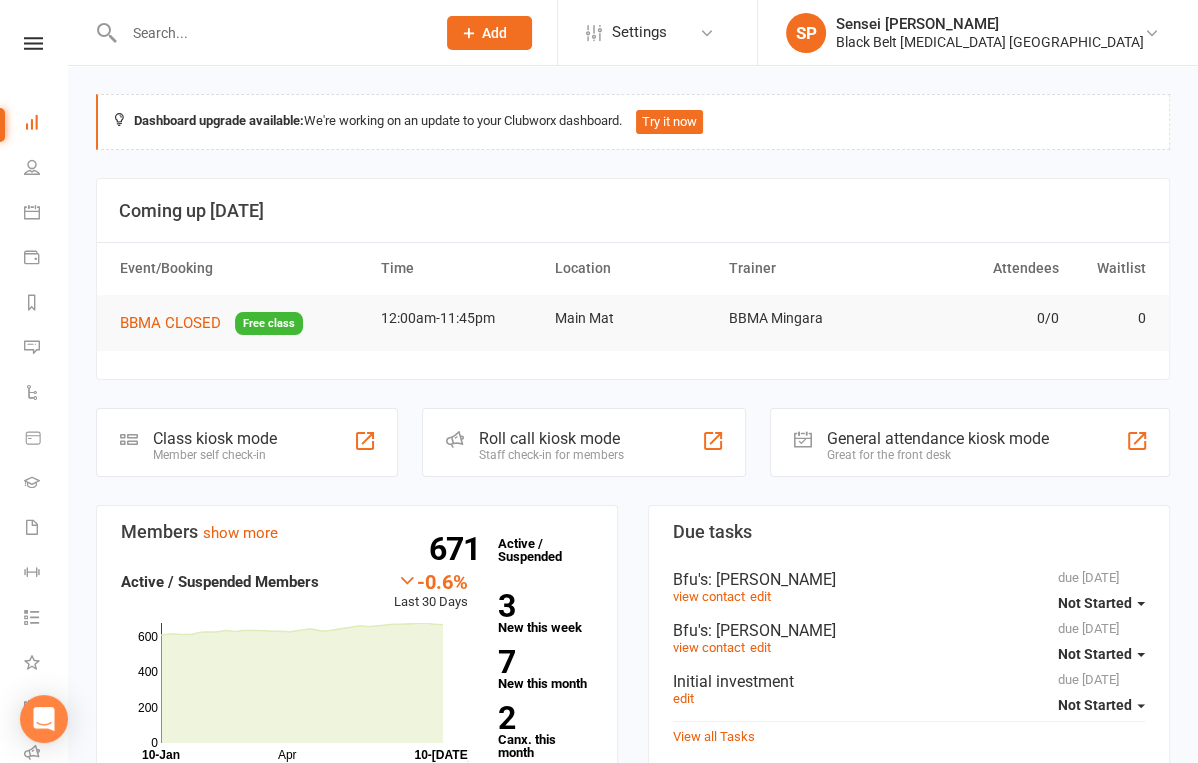click at bounding box center [269, 33] 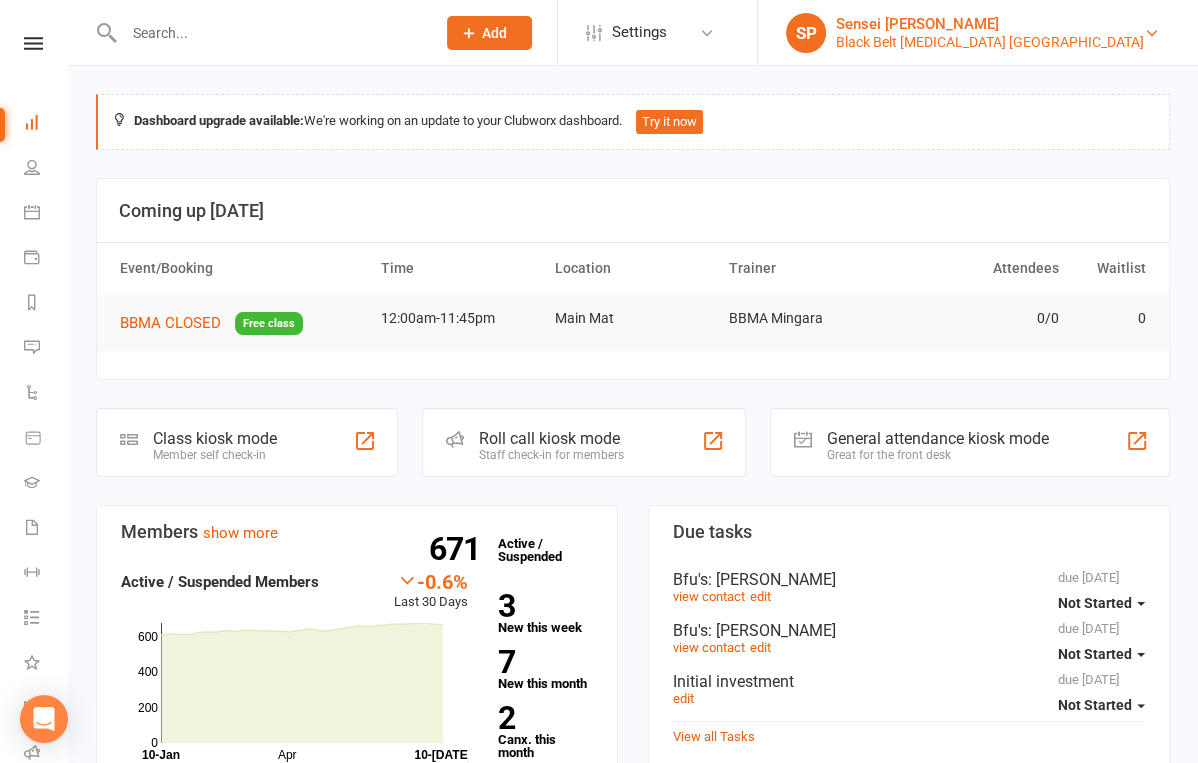 click on "Black Belt Martial Arts Mingara" at bounding box center [990, 42] 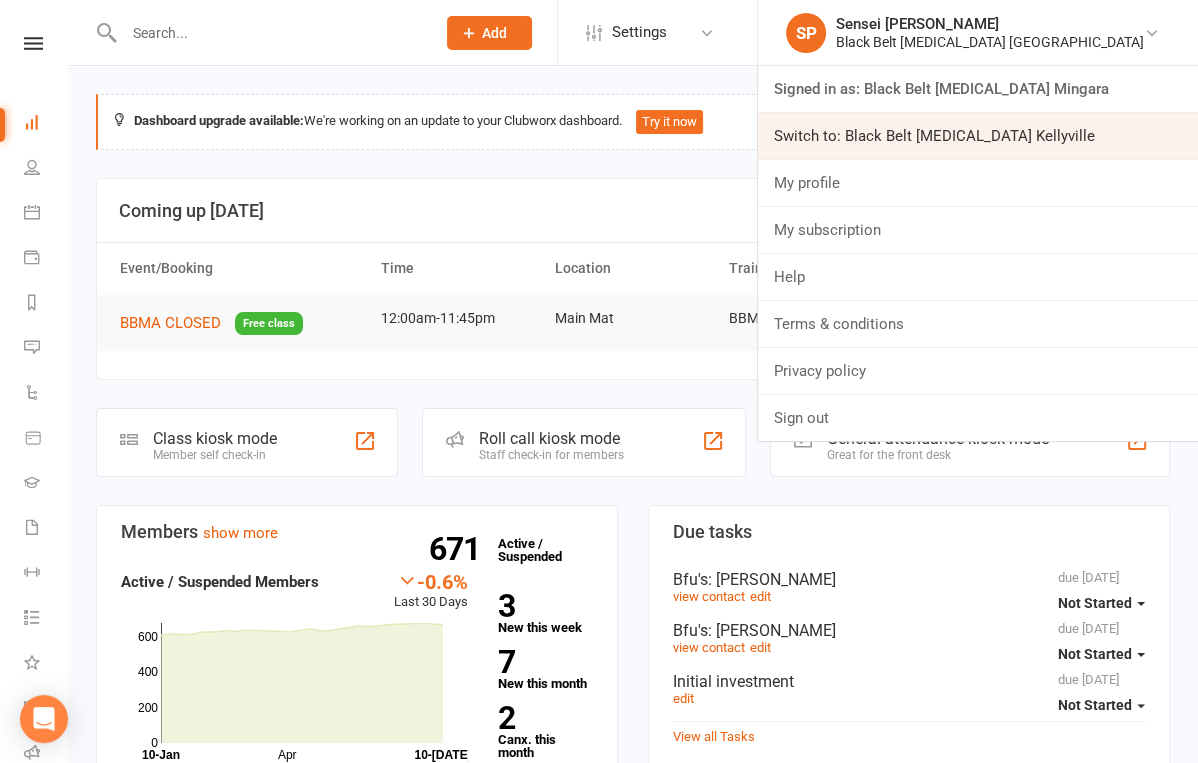 click on "Switch to: Black Belt Martial Arts Kellyville" at bounding box center (978, 136) 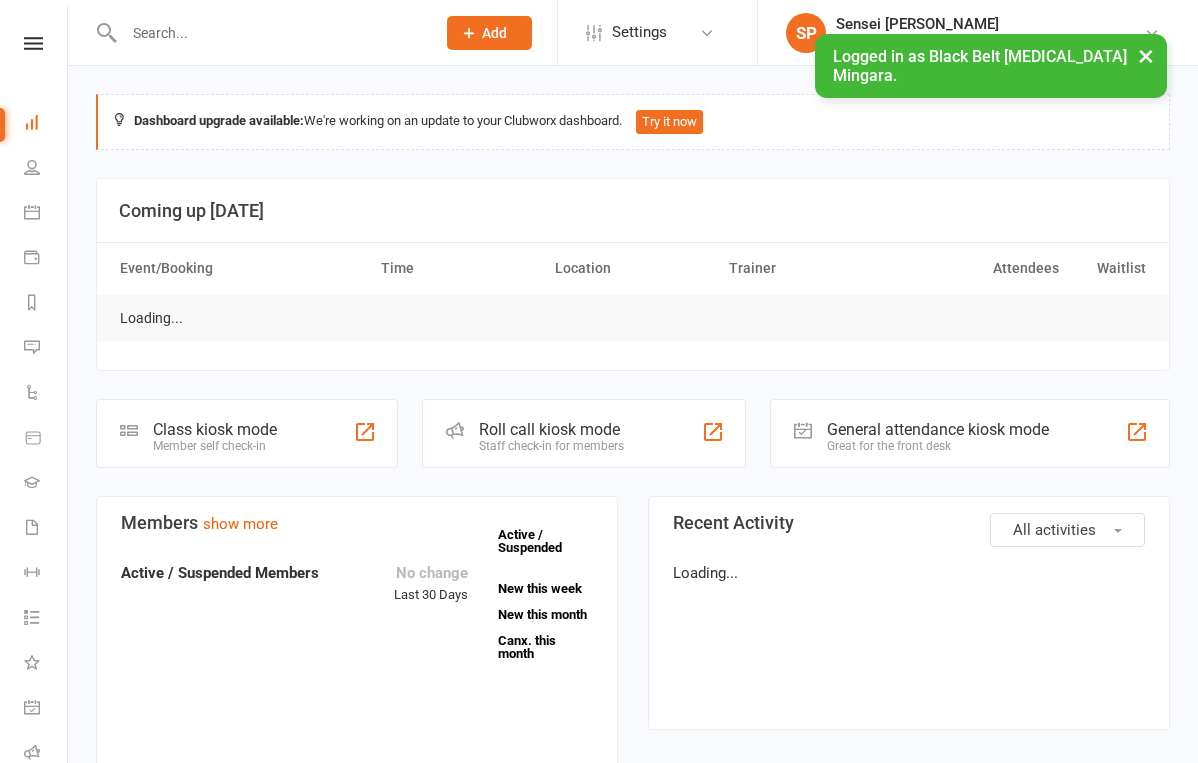 scroll, scrollTop: 0, scrollLeft: 0, axis: both 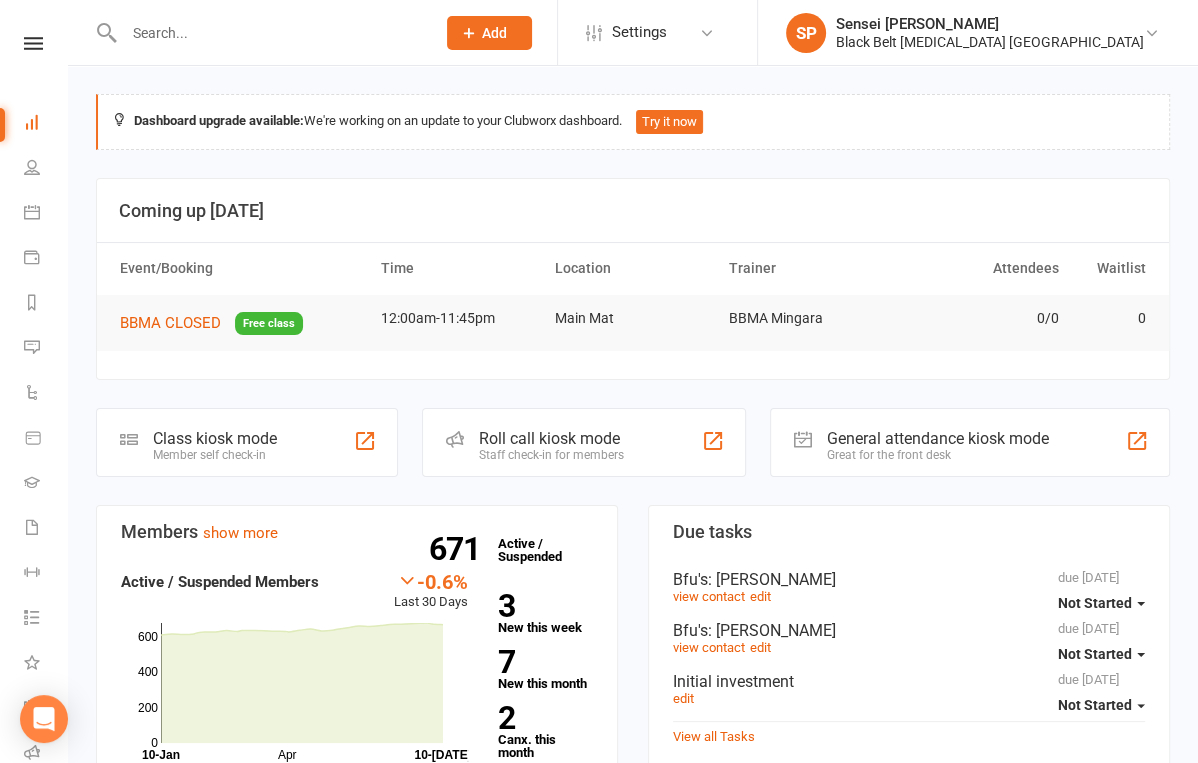 click at bounding box center (258, 32) 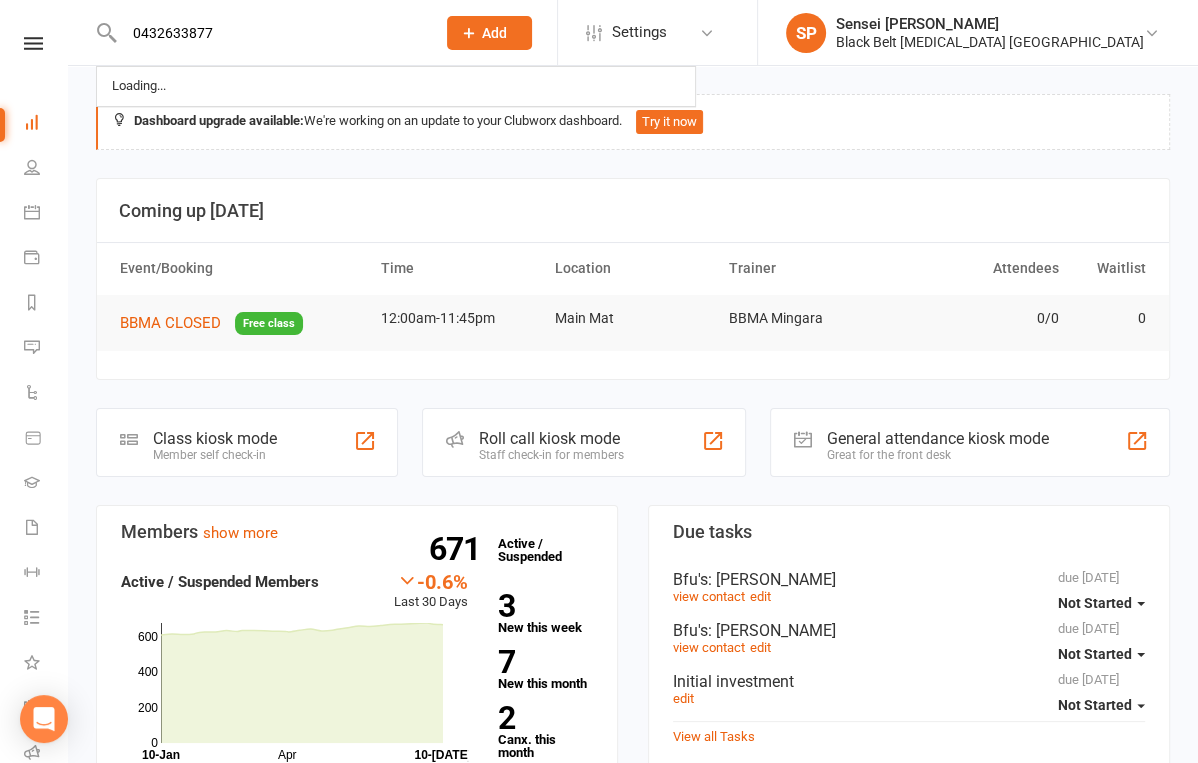 type on "0432633877" 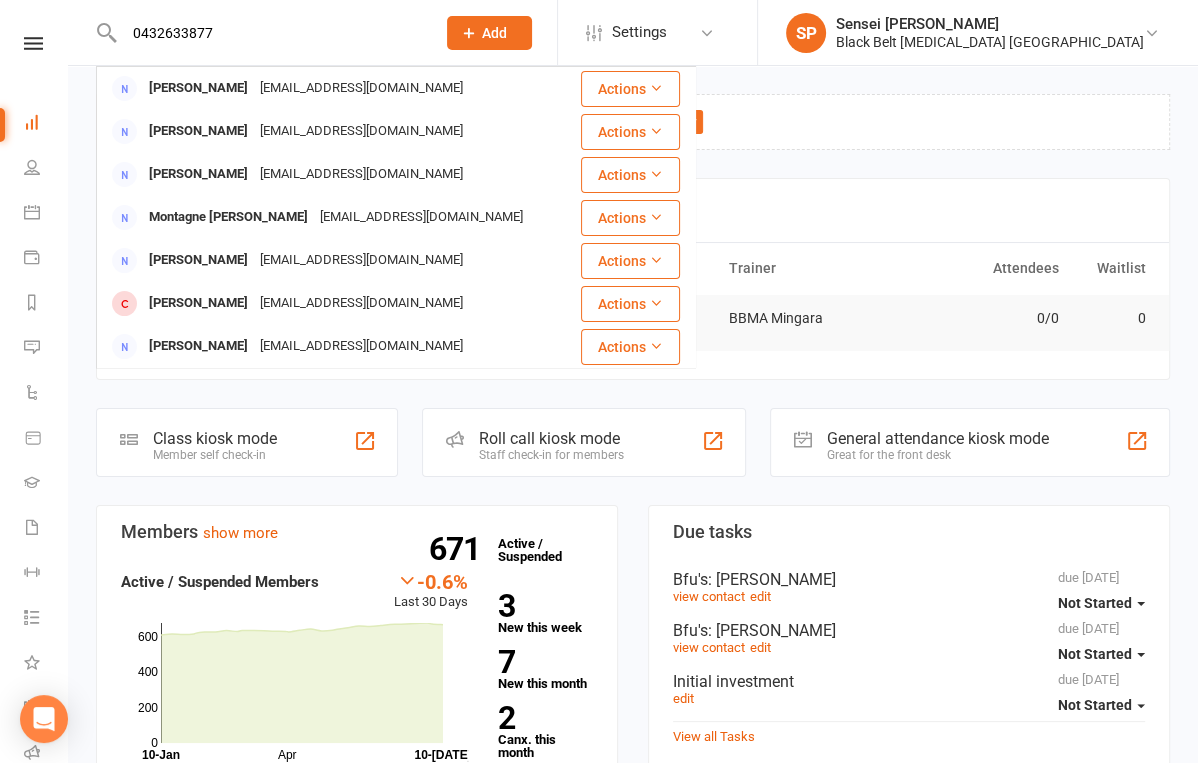 click on "Add" 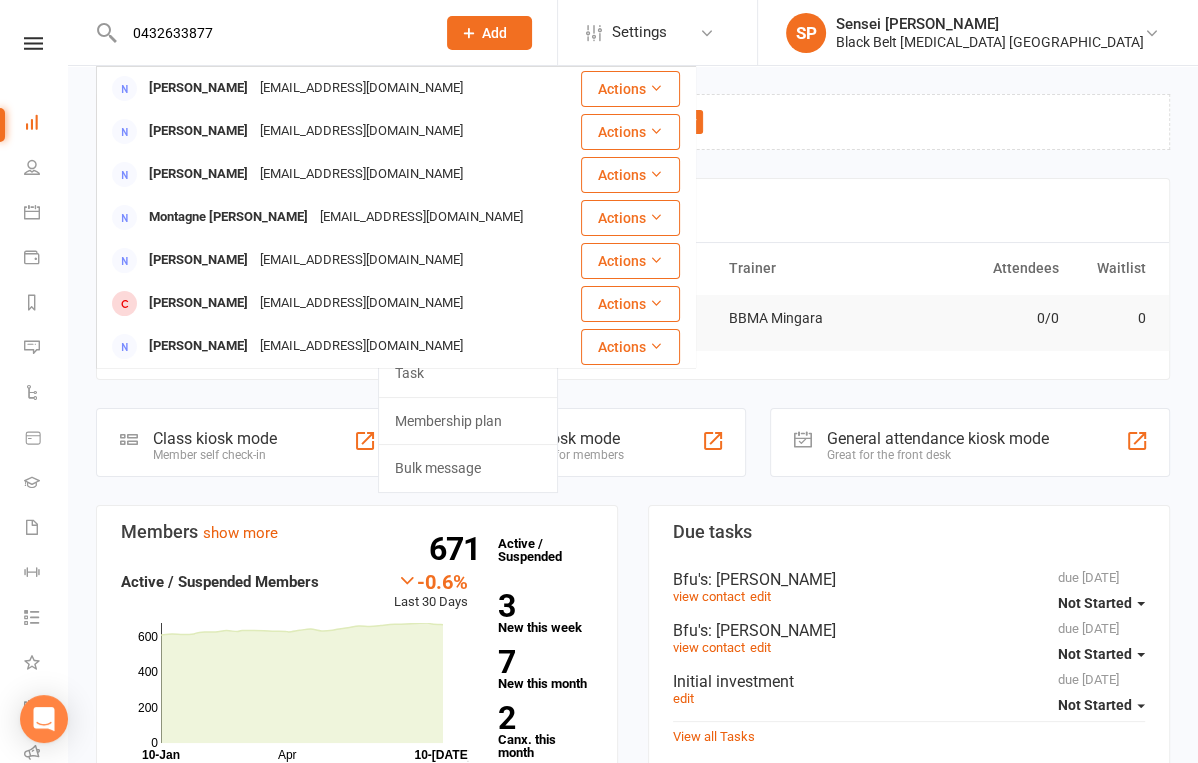 type 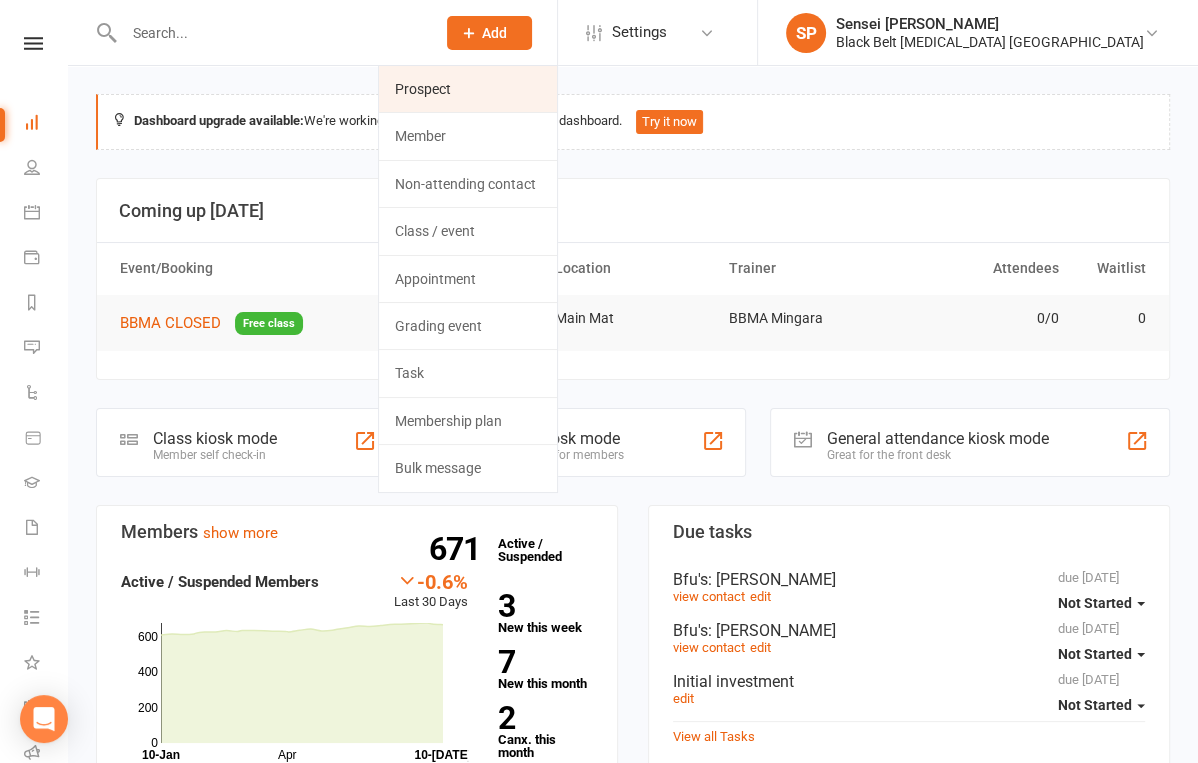 click on "Prospect" 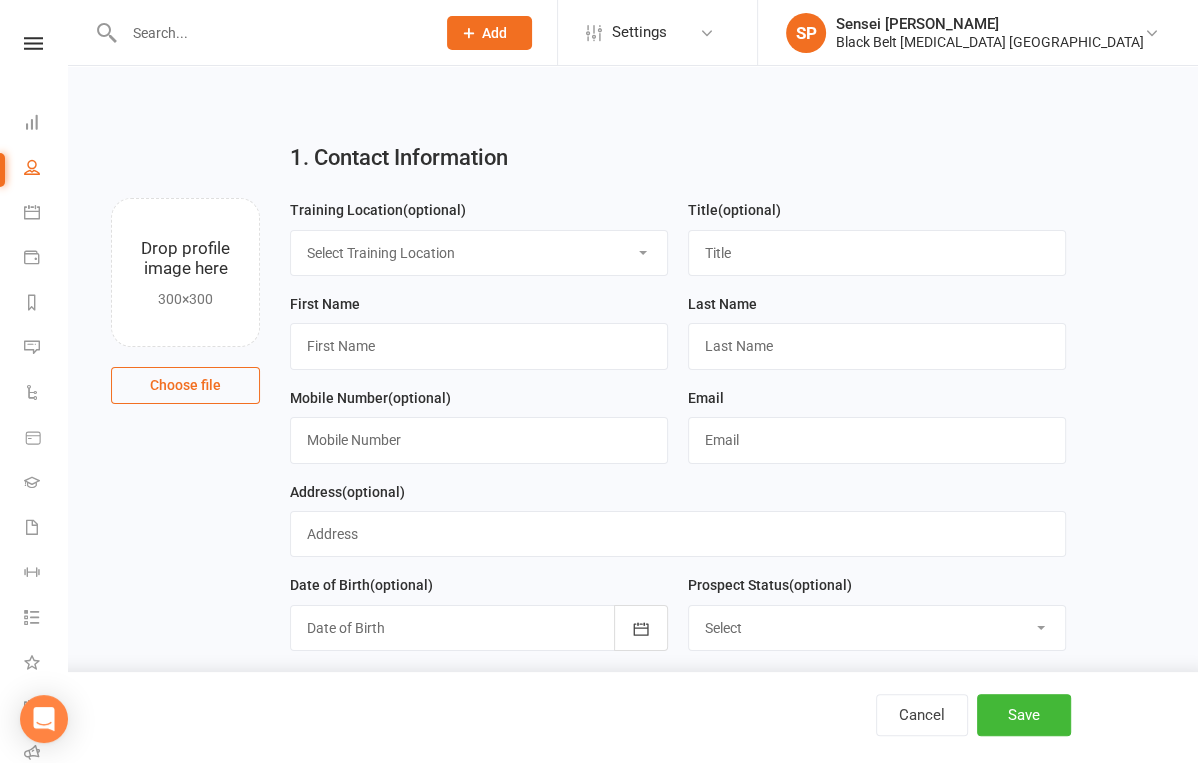 click on "Add" 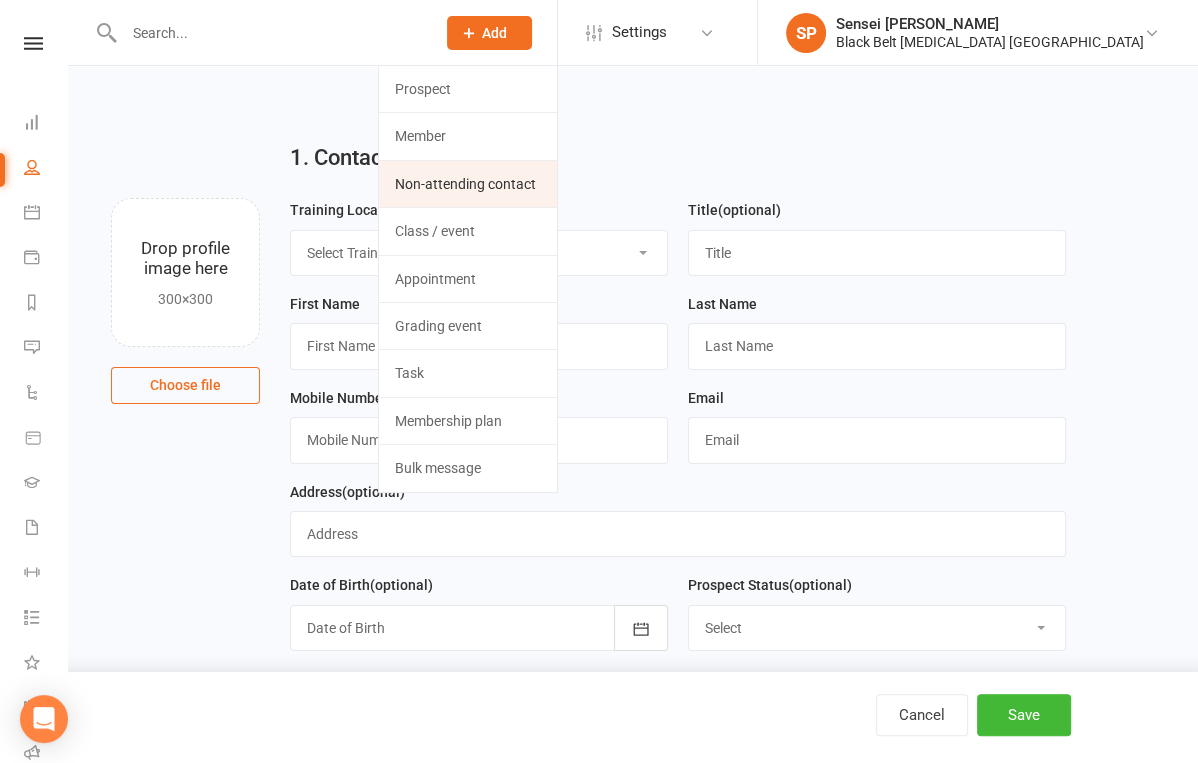 click on "Non-attending contact" 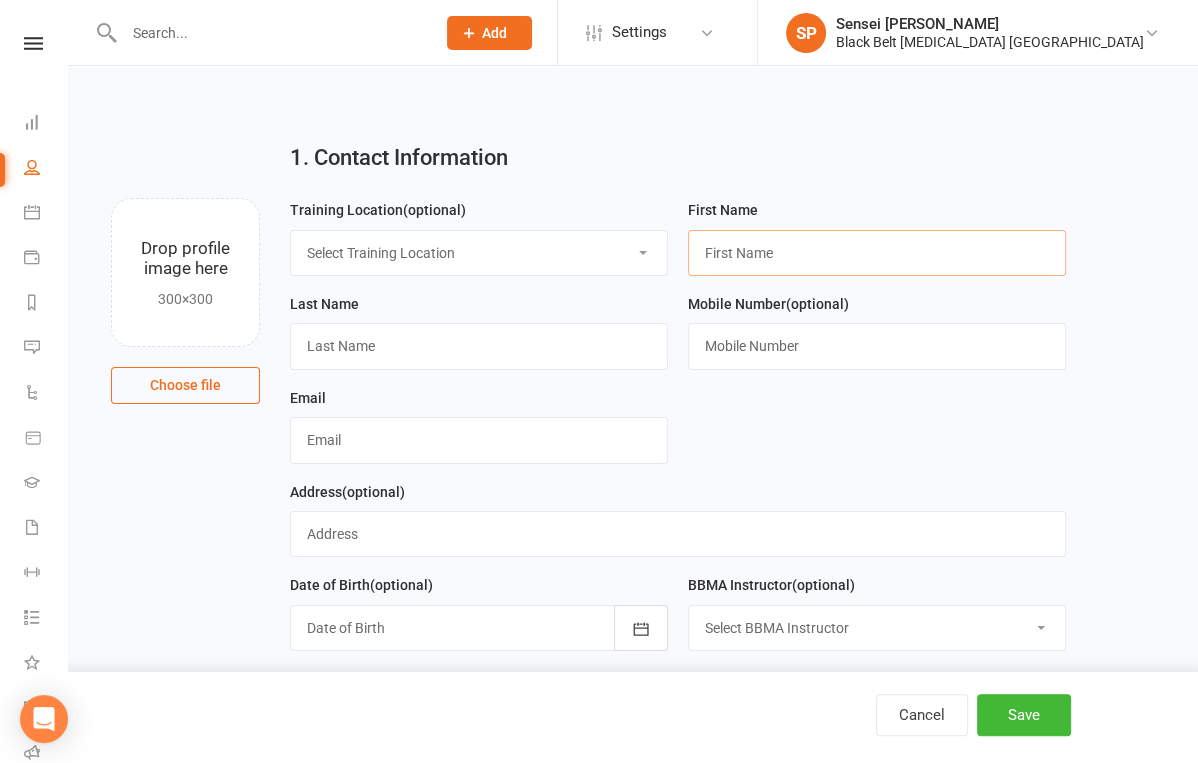 click at bounding box center (877, 253) 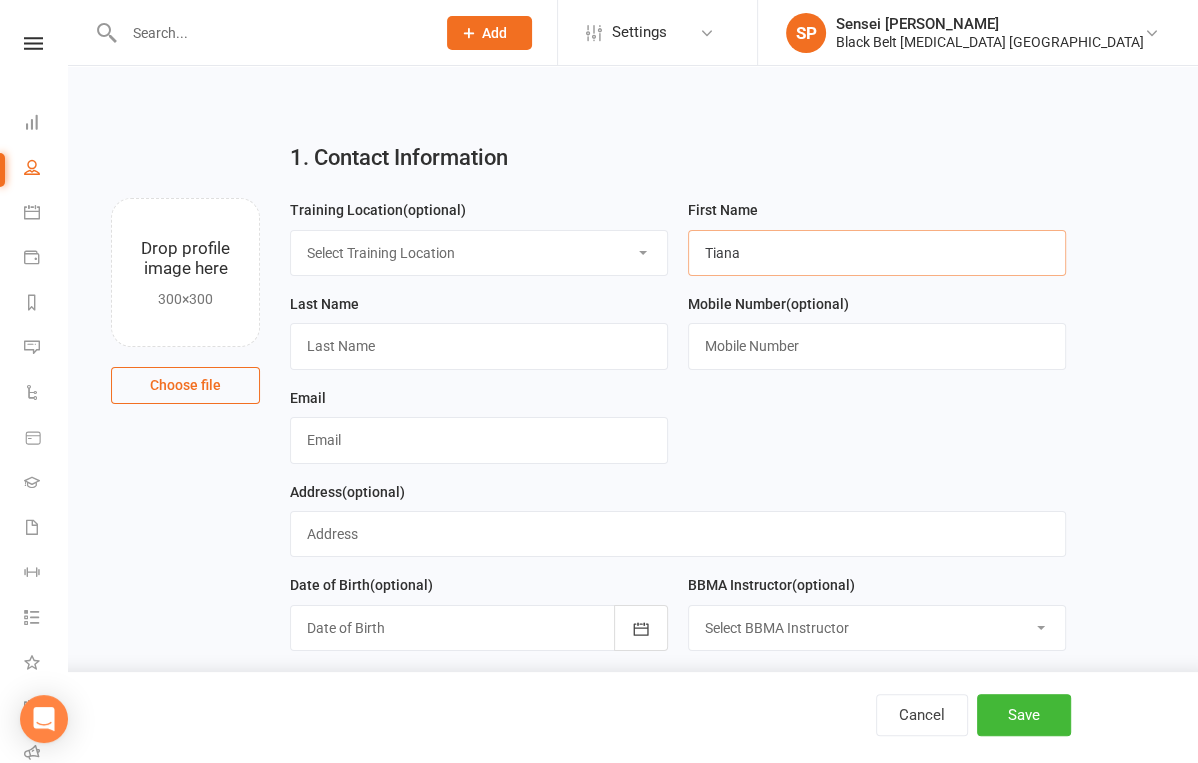 type on "Tiana" 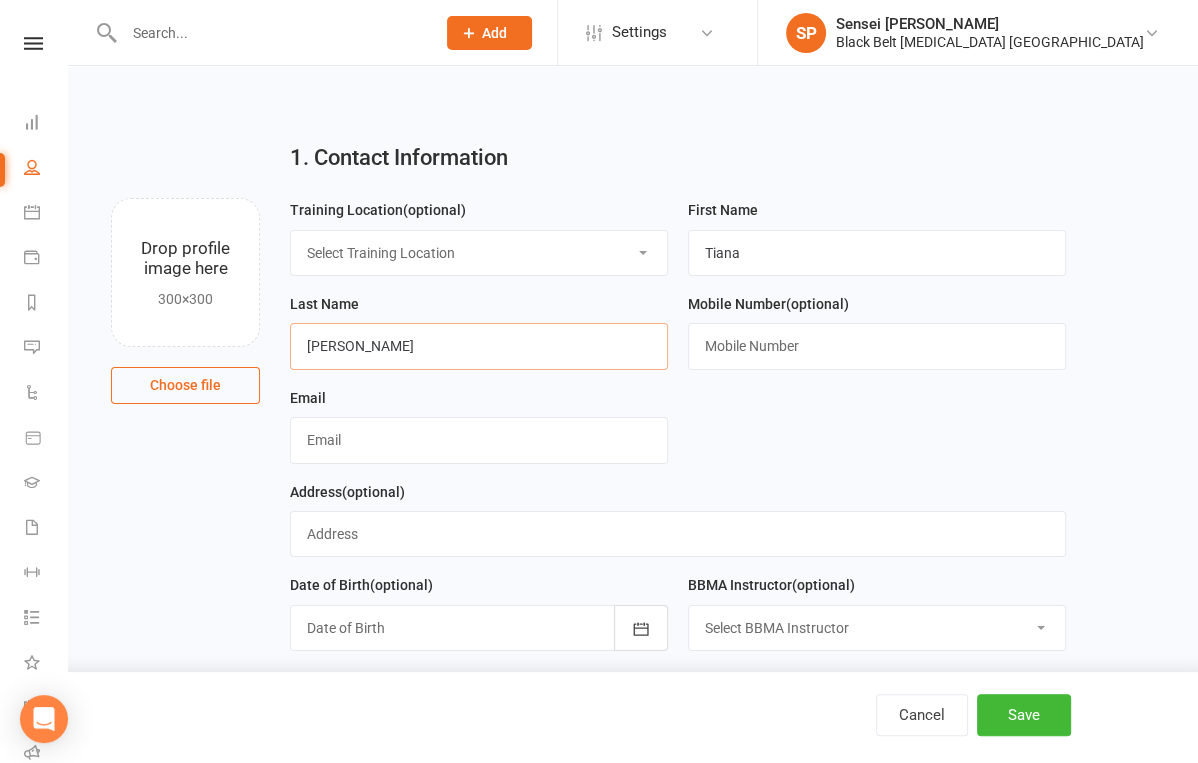 type on "[PERSON_NAME]" 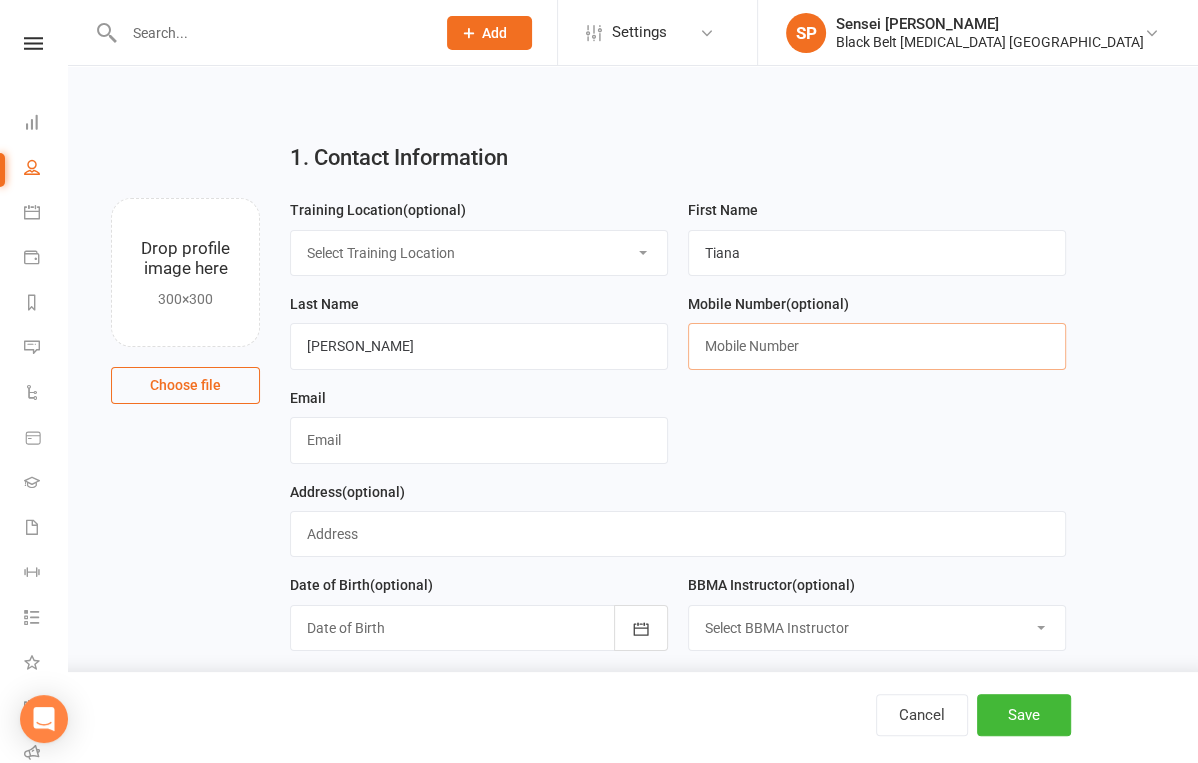 paste on "0432633877" 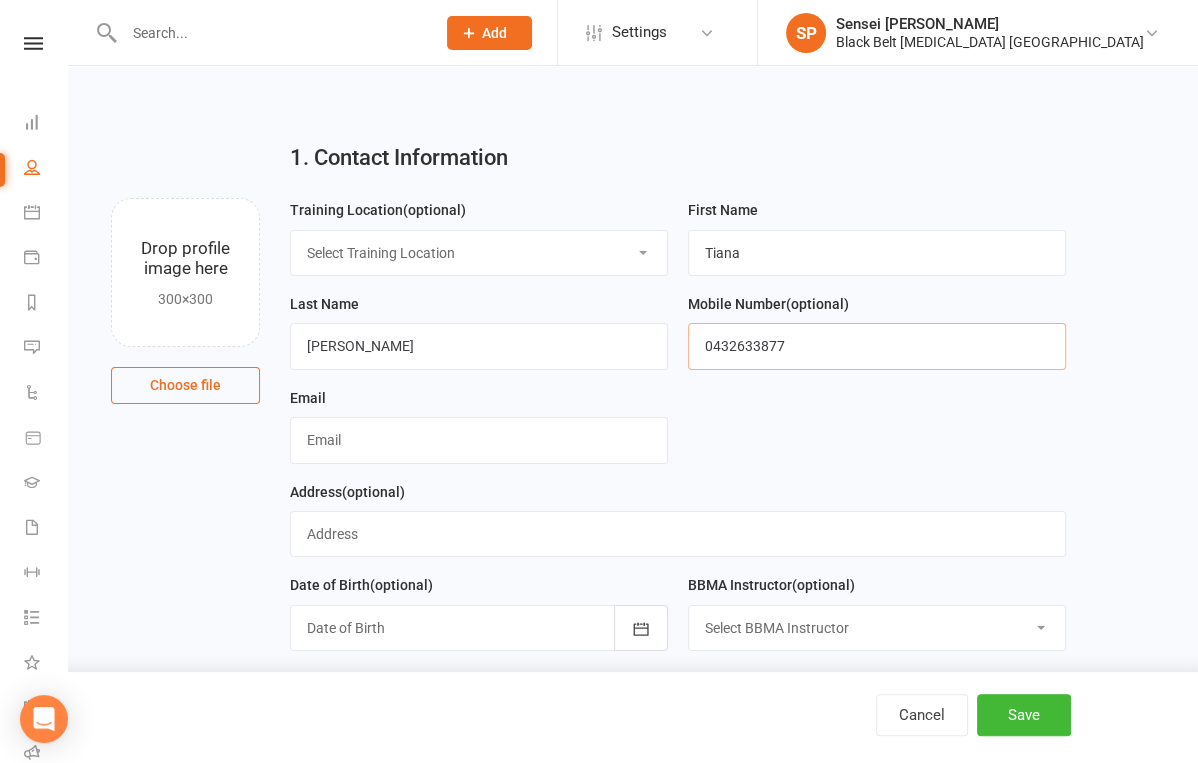 type on "0432633877" 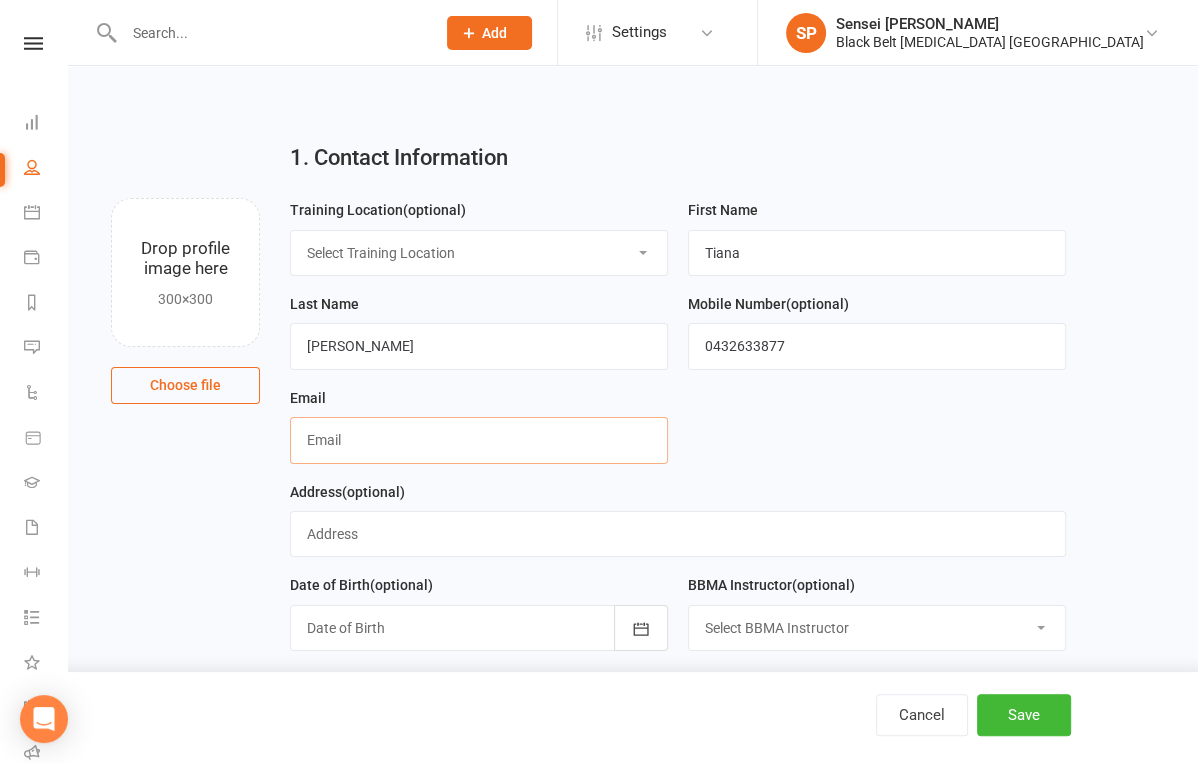 click at bounding box center [479, 440] 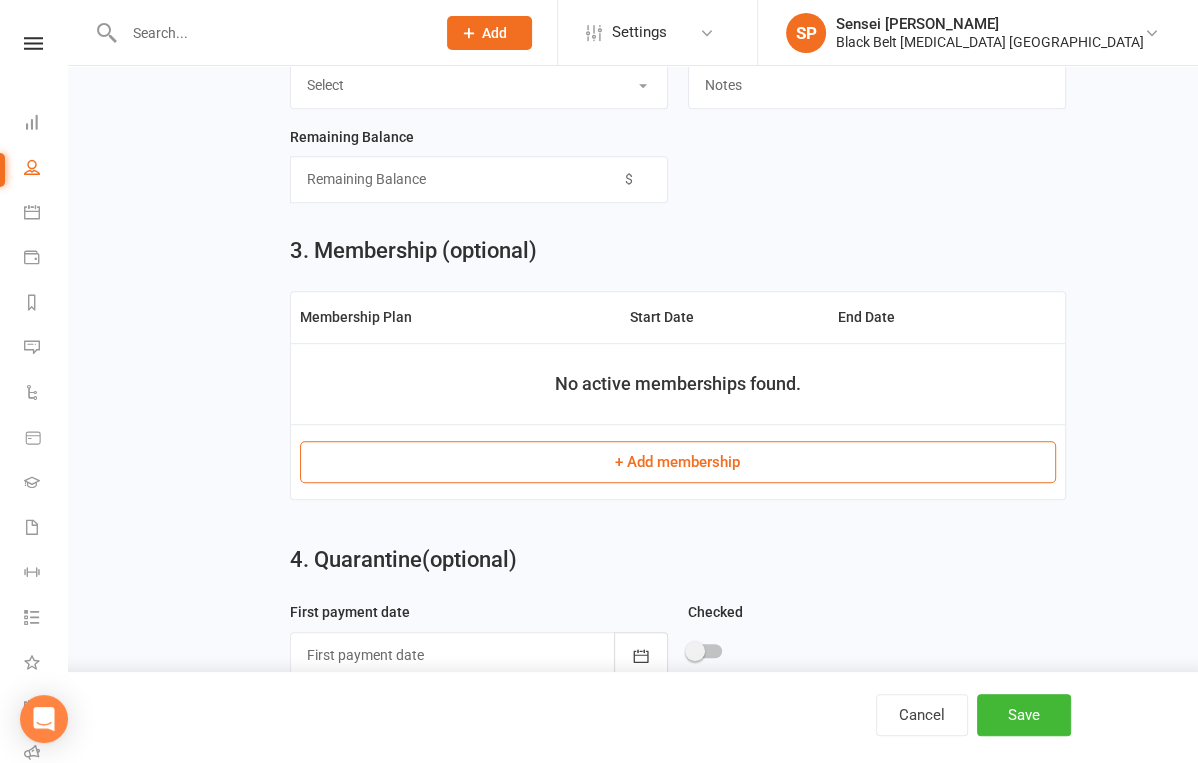 scroll, scrollTop: 823, scrollLeft: 0, axis: vertical 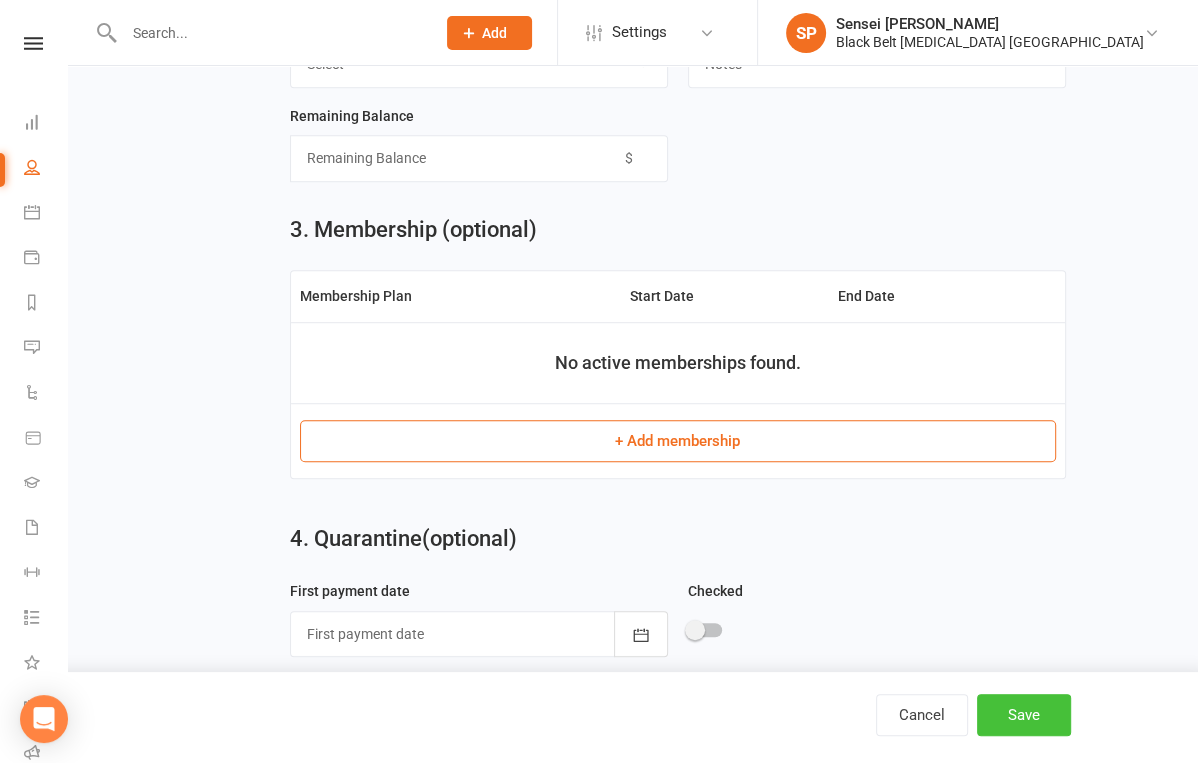 type on "tianabcdavis@outlook.com" 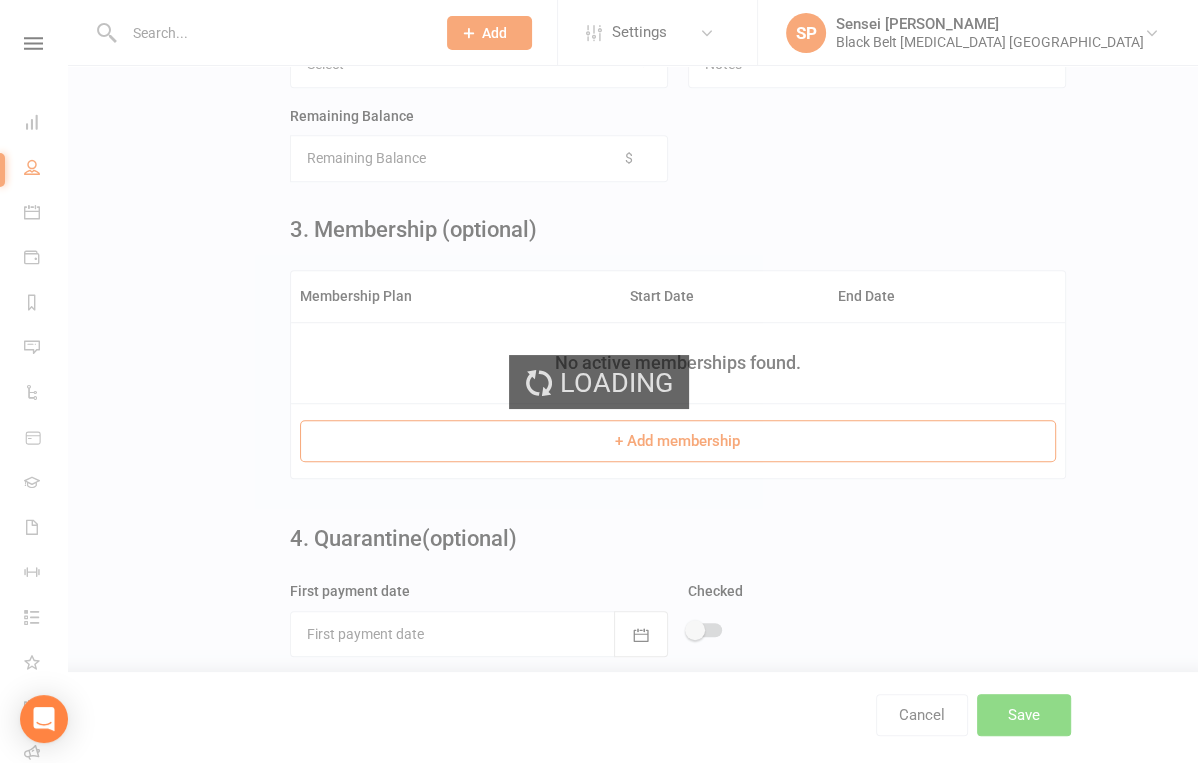 scroll, scrollTop: 0, scrollLeft: 0, axis: both 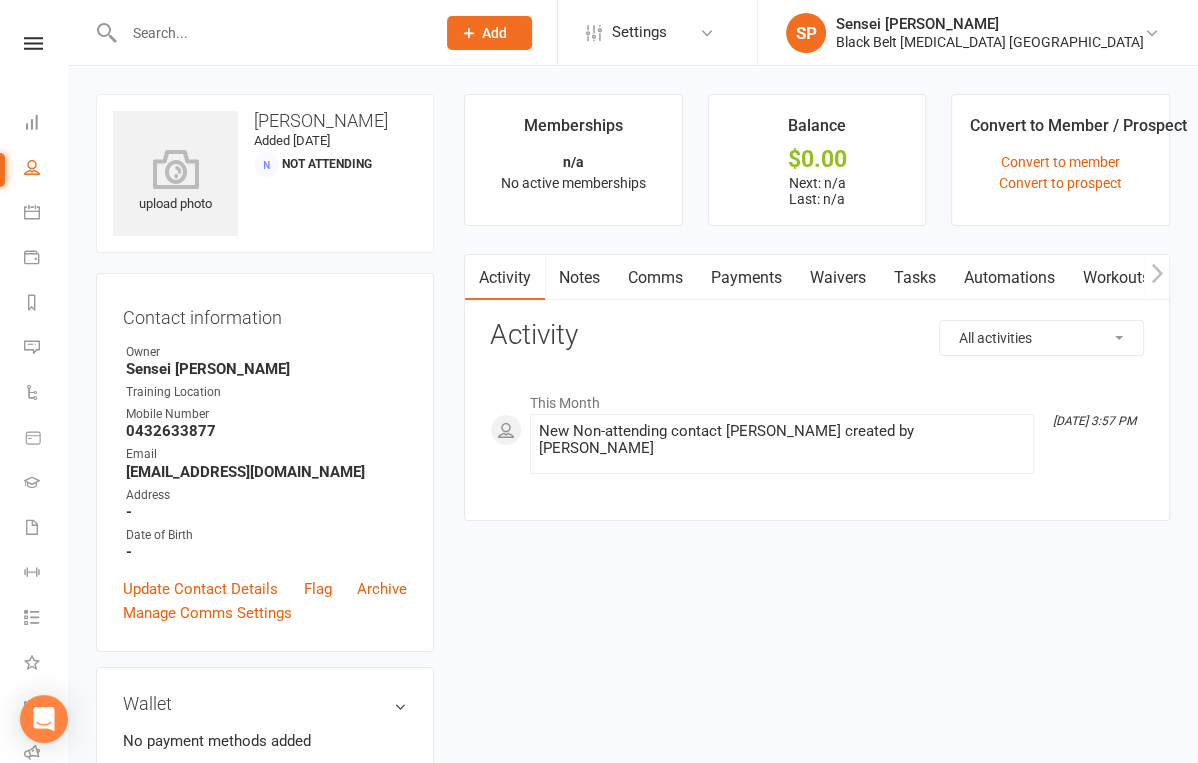 click at bounding box center (269, 33) 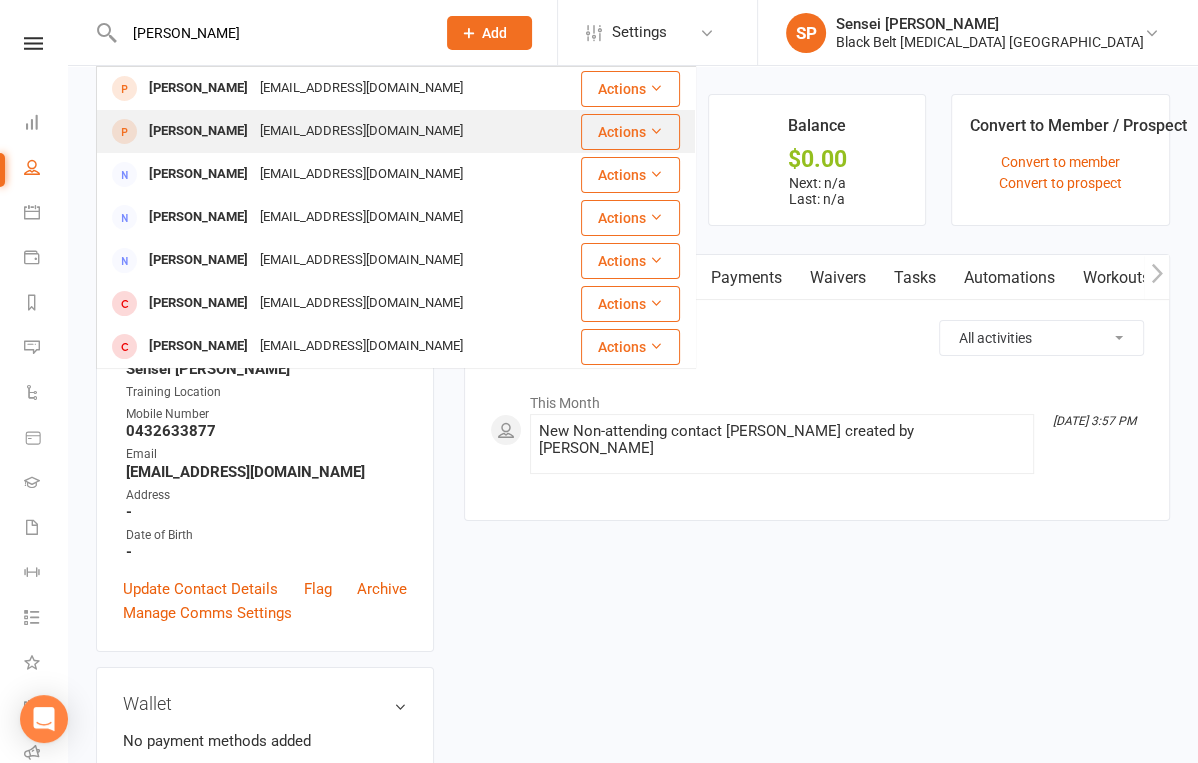 type on "billy byrne" 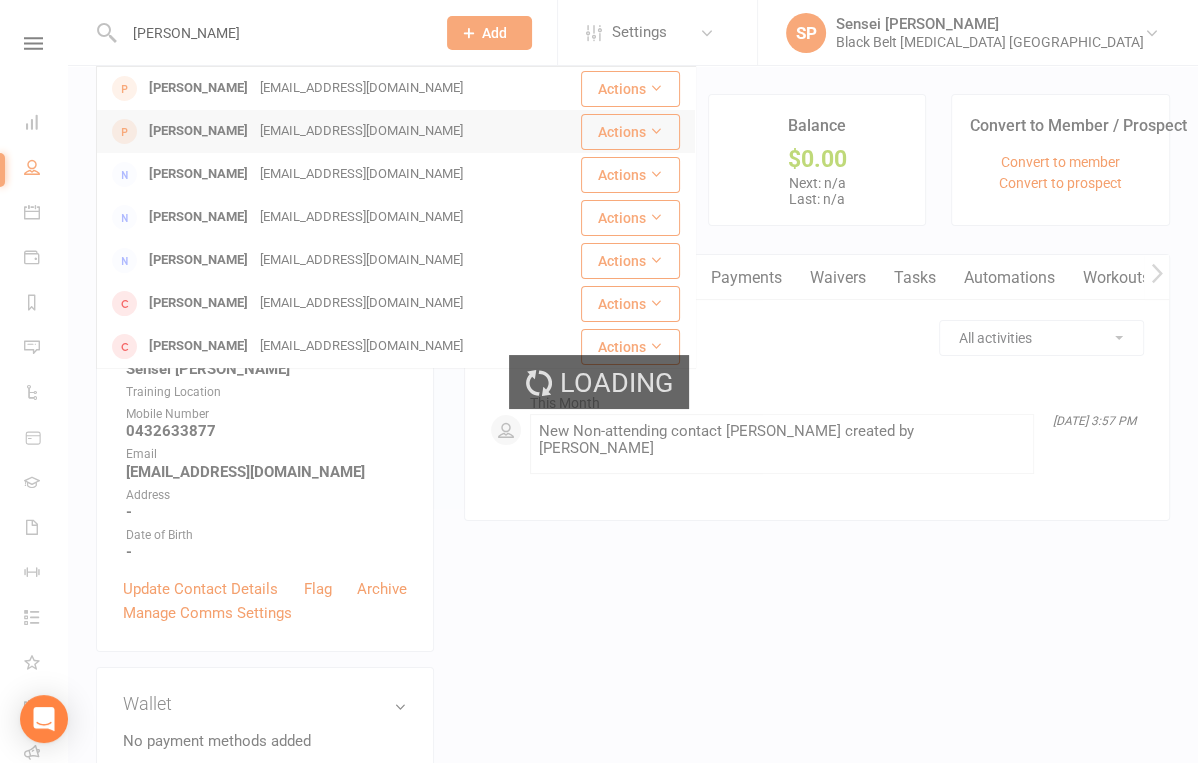type 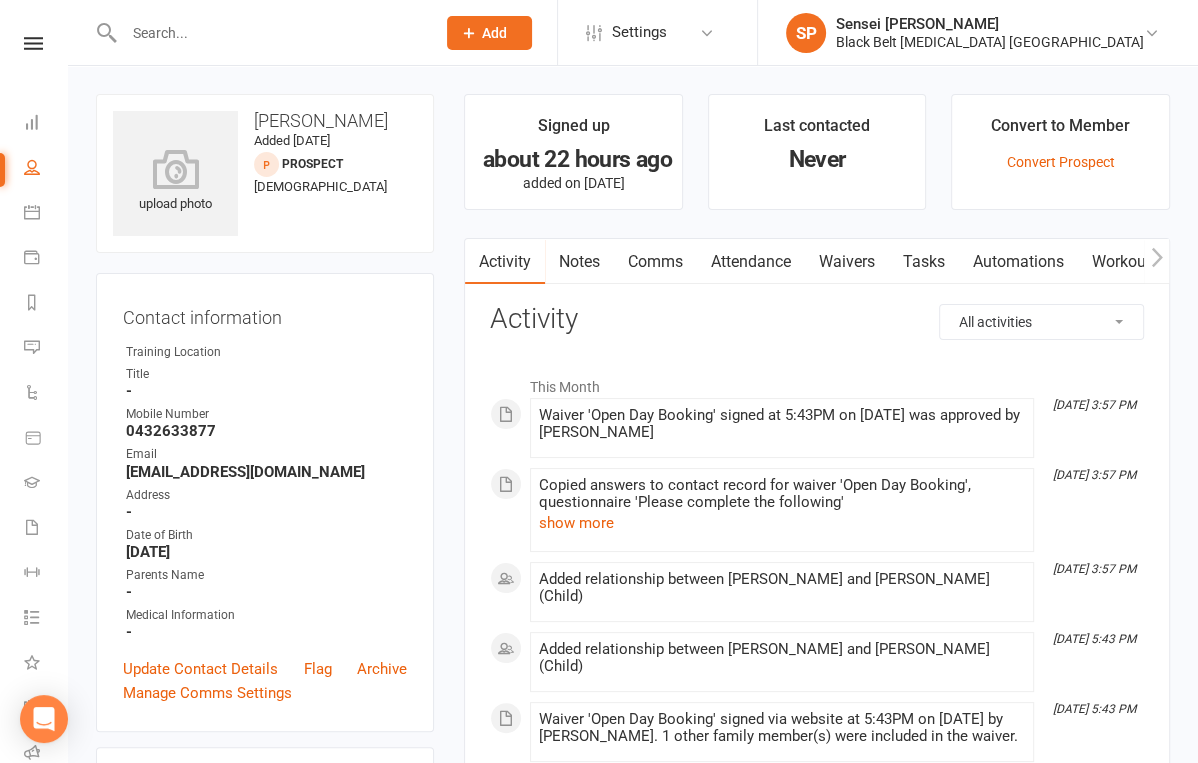 click on "Signed up about 22 hours ago added on 9 Jul 2025 Last contacted Never Convert to Member Convert Prospect
Activity Notes Comms Attendance Waivers Tasks Automations Workouts Assessments
All activities Bookings / Attendances Communications Notes Failed SMSes Gradings Members Memberships Mobile App POS Sales Payments Credit Vouchers Prospects Reports Automations Tasks Waivers Workouts Kiosk Mode Consent Assessments Contact Flags Family Relationships Activity This Month Jul 10, 3:57 PM Waiver 'Open Day Booking' signed at 5:43PM on 9-Jul-2025 was approved by Sensei Pauline   Jul 10, 3:57 PM Copied answers to contact record for waiver 'Open Day Booking', questionnaire 'Please complete the following'   show more Jul 10, 3:57 PM Added relationship between Tiana Davis and Billy Byrne (Child)   Jul 9, 5:43 PM Added relationship between Tiana Davis and Billy Byrne (Child)   Jul 9, 5:43 PM   Jul 9, 5:43 PM New prospect added: Billy Byrne" at bounding box center [817, 488] 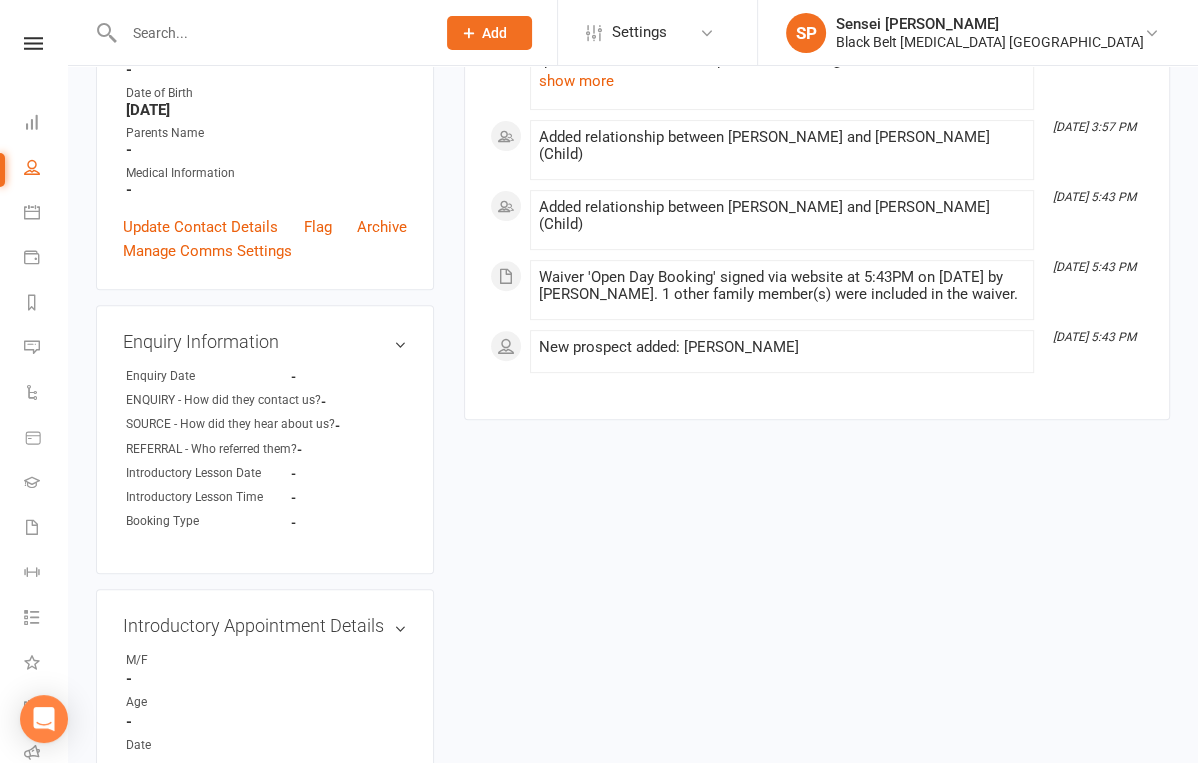 scroll, scrollTop: 558, scrollLeft: 0, axis: vertical 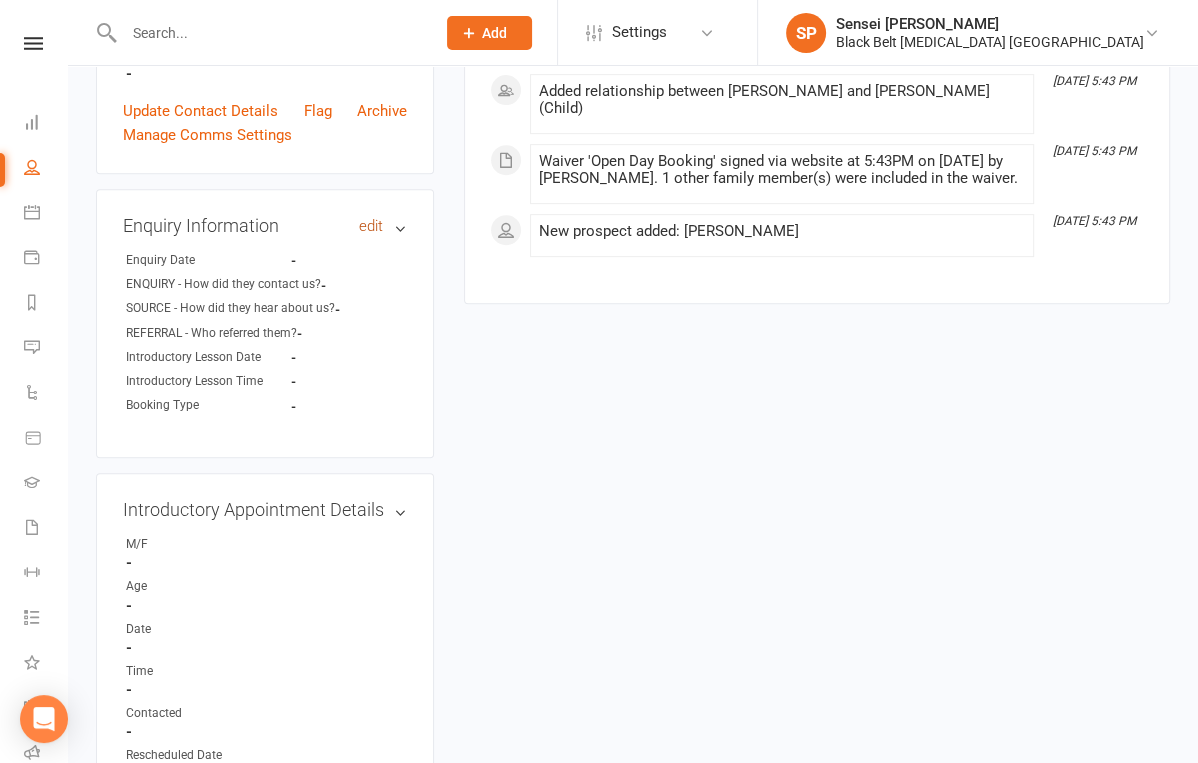 click on "edit" at bounding box center [371, 226] 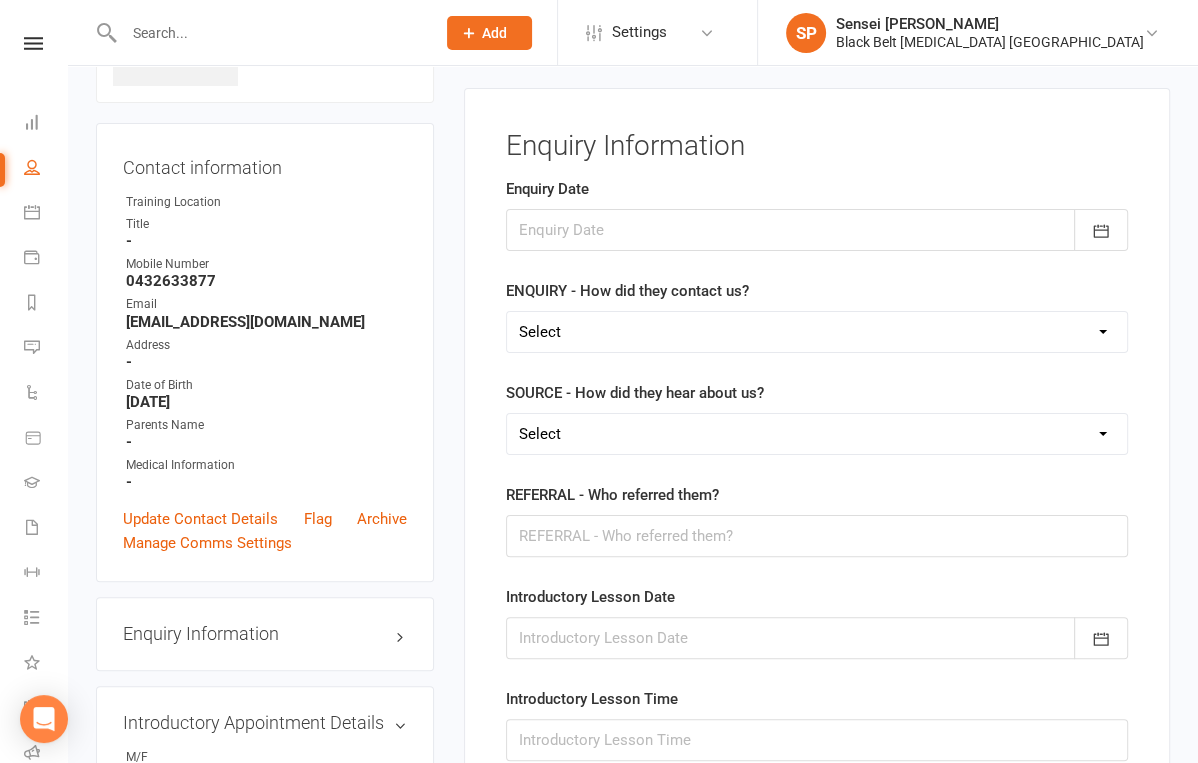 scroll, scrollTop: 136, scrollLeft: 0, axis: vertical 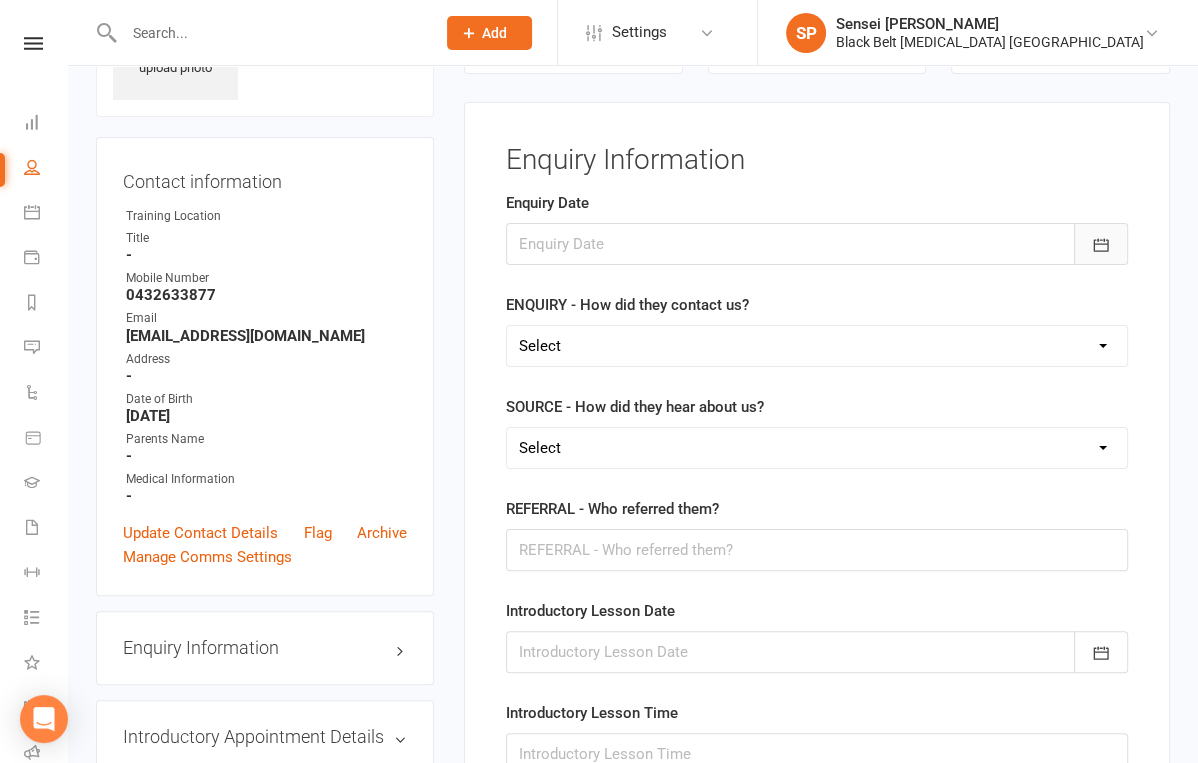 click 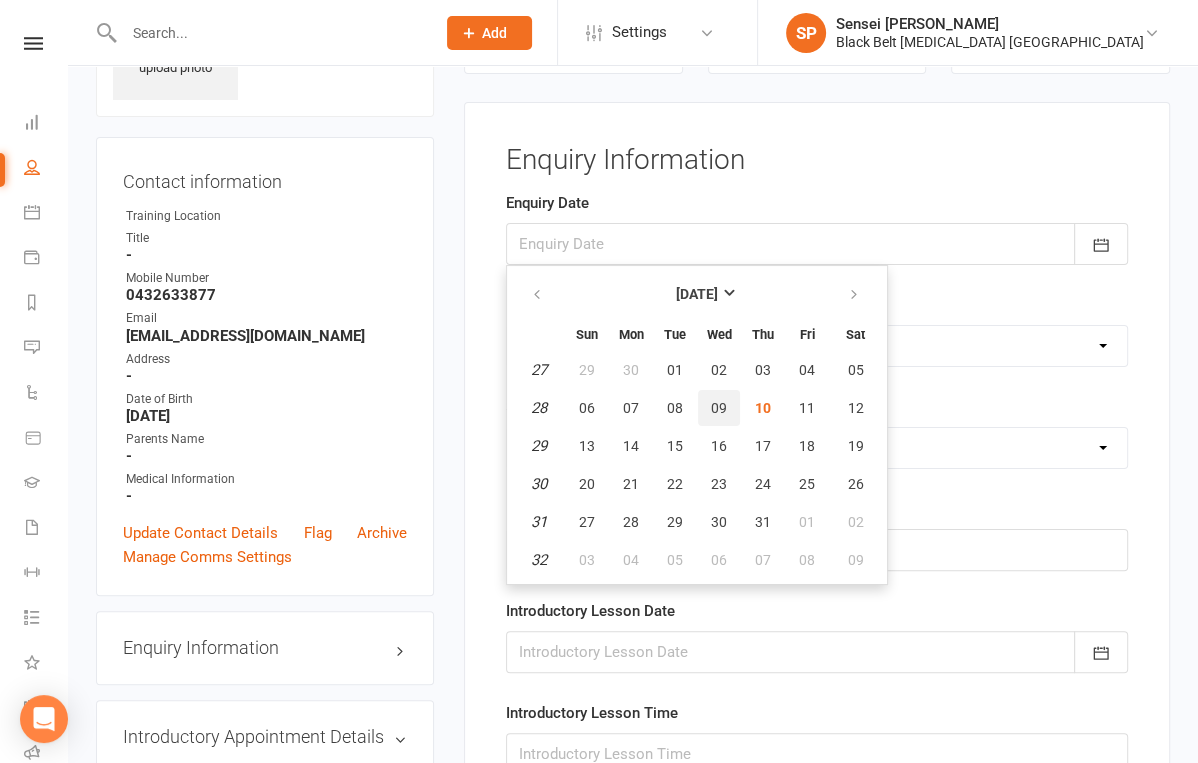click on "09" at bounding box center (719, 408) 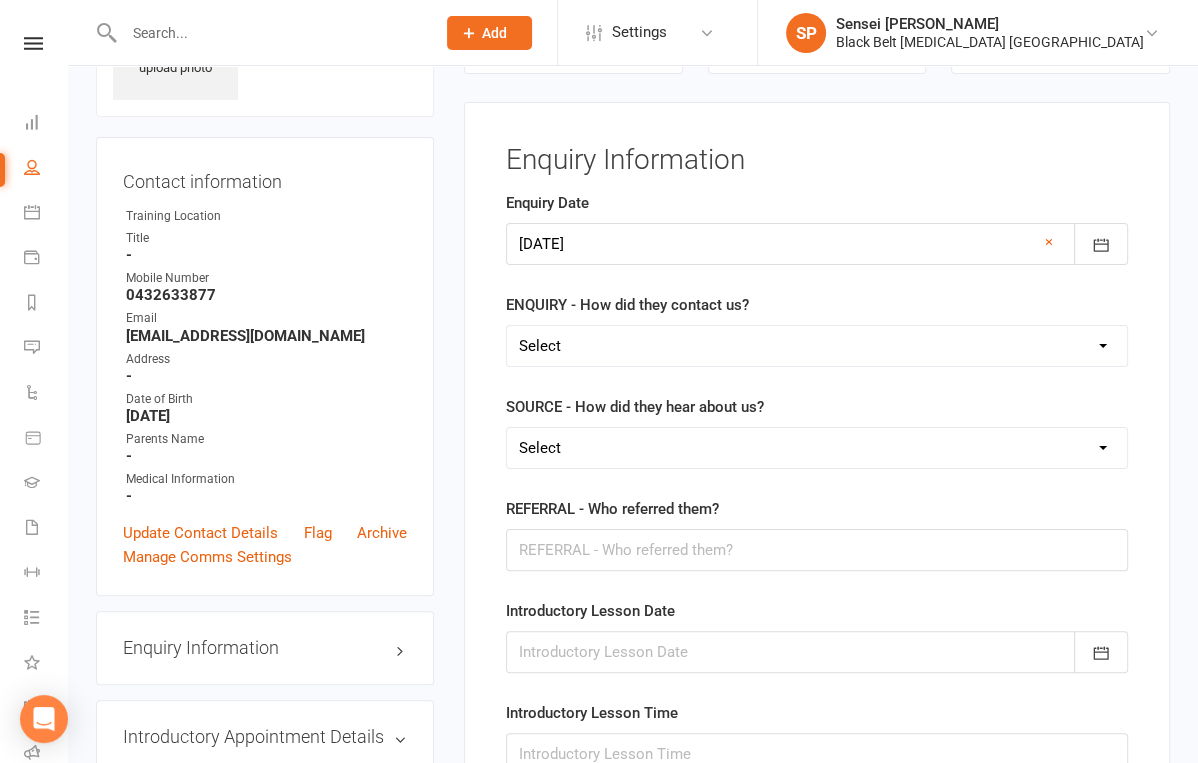 click on "Select (W) - Walk In (T) - Telephone (I) - Internet / Email (S) - Studio Initiated" at bounding box center [817, 346] 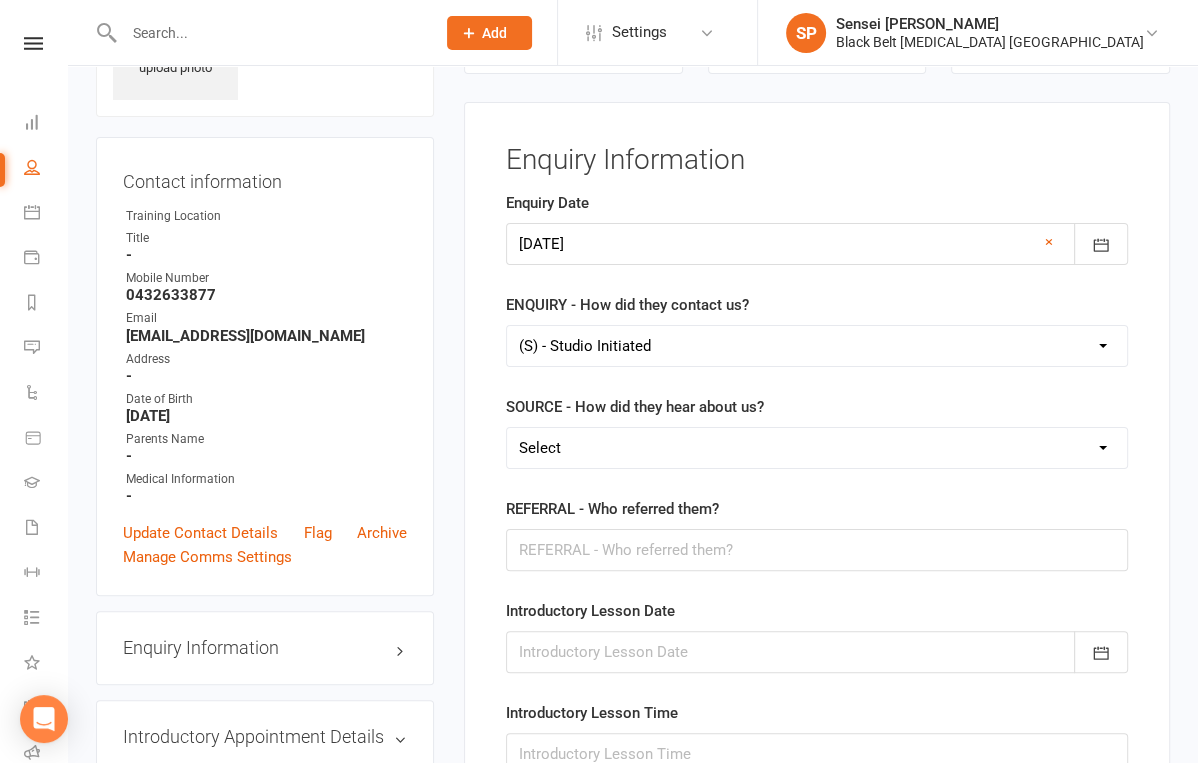 click on "Select A1 Direct mail A2 Print Media A3 Flyer A5 Radio A6 Sign A7 Televison A8 Trailer/car A9 Yellow Pages C1 ASP C2 School Sport C3 Business to business C4 Booth C5 Cinema C6 Promos C7 School Talks C8 Word of mouth C9 School Newsletter I1 Birthday Parties I2 Pizza Parties I3 Graduation I4 Tournament I5 Halloween I6 Easter I7 Christmas I8 Valentine's Day I9 Father's Day I10 Mother's Day I11 Women's S/Defence I12 Anti Bullying Seminar I13 Holiday Camp I14 Buddy Week/Month P Previous Student R1 Family Referral R2 Friend Referral R3 Staff Referral S1 Facebook S2 Website S3 Google S4 Search Engine S5 Instagram S6 Landing Page T Transfer U Unknown/Other" at bounding box center [817, 448] 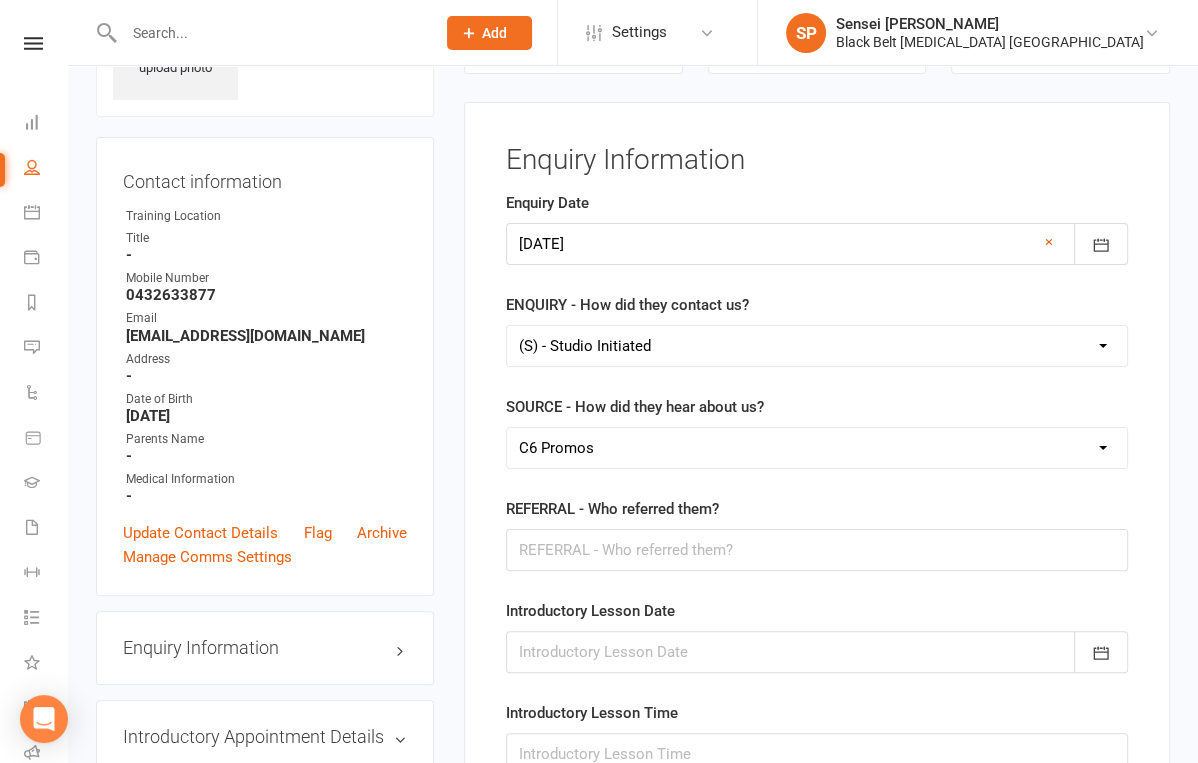 scroll, scrollTop: 237, scrollLeft: 0, axis: vertical 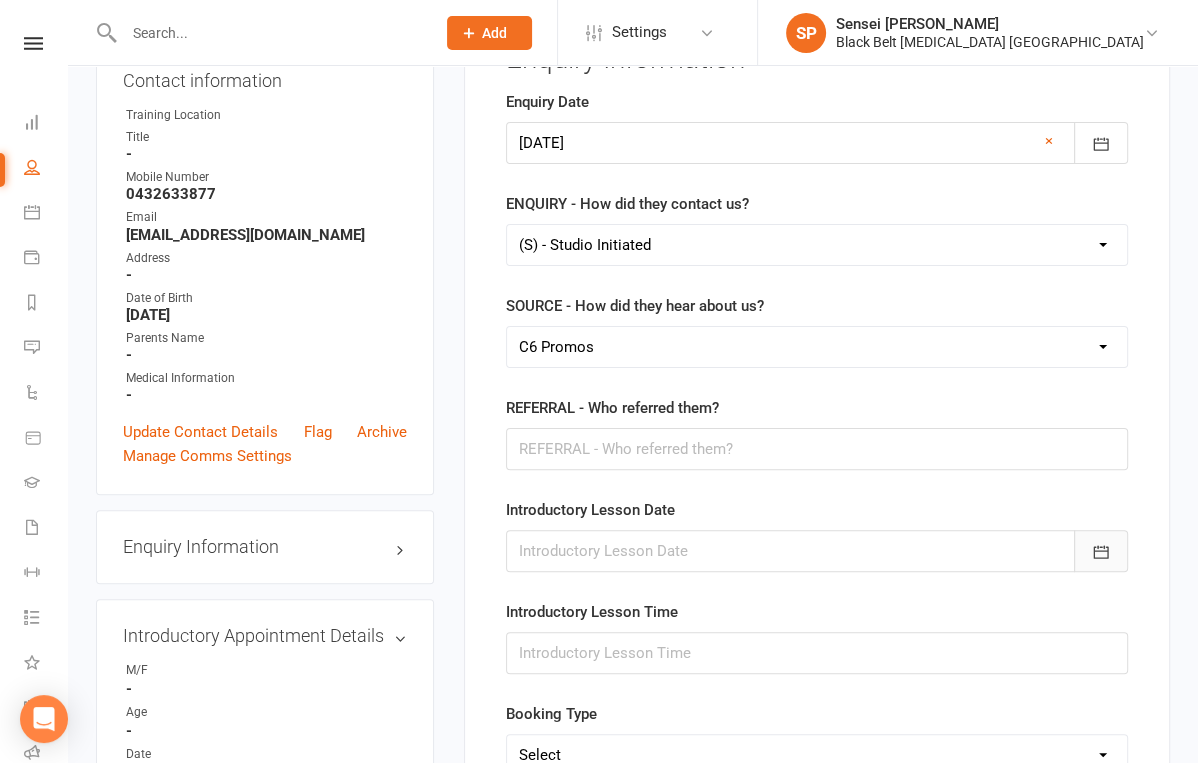 click 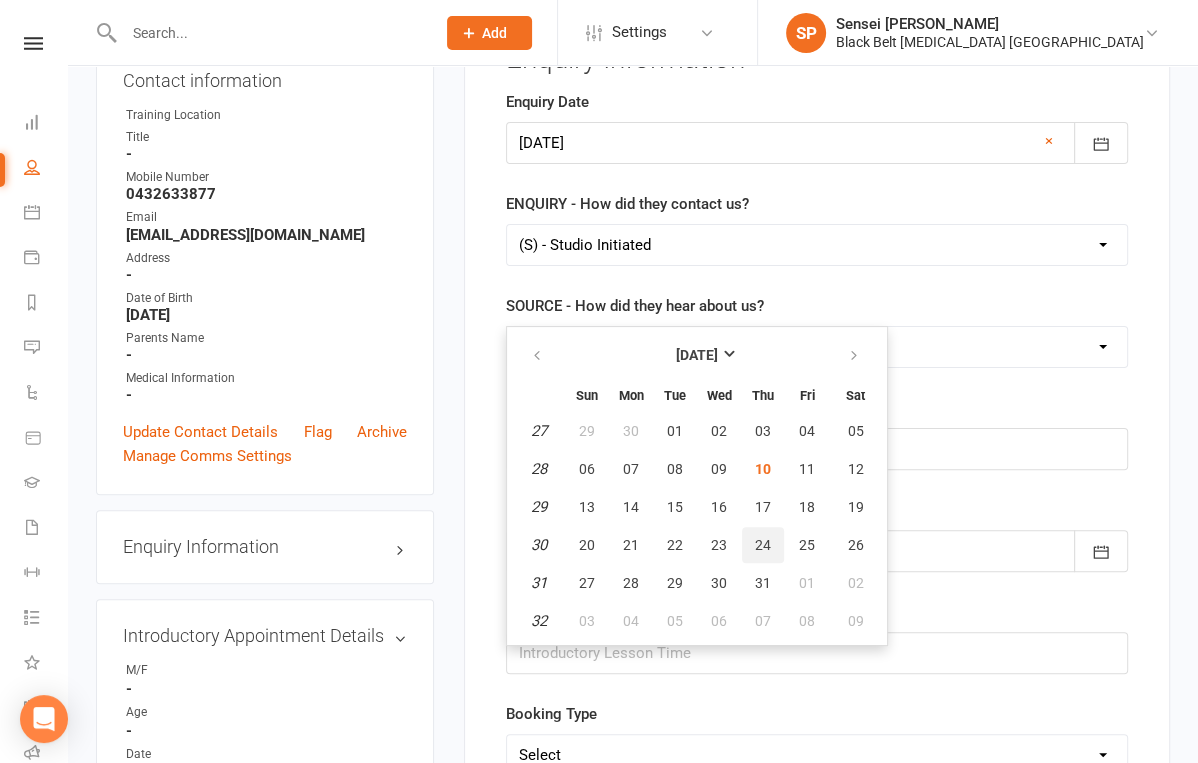 click on "24" at bounding box center [763, 545] 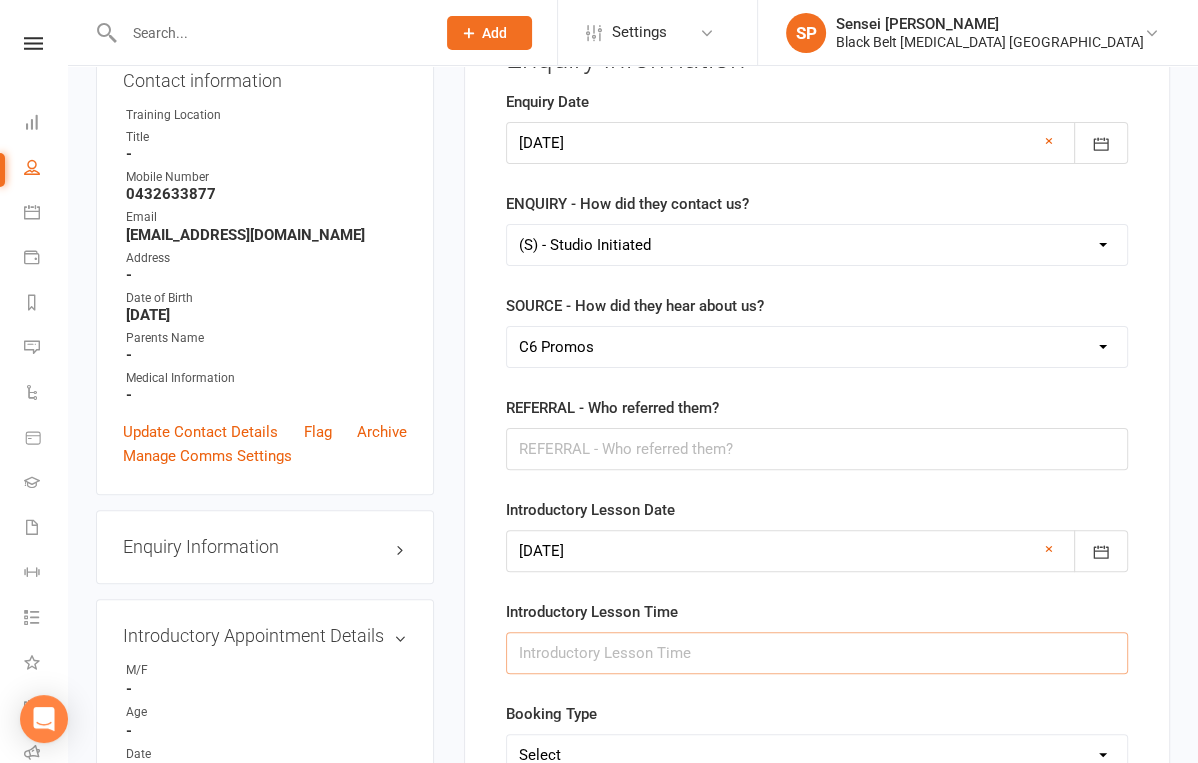 click at bounding box center [817, 653] 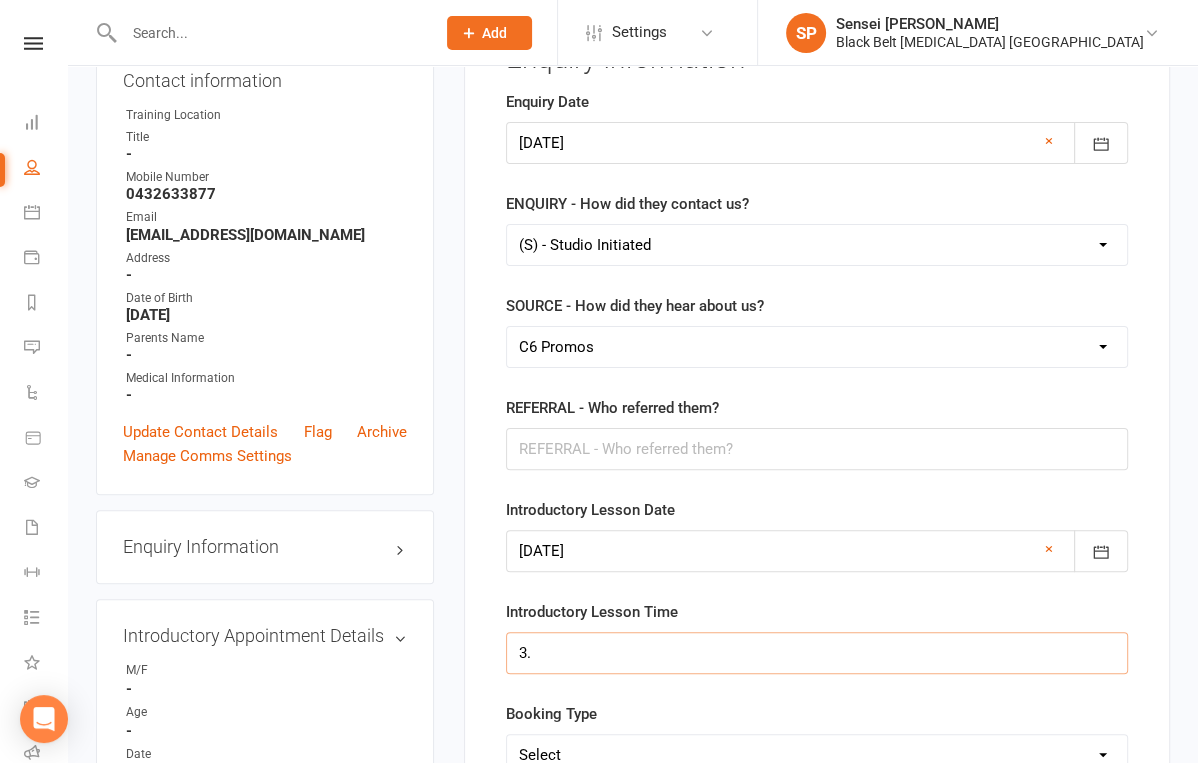 type on "3.30pm" 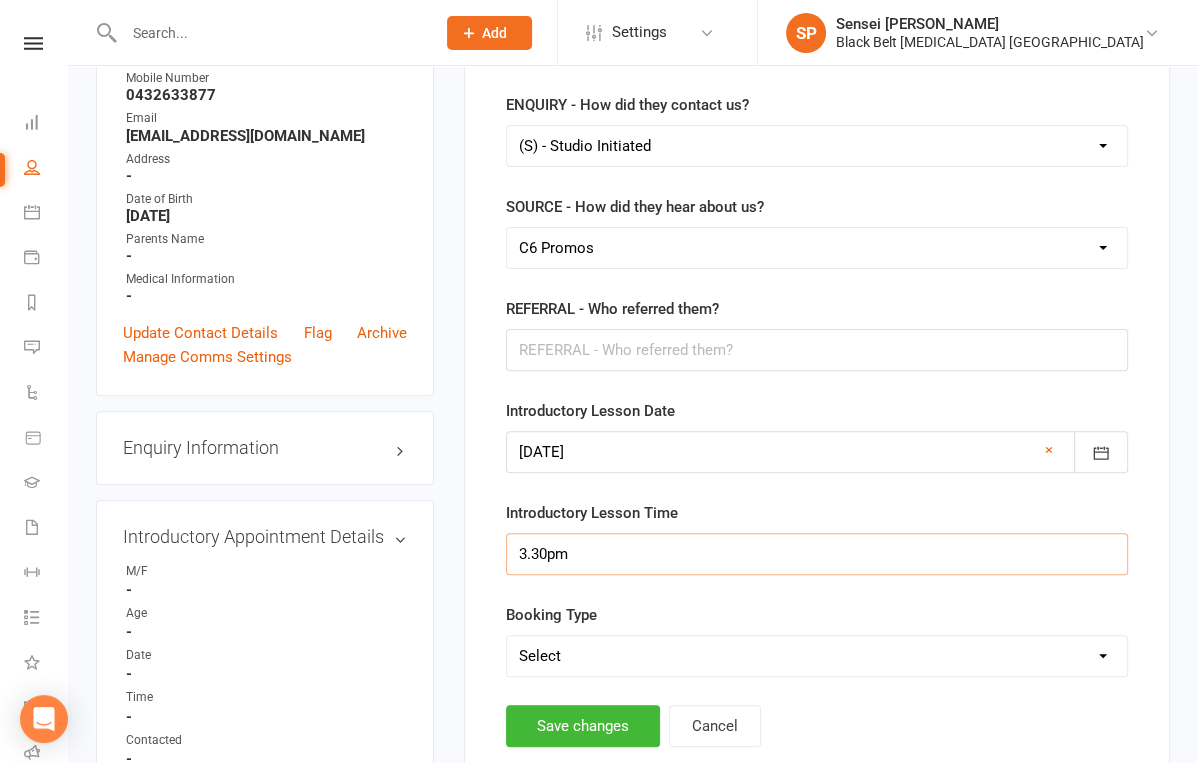 scroll, scrollTop: 343, scrollLeft: 0, axis: vertical 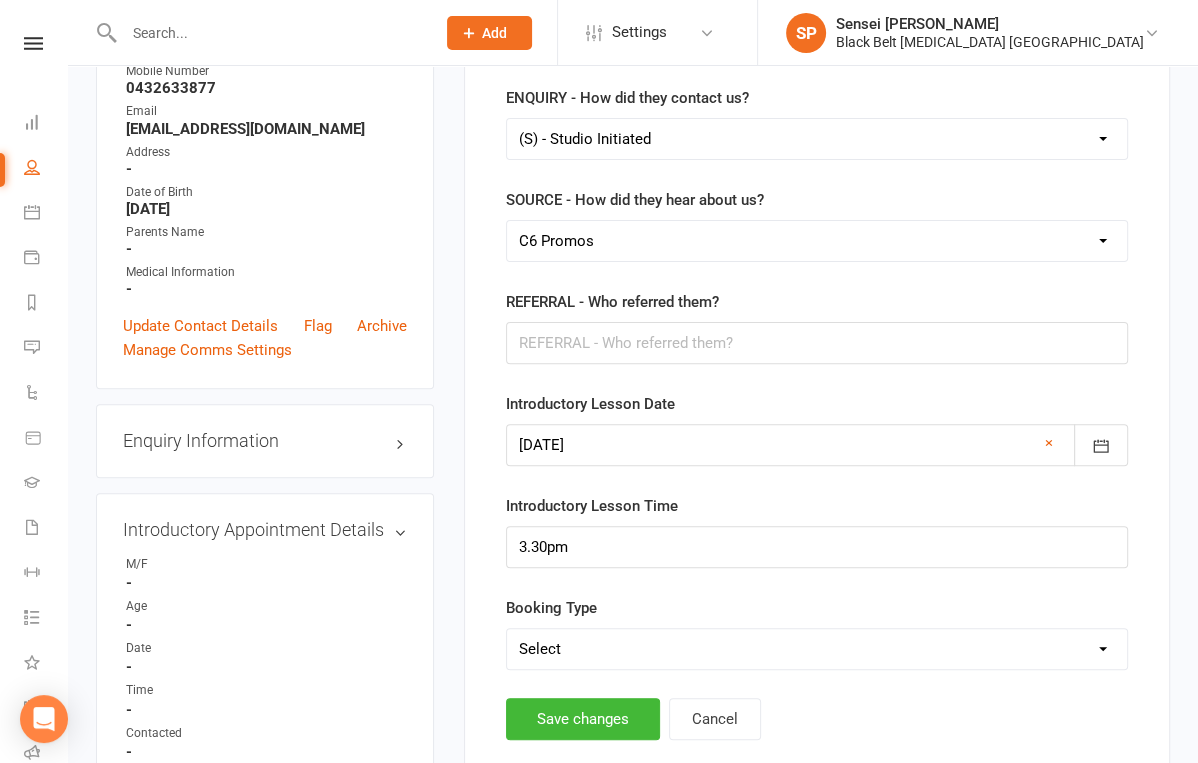 click on "Select Mini Dragons Intro Tiny Dragons Intro Little Dragons Intro Child Karate Intro Adult Karate Intro Kickboxing Intro Kobudo Intro" at bounding box center [817, 649] 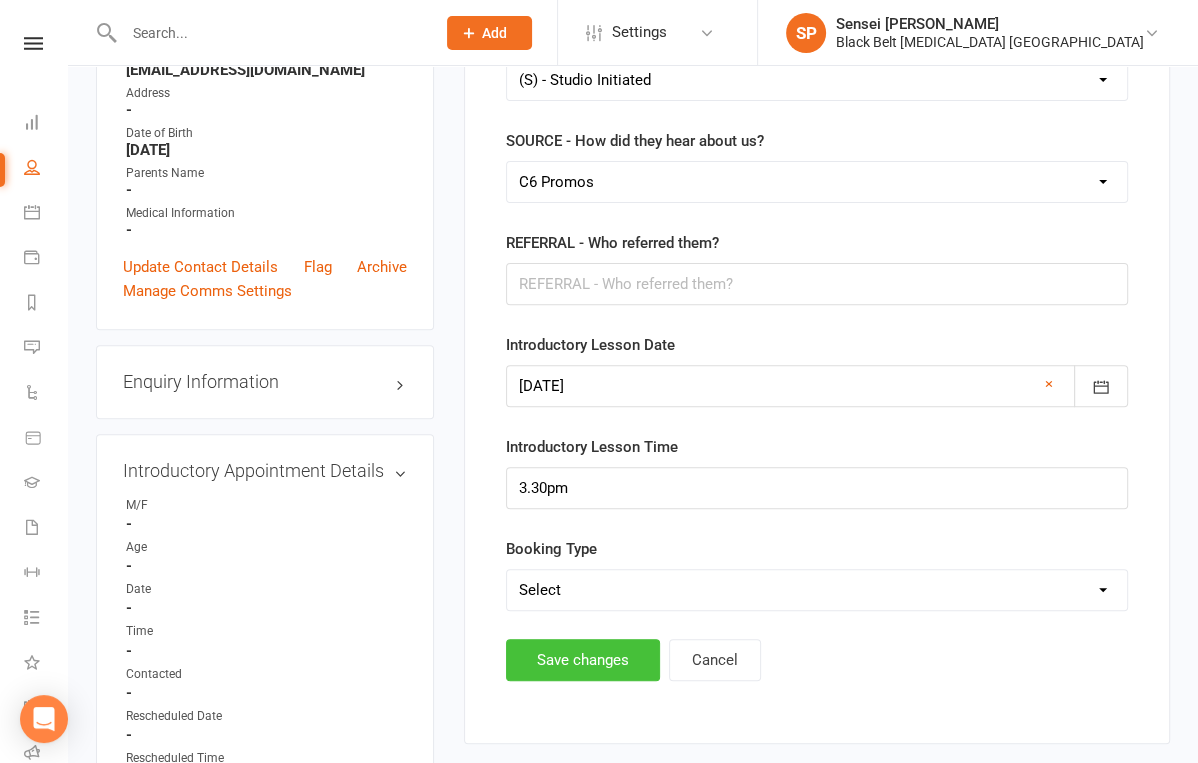 click on "Save changes" at bounding box center [583, 660] 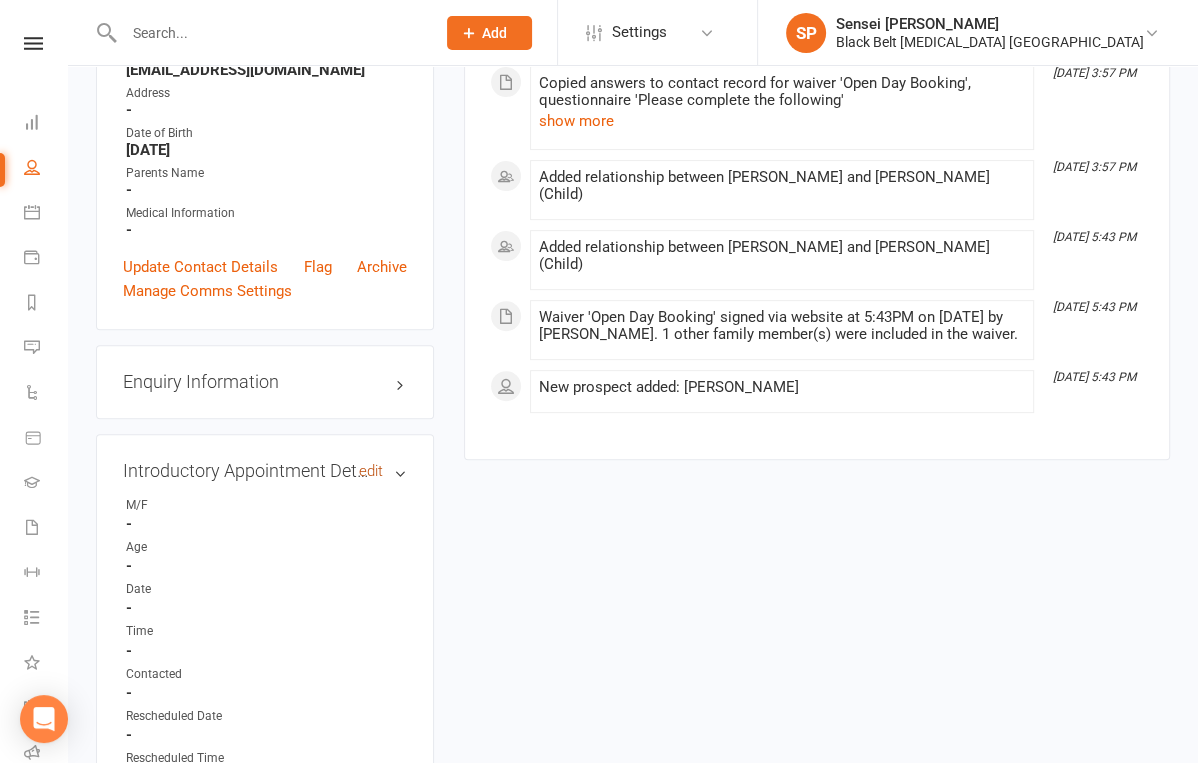 click on "edit" at bounding box center [371, 471] 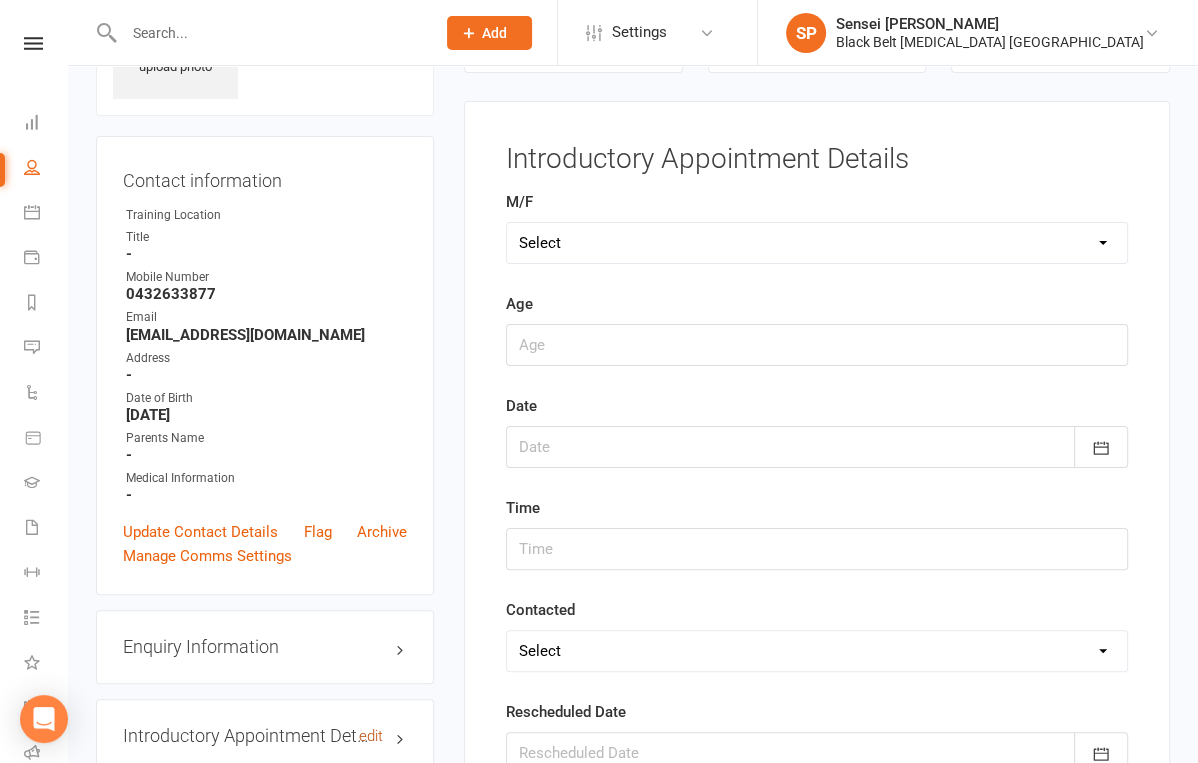 scroll, scrollTop: 136, scrollLeft: 0, axis: vertical 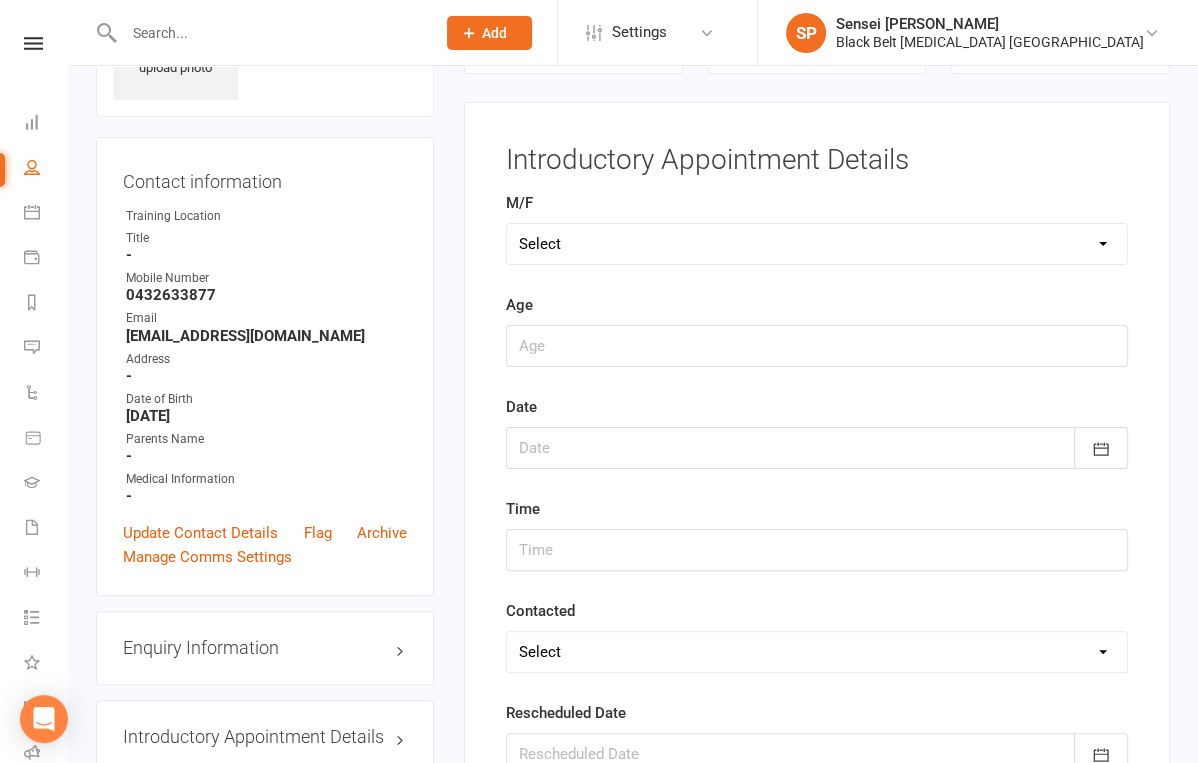 click on "Select M F" at bounding box center (817, 244) 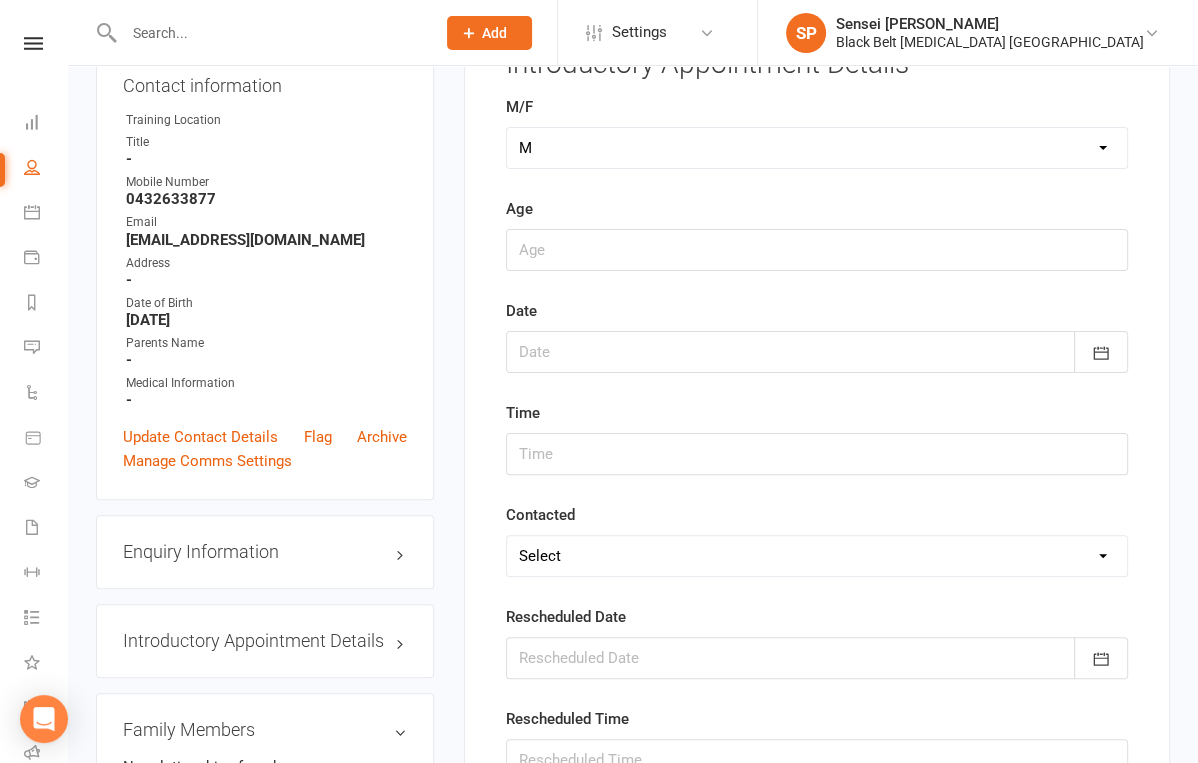 scroll, scrollTop: 250, scrollLeft: 0, axis: vertical 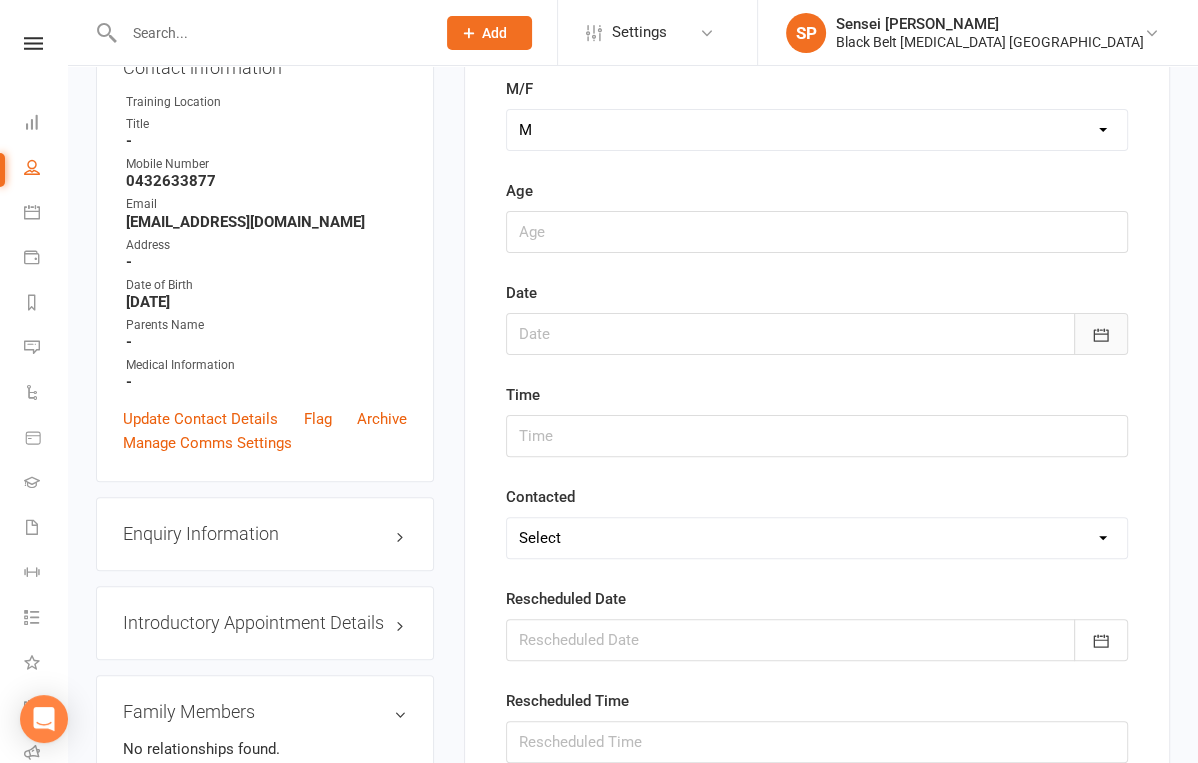 click 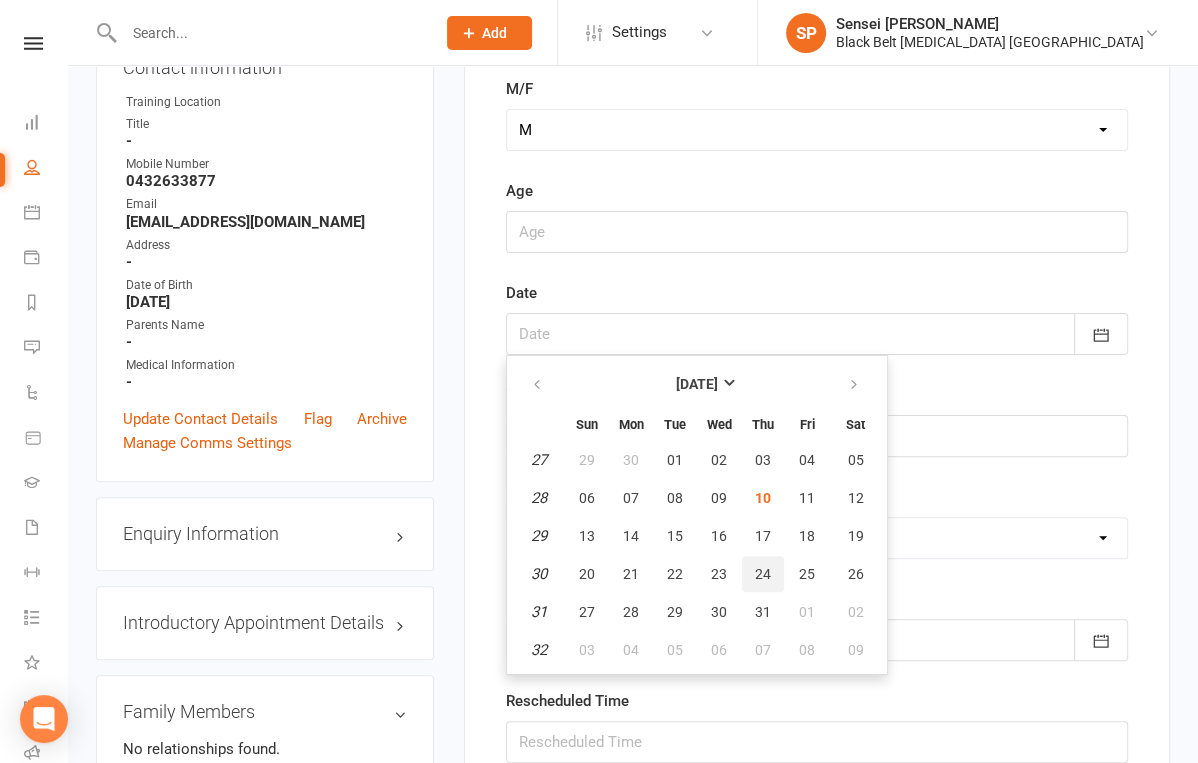 click on "24" at bounding box center (763, 574) 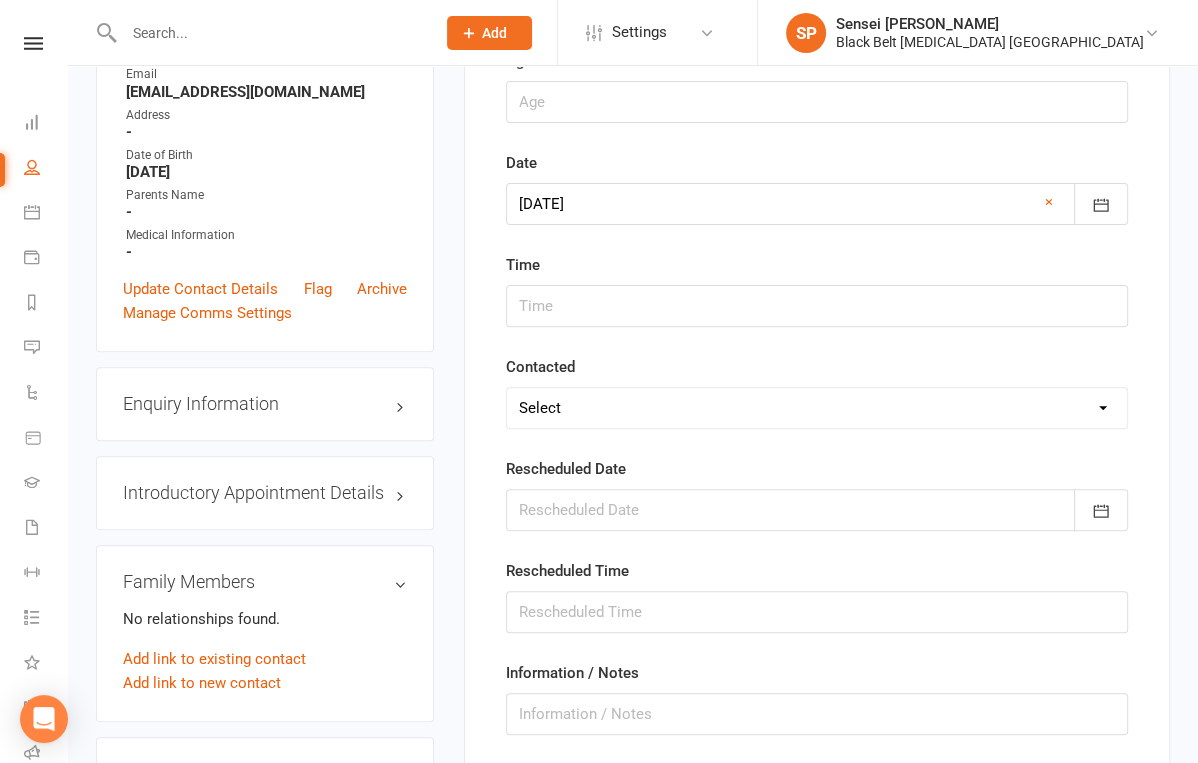 scroll, scrollTop: 461, scrollLeft: 0, axis: vertical 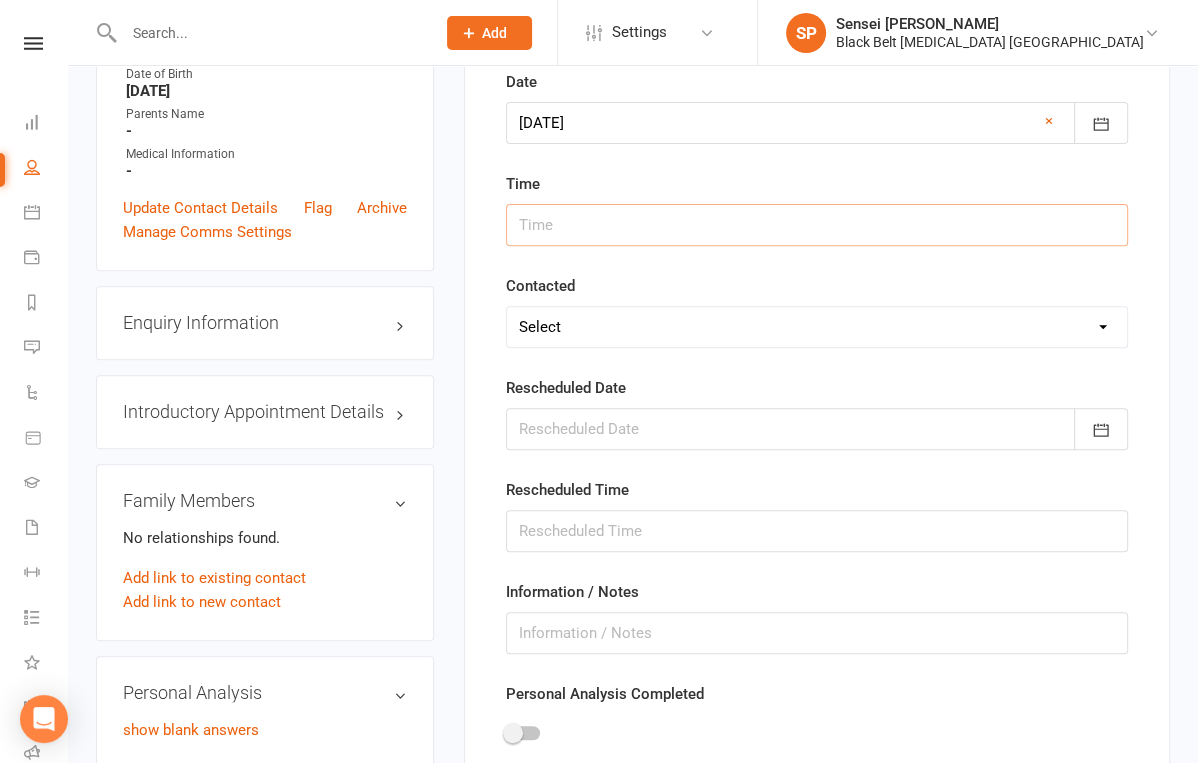 click at bounding box center (817, 225) 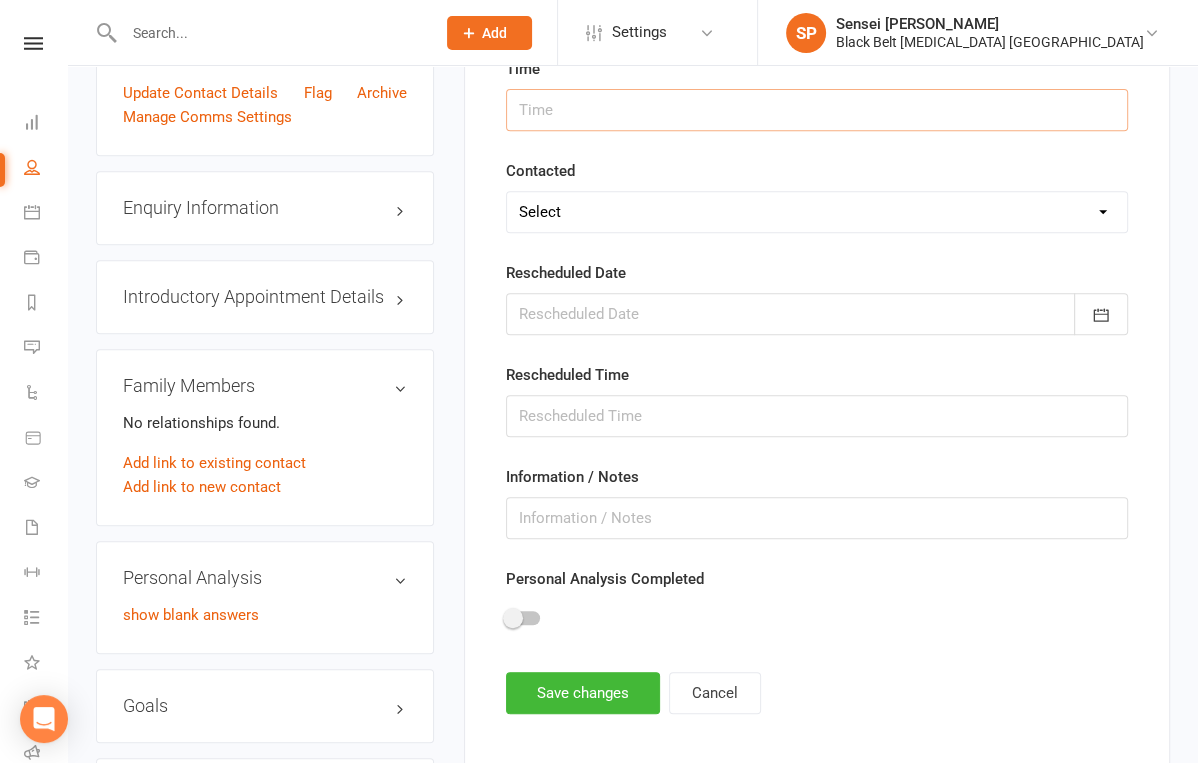scroll, scrollTop: 607, scrollLeft: 0, axis: vertical 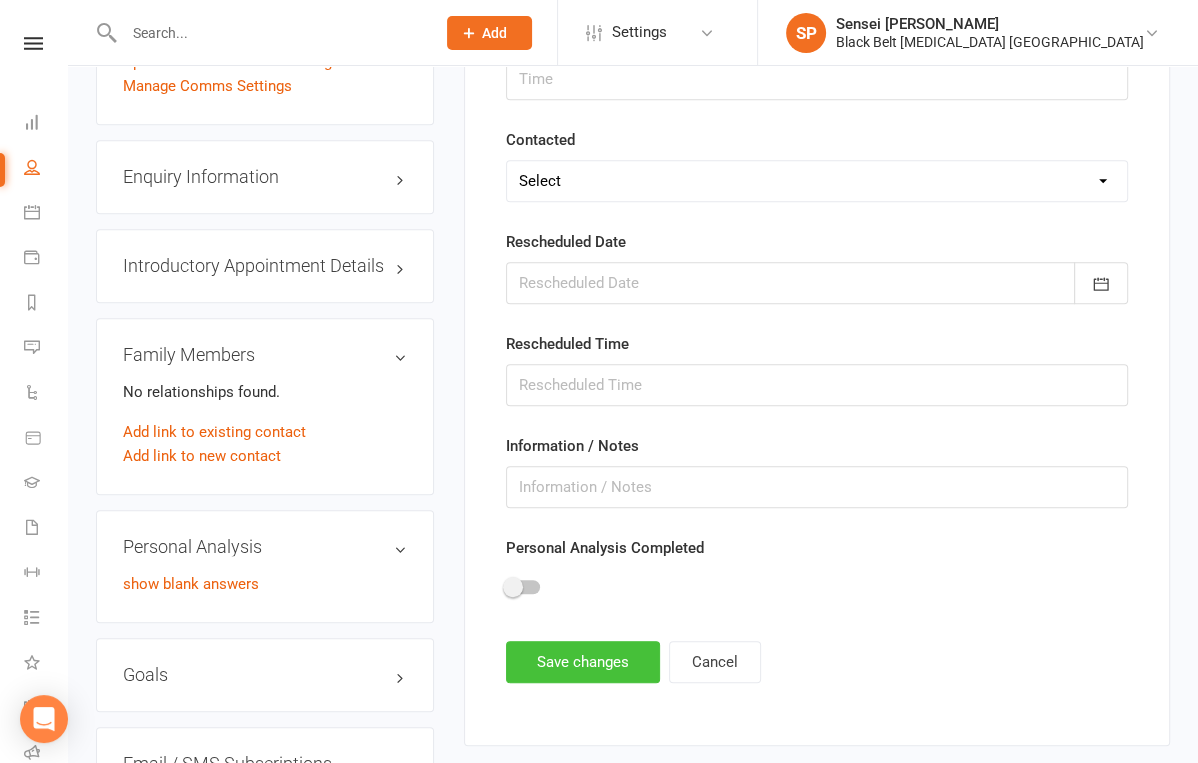 click on "Save changes" at bounding box center [583, 662] 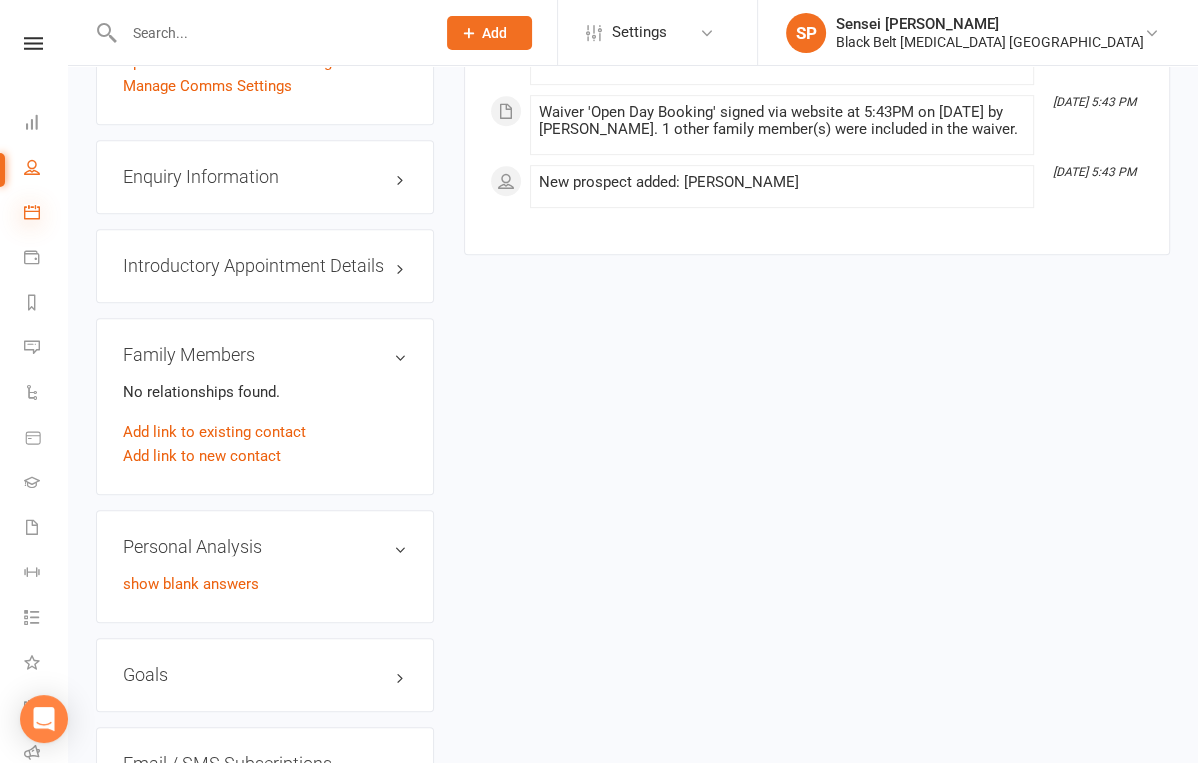 click at bounding box center [32, 212] 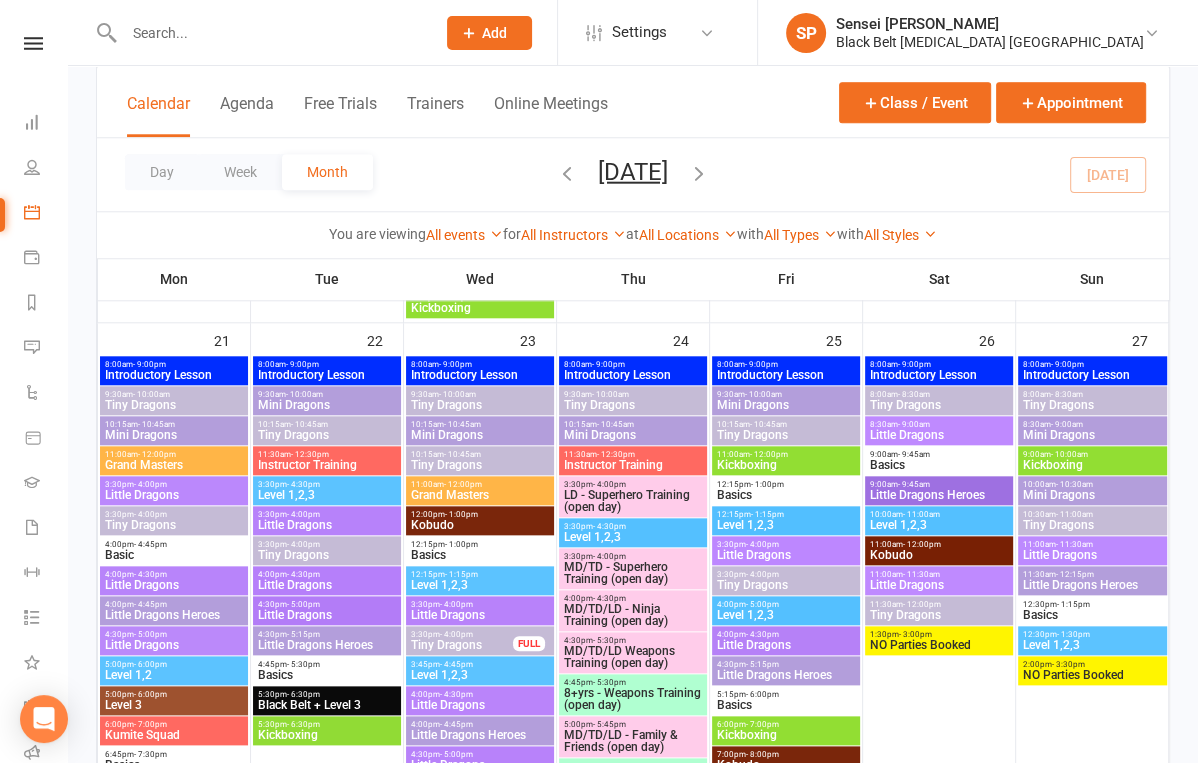 scroll, scrollTop: 1338, scrollLeft: 0, axis: vertical 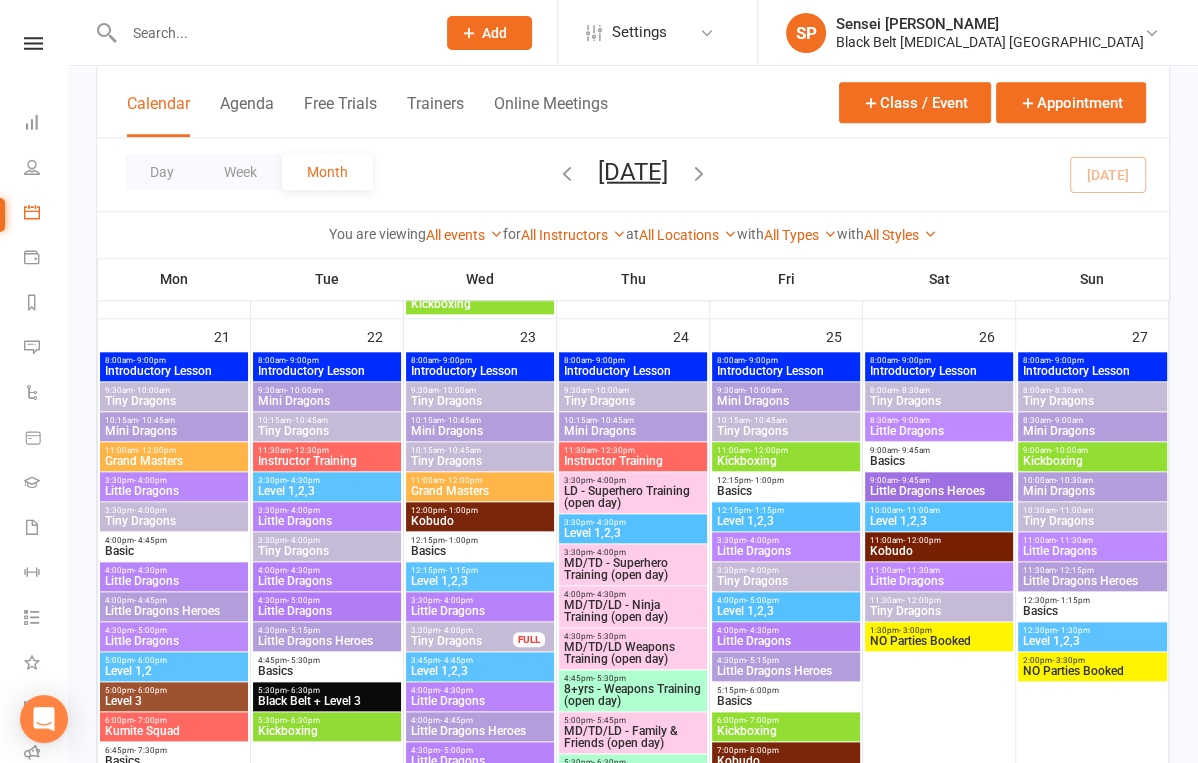 click on "LD - Superhero Training (open day)" at bounding box center (633, 497) 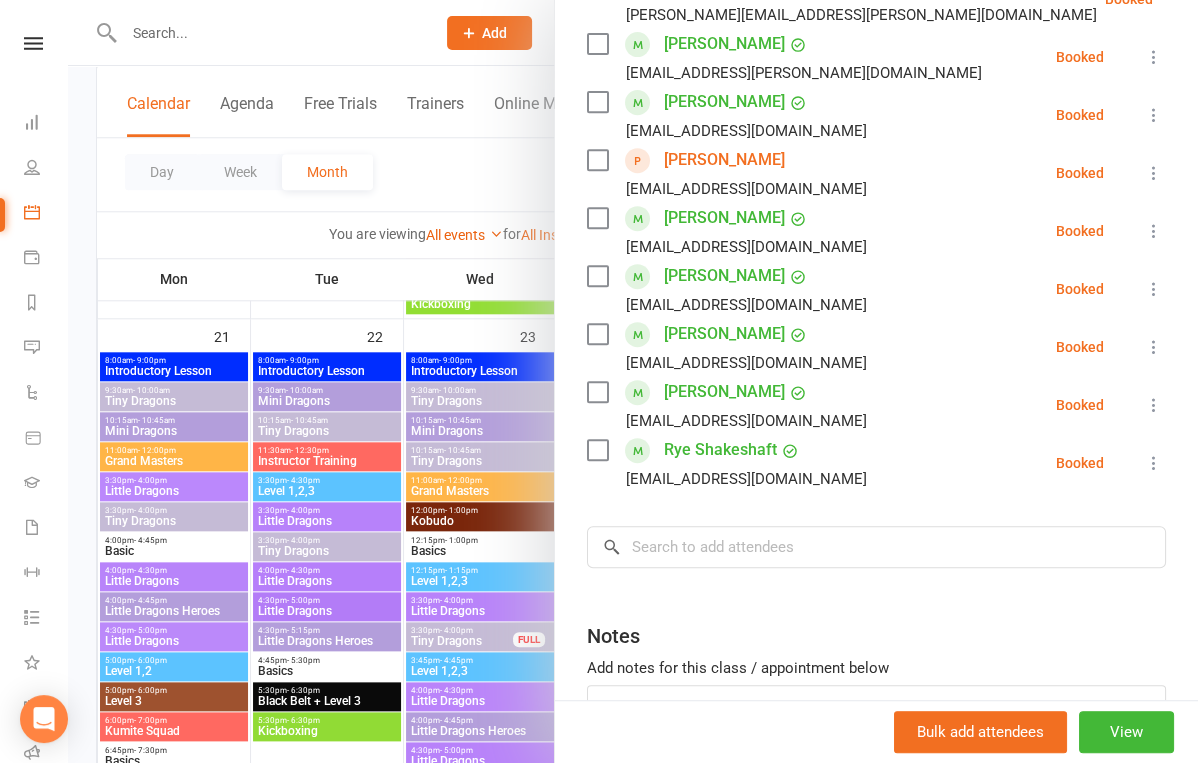 scroll, scrollTop: 638, scrollLeft: 0, axis: vertical 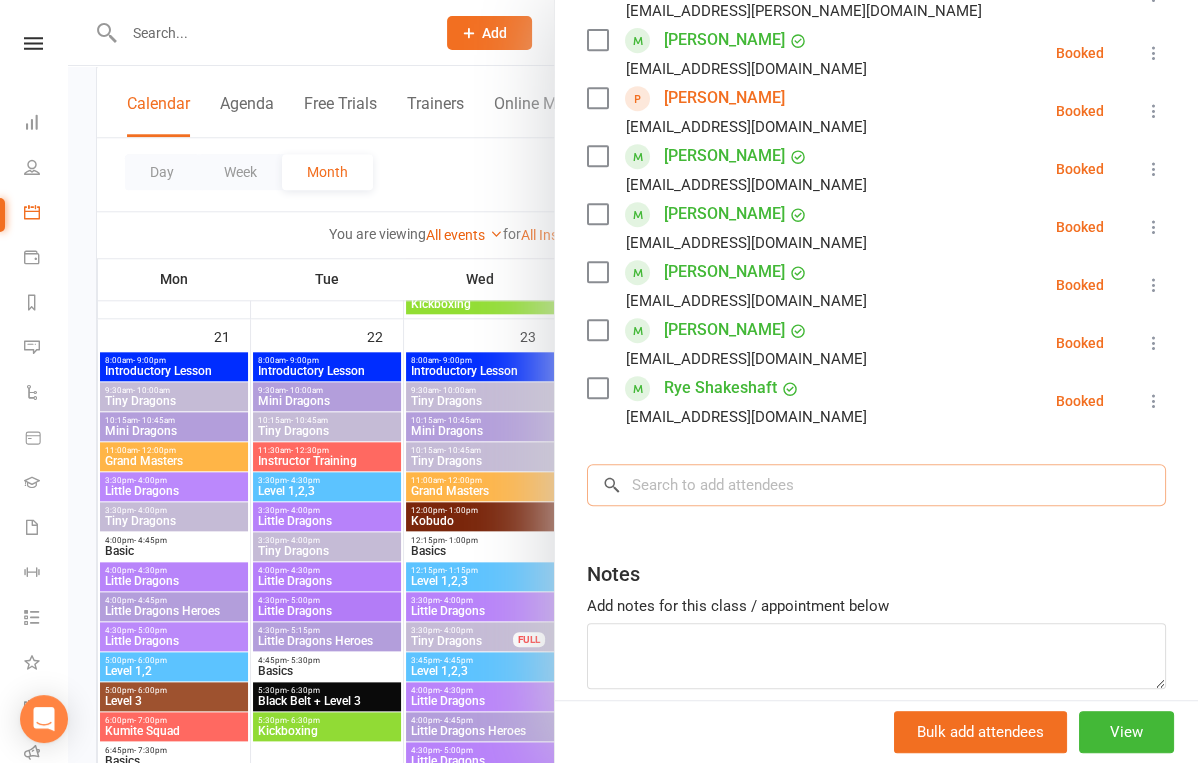 click at bounding box center (876, 485) 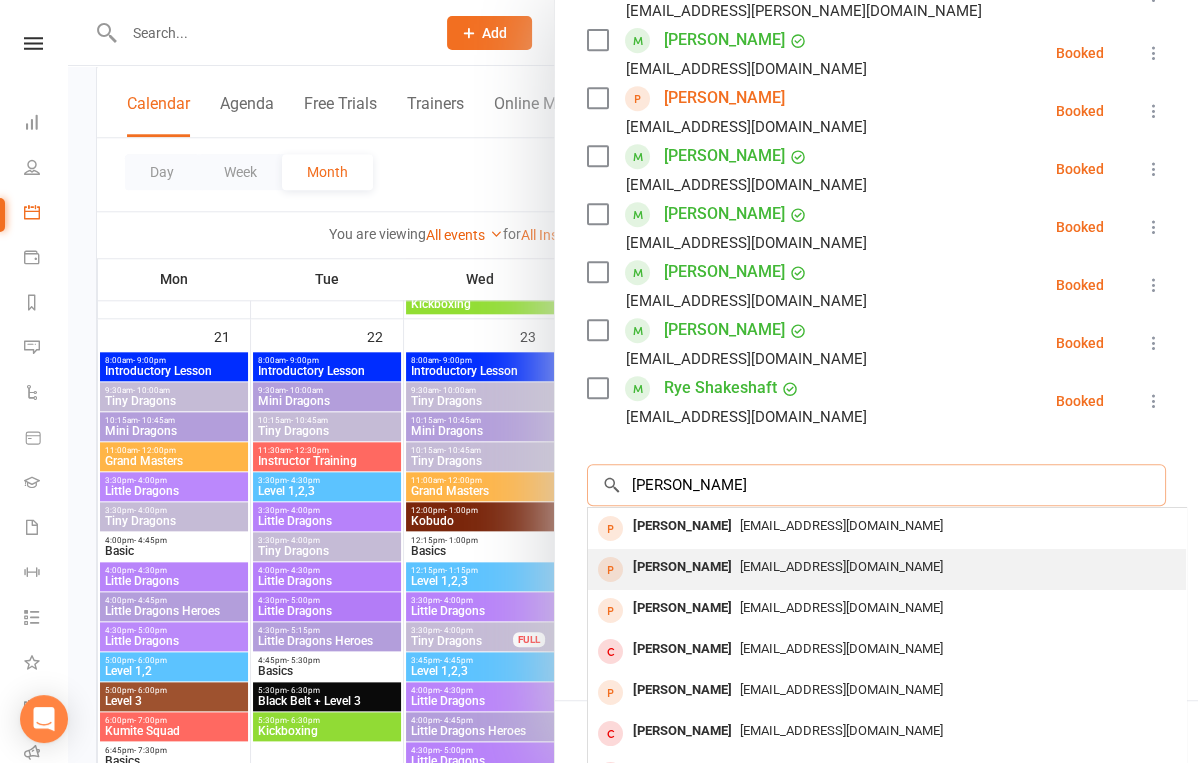 type on "billy byrne" 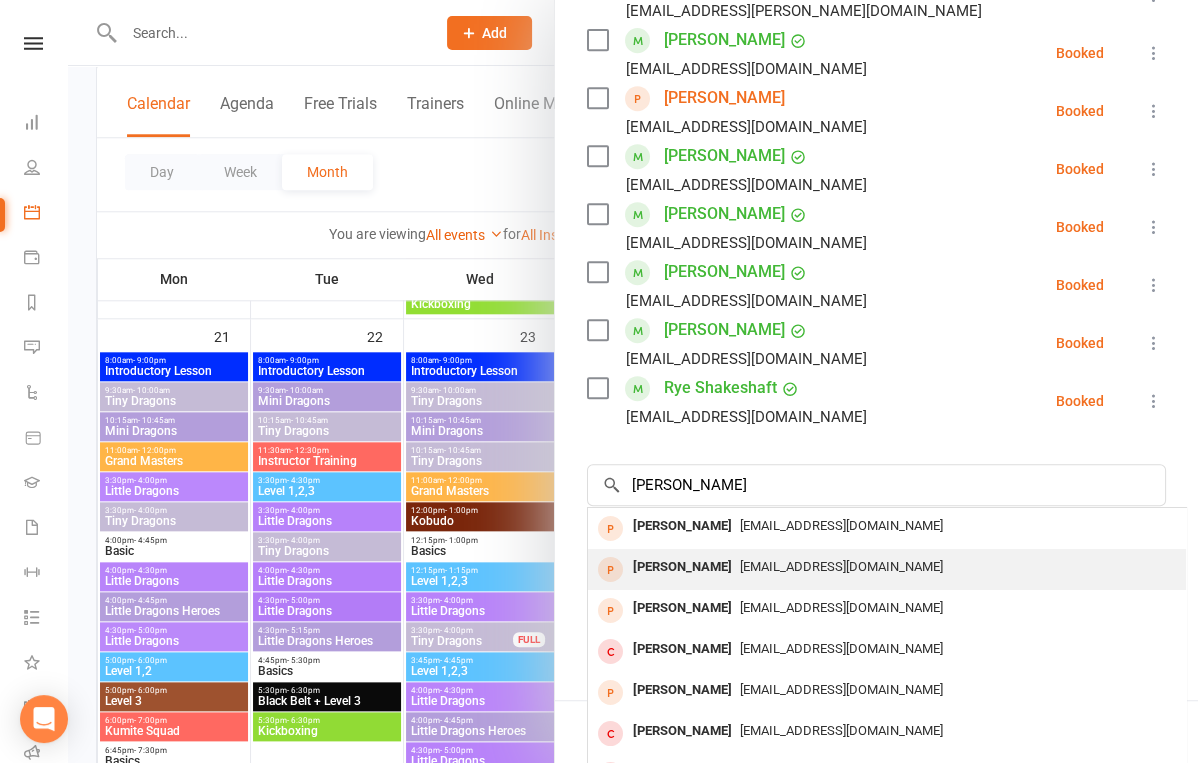 click on "[PERSON_NAME]" at bounding box center (682, 567) 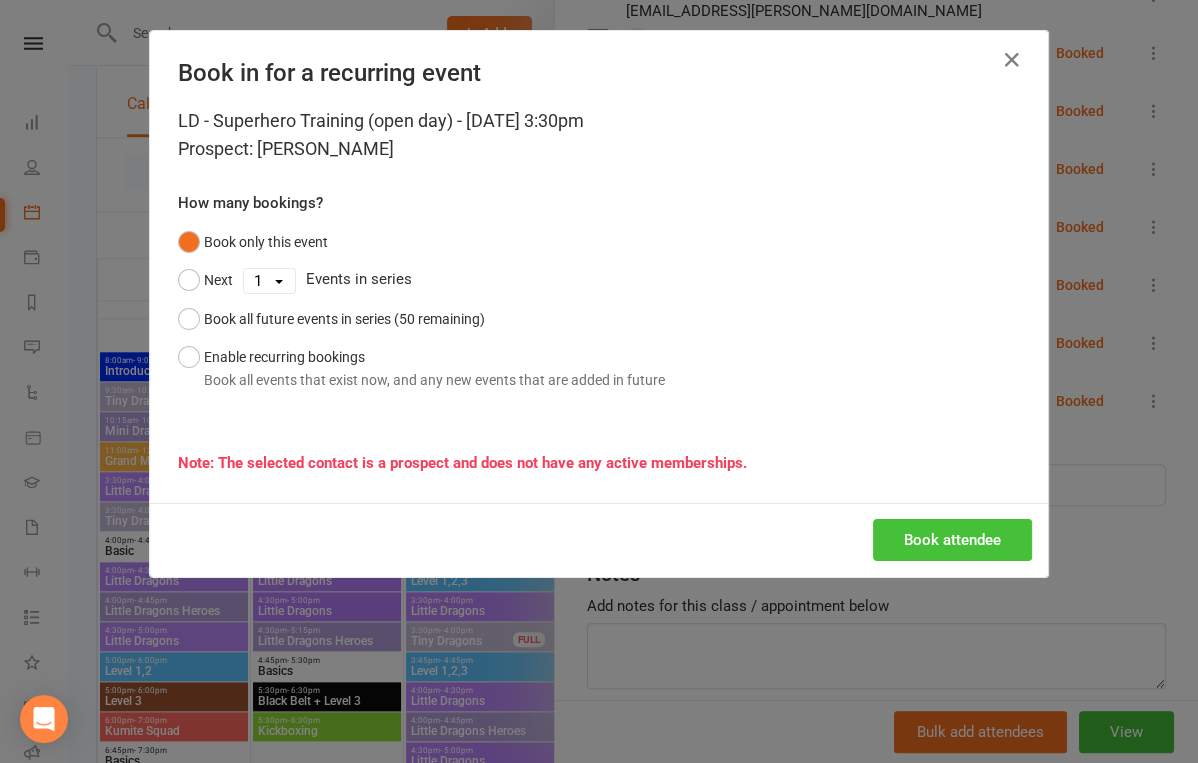 click on "Book attendee" at bounding box center [952, 540] 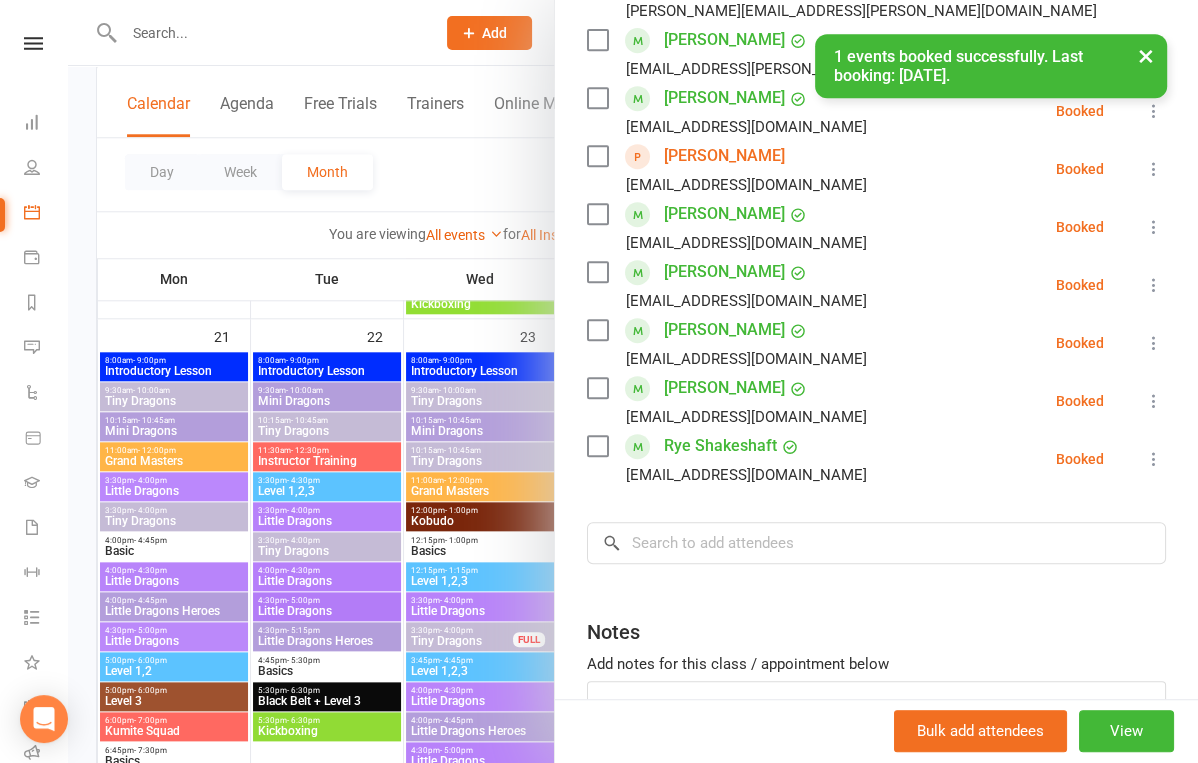 scroll, scrollTop: 696, scrollLeft: 0, axis: vertical 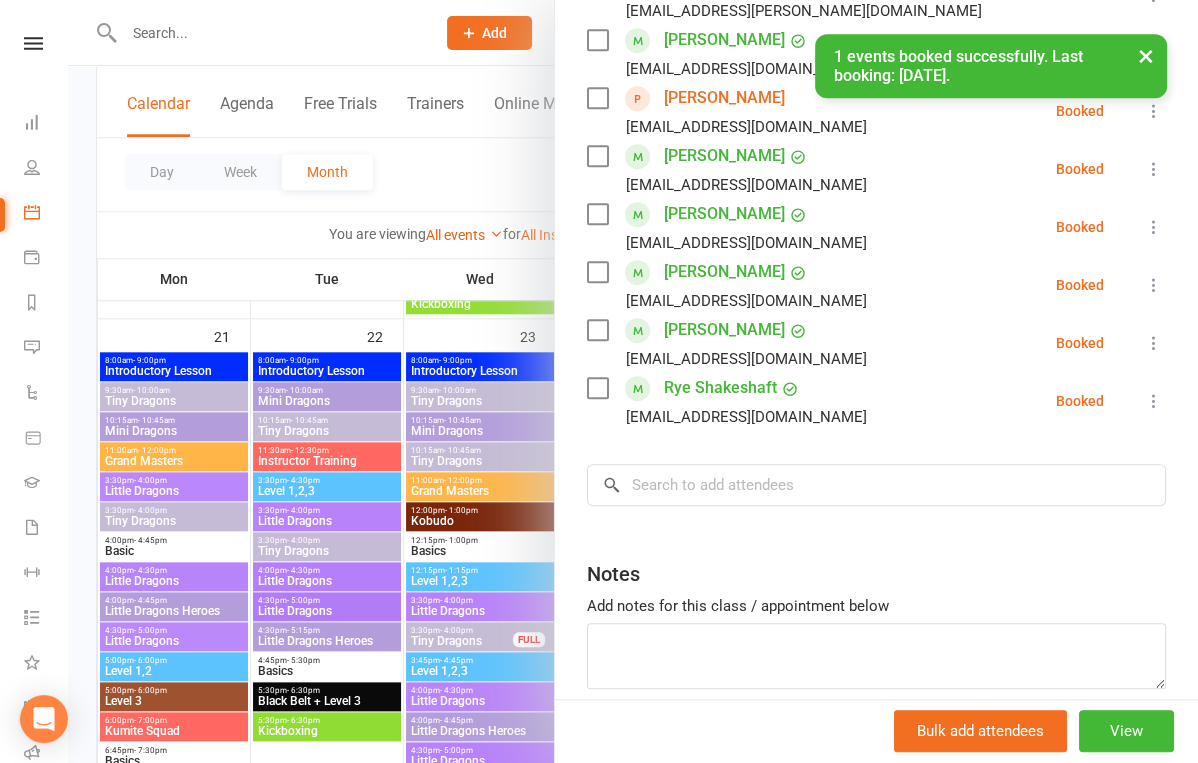 click at bounding box center [633, 381] 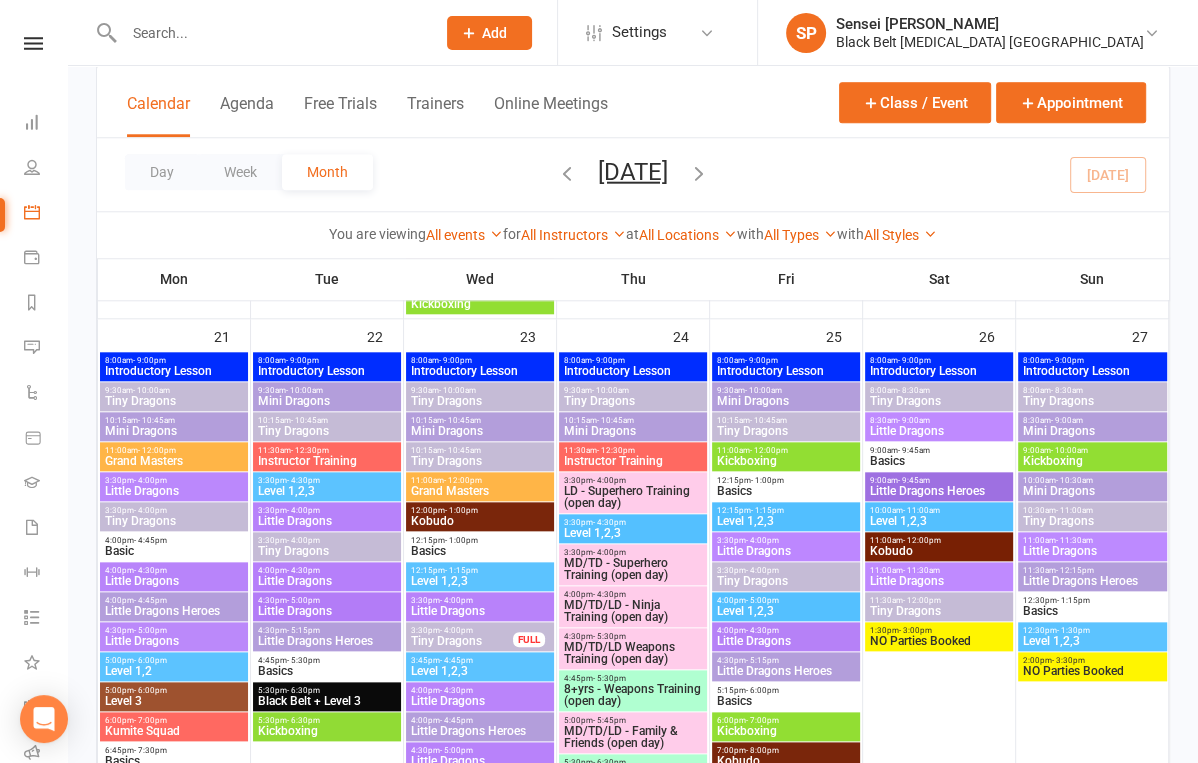 click at bounding box center (269, 33) 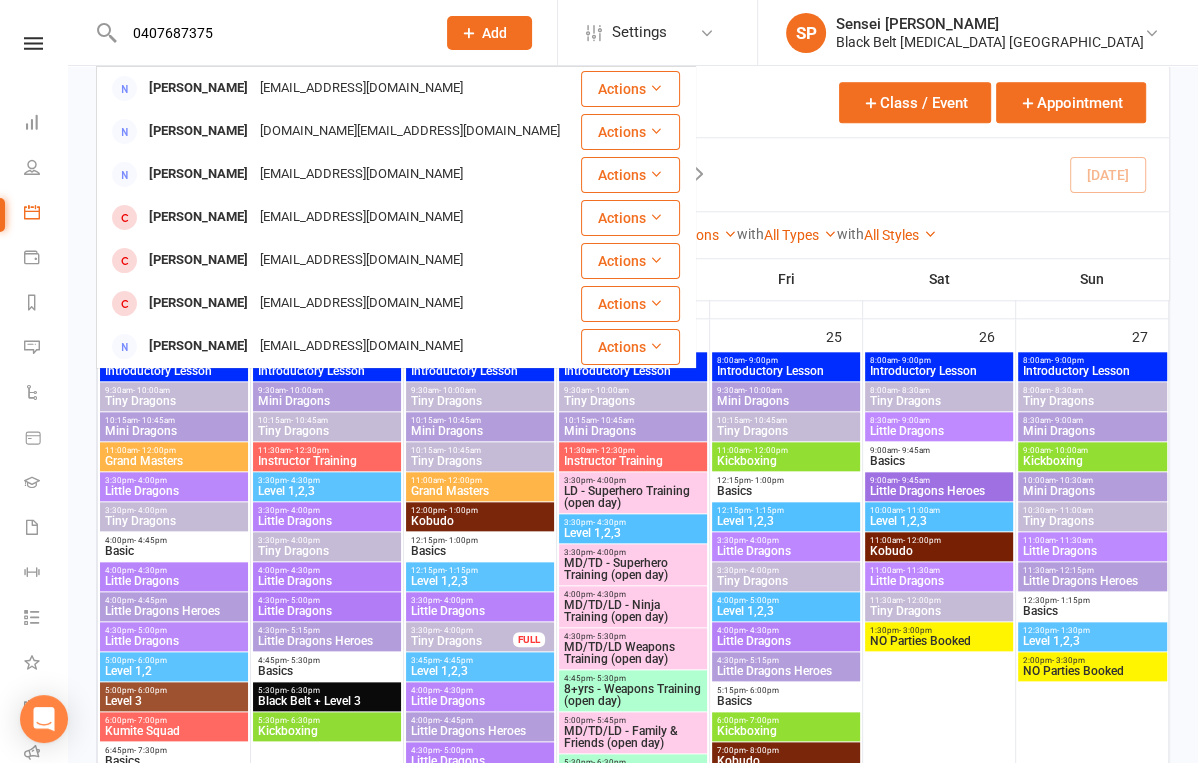 type on "0407687375" 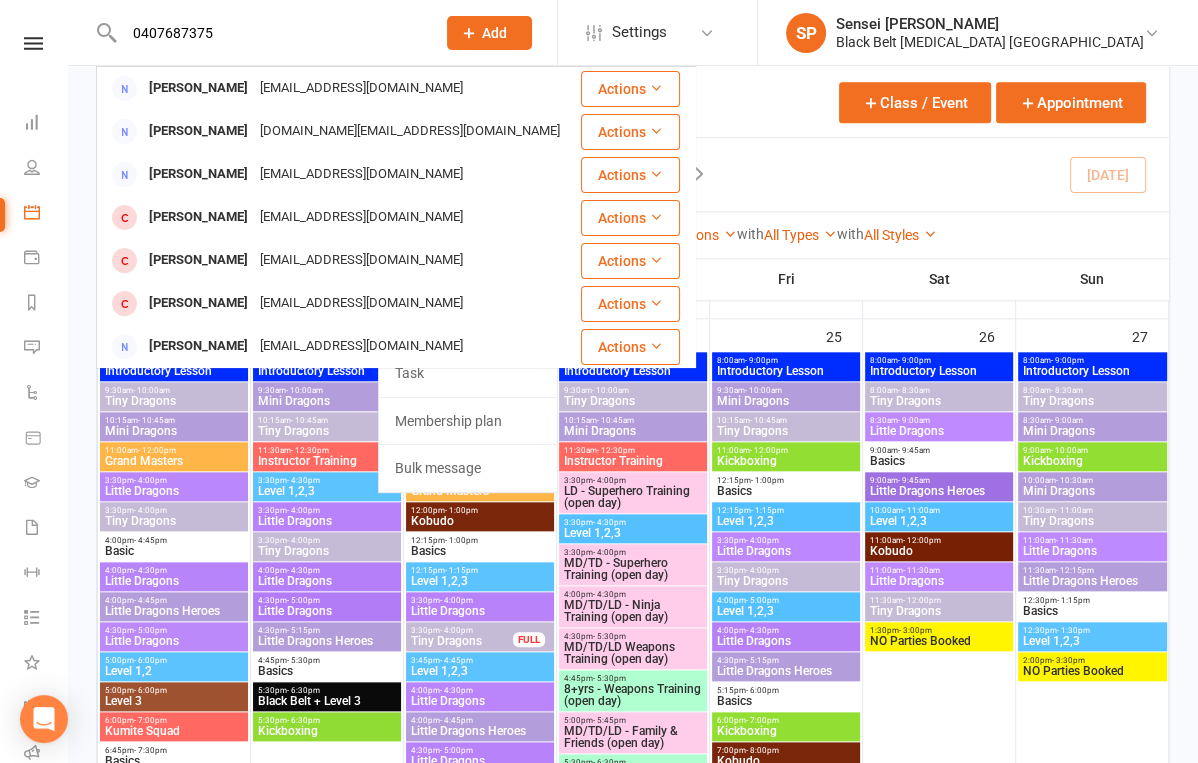 type 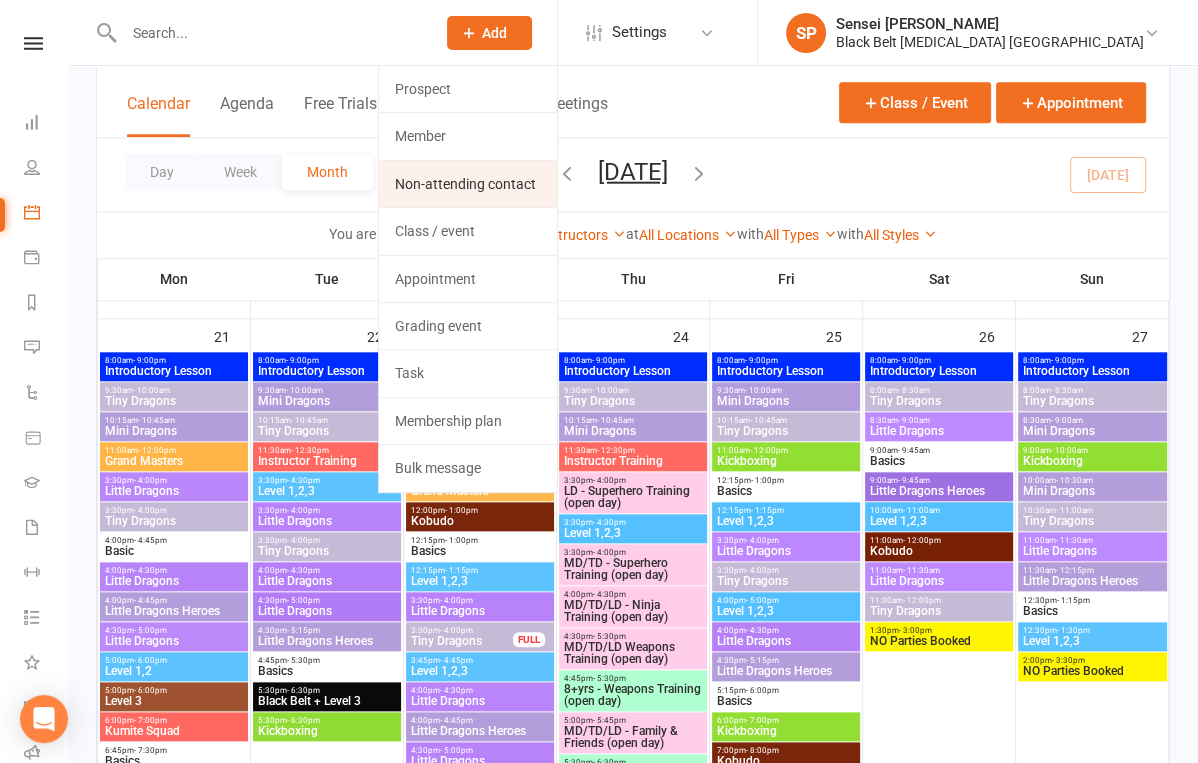 click on "Non-attending contact" 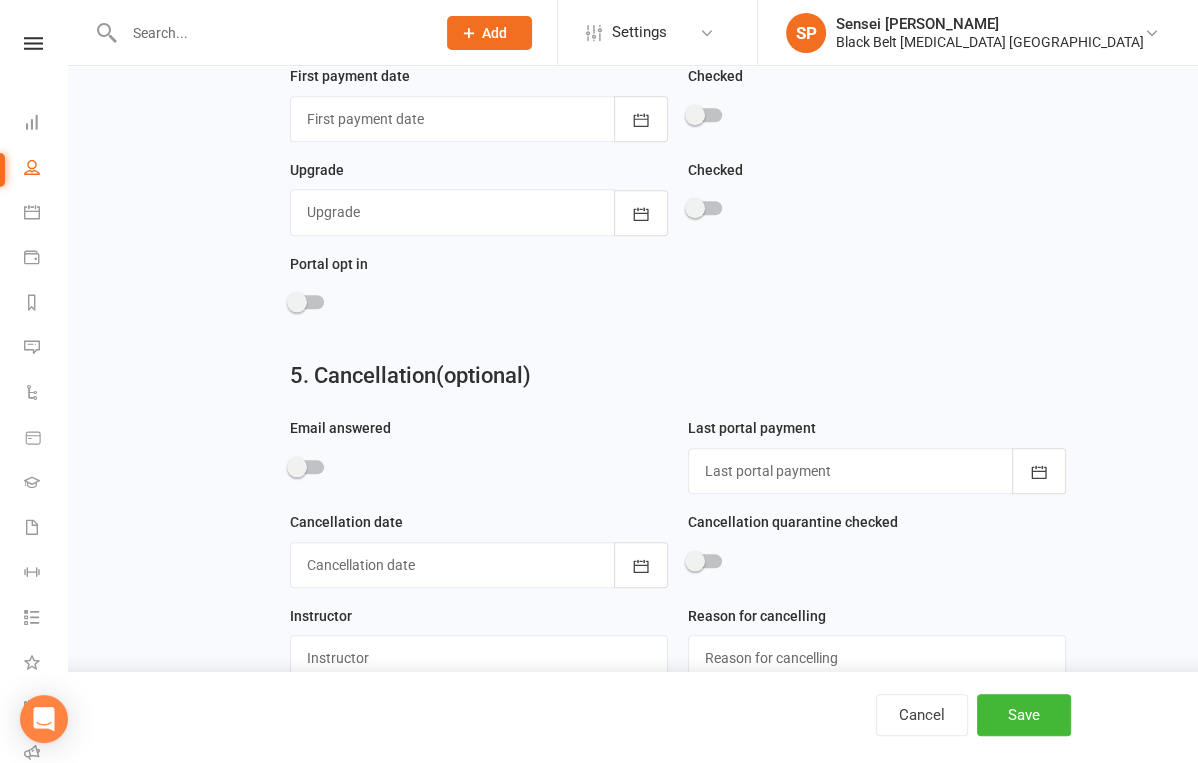 scroll, scrollTop: 0, scrollLeft: 0, axis: both 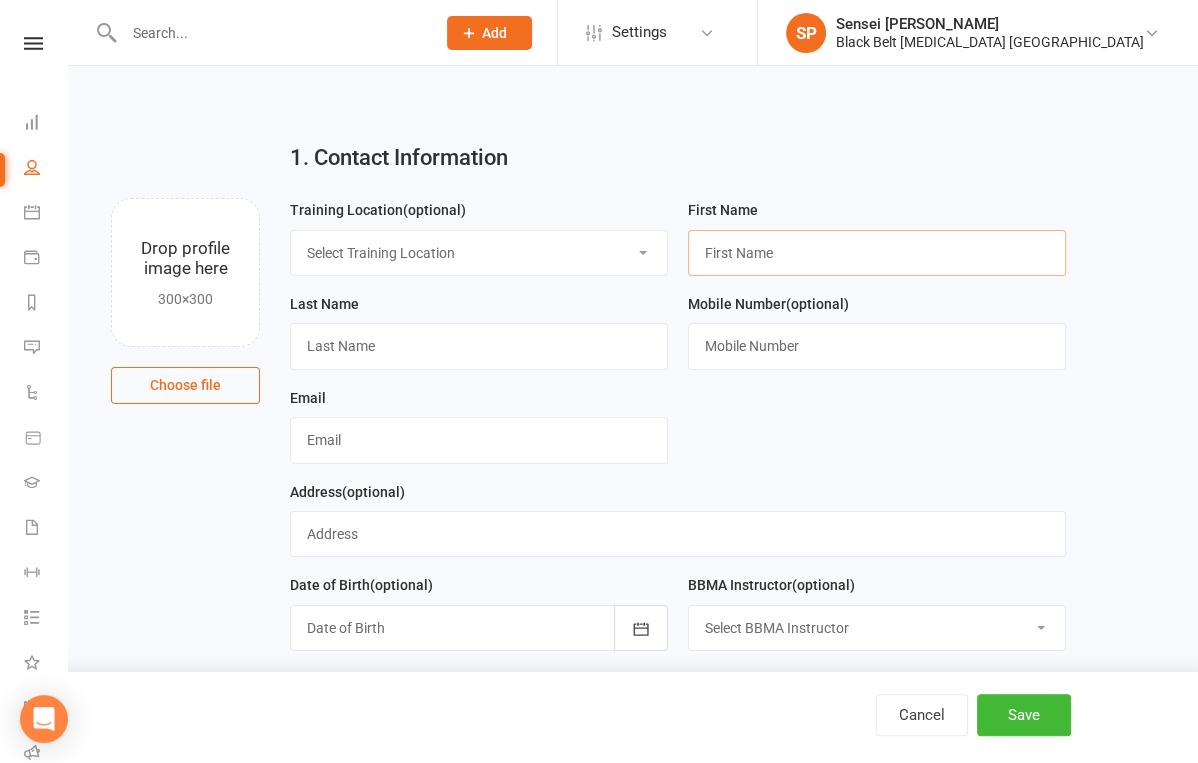 click at bounding box center [877, 253] 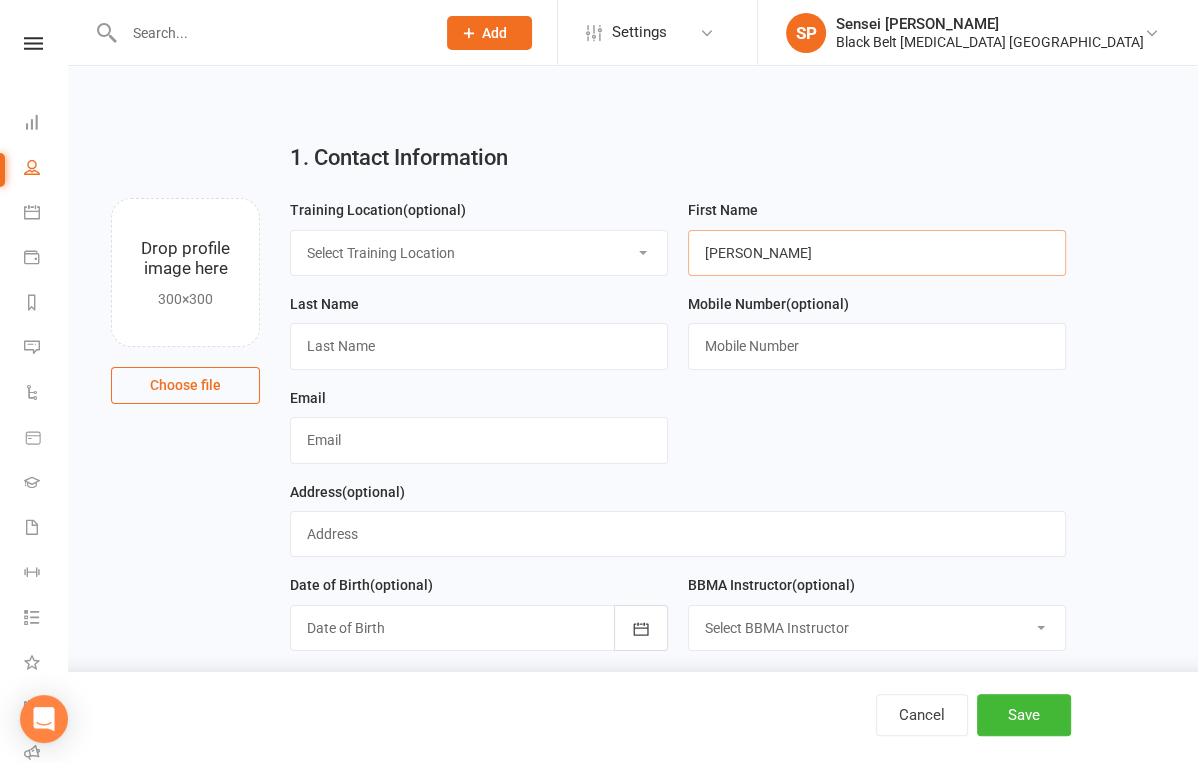 type on "[PERSON_NAME]" 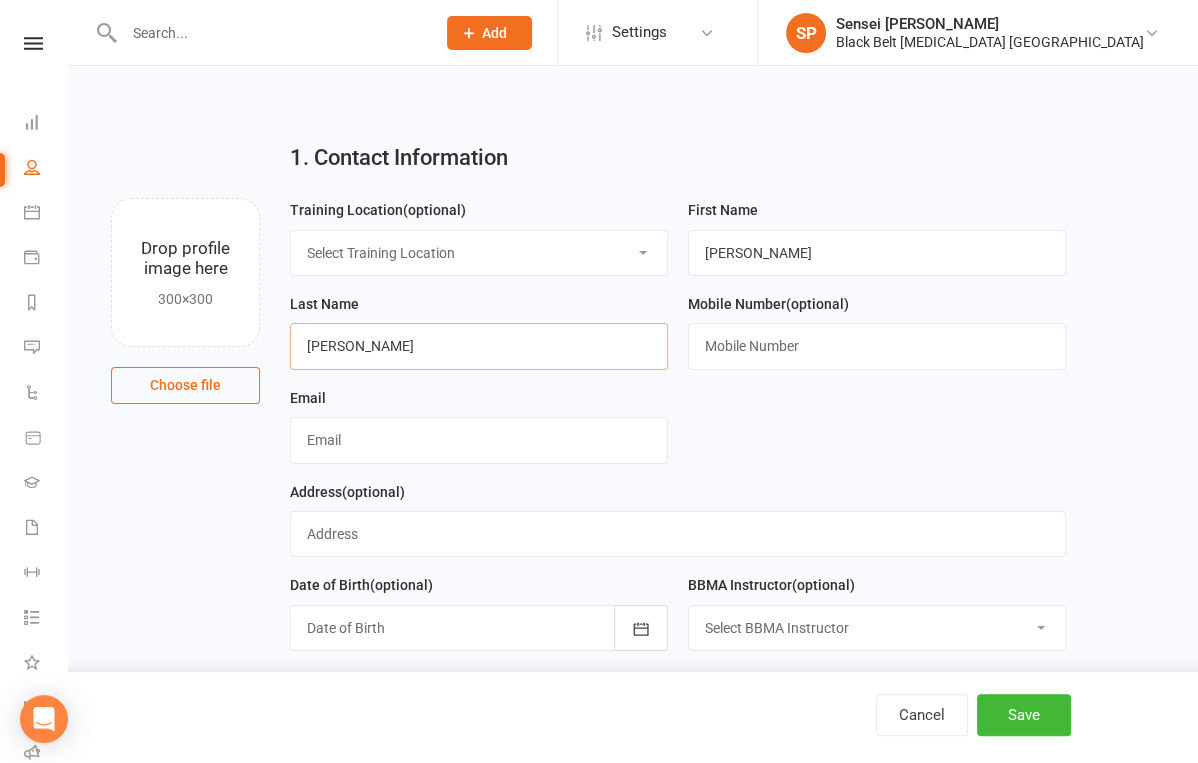 type on "Toomey" 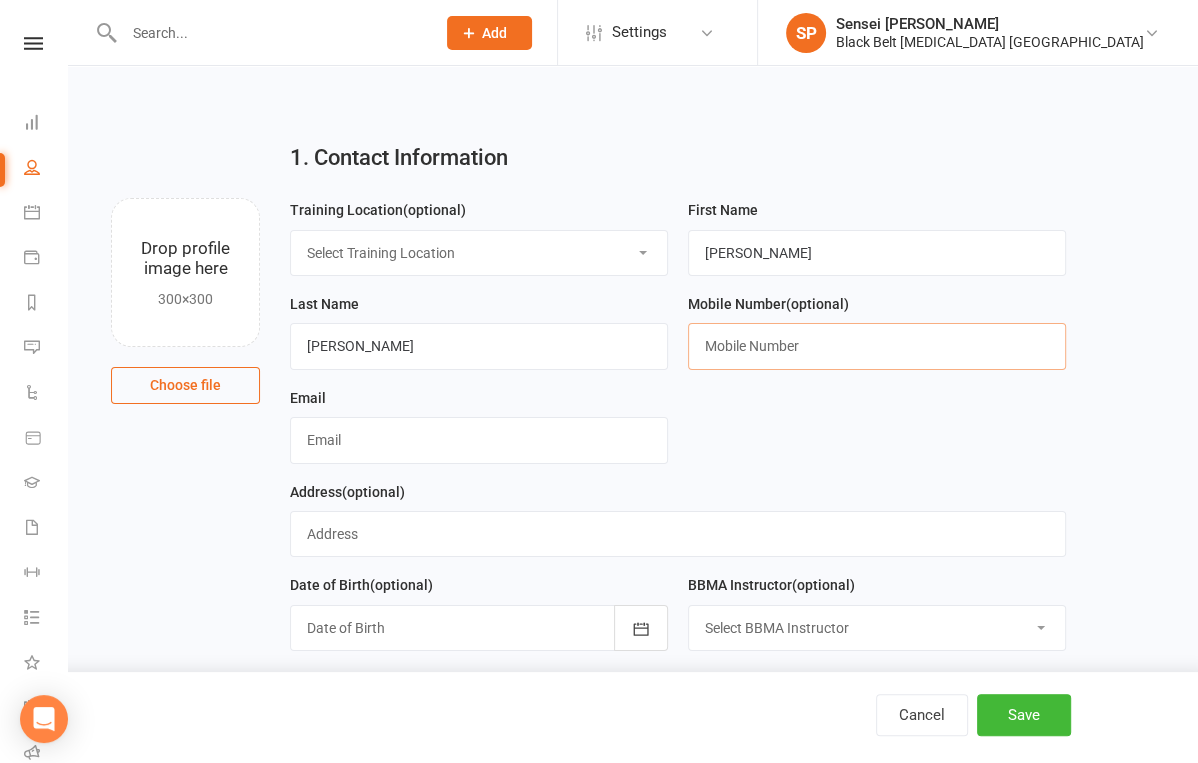 paste on "0407687375" 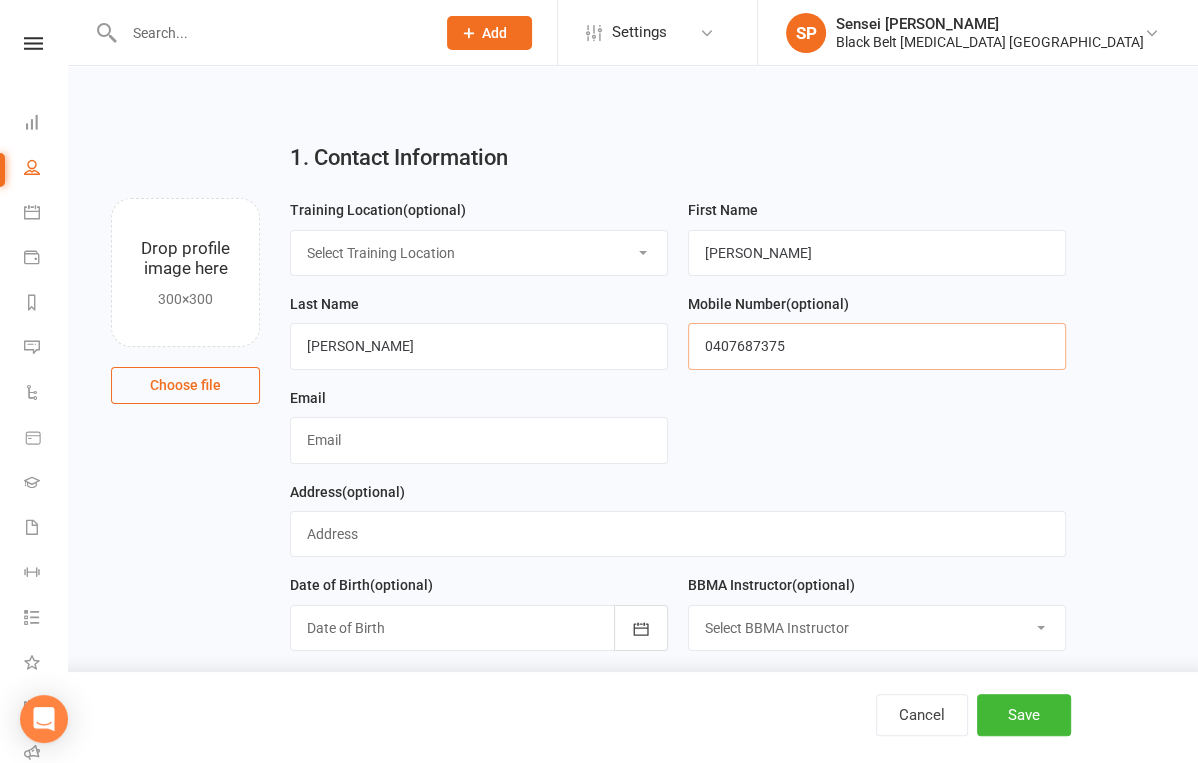 type on "0407687375" 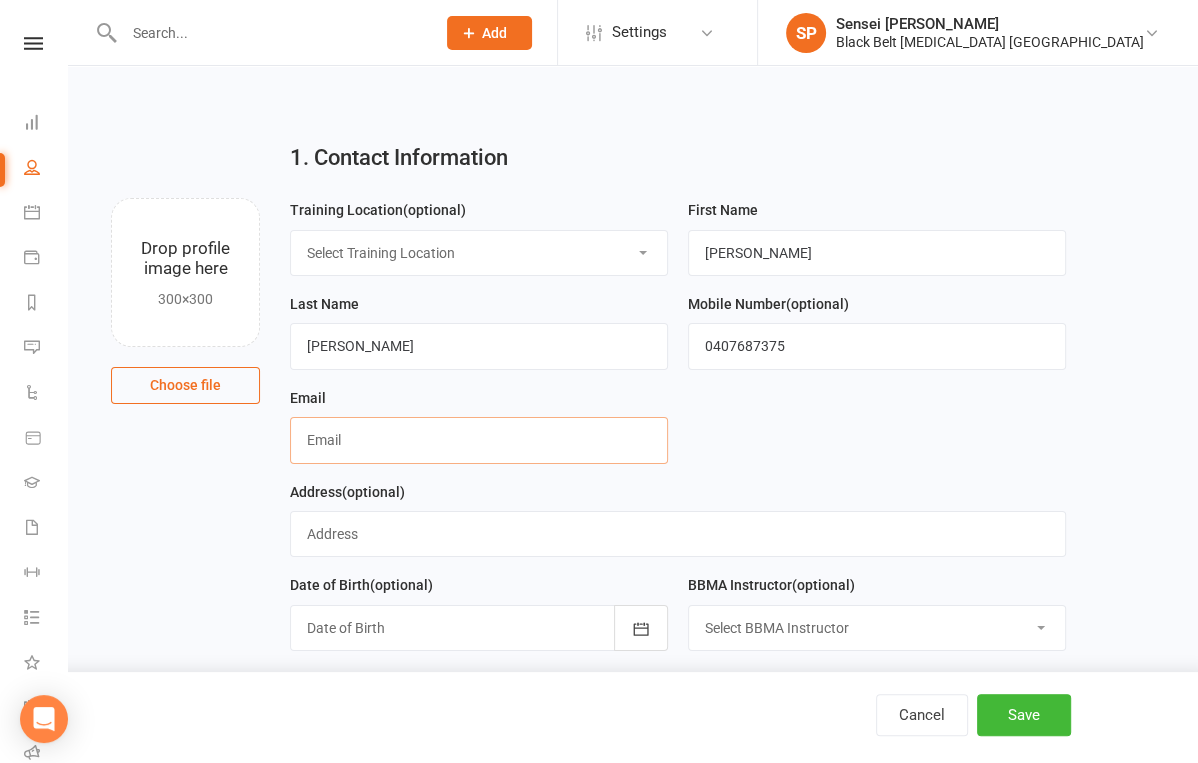 click at bounding box center [479, 440] 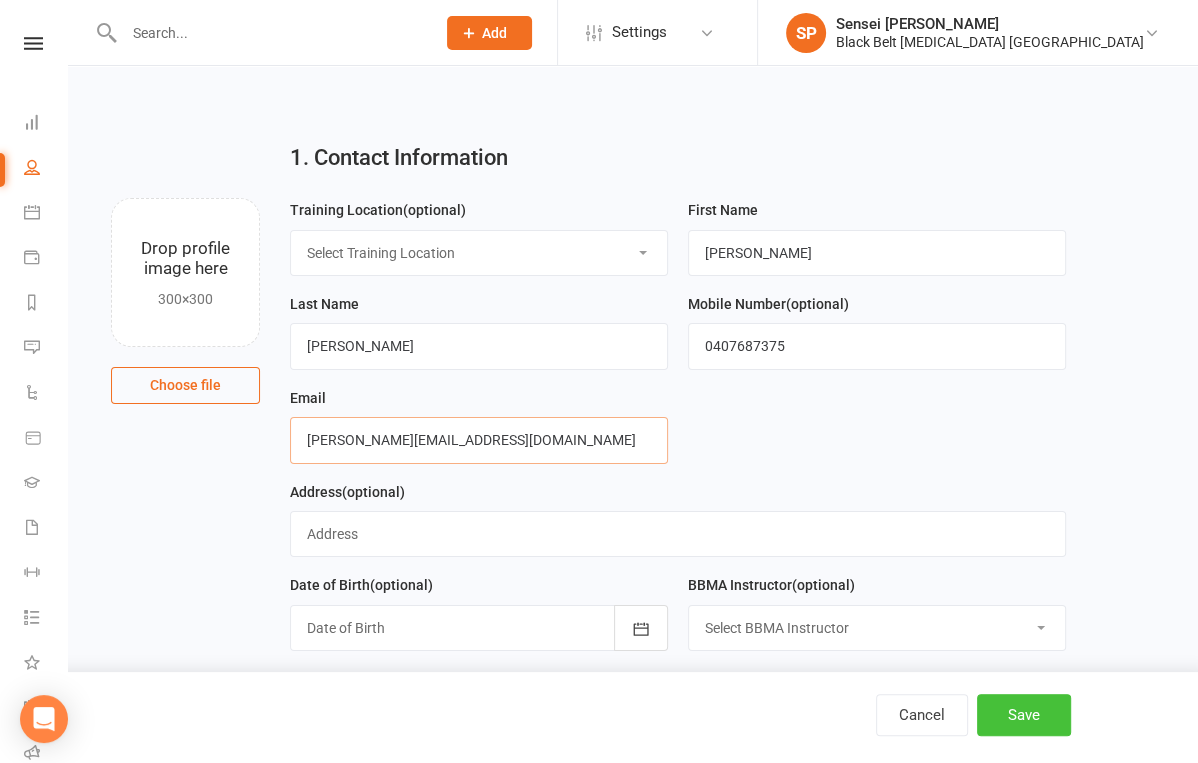 type on "kim-toomey@live.com.au" 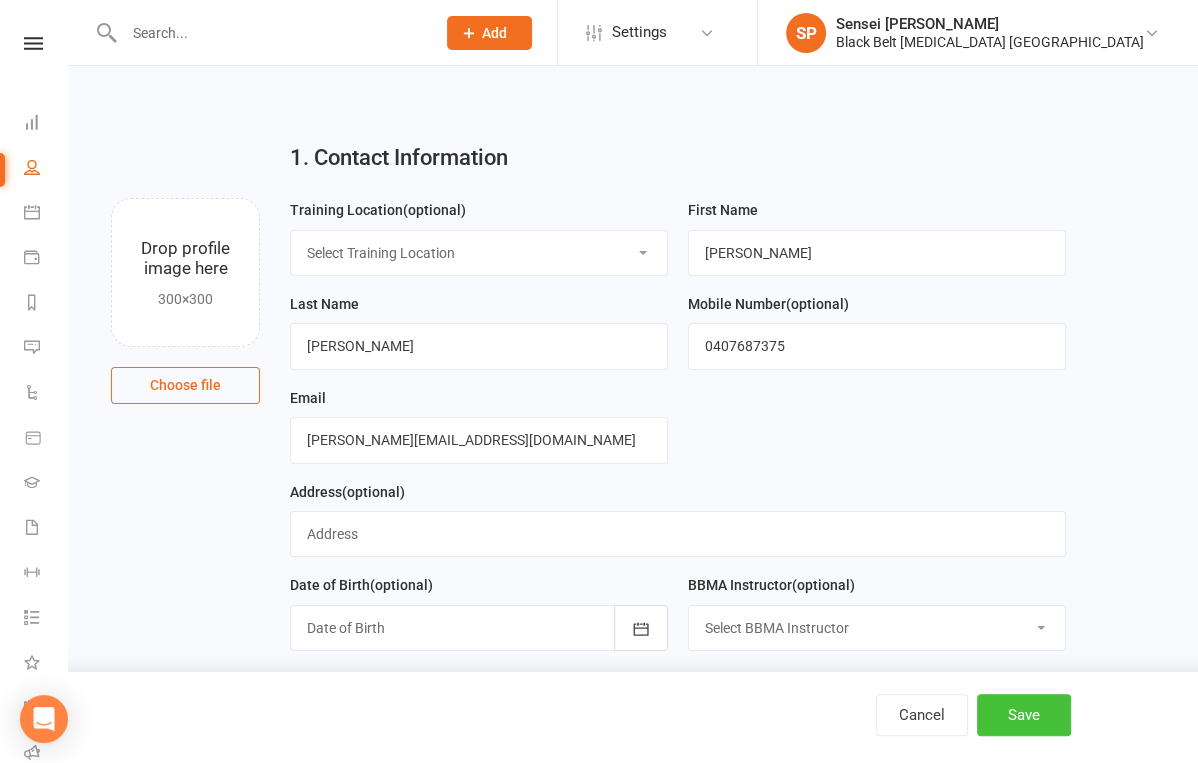 click on "Save" at bounding box center (1024, 715) 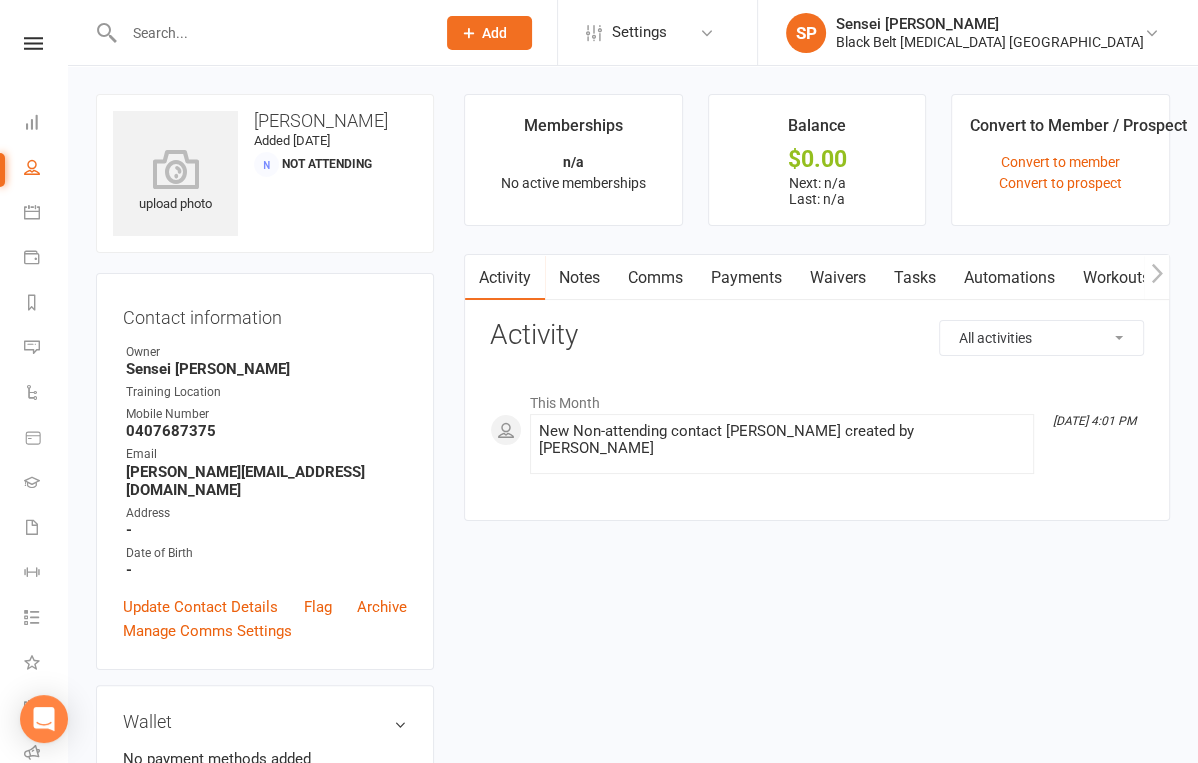 click at bounding box center (269, 33) 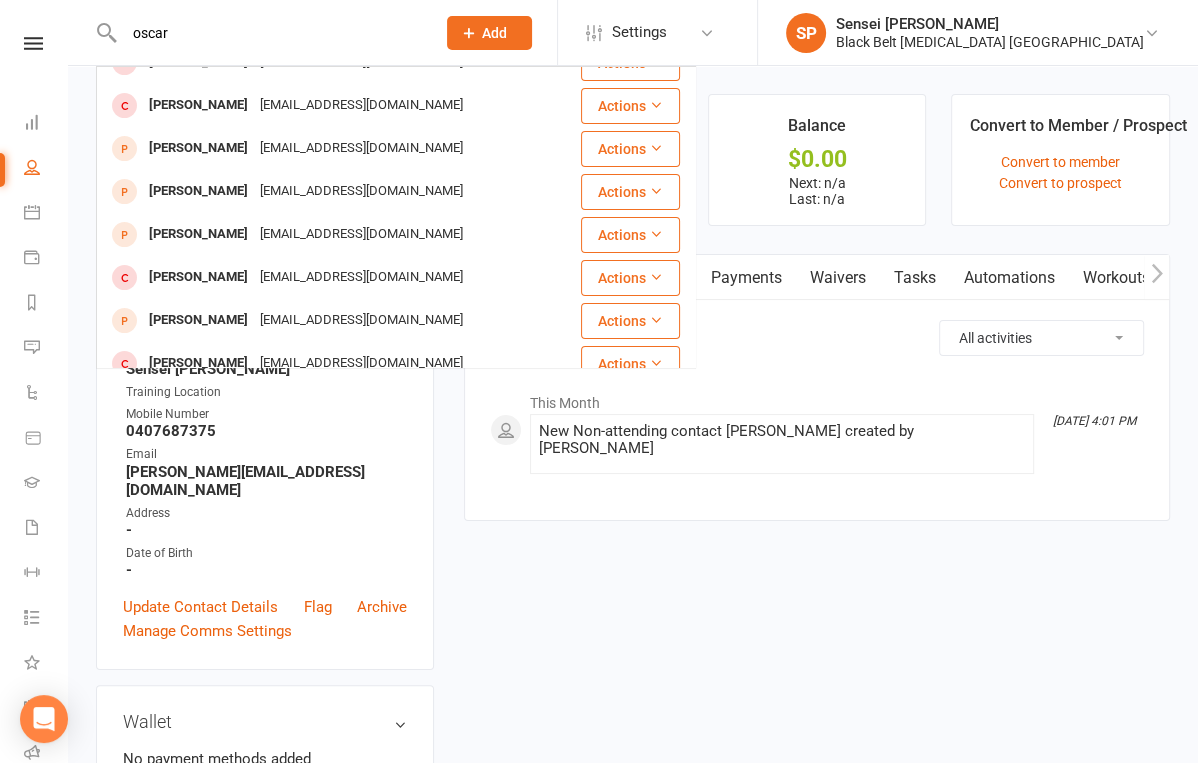 scroll, scrollTop: 0, scrollLeft: 0, axis: both 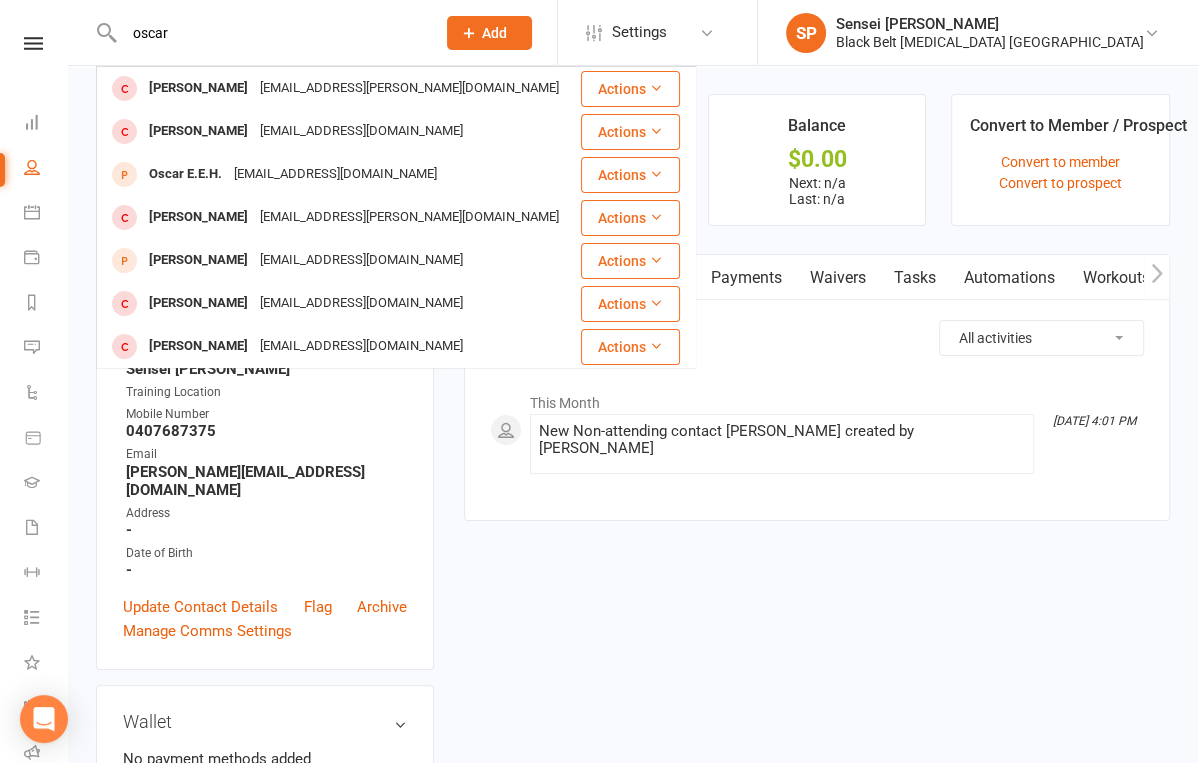 click on "oscar" at bounding box center [269, 33] 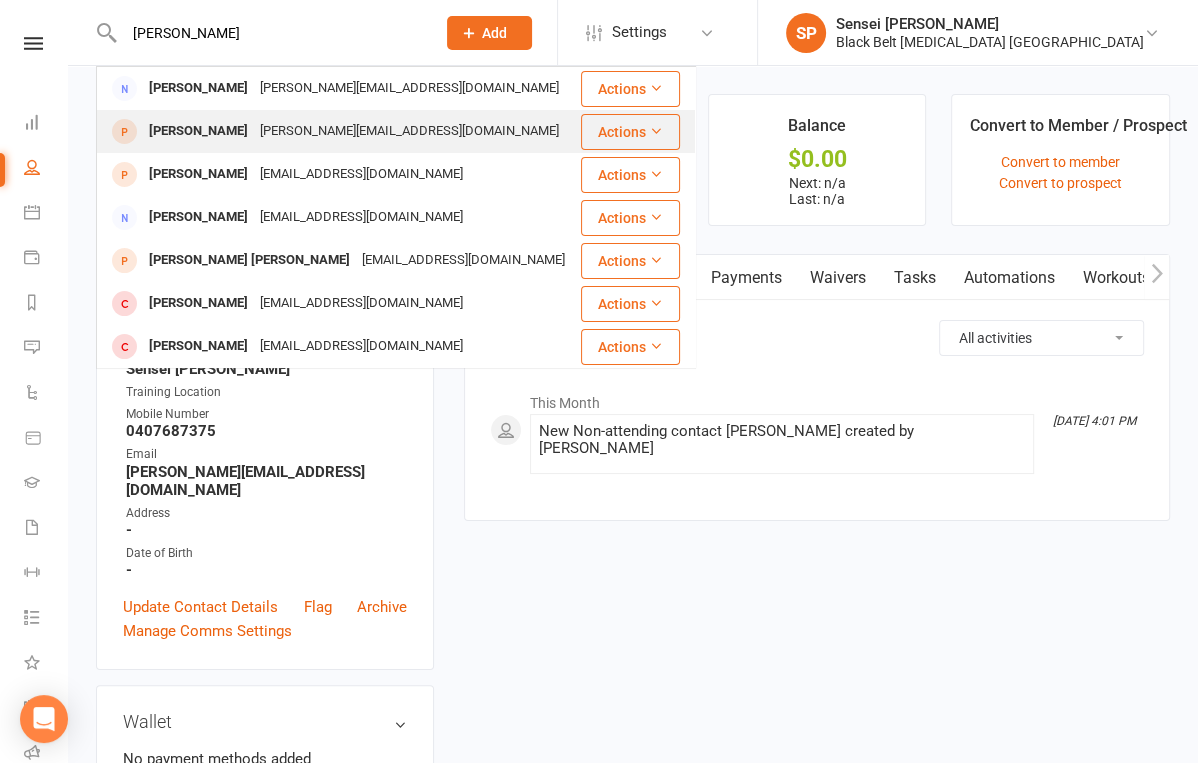 type on "kim toomey" 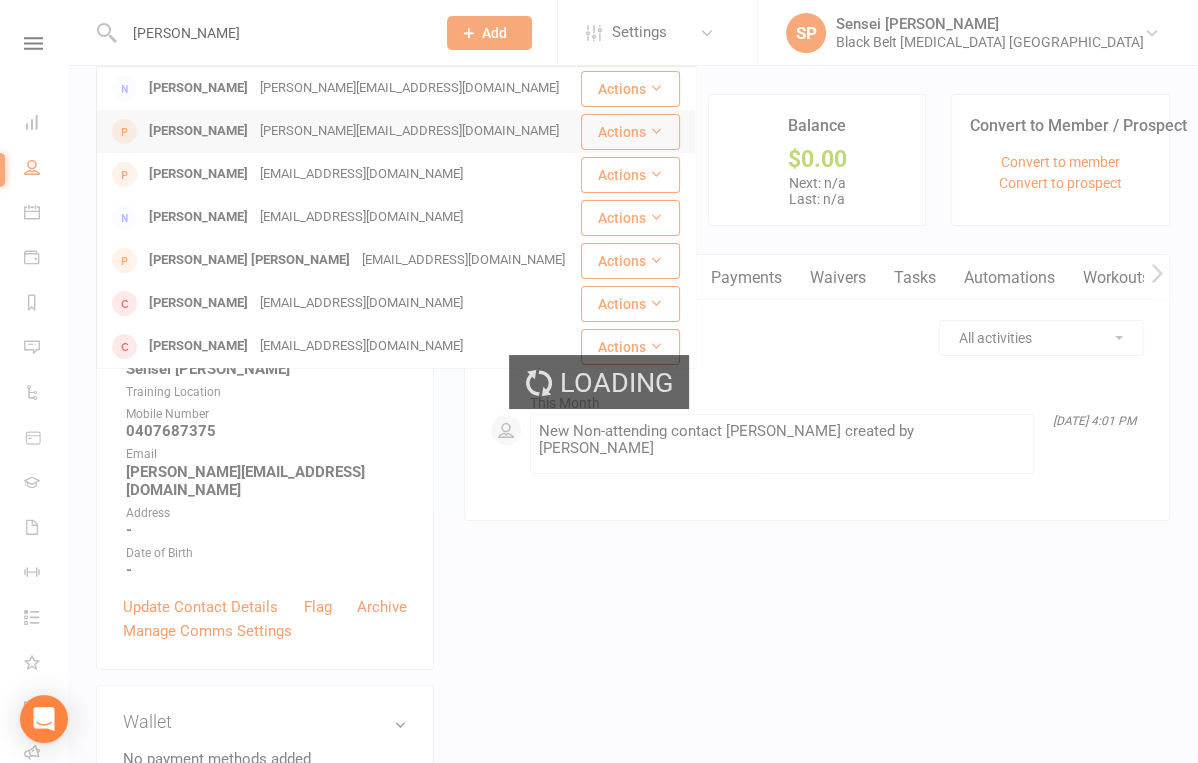type 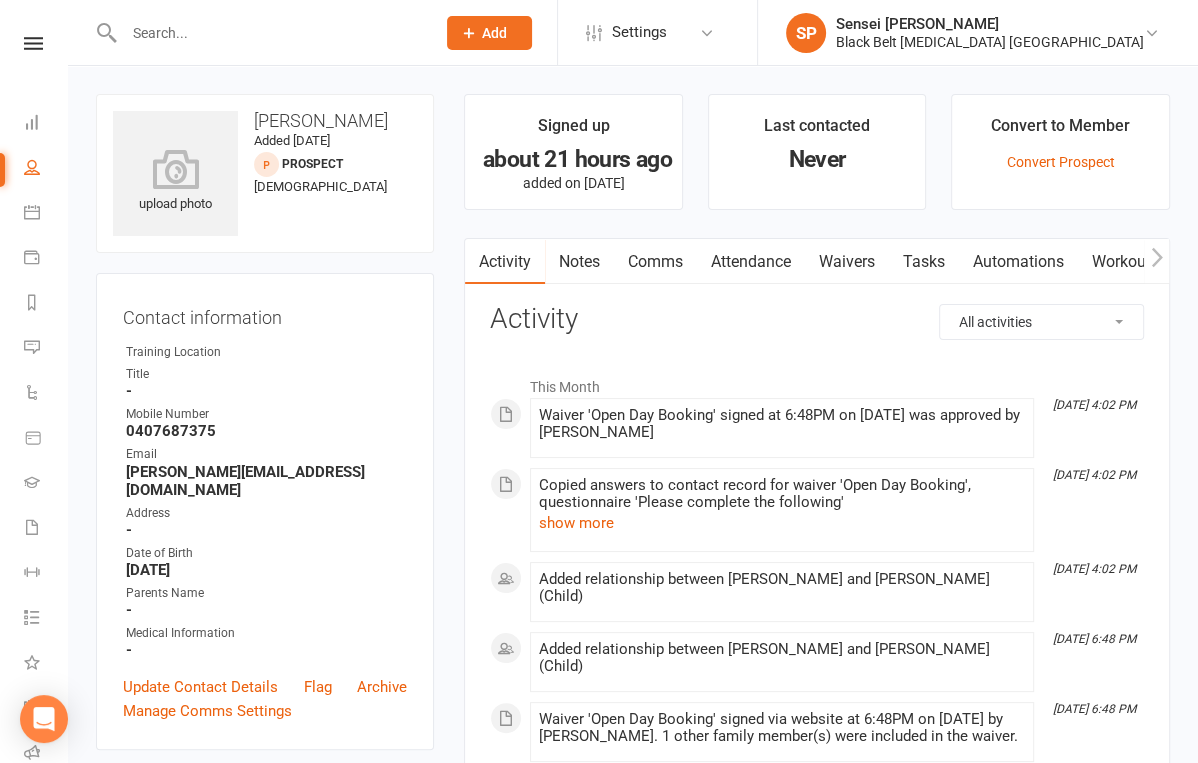 click on "Signed up about 21 hours ago added on 9 Jul 2025 Last contacted Never Convert to Member Convert Prospect
Activity Notes Comms Attendance Waivers Tasks Automations Workouts Assessments
All activities Bookings / Attendances Communications Notes Failed SMSes Gradings Members Memberships Mobile App POS Sales Payments Credit Vouchers Prospects Reports Automations Tasks Waivers Workouts Kiosk Mode Consent Assessments Contact Flags Family Relationships Activity This Month Jul 10, 4:02 PM Waiver 'Open Day Booking' signed at 6:48PM on 9-Jul-2025 was approved by Sensei Pauline   Jul 10, 4:02 PM Copied answers to contact record for waiver 'Open Day Booking', questionnaire 'Please complete the following'   show more Jul 10, 4:02 PM Added relationship between Kim Toomey and Oscar Armstrong (Child)   Jul 9, 6:48 PM Added relationship between Kim Toomey and Oscar Armstrong (Child)   Jul 9, 6:48 PM   Jul 9, 6:48 PM New prospect added: Oscar Armstrong" at bounding box center [817, 488] 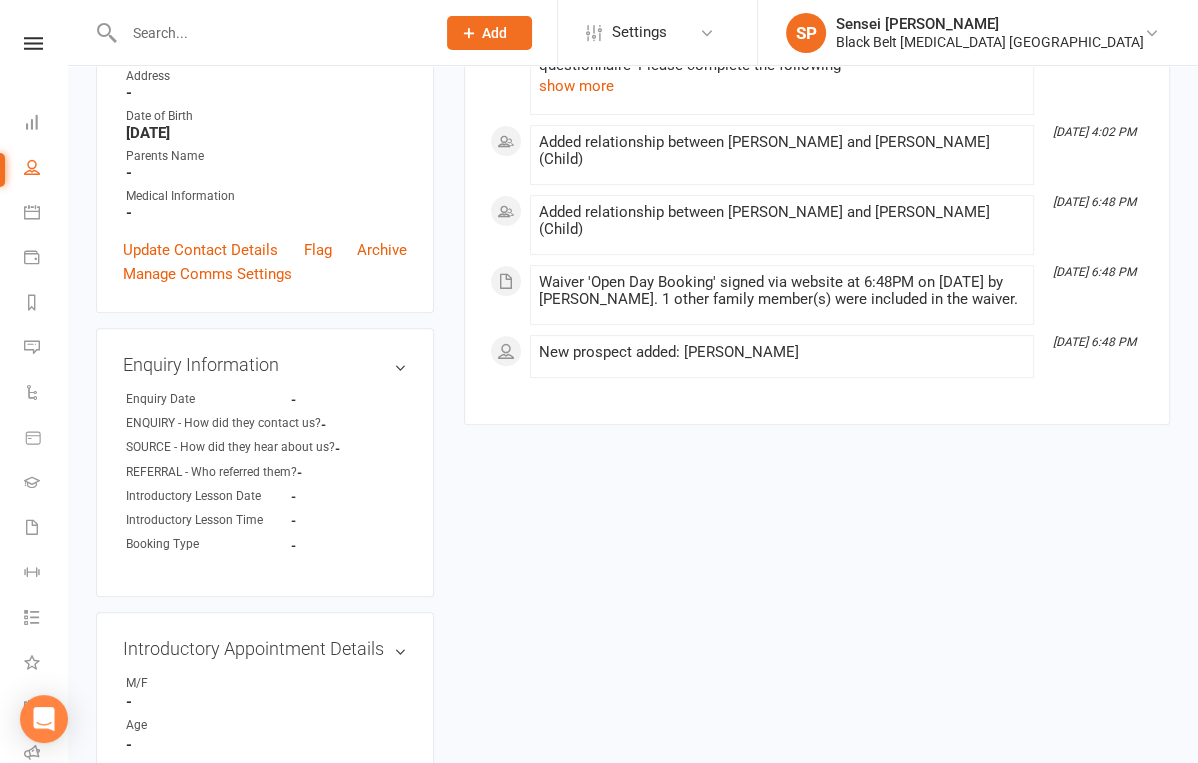 scroll, scrollTop: 454, scrollLeft: 0, axis: vertical 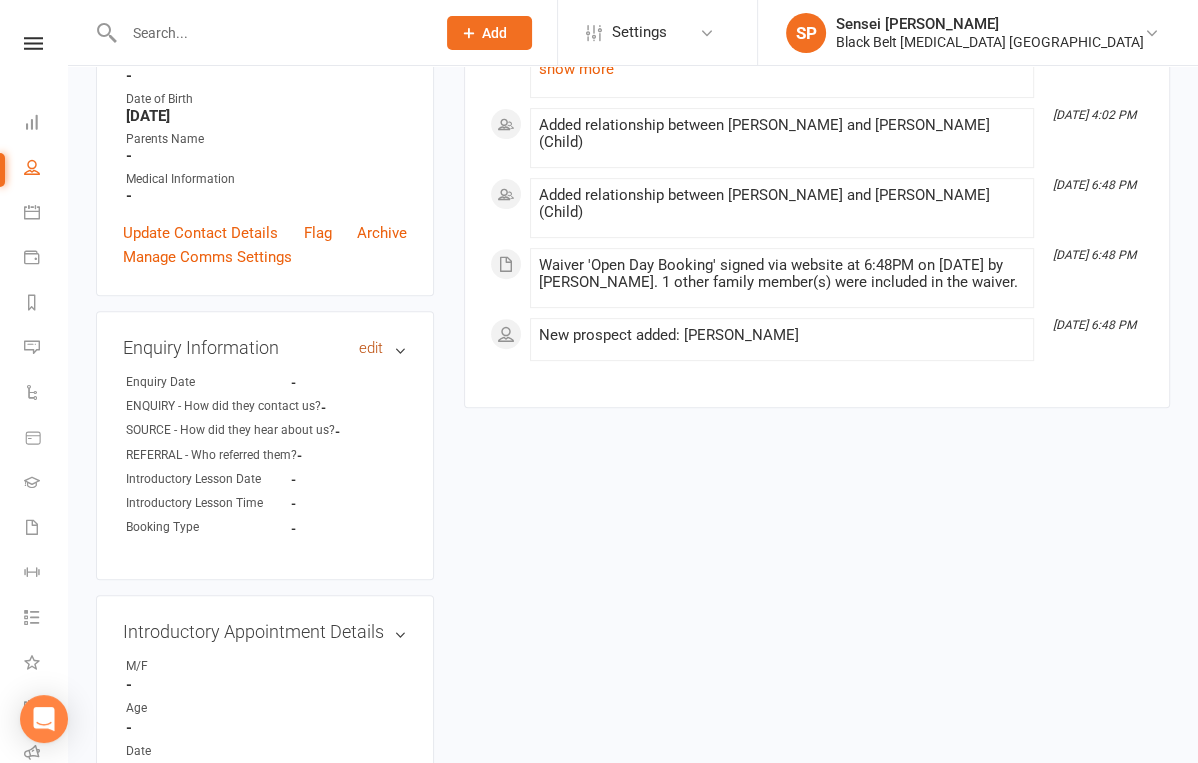 click on "edit" at bounding box center (371, 348) 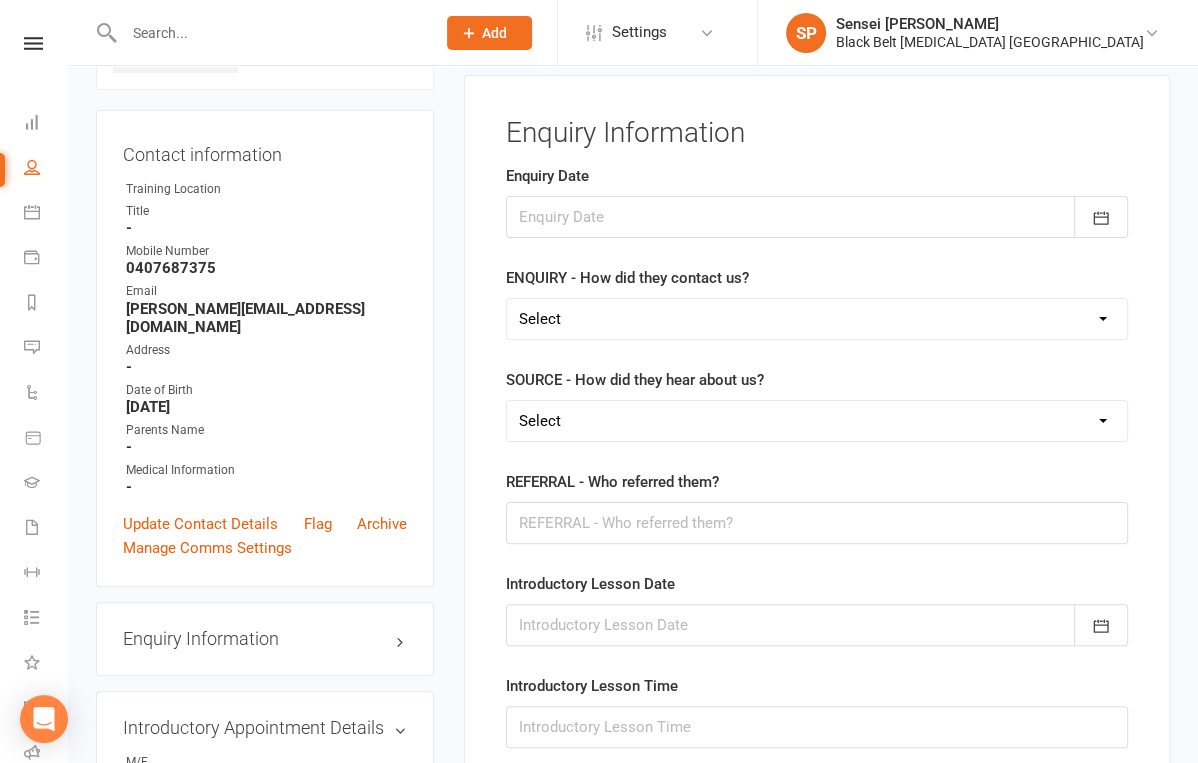 scroll, scrollTop: 136, scrollLeft: 0, axis: vertical 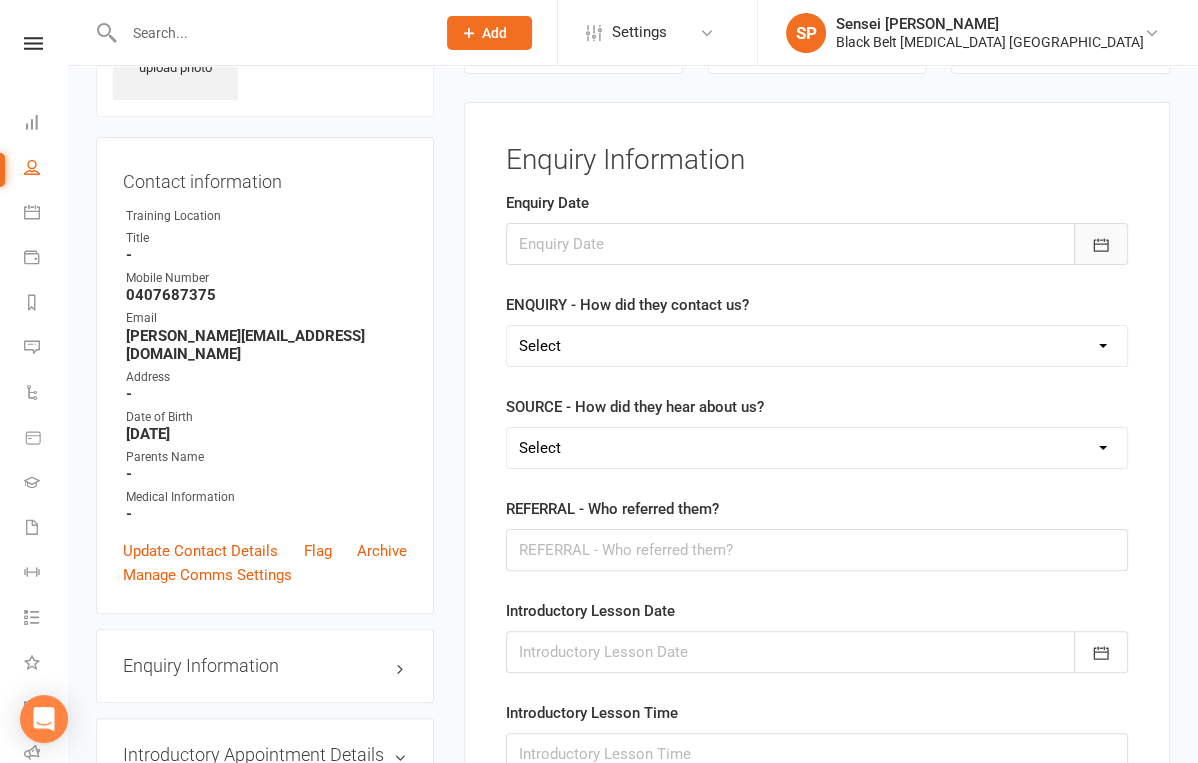 click at bounding box center [1101, 244] 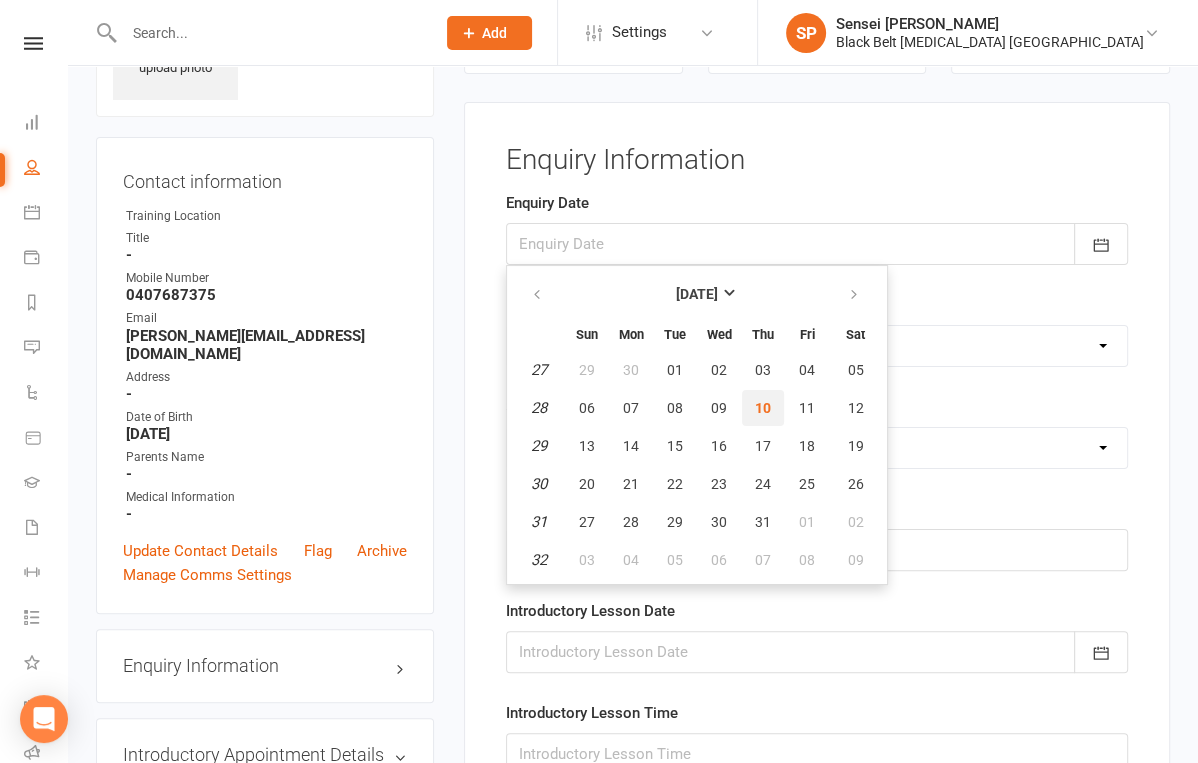 click on "10" at bounding box center [763, 408] 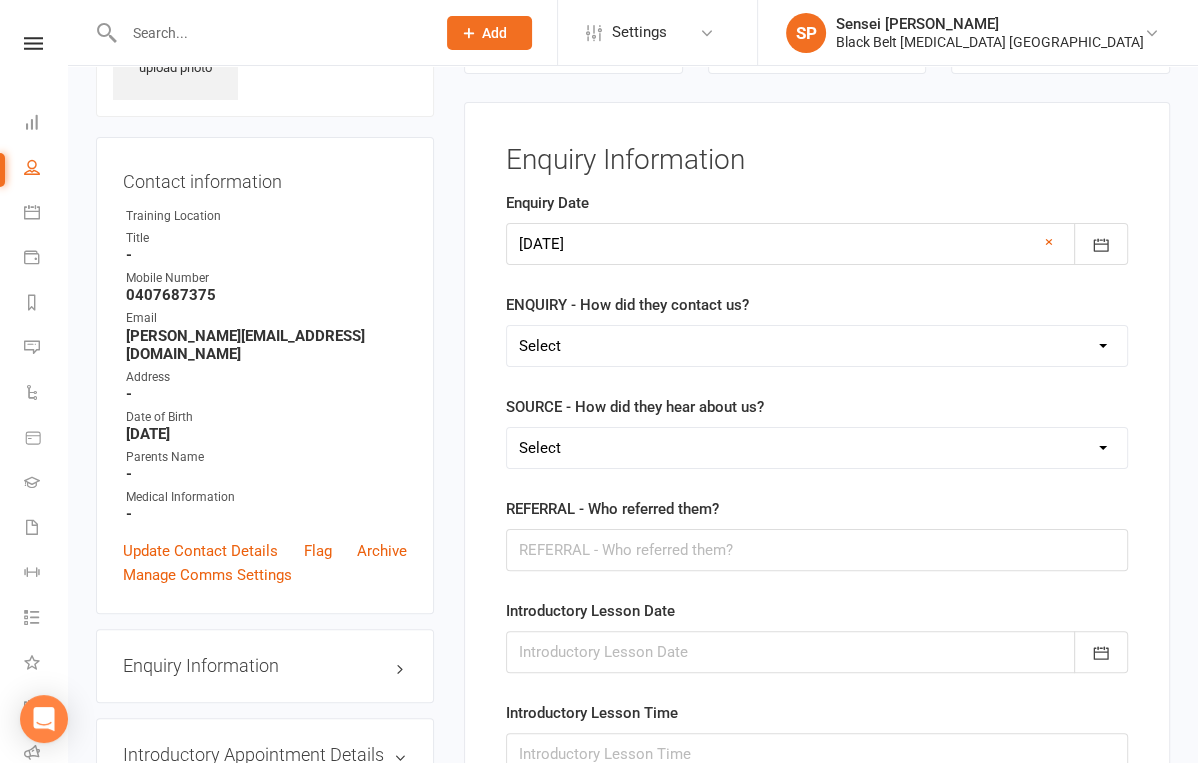 click on "Select (W) - Walk In (T) - Telephone (I) - Internet / Email (S) - Studio Initiated" at bounding box center (817, 346) 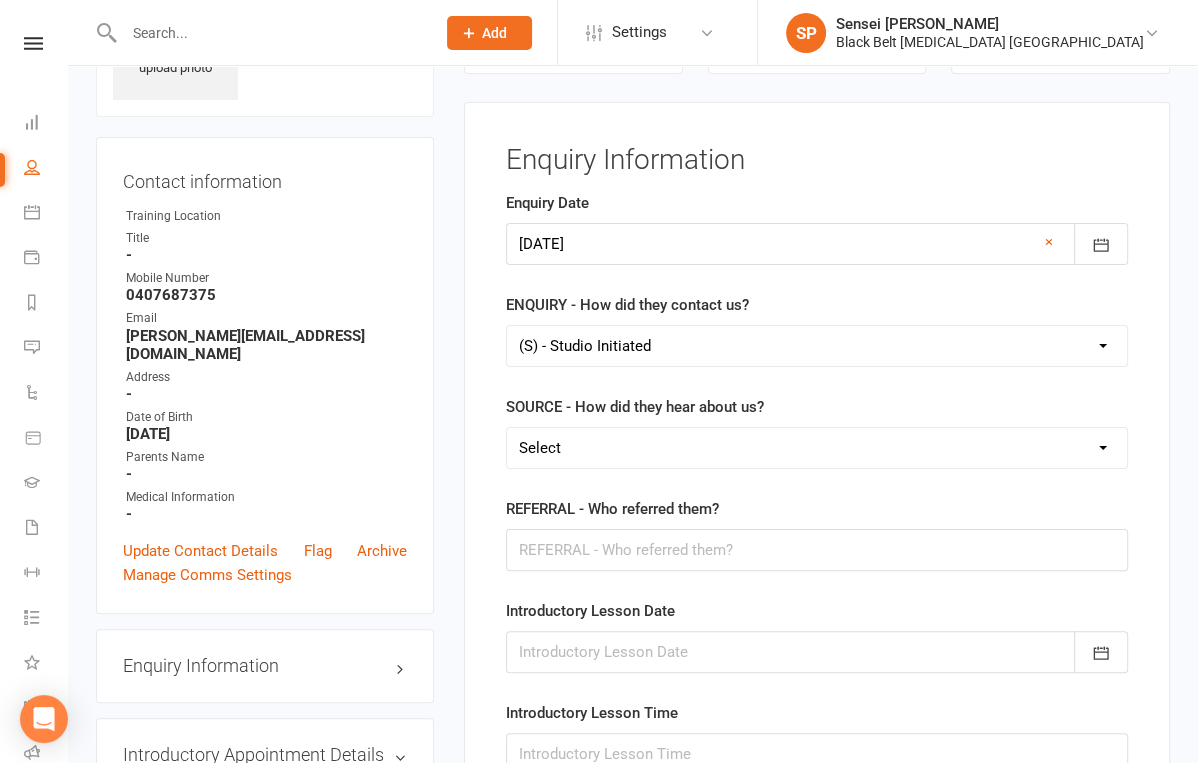 click on "Select A1 Direct mail A2 Print Media A3 Flyer A5 Radio A6 Sign A7 Televison A8 Trailer/car A9 Yellow Pages C1 ASP C2 School Sport C3 Business to business C4 Booth C5 Cinema C6 Promos C7 School Talks C8 Word of mouth C9 School Newsletter I1 Birthday Parties I2 Pizza Parties I3 Graduation I4 Tournament I5 Halloween I6 Easter I7 Christmas I8 Valentine's Day I9 Father's Day I10 Mother's Day I11 Women's S/Defence I12 Anti Bullying Seminar I13 Holiday Camp I14 Buddy Week/Month P Previous Student R1 Family Referral R2 Friend Referral R3 Staff Referral S1 Facebook S2 Website S3 Google S4 Search Engine S5 Instagram S6 Landing Page T Transfer U Unknown/Other" at bounding box center [817, 448] 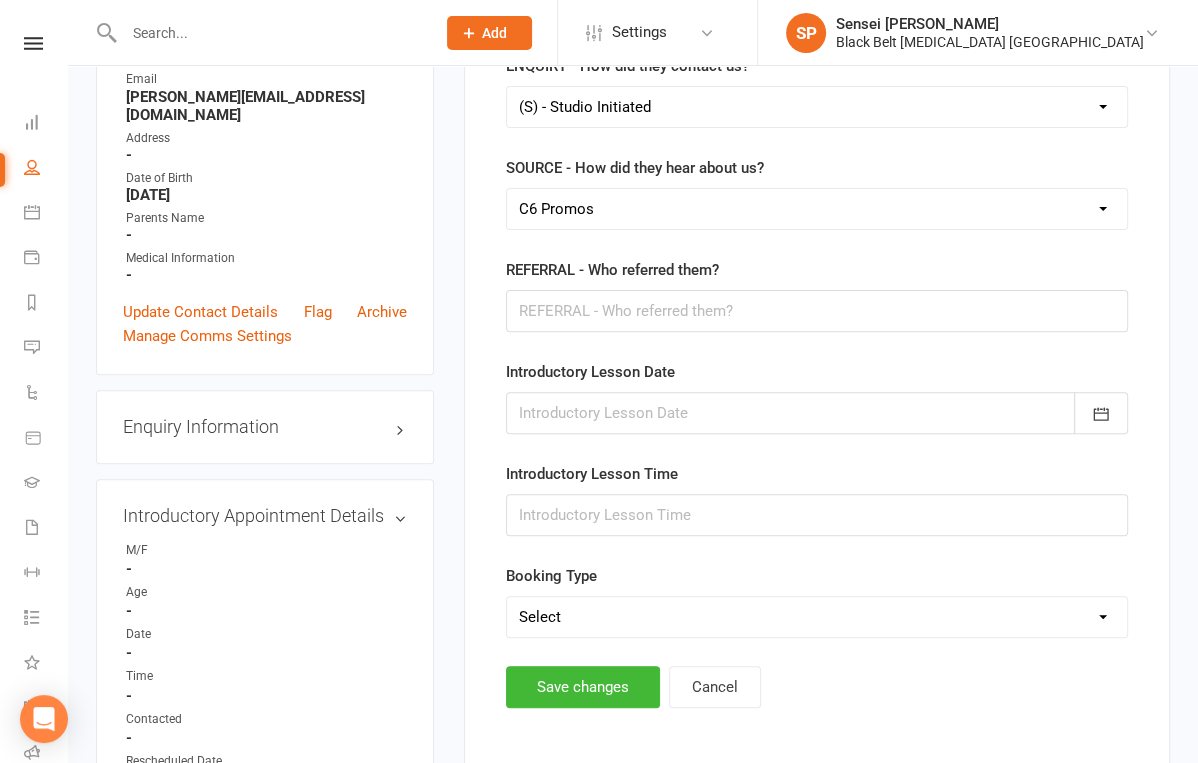 scroll, scrollTop: 376, scrollLeft: 0, axis: vertical 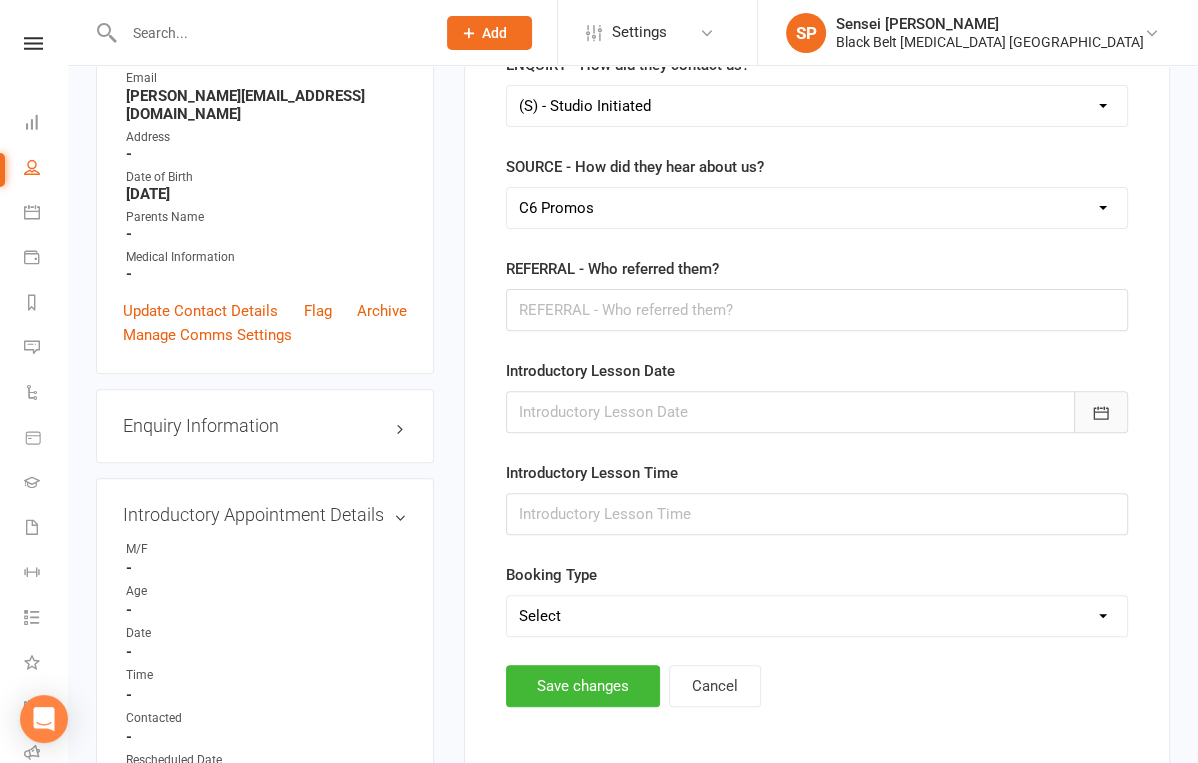 click 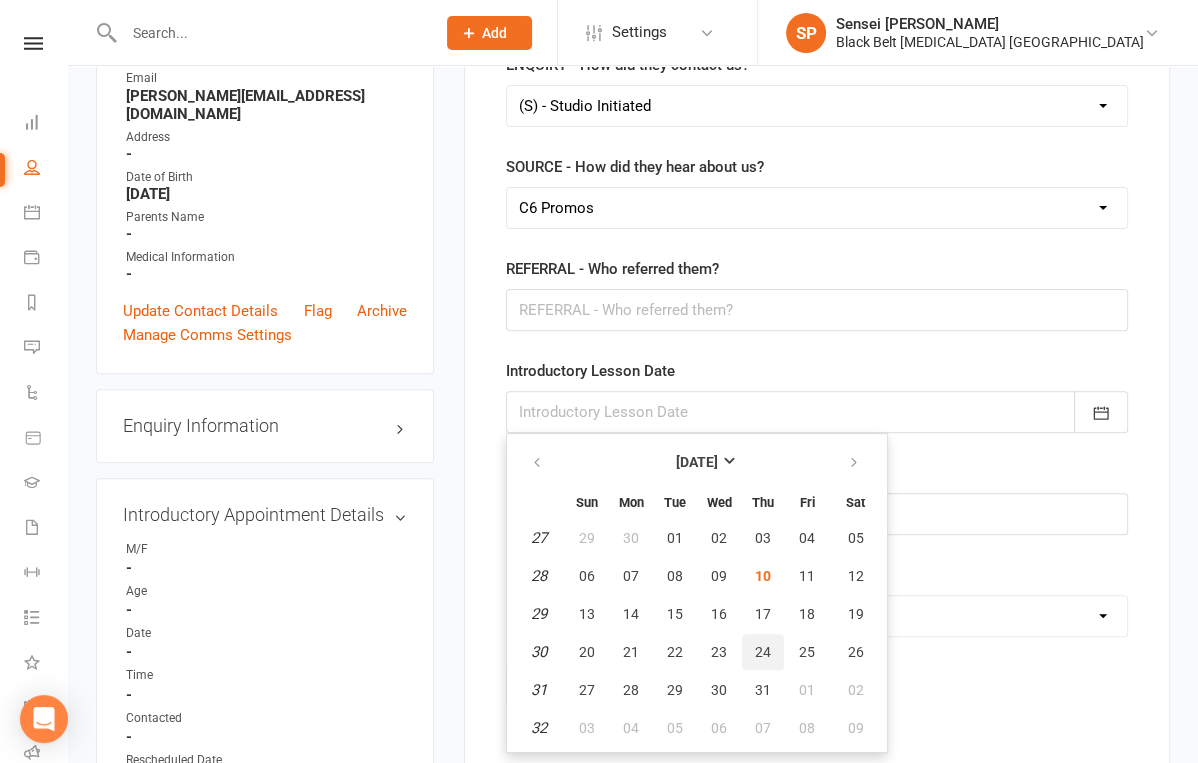 click on "24" at bounding box center [763, 652] 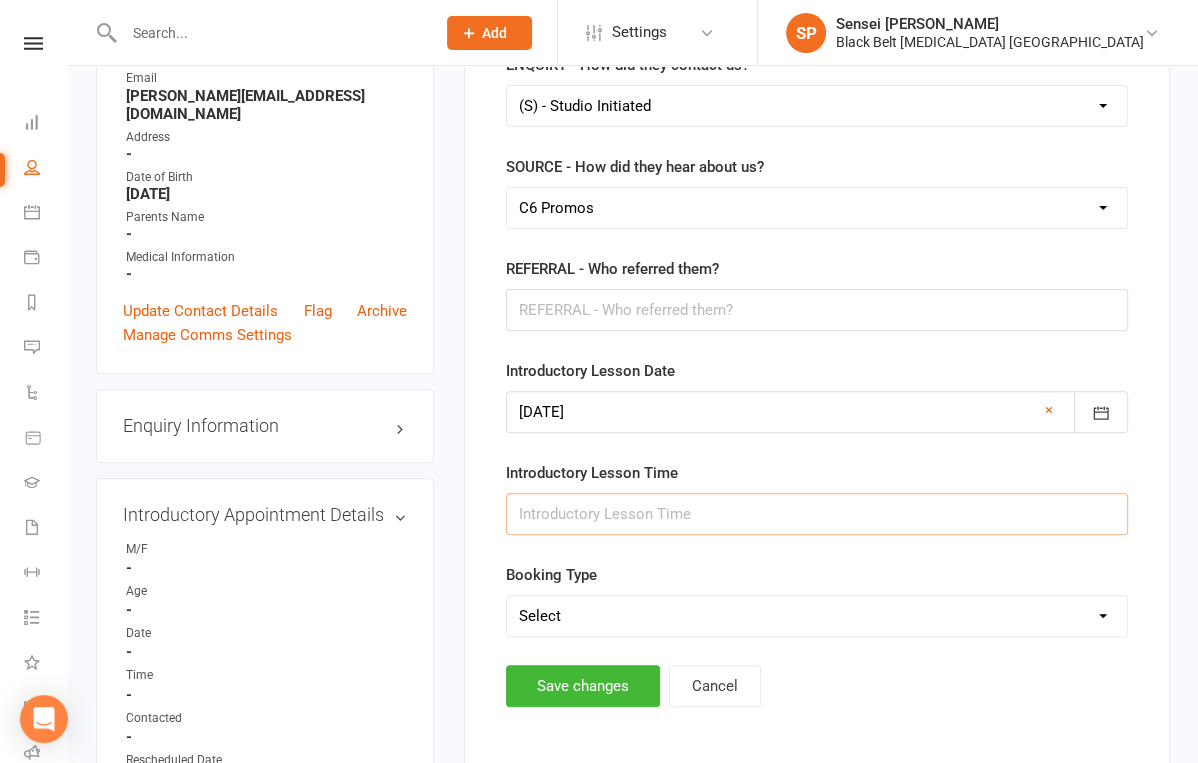 click at bounding box center [817, 514] 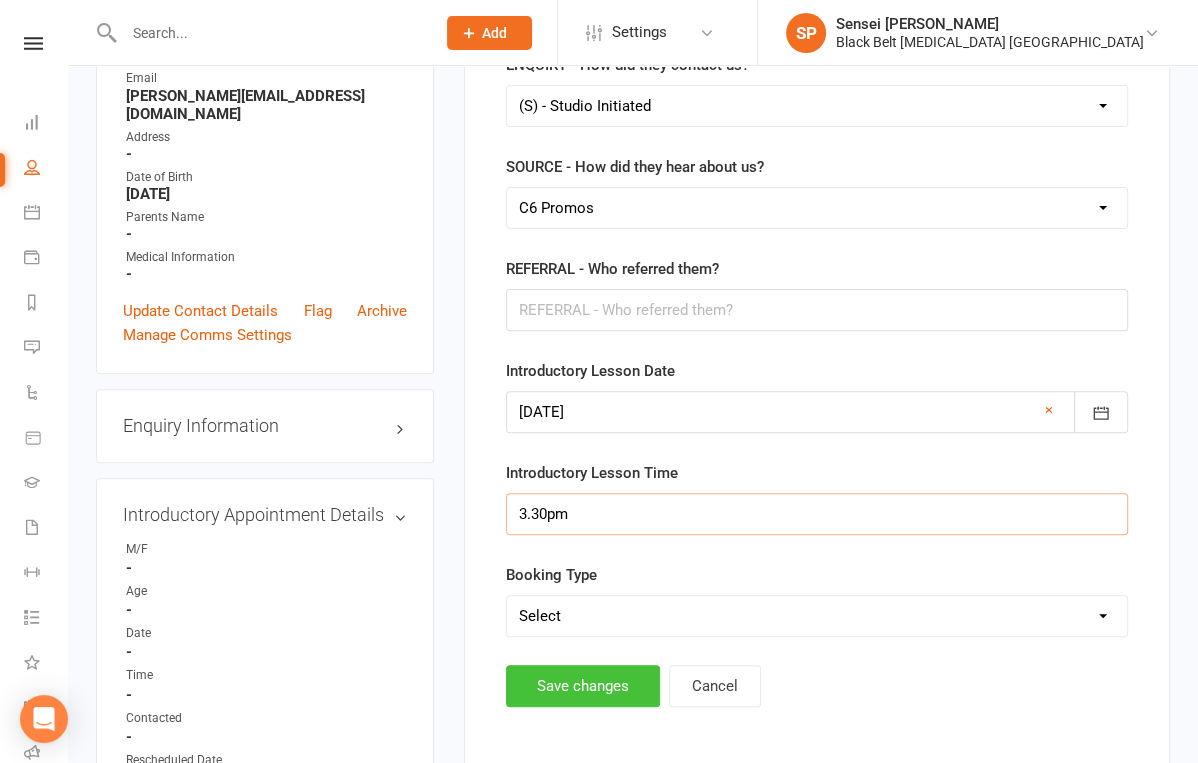 type on "3.30pm" 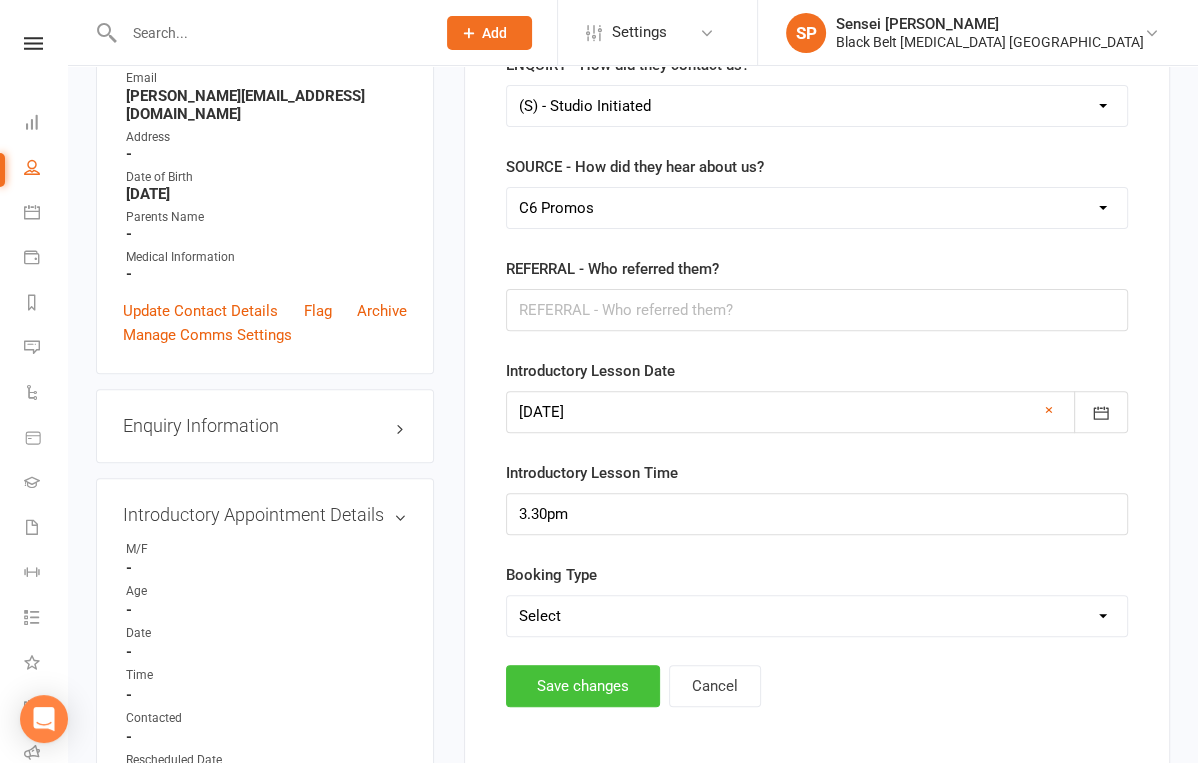 click on "Save changes" at bounding box center [583, 686] 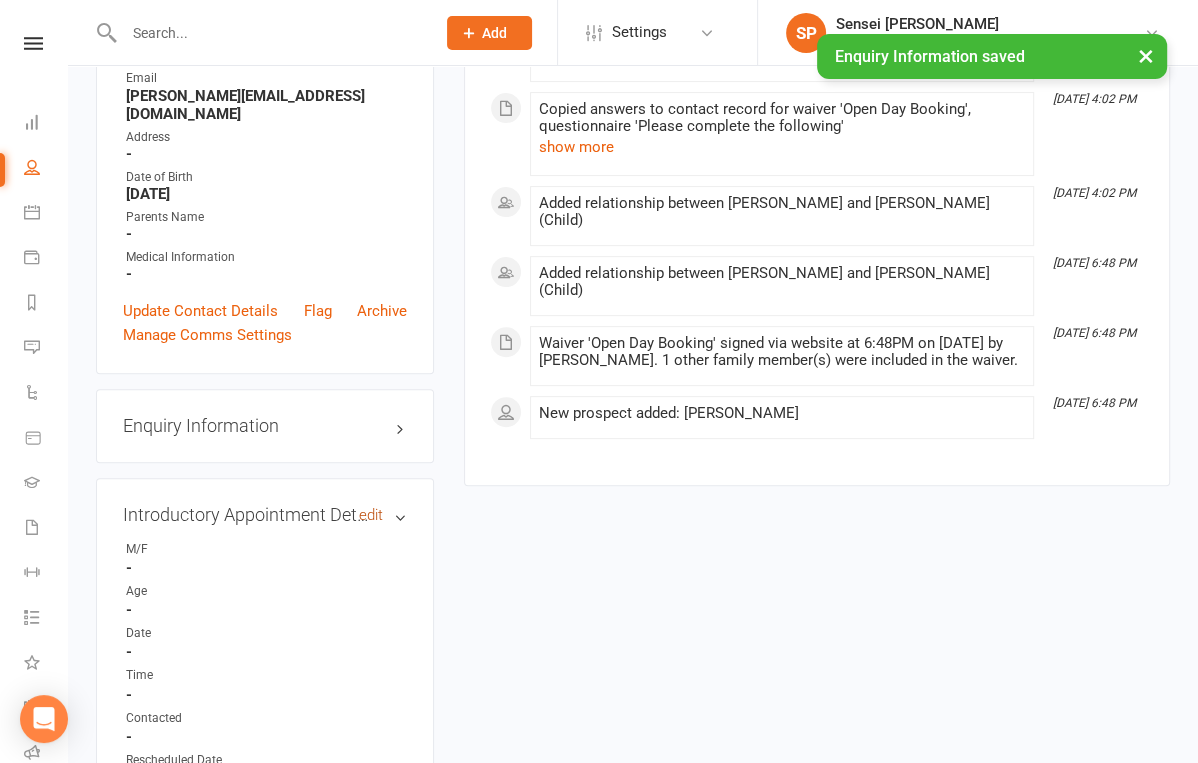 click on "edit" at bounding box center (371, 515) 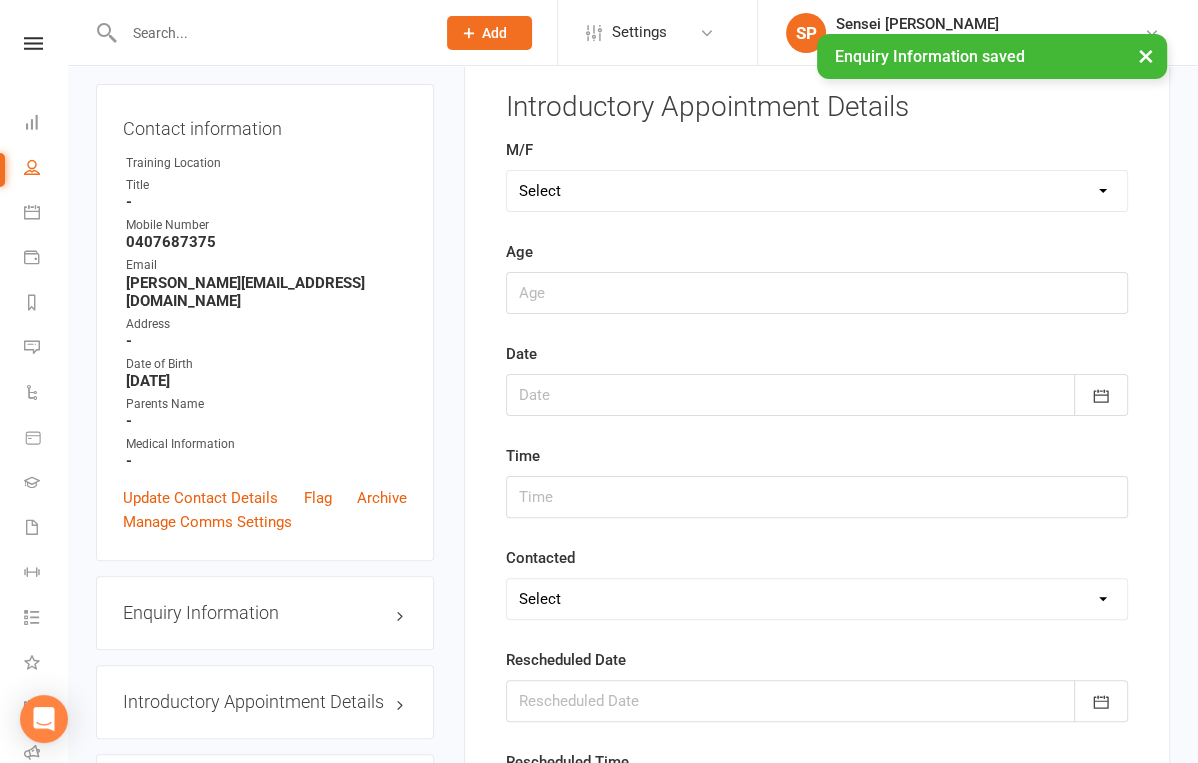 scroll, scrollTop: 136, scrollLeft: 0, axis: vertical 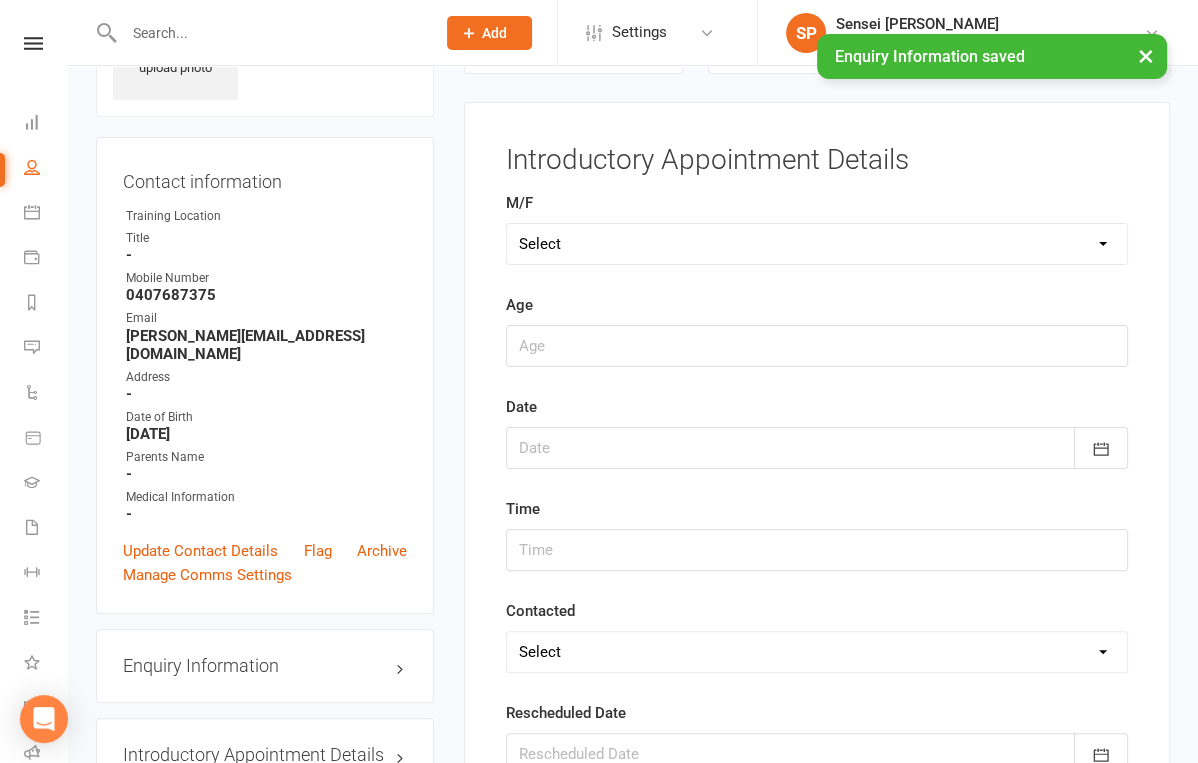 click on "Select M F" at bounding box center (817, 244) 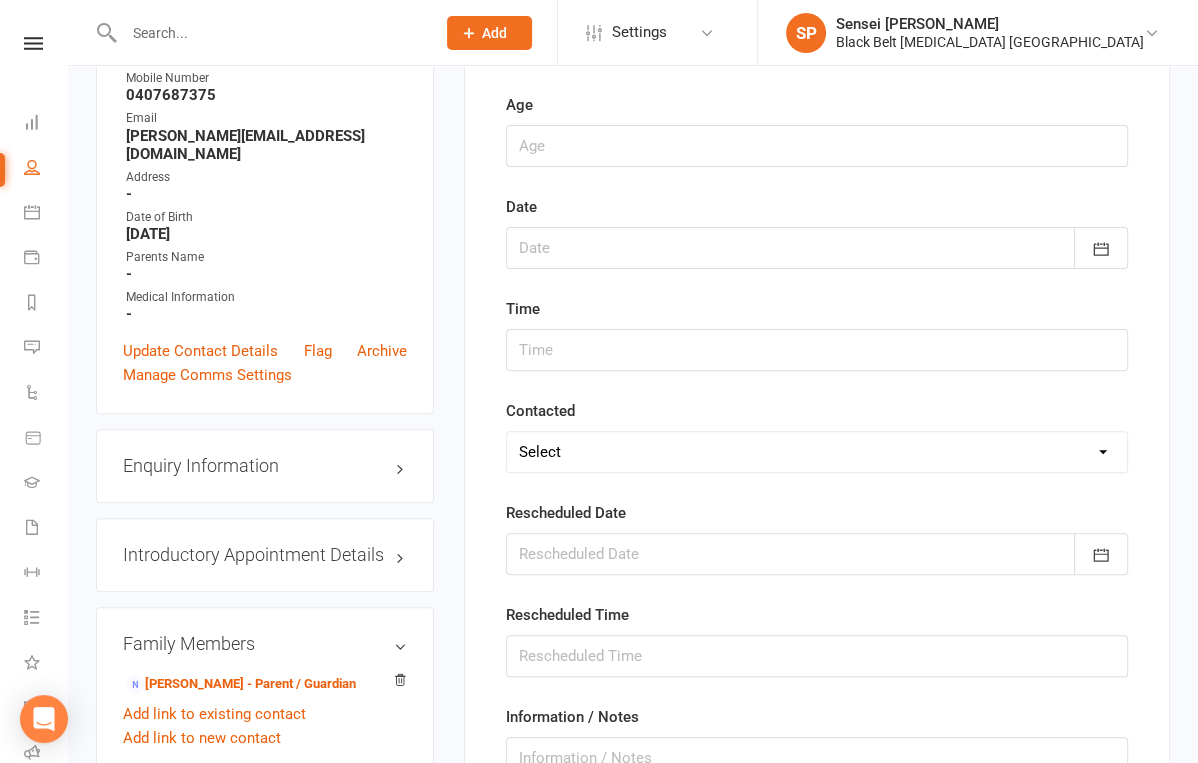 scroll, scrollTop: 348, scrollLeft: 0, axis: vertical 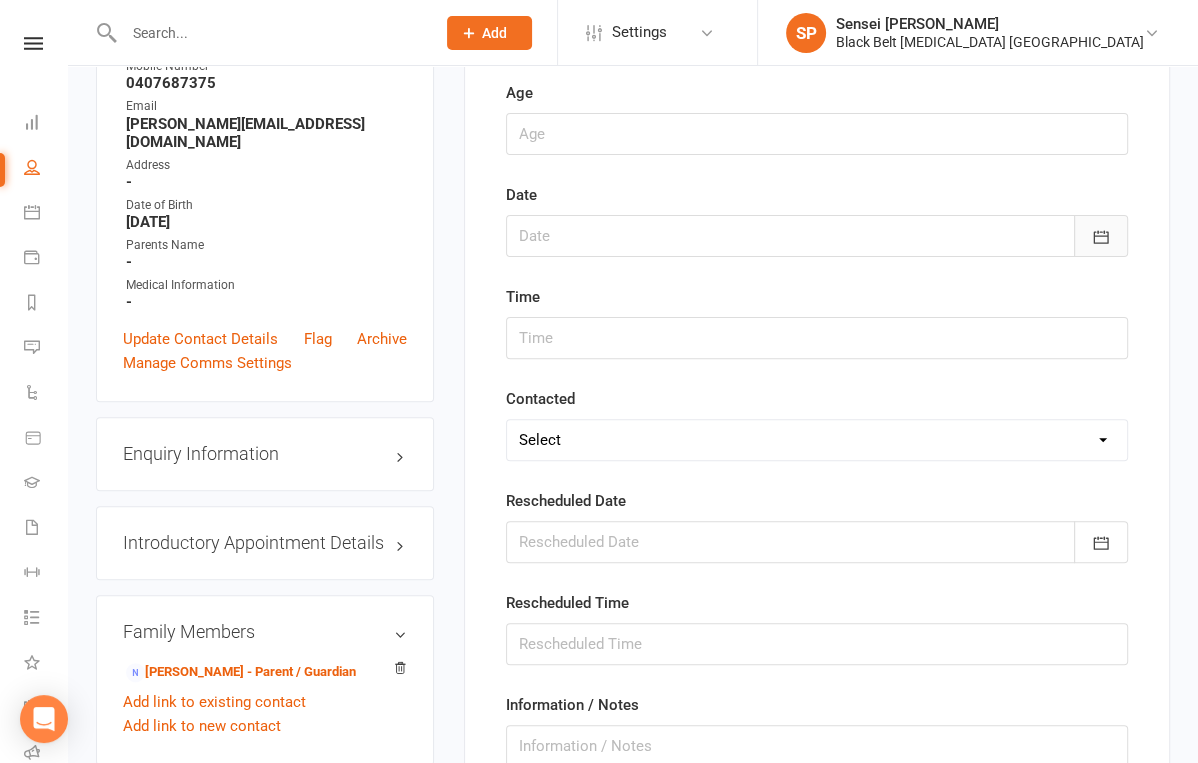 click 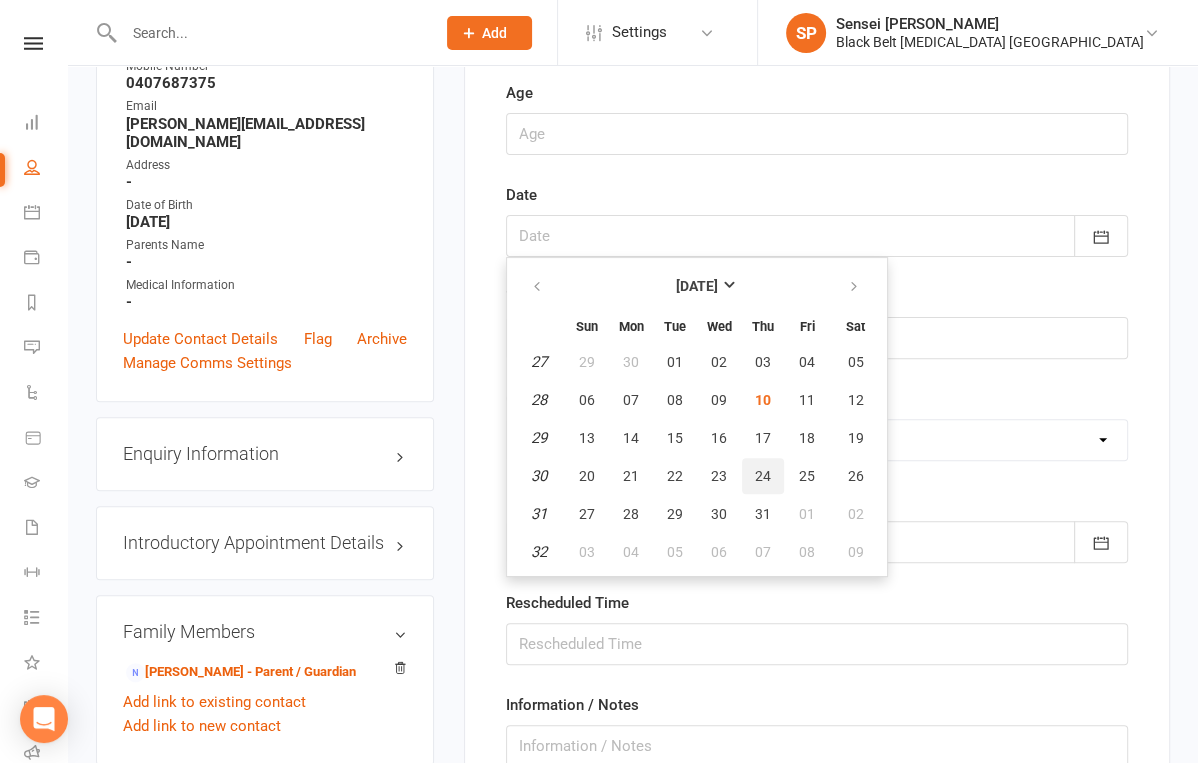 click on "24" at bounding box center (763, 476) 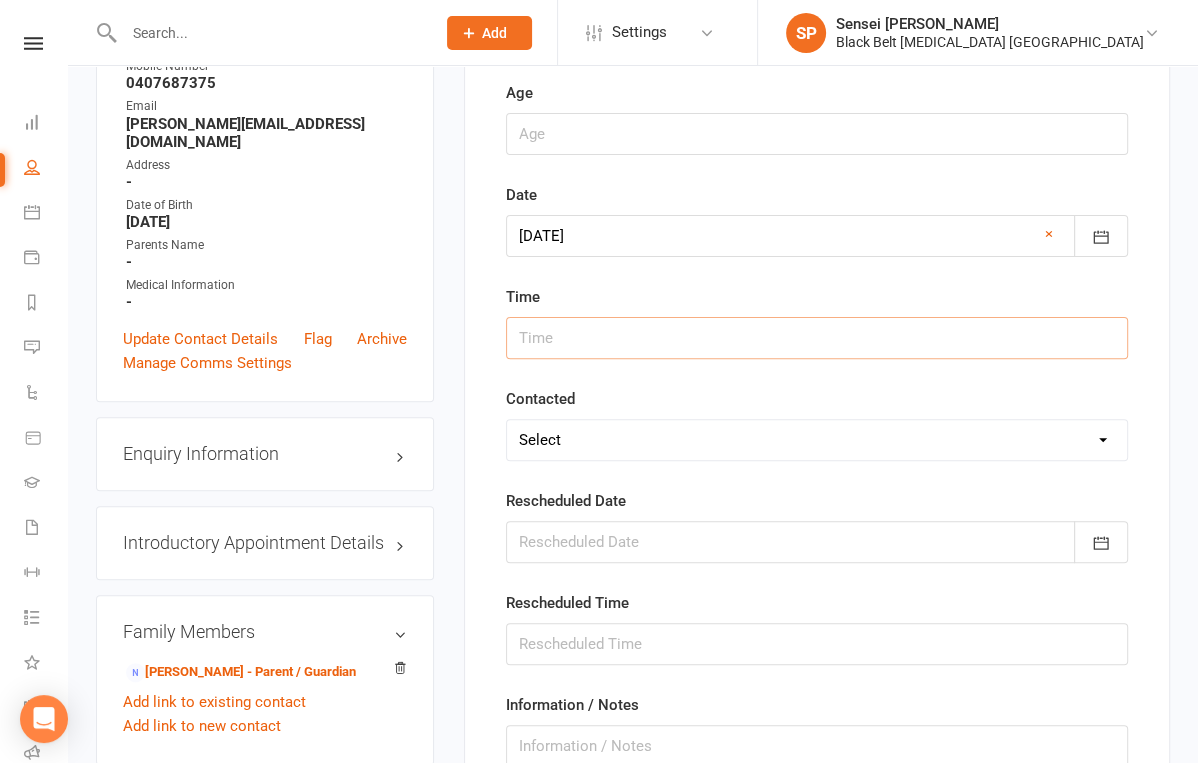 click at bounding box center [817, 338] 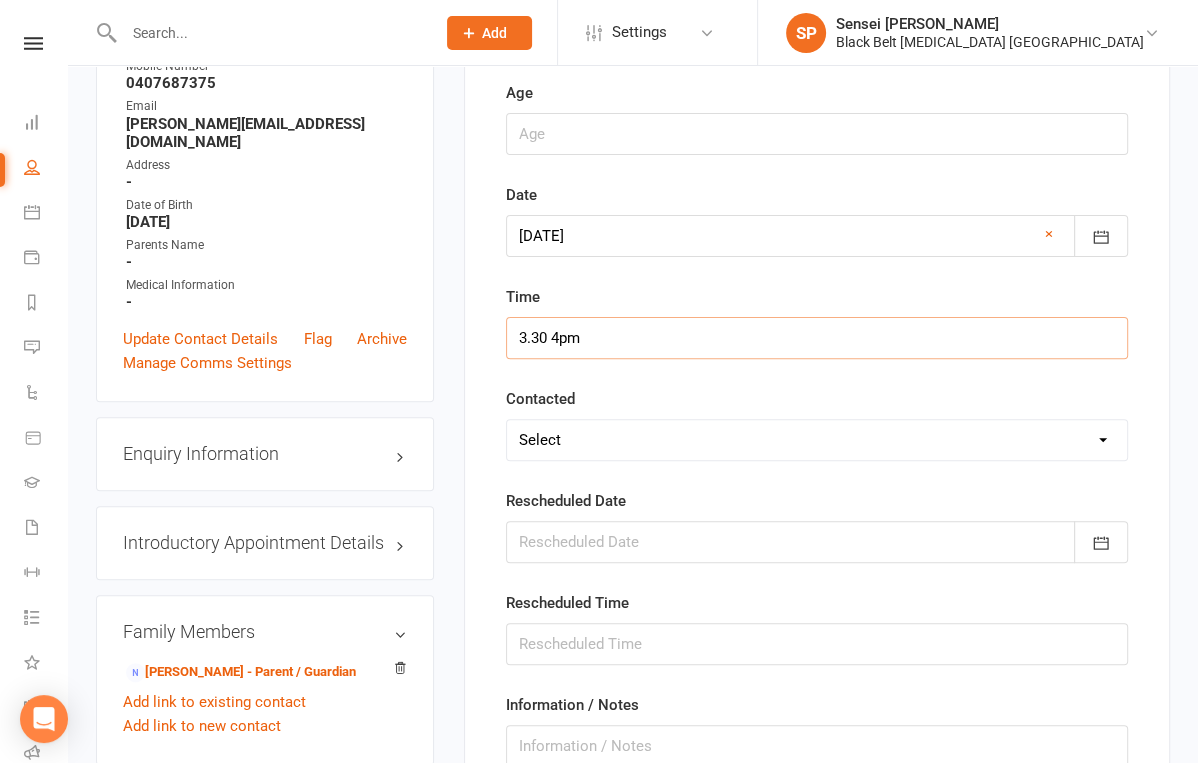 click on "3.30 4pm" at bounding box center [817, 338] 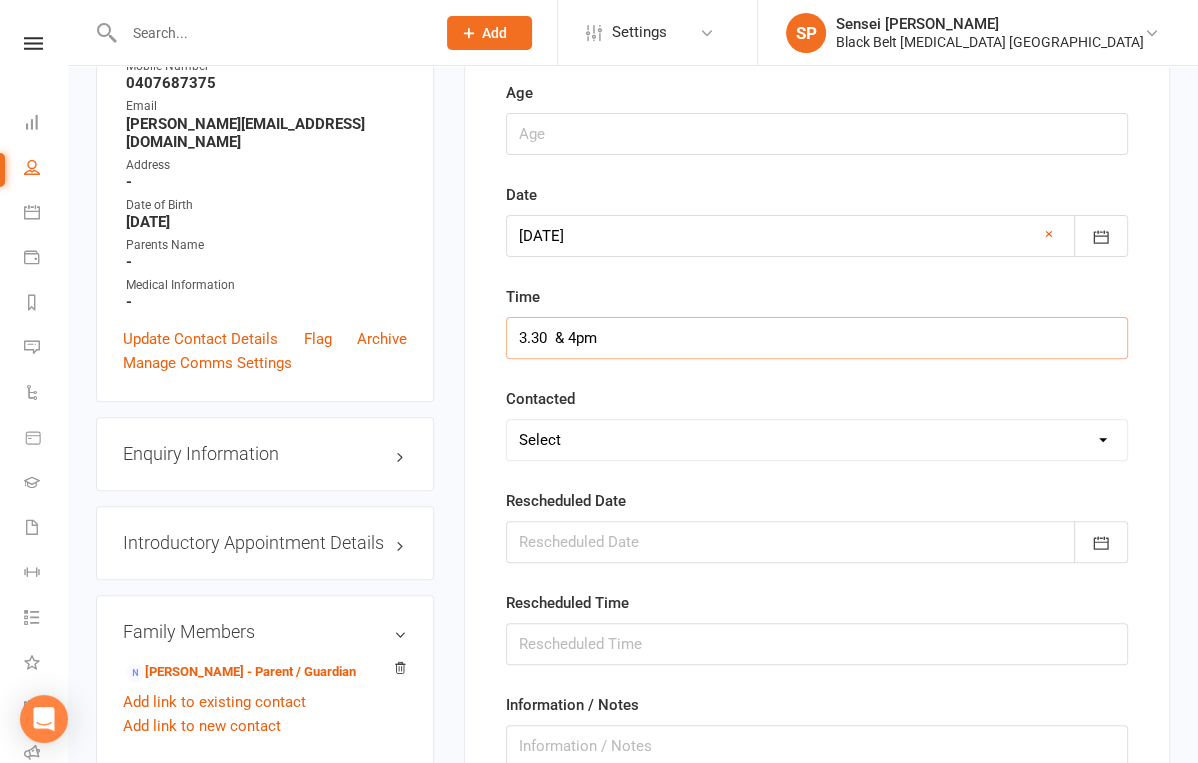 click on "3.30  & 4pm" at bounding box center [817, 338] 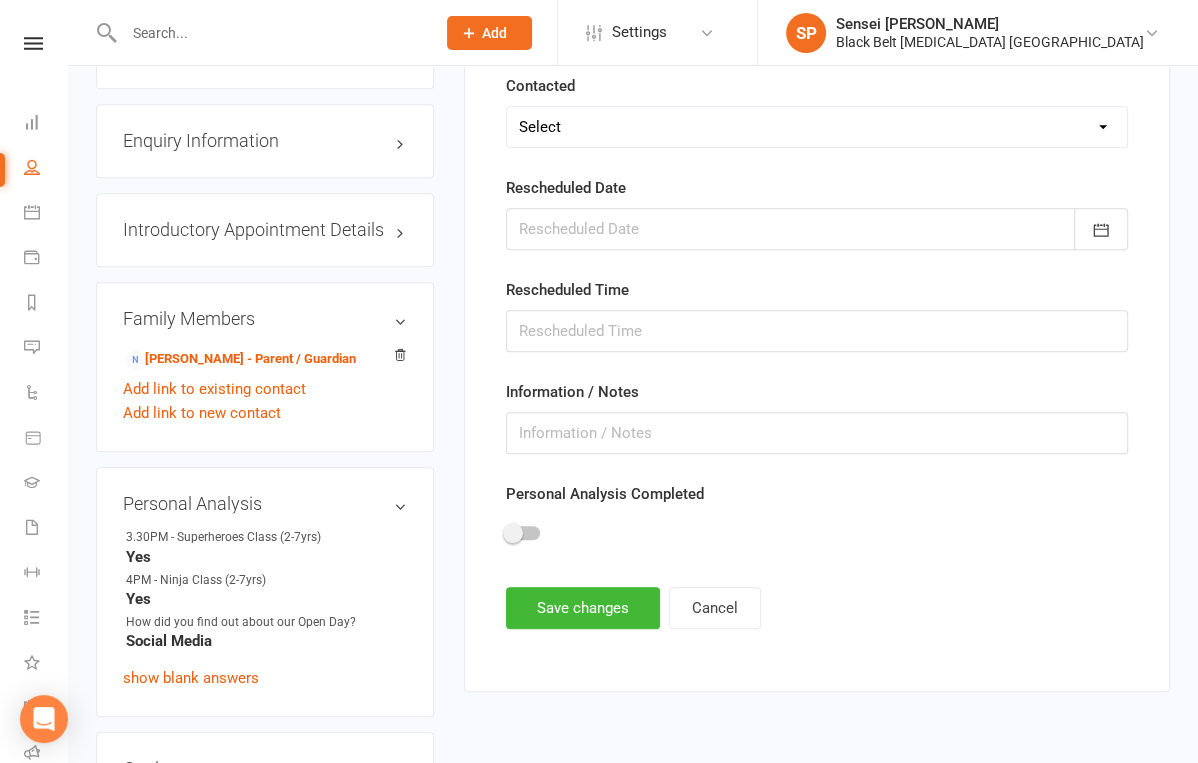 scroll, scrollTop: 692, scrollLeft: 0, axis: vertical 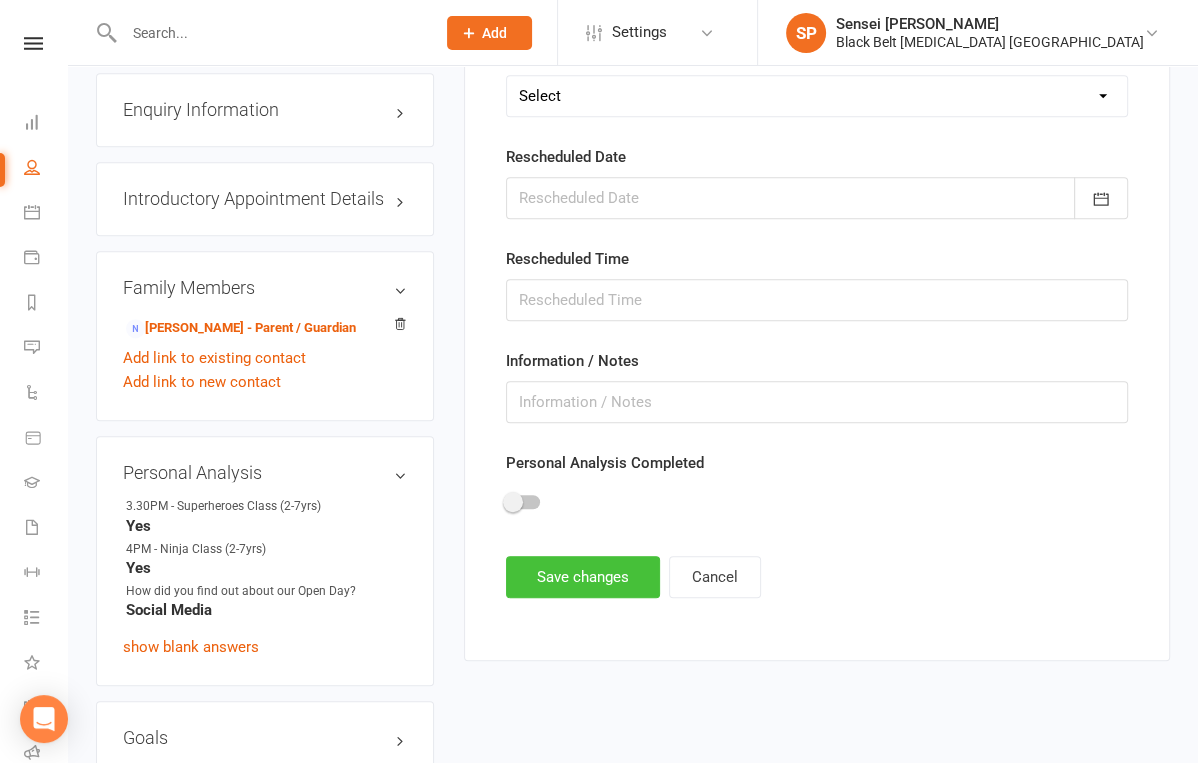 type on "3.30 & 4pm" 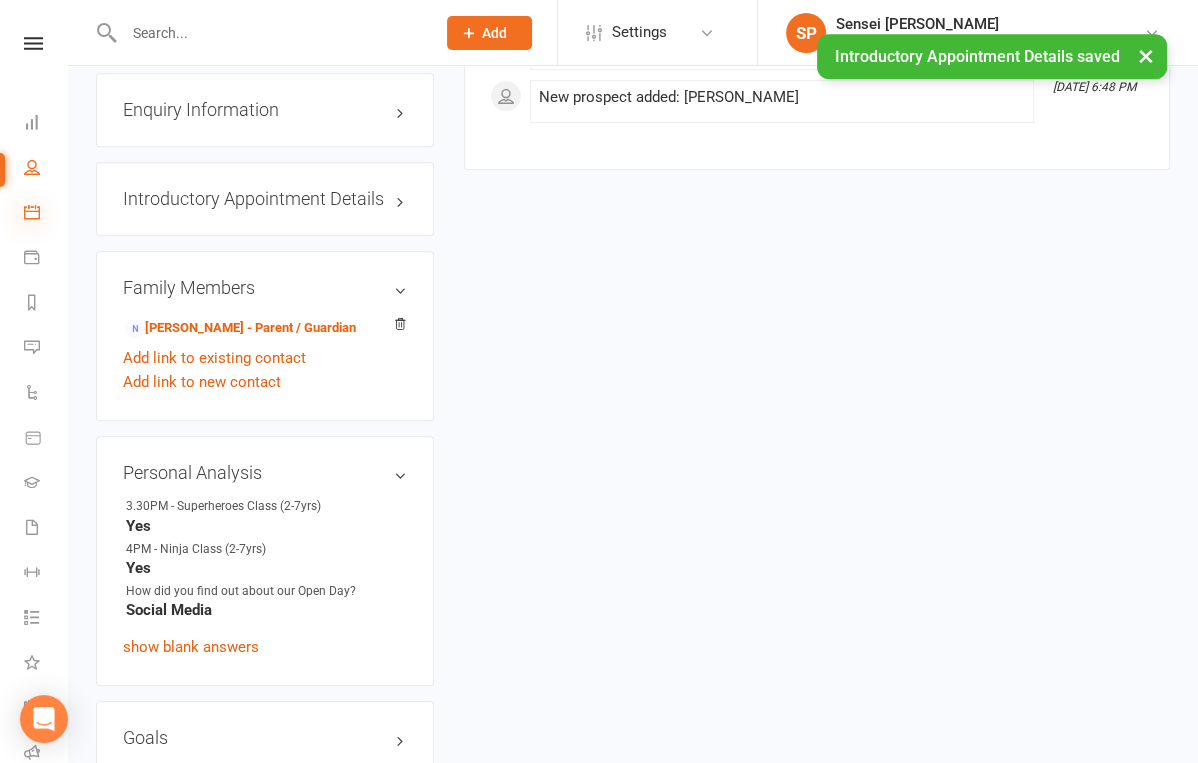 click at bounding box center (32, 212) 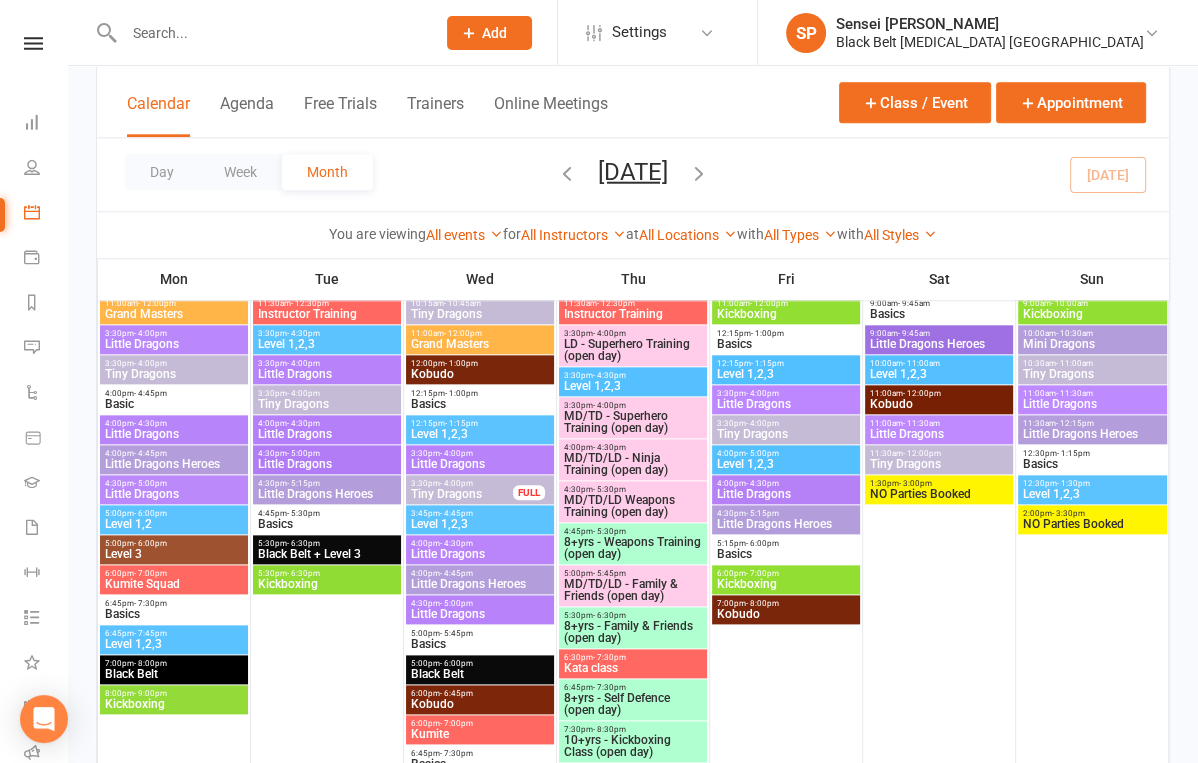 scroll, scrollTop: 1453, scrollLeft: 0, axis: vertical 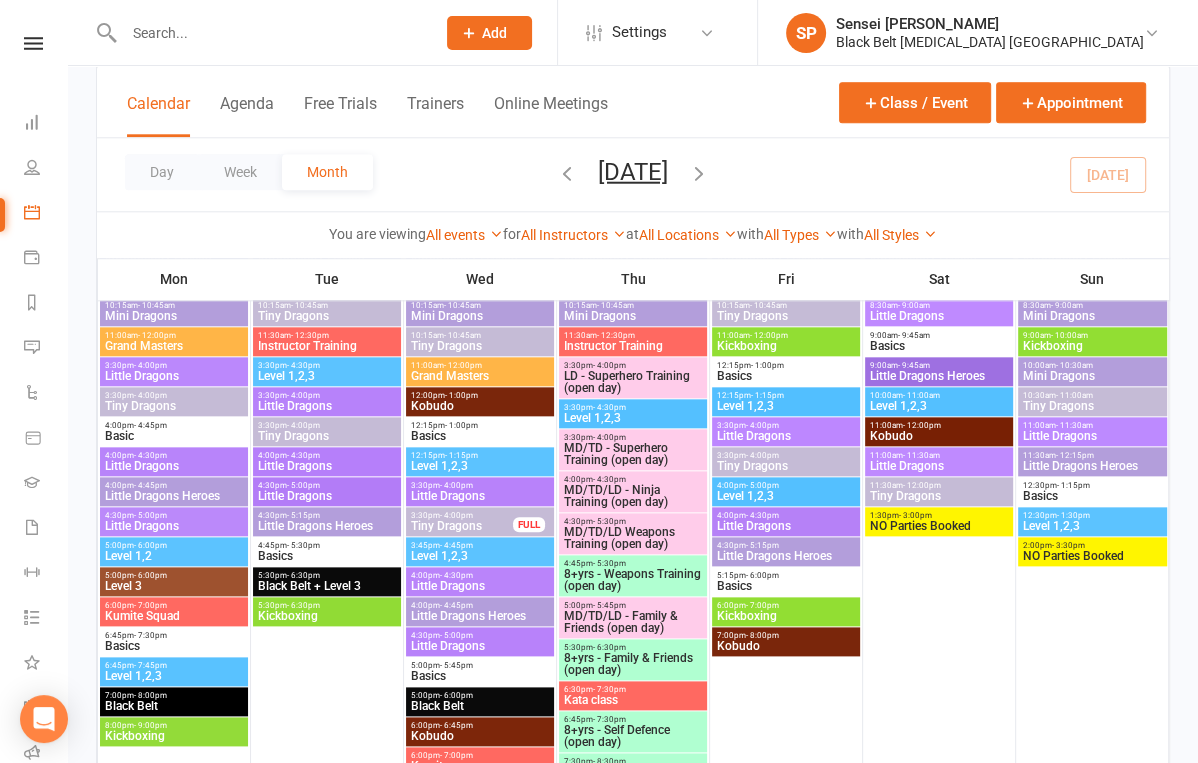 click on "LD - Superhero Training (open day)" at bounding box center [633, 382] 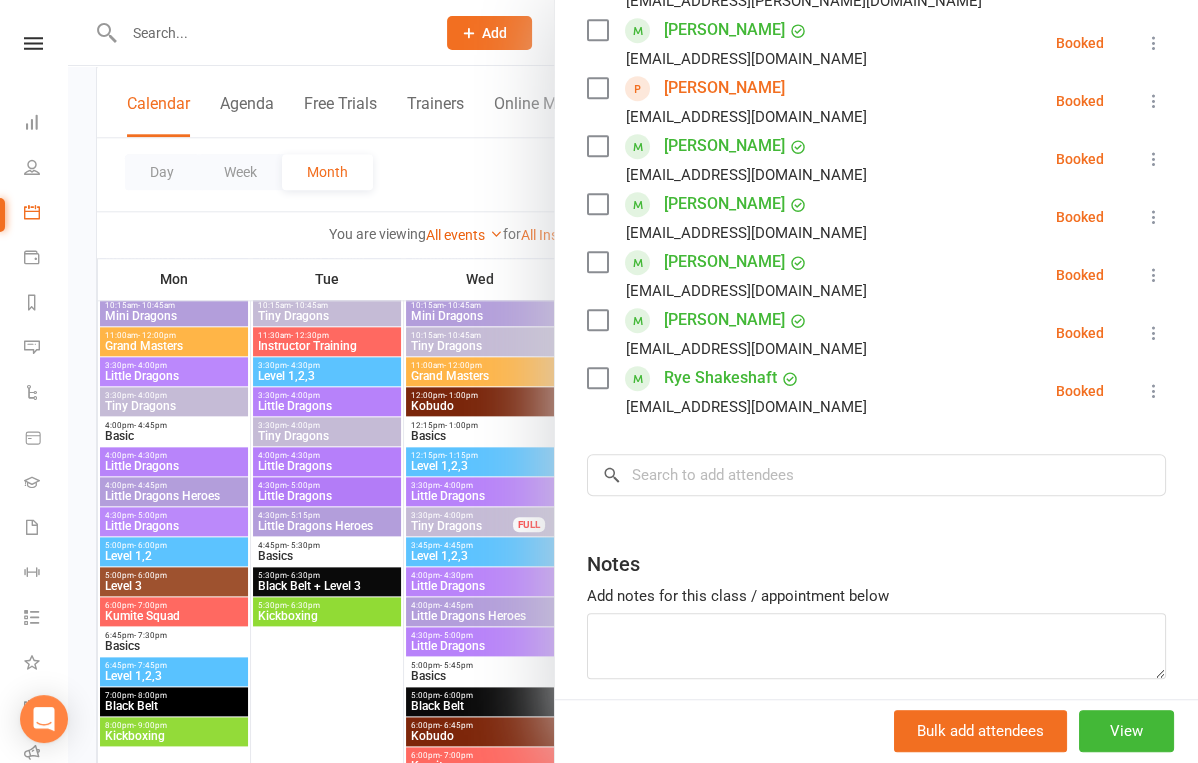 scroll, scrollTop: 727, scrollLeft: 0, axis: vertical 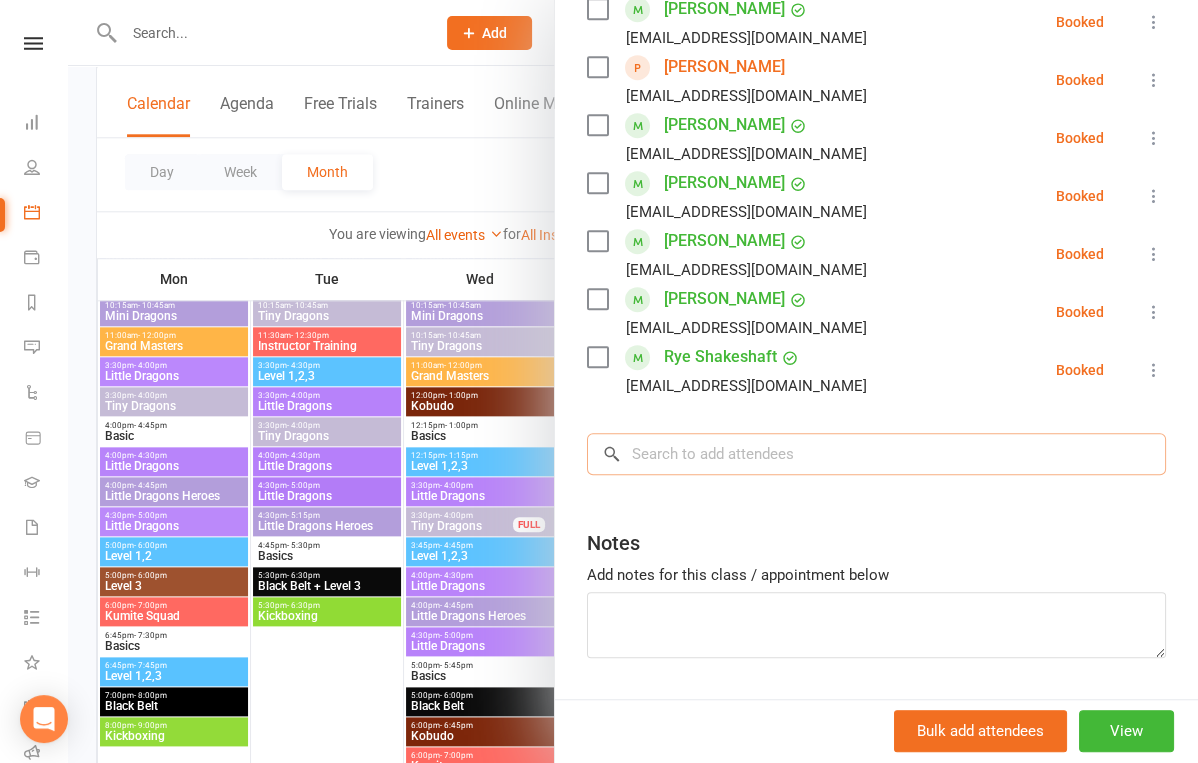 click at bounding box center (876, 454) 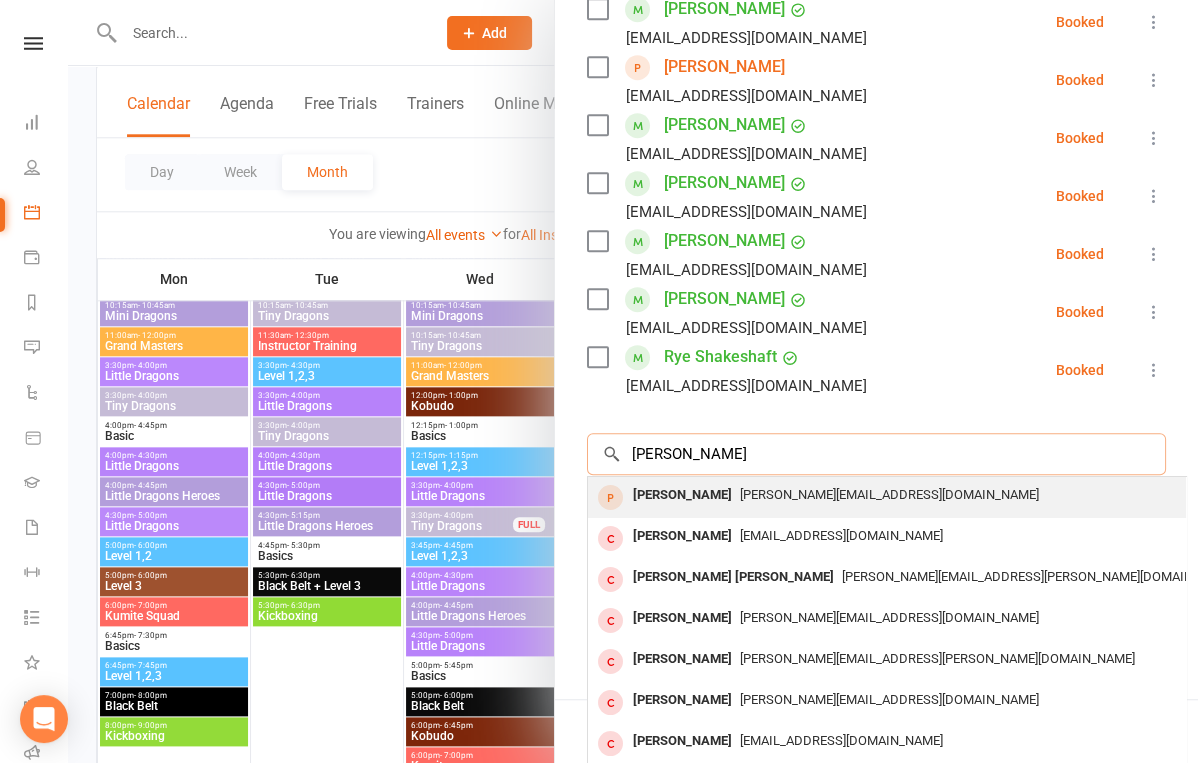 type on "oscar armstrong" 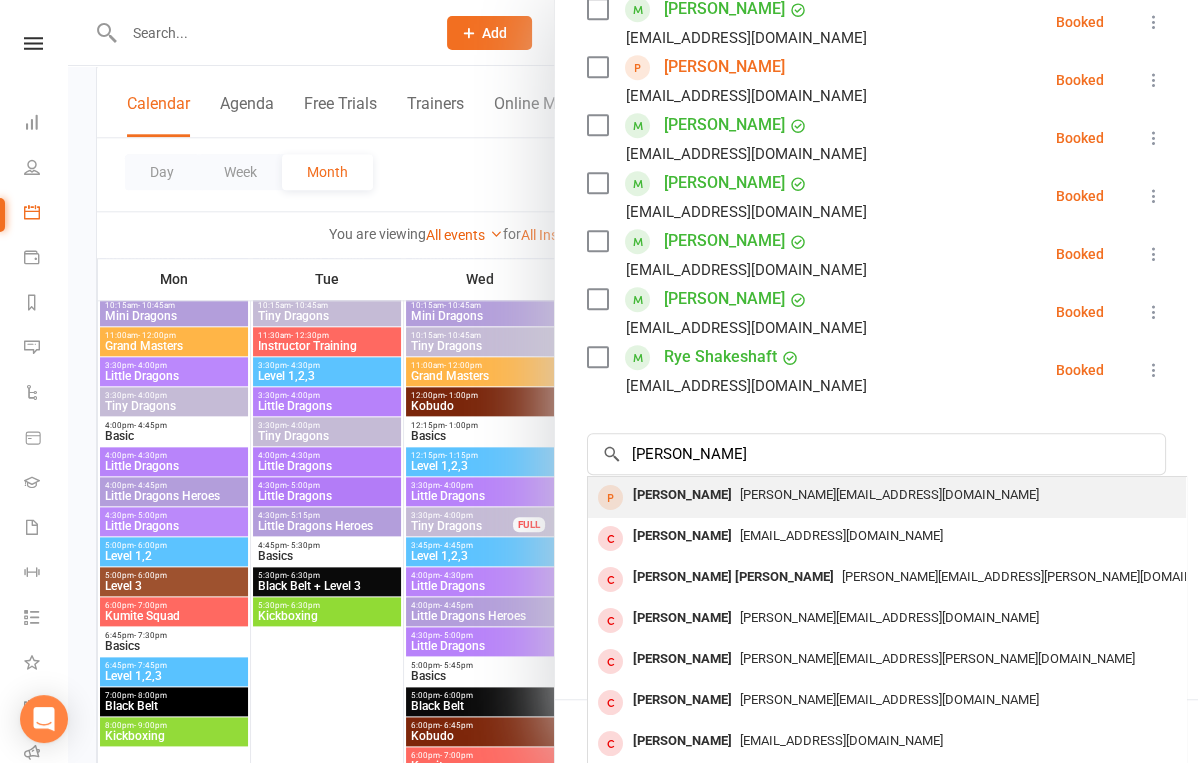 click on "[PERSON_NAME]" at bounding box center (682, 495) 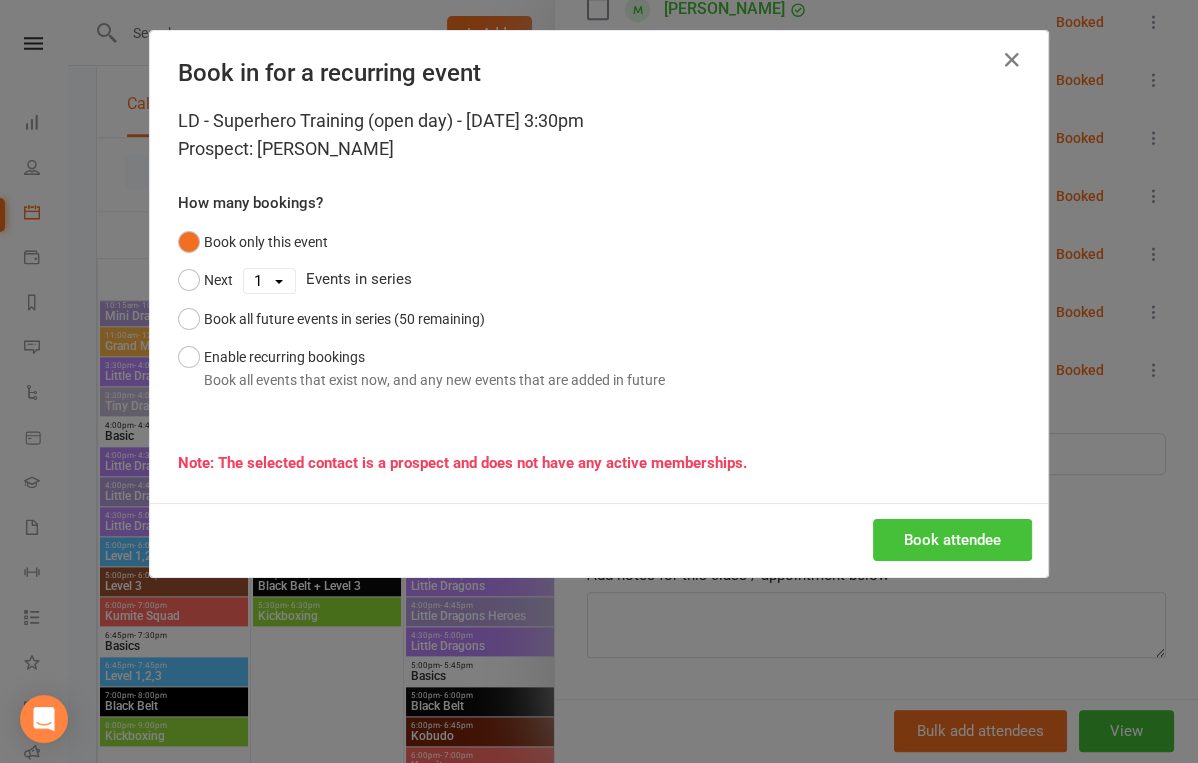 click on "Book attendee" at bounding box center (952, 540) 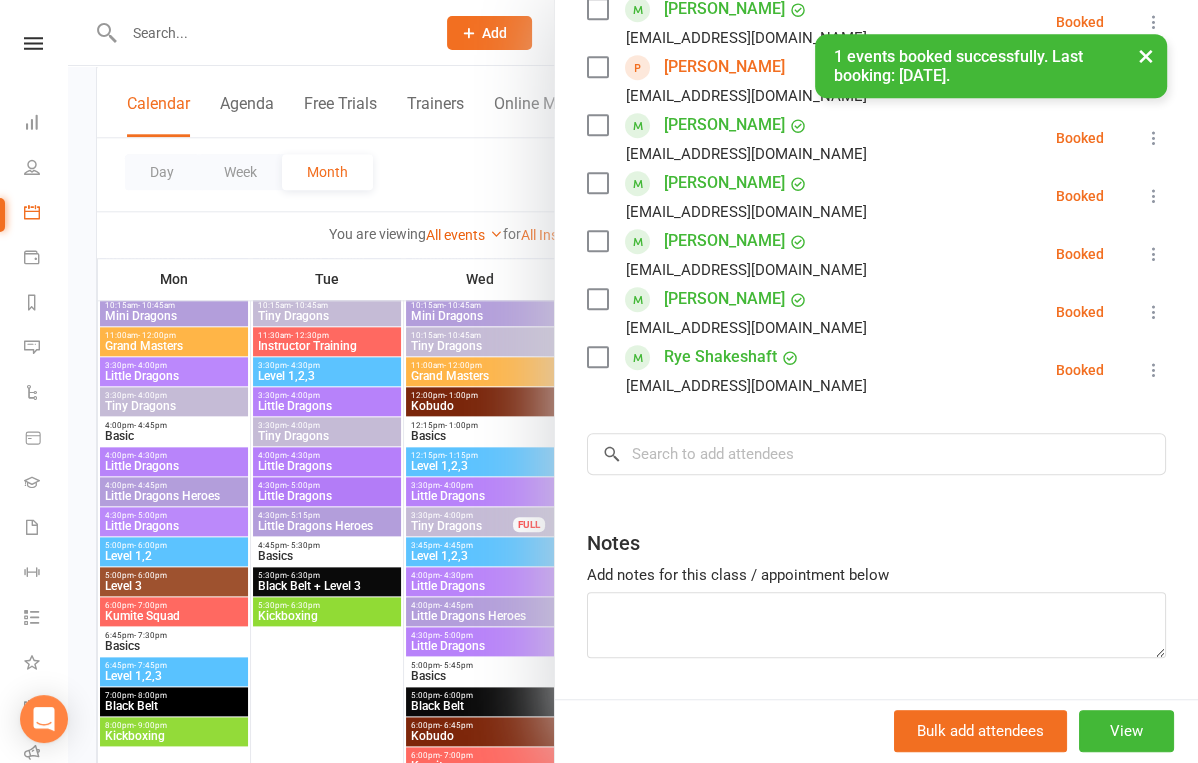 scroll, scrollTop: 785, scrollLeft: 0, axis: vertical 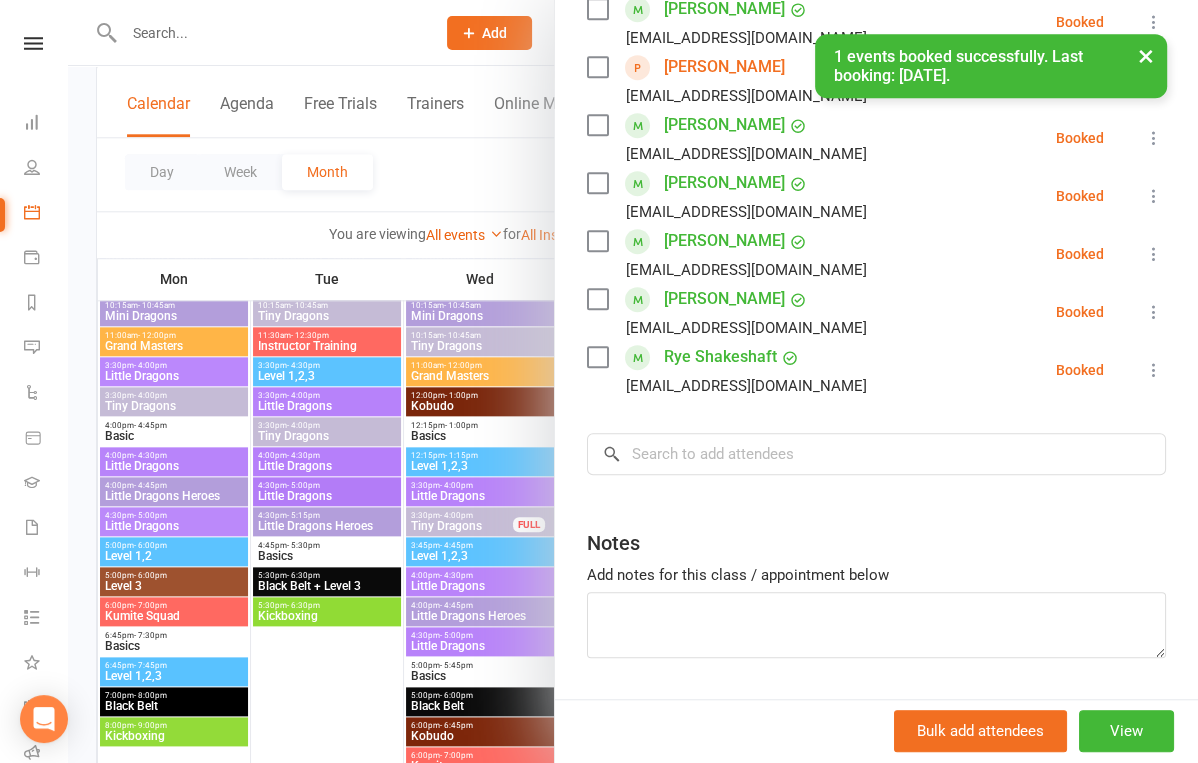 click at bounding box center [633, 381] 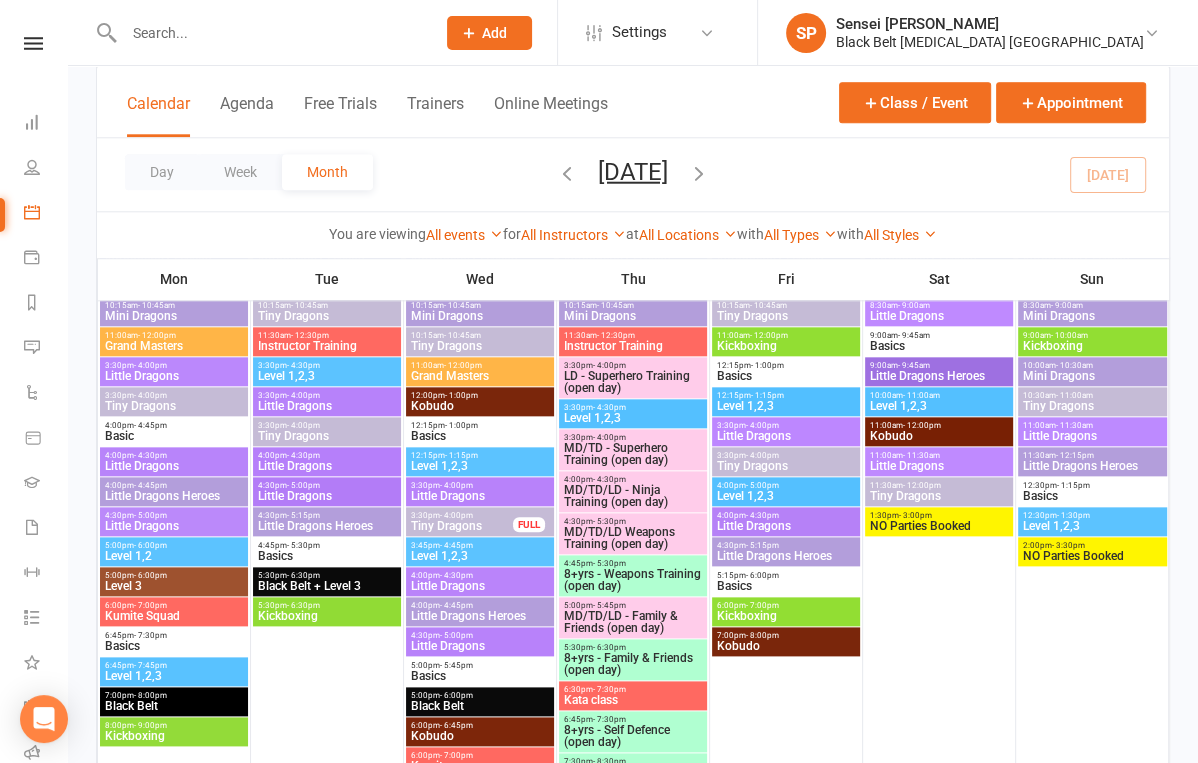click on "MD/TD/LD - Ninja Training (open day)" at bounding box center [633, 496] 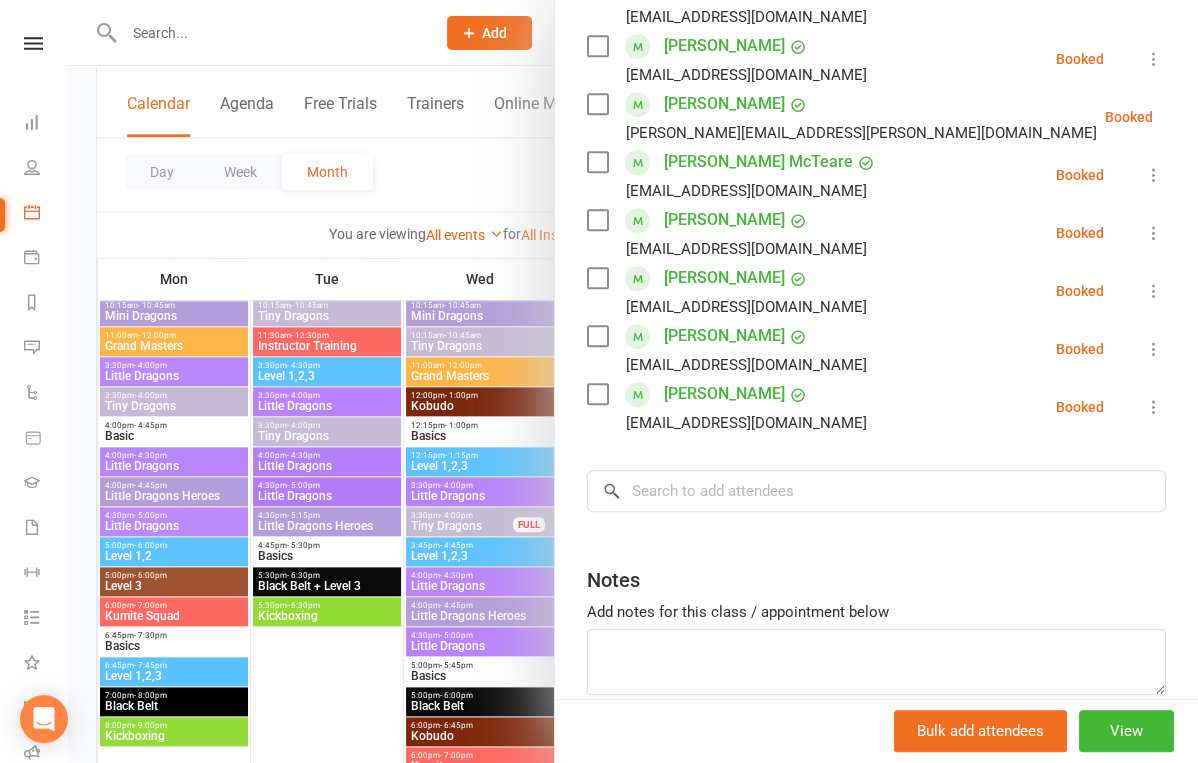 scroll, scrollTop: 831, scrollLeft: 0, axis: vertical 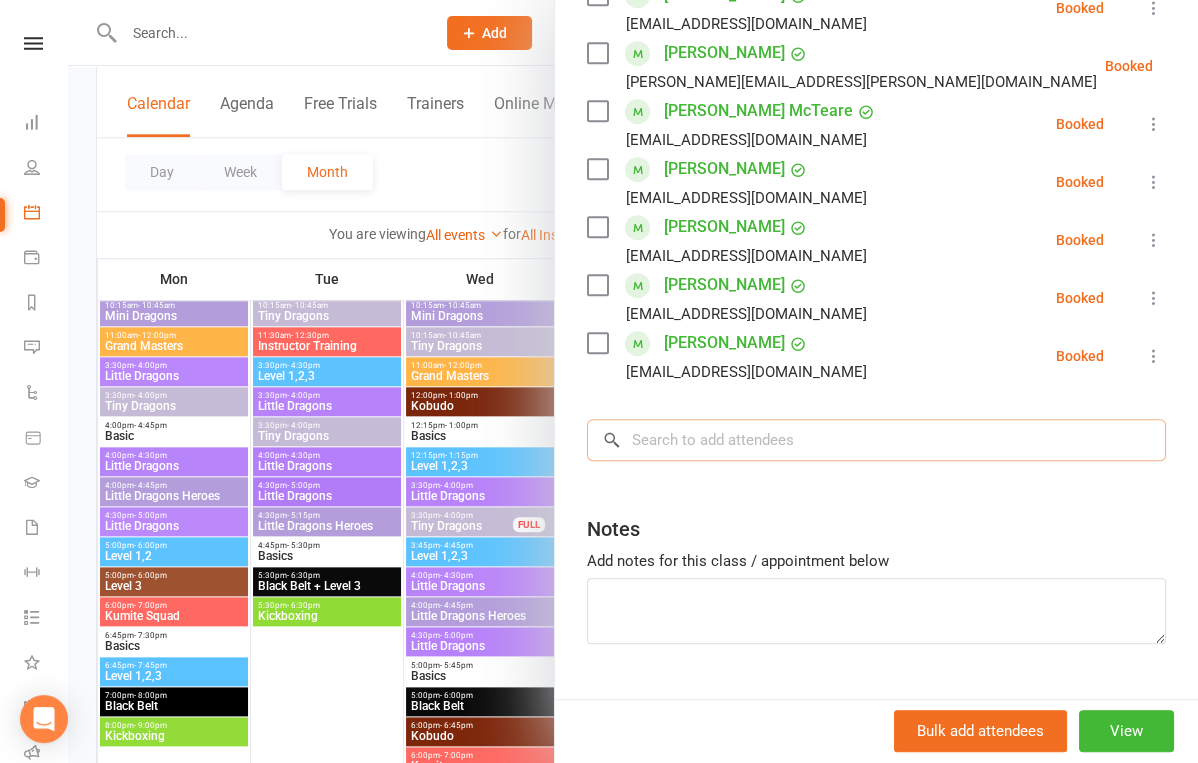 click at bounding box center [876, 440] 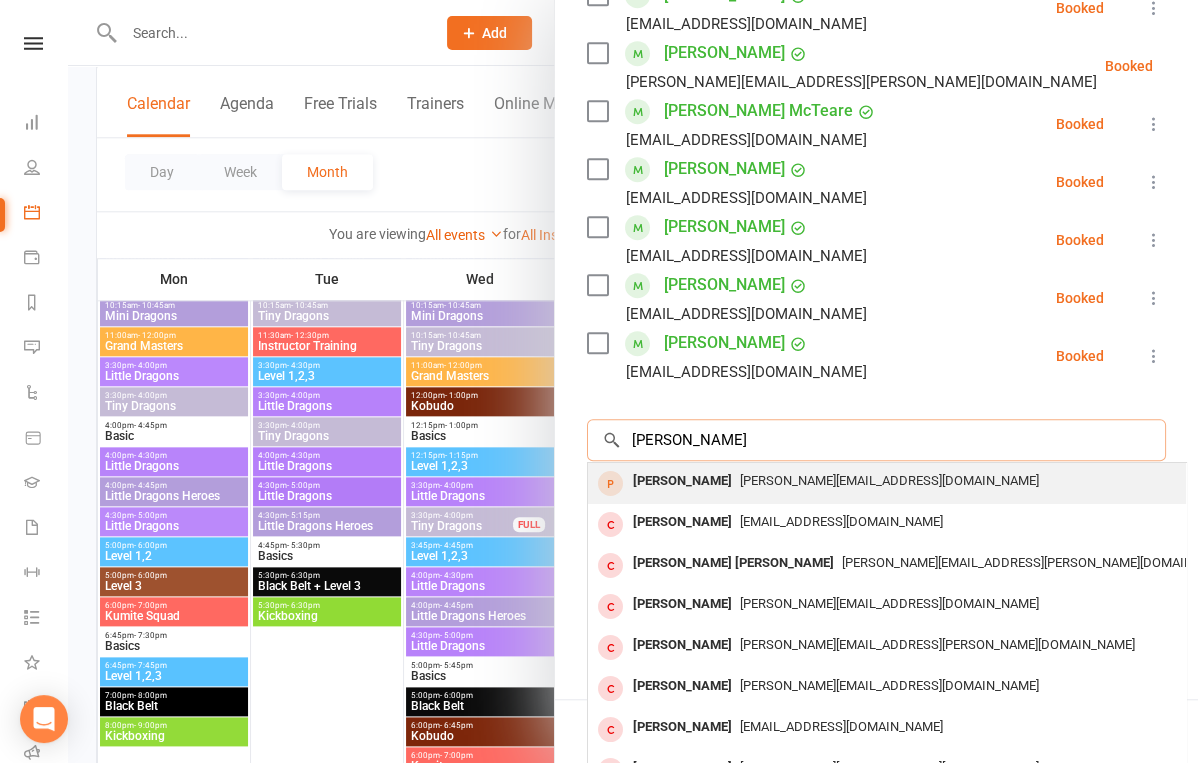 type on "oscar armstrong" 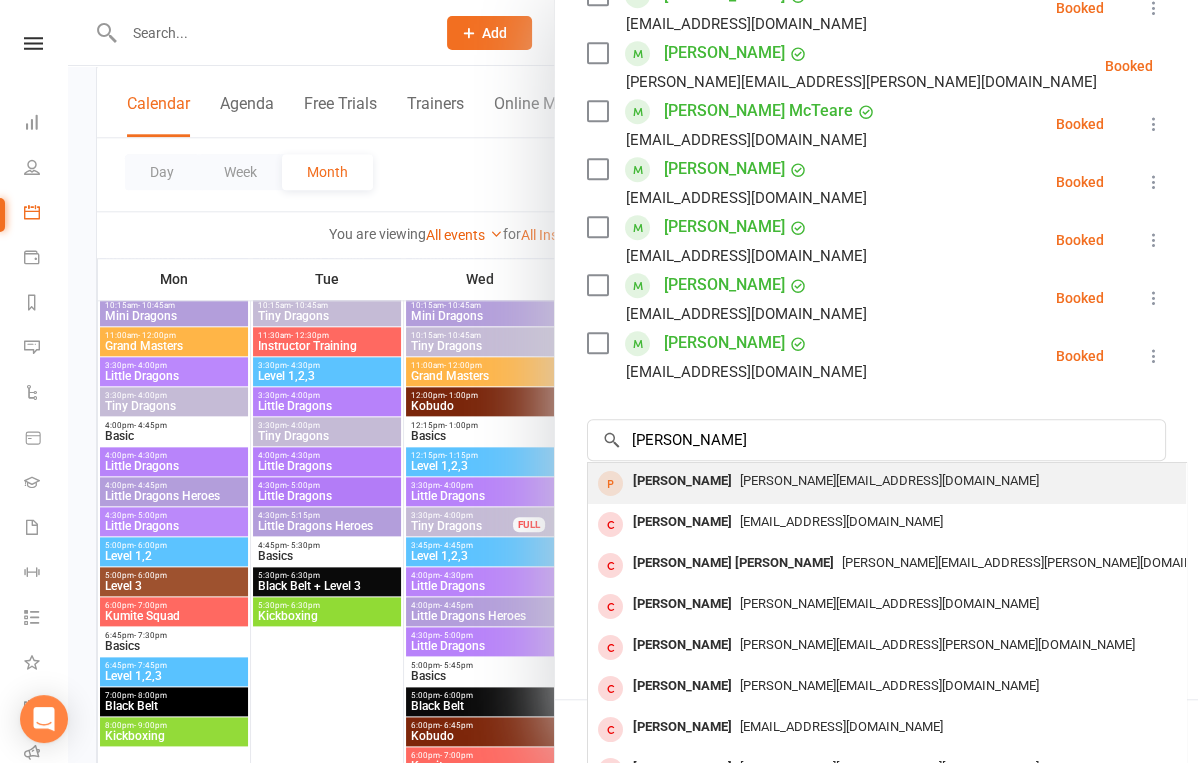 click on "[PERSON_NAME]" at bounding box center [682, 481] 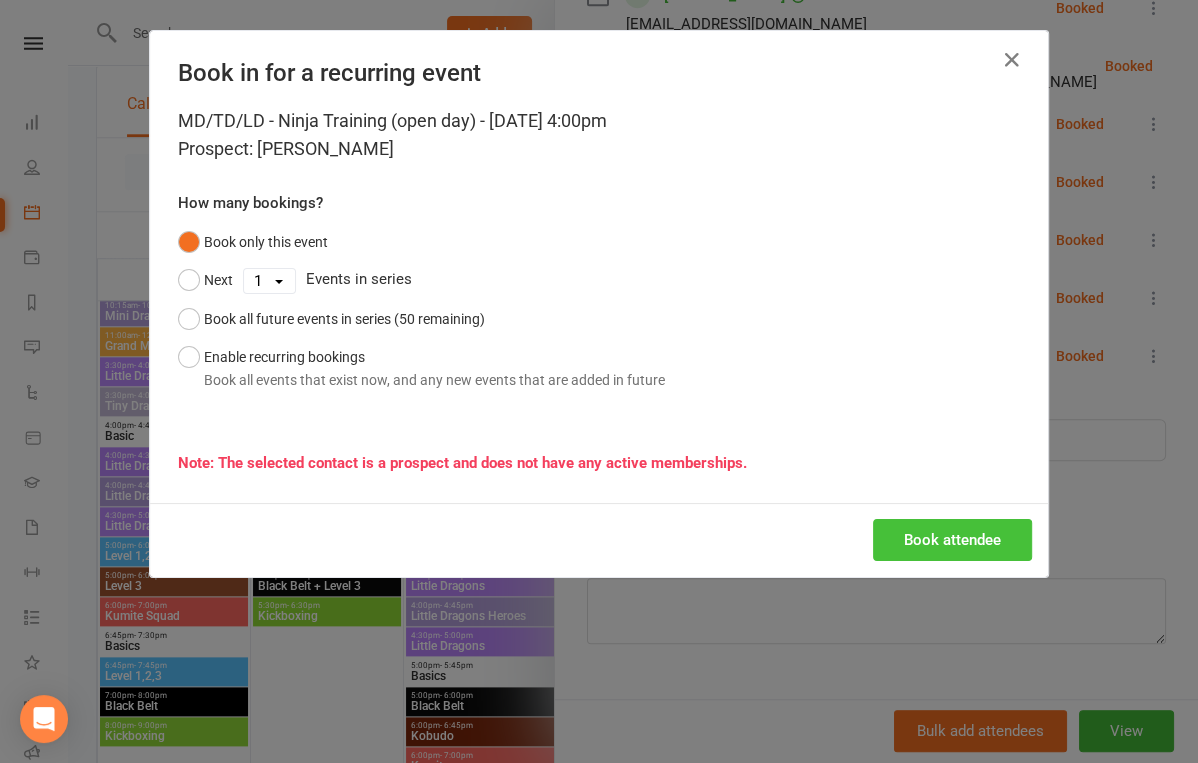 click on "Book attendee" at bounding box center (952, 540) 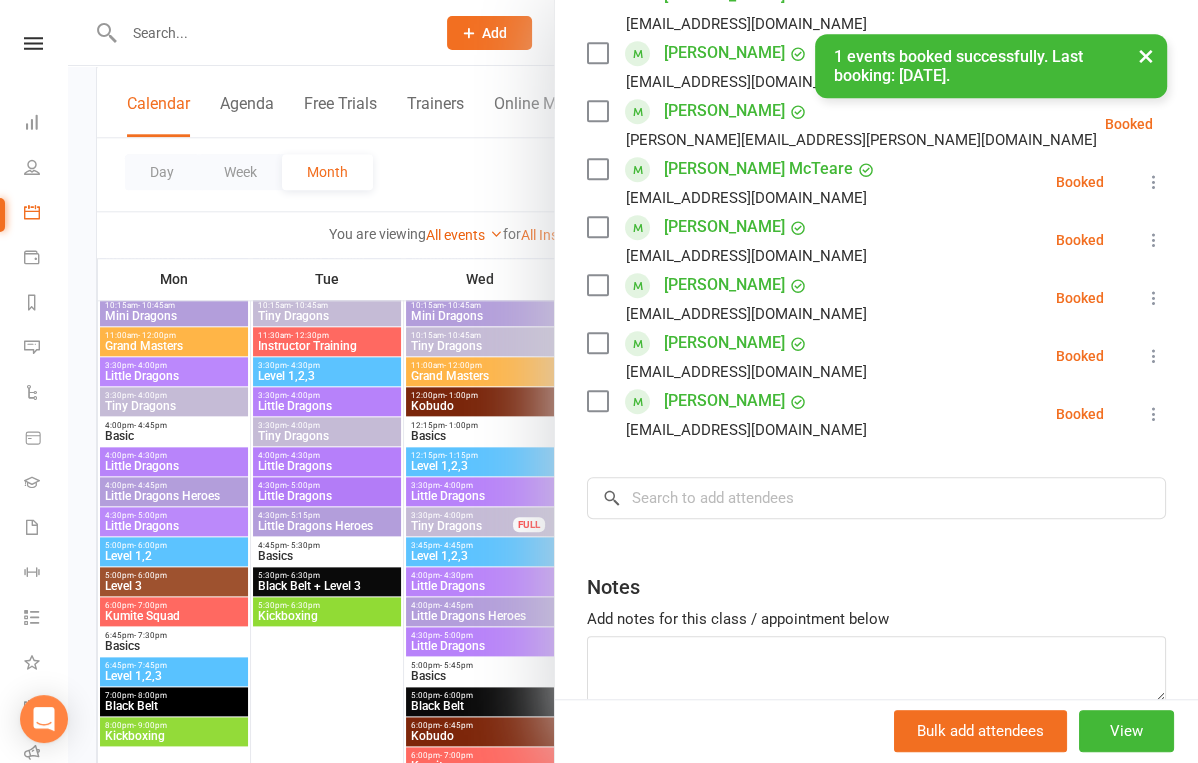 scroll, scrollTop: 888, scrollLeft: 0, axis: vertical 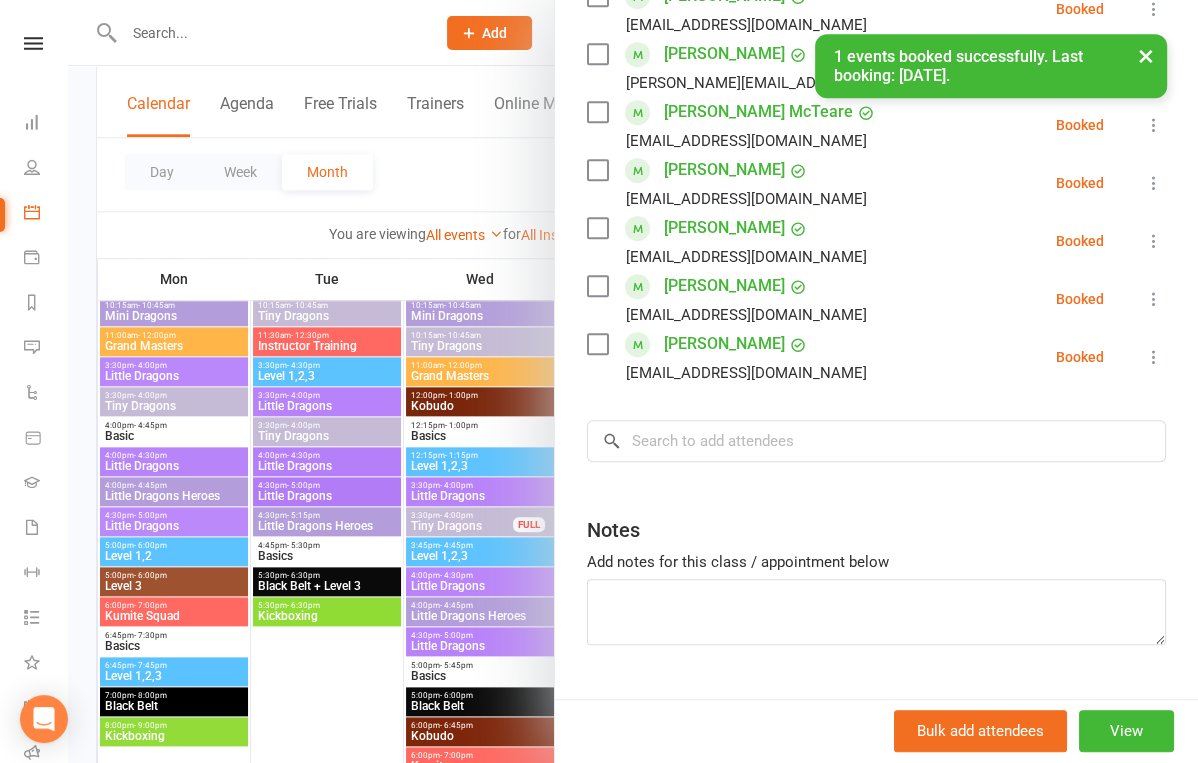 click at bounding box center (633, 381) 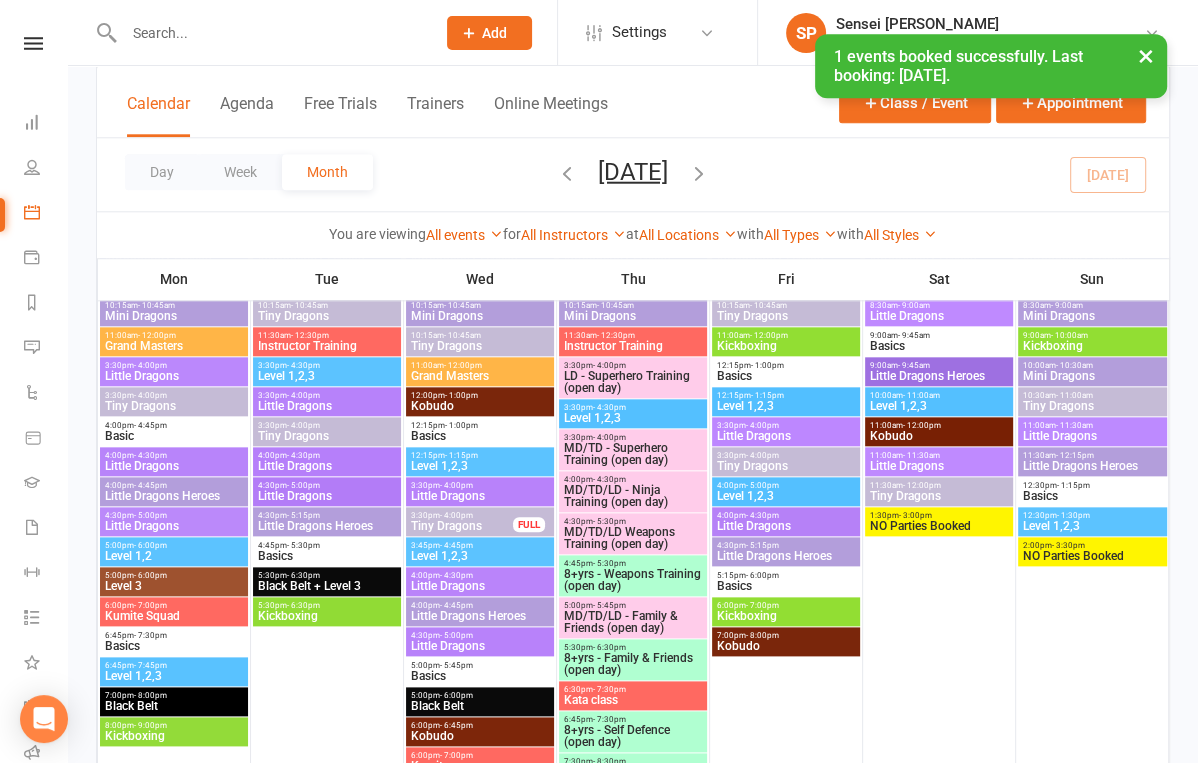 click on "× 1 events booked successfully. Last booking: Jul 24, 2025." at bounding box center (586, 34) 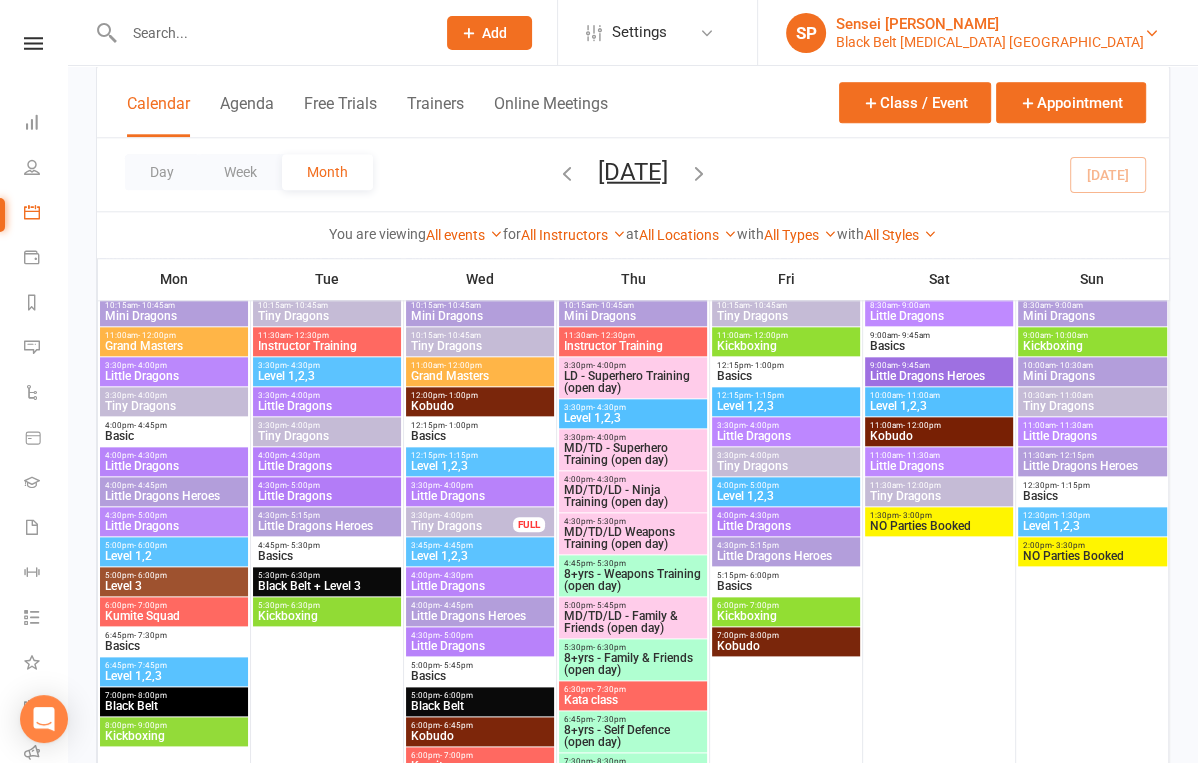 click on "Sensei [PERSON_NAME]" at bounding box center (990, 24) 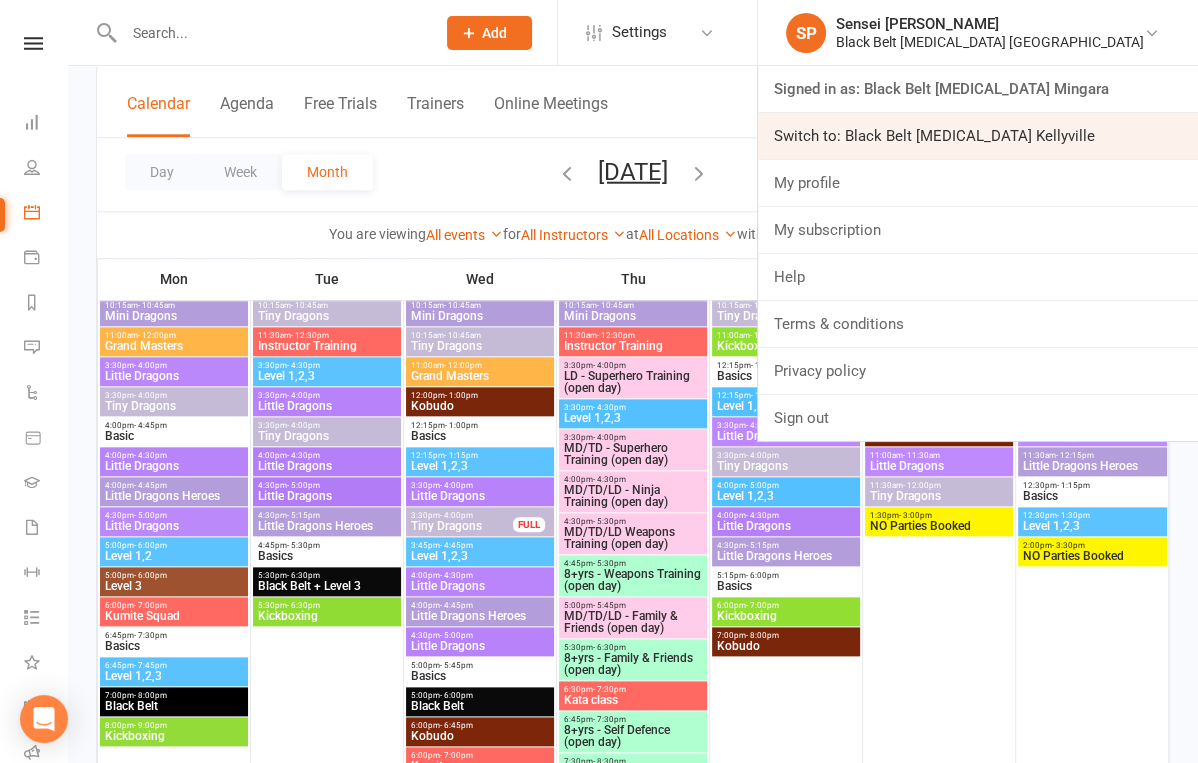 click on "Switch to: Black Belt [MEDICAL_DATA] Kellyville" at bounding box center (978, 136) 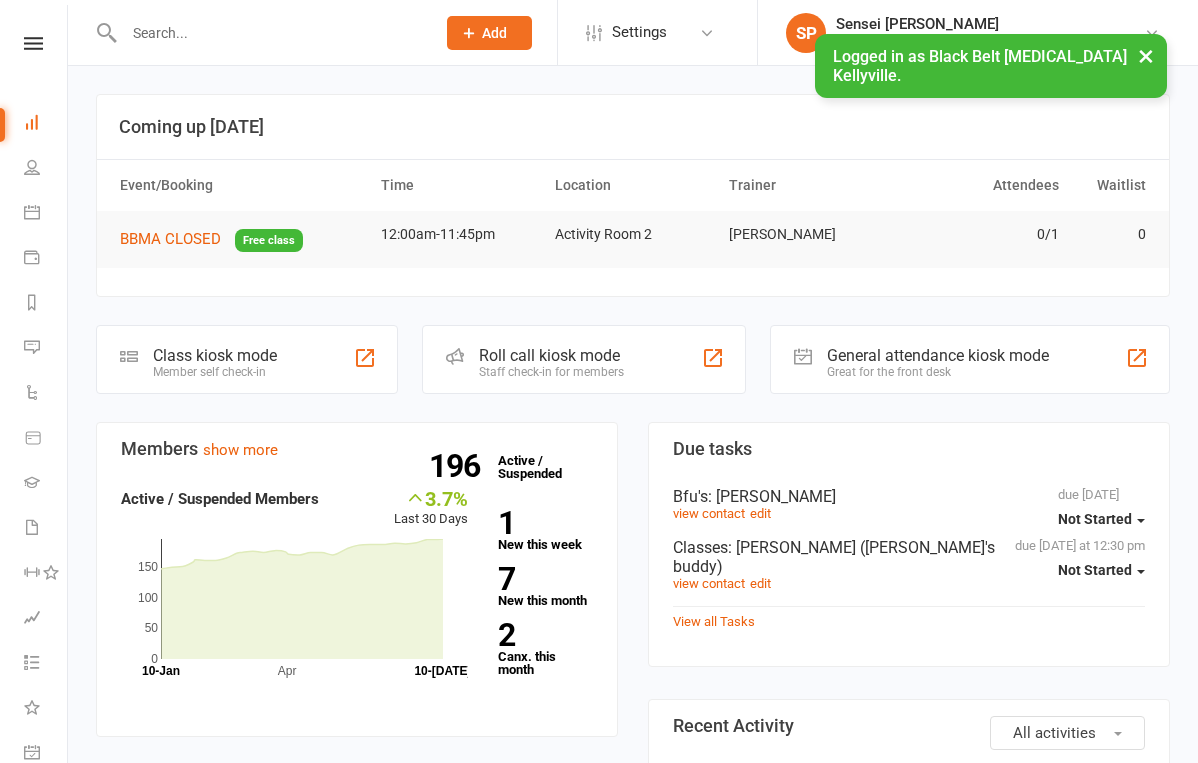 scroll, scrollTop: 0, scrollLeft: 0, axis: both 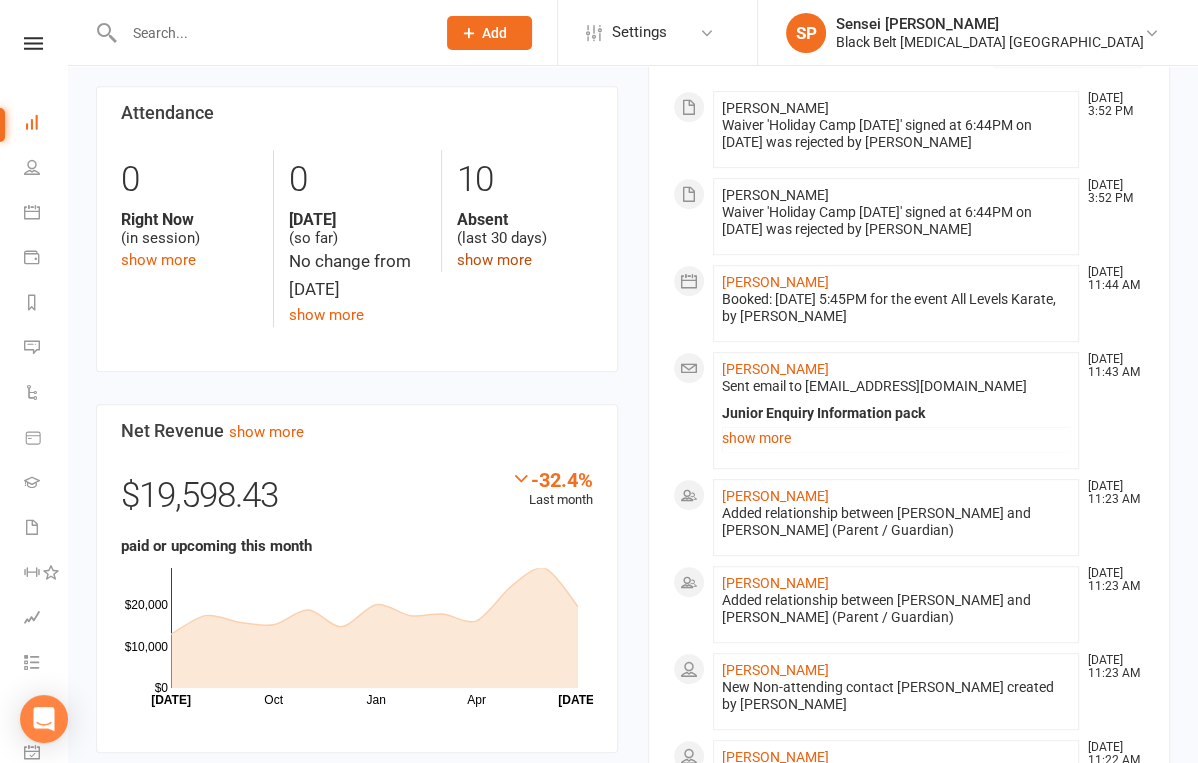 click on "show more" 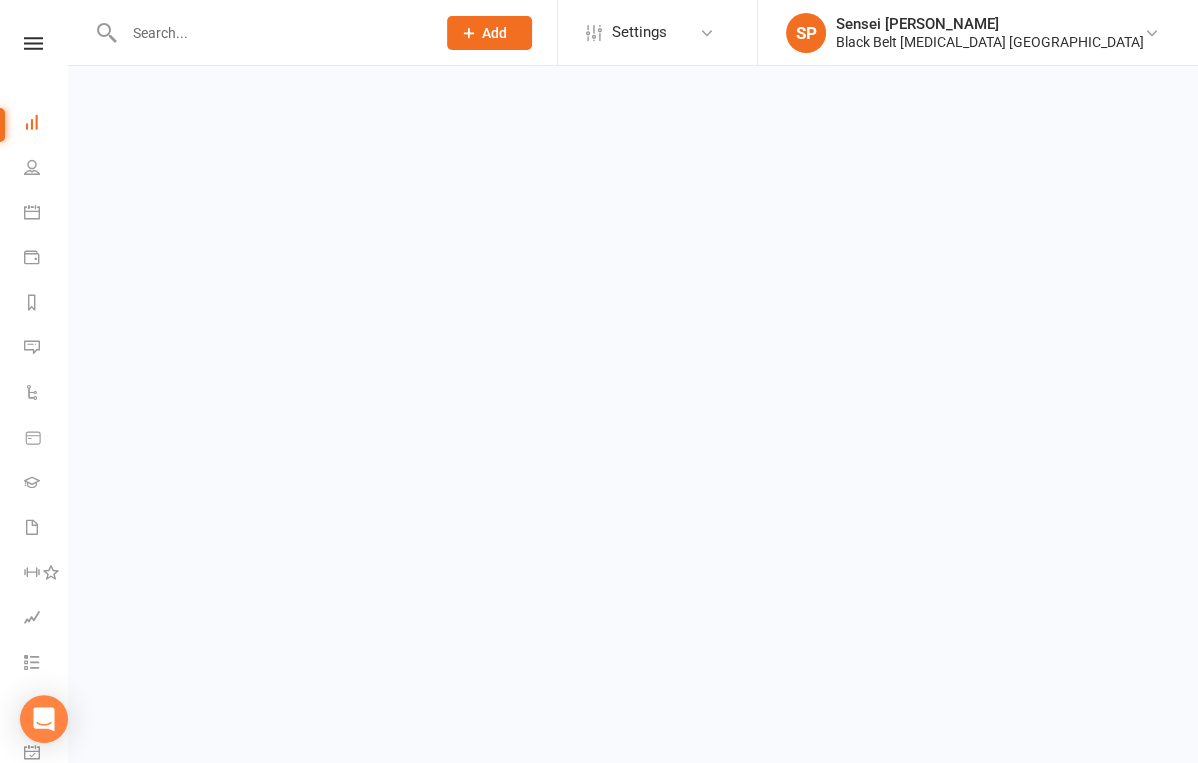 scroll, scrollTop: 0, scrollLeft: 0, axis: both 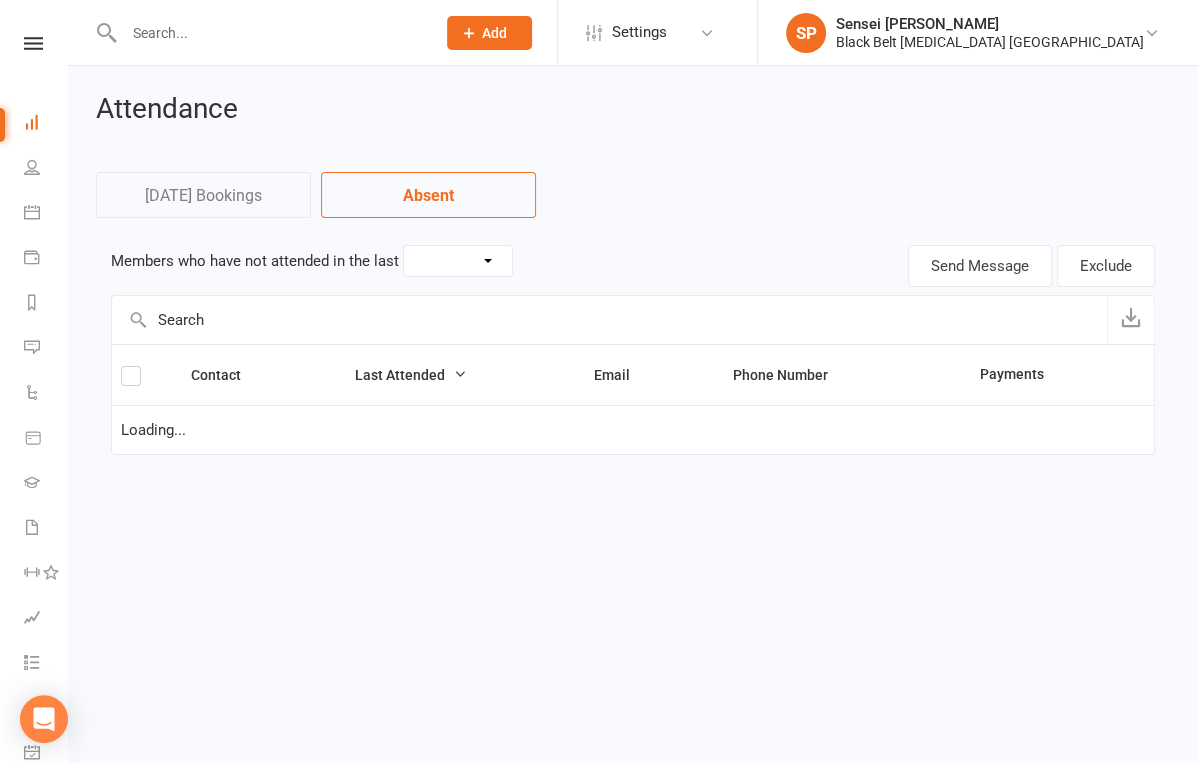 select on "30" 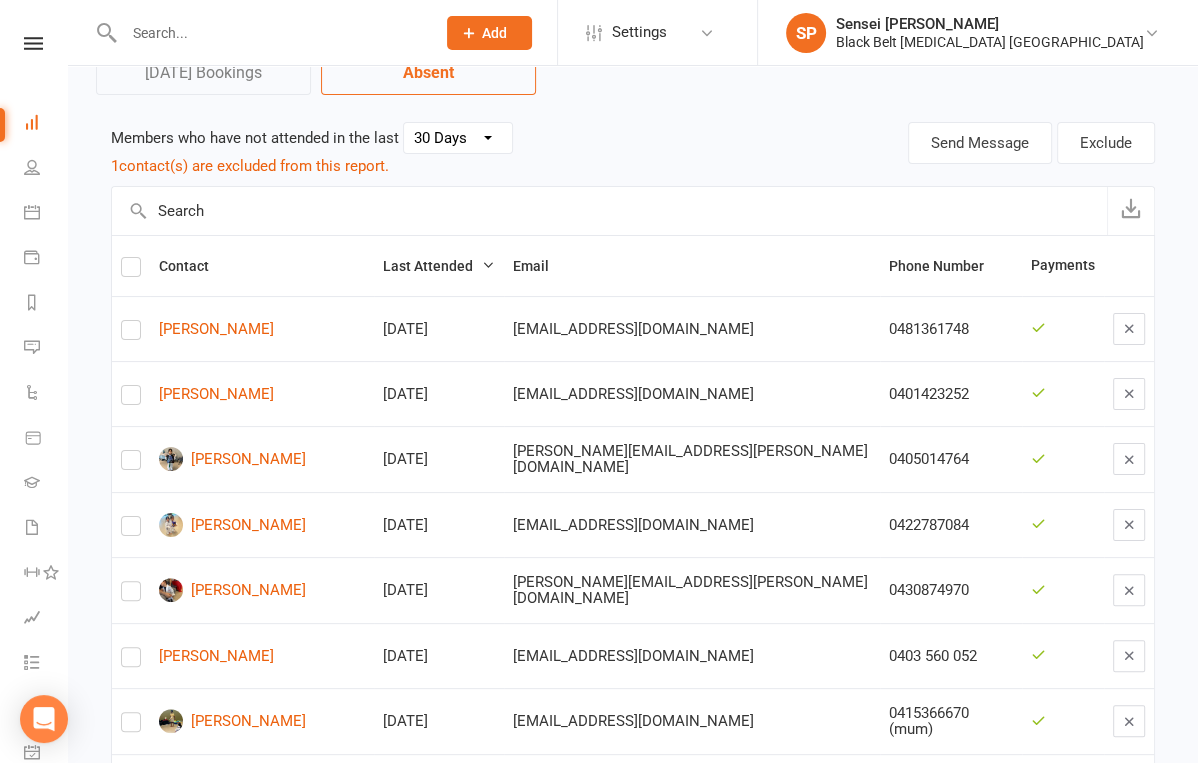 scroll, scrollTop: 0, scrollLeft: 0, axis: both 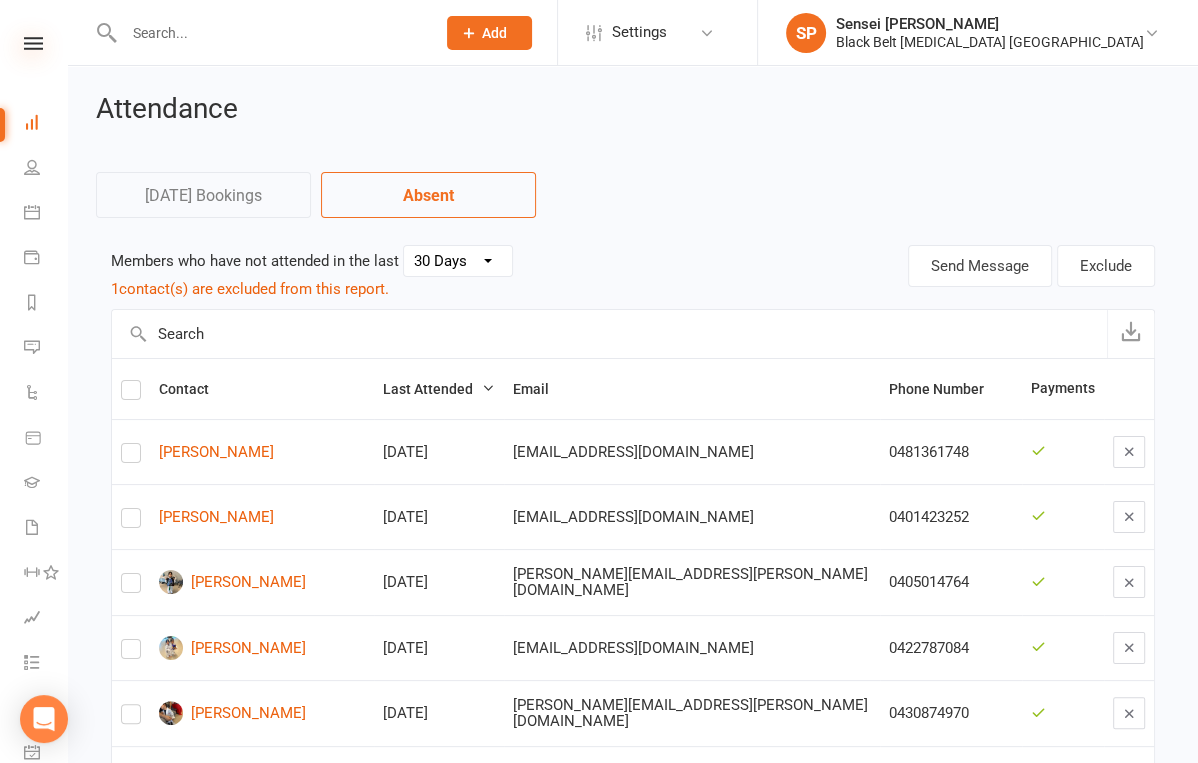 click at bounding box center (33, 43) 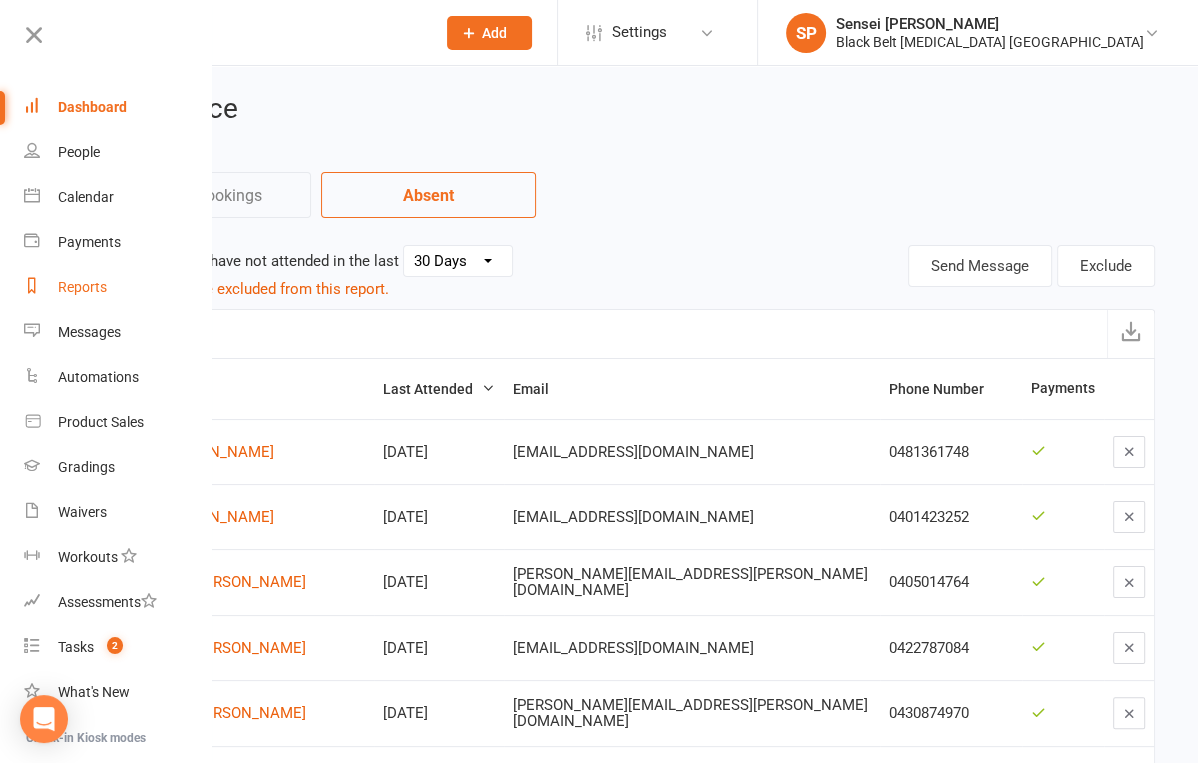 click on "Reports" at bounding box center [82, 287] 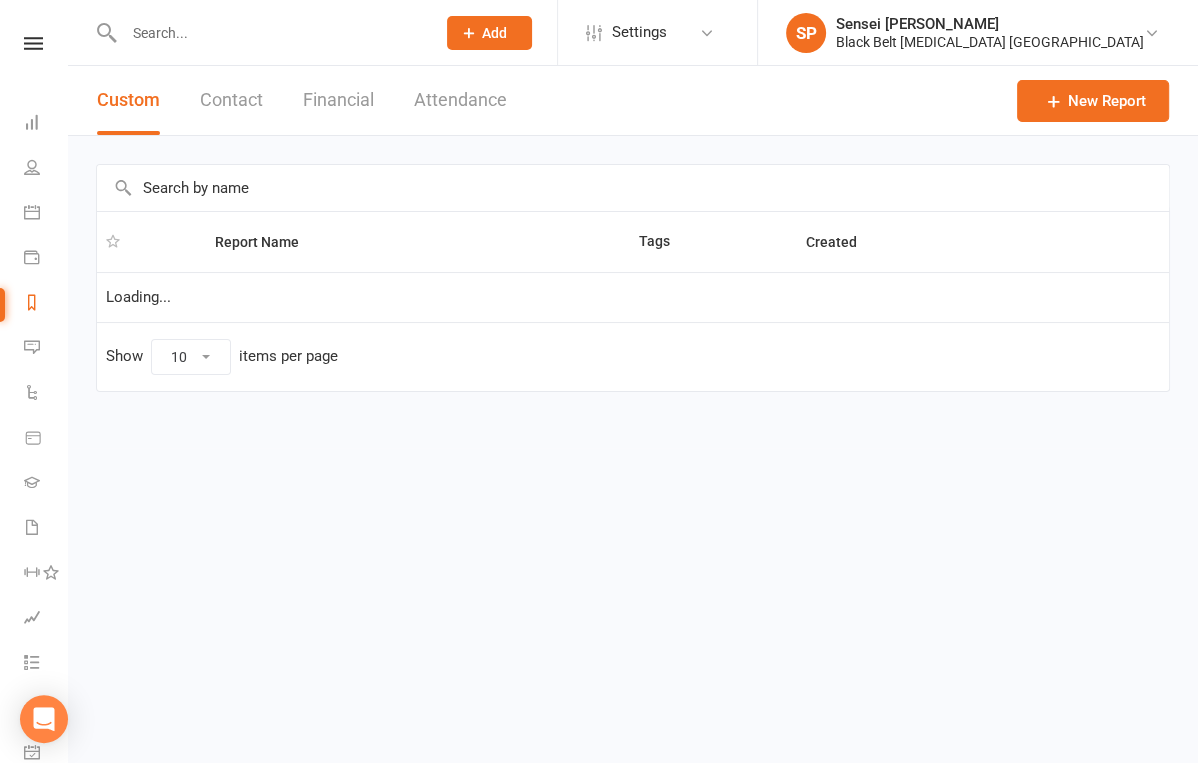 select on "100" 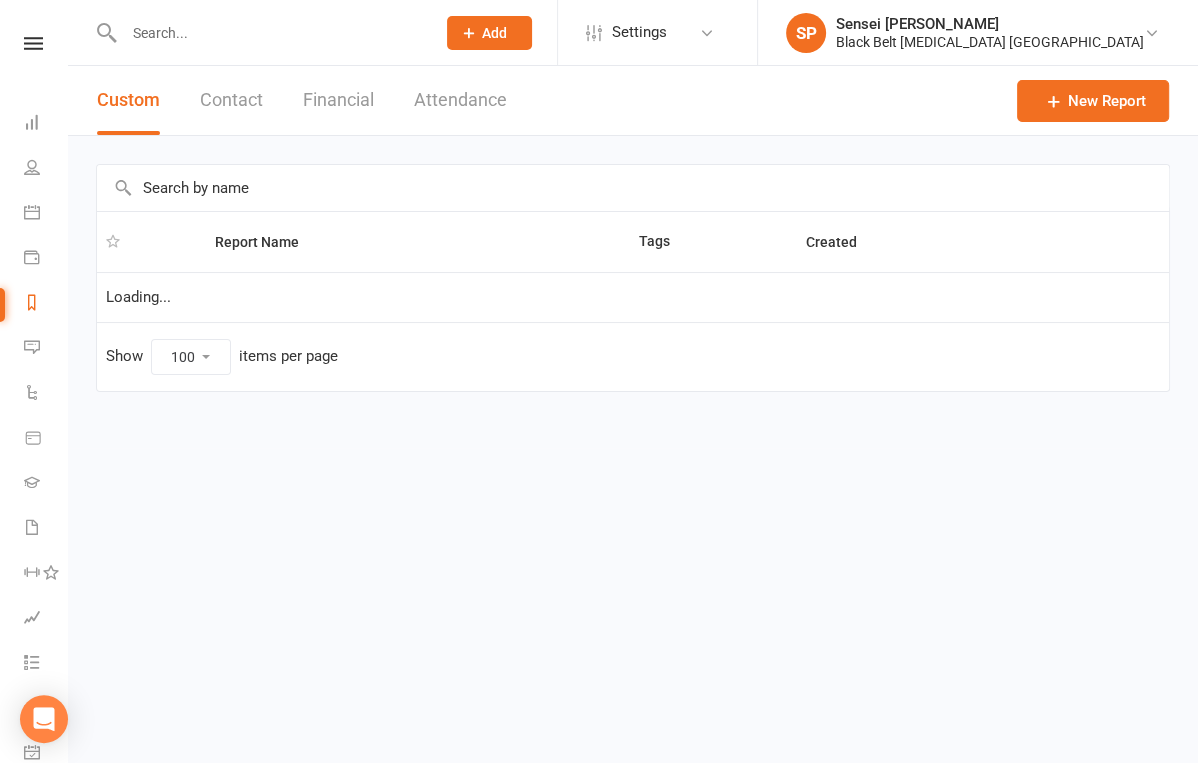 click at bounding box center [633, 188] 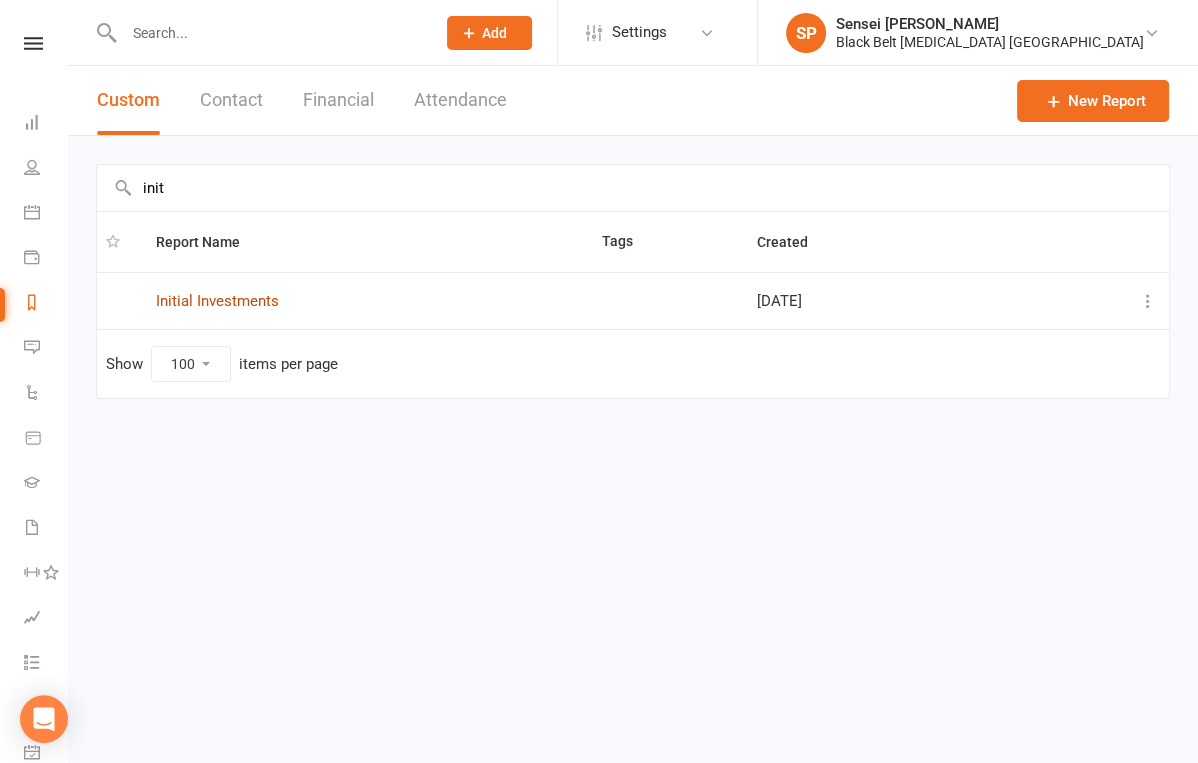 type on "init" 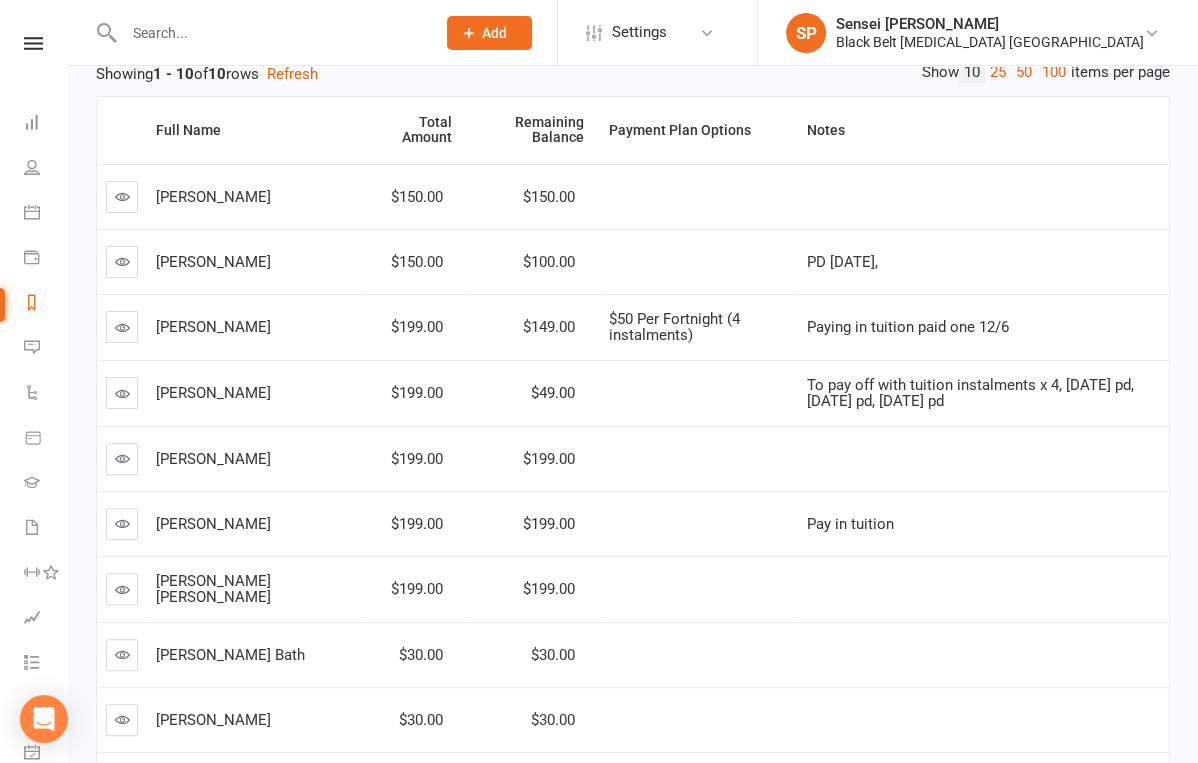 scroll, scrollTop: 0, scrollLeft: 0, axis: both 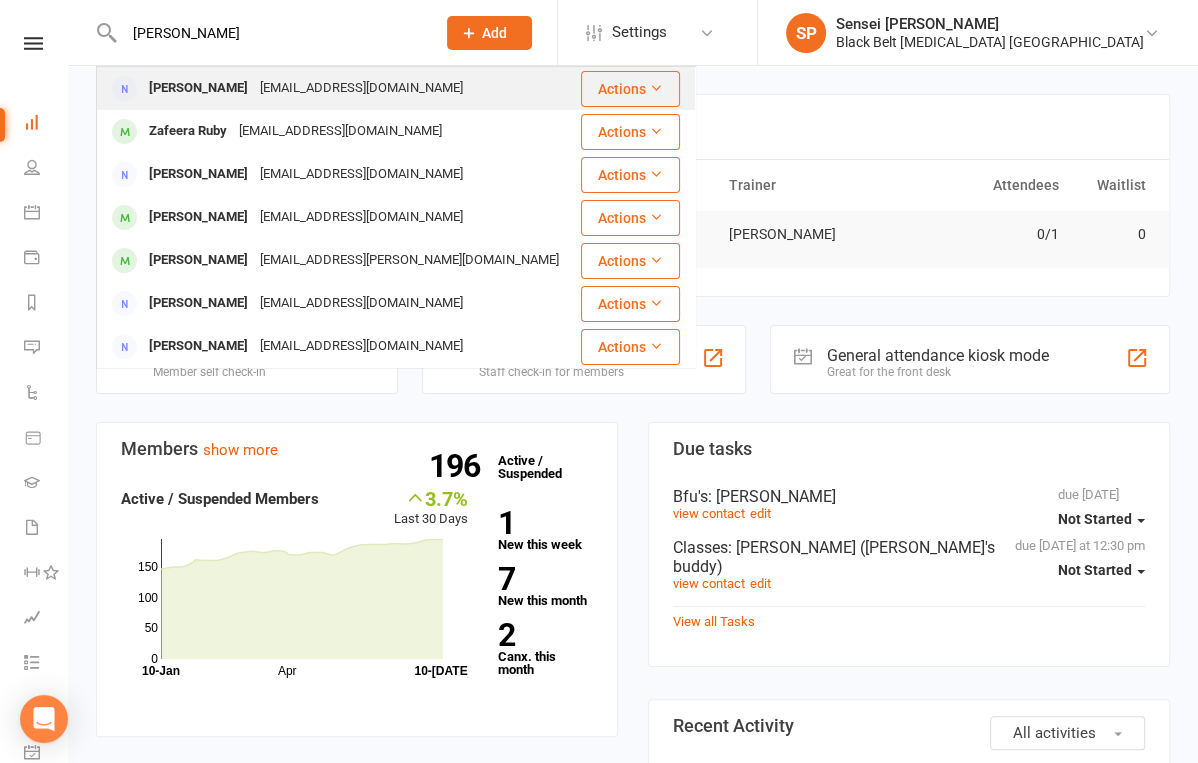 type on "[PERSON_NAME]" 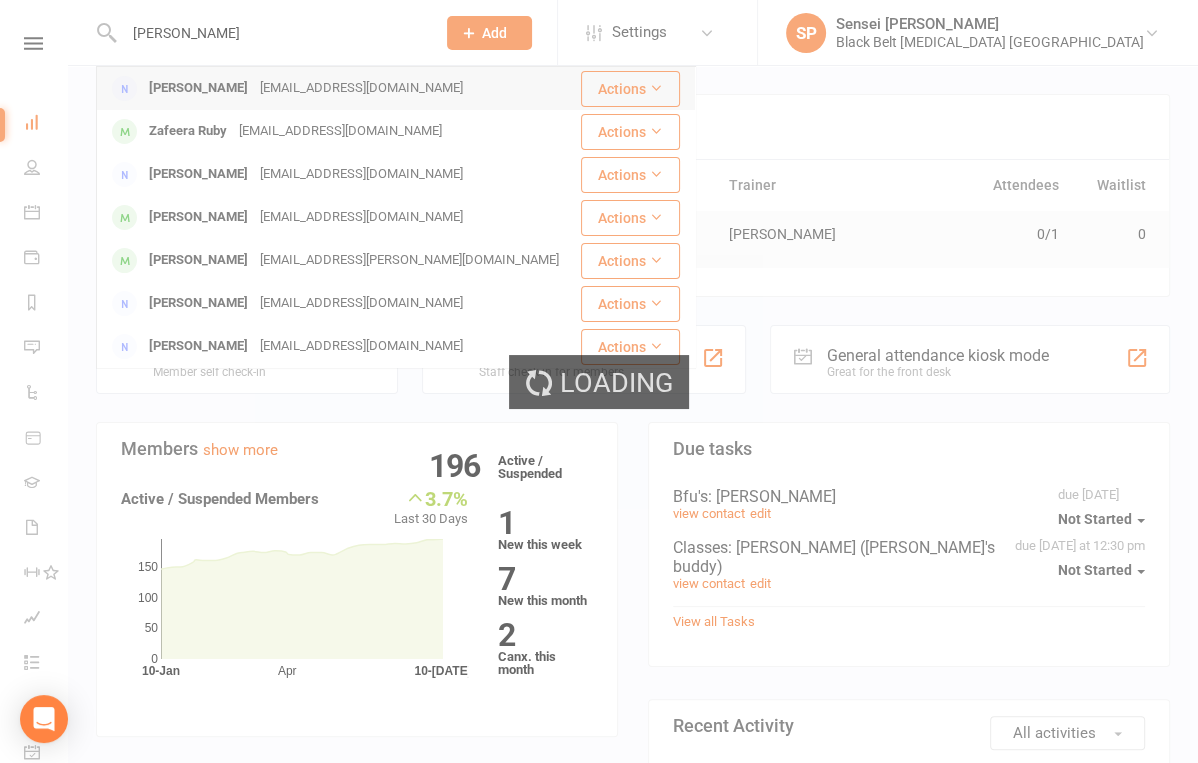 type 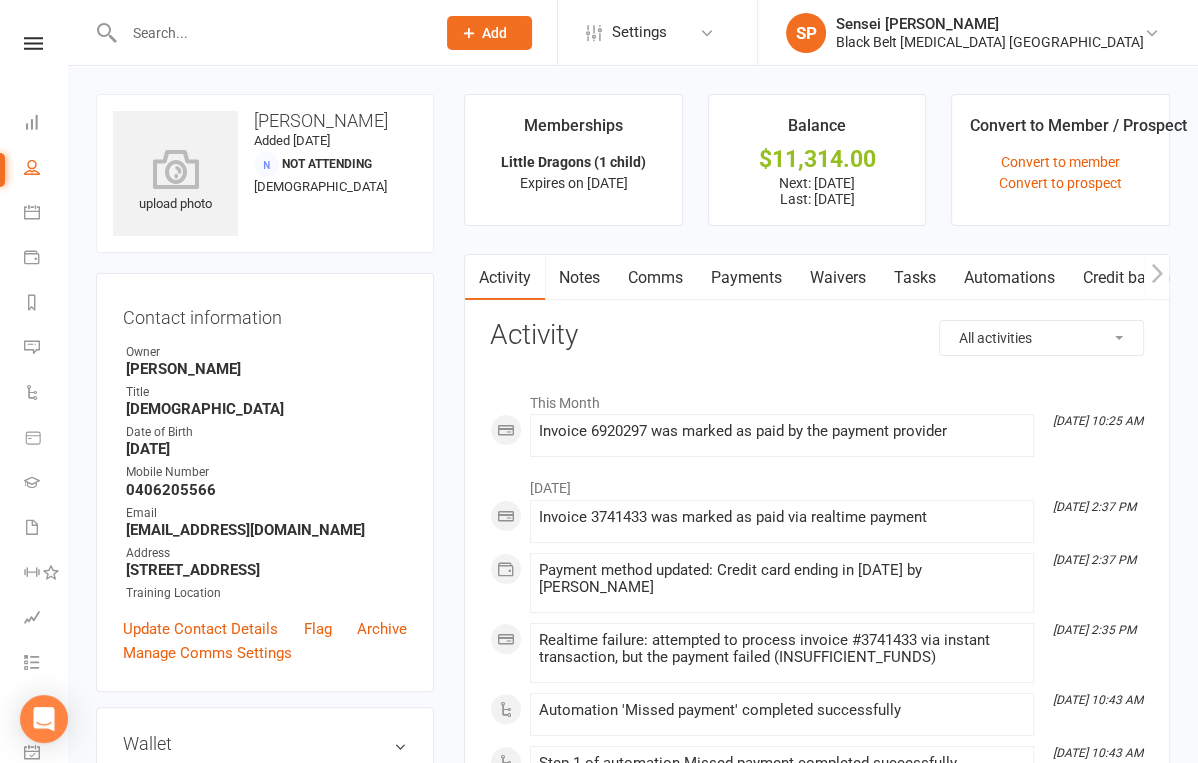 click on "Memberships Little Dragons (1 child) Expires on 30th April, 2035 Balance $11,314.00 Next: 18 Jul 2025 Last: 4 Jul 2025 Convert to Member / Prospect Convert to member Convert to prospect
Activity Notes Comms Payments Waivers Tasks Automations Credit balance
All activities Bookings / Attendances Communications Notes Failed SMSes Gradings Members Memberships POS Sales Payments Credit Vouchers Prospects Reports Automations Tasks Waivers Workouts Kiosk Mode Consent Assessments Contact Flags Family Relationships Activity This Month Jul 8, 10:25 AM Invoice 6920297 was marked as paid by the payment provider   June 2025 Jun 20, 2:37 PM Invoice 3741433 was marked as paid via realtime payment   Jun 20, 2:37 PM Payment method updated: Credit card ending in 1685 by Sensei Pauline   Jun 20, 2:35 PM Realtime failure: attempted to process invoice #3741433 via instant transaction, but the payment failed (INSUFFICIENT_FUNDS)   Jun 20, 10:43 AM Automation 'Missed payment' completed successfully   Jun 20, 10:43 AM     Sent" at bounding box center [817, 1565] 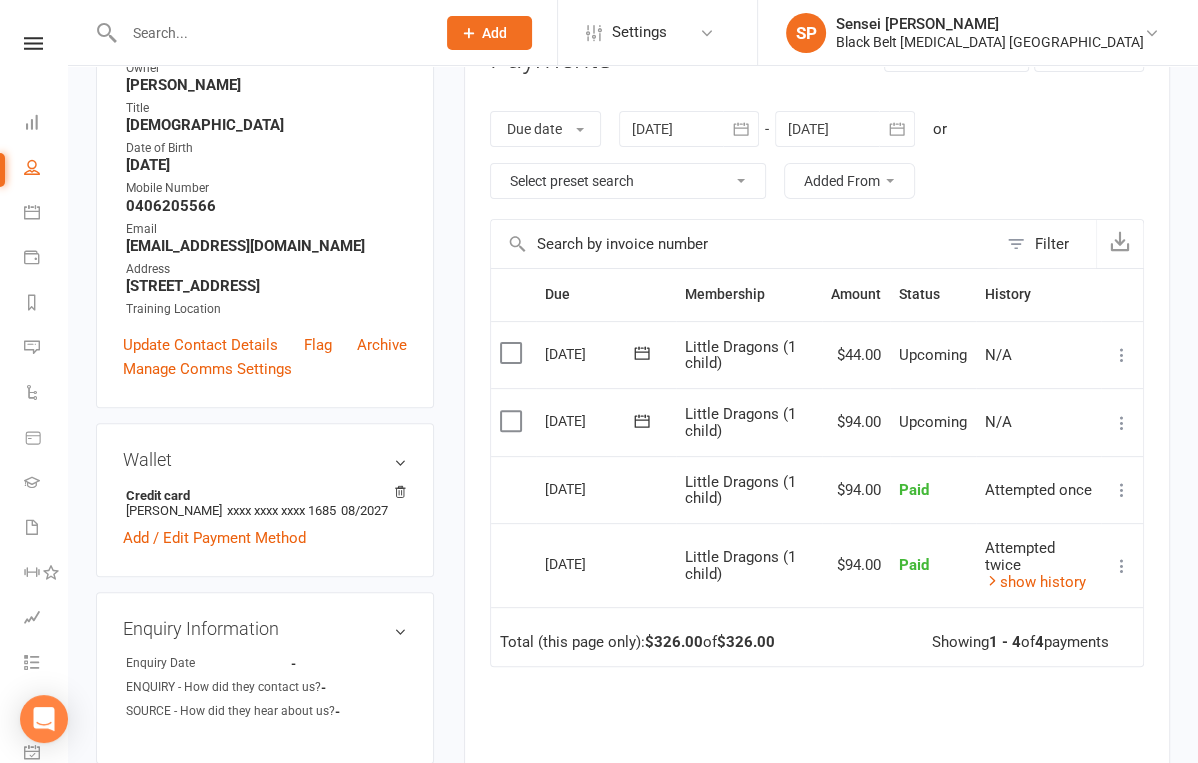 scroll, scrollTop: 314, scrollLeft: 0, axis: vertical 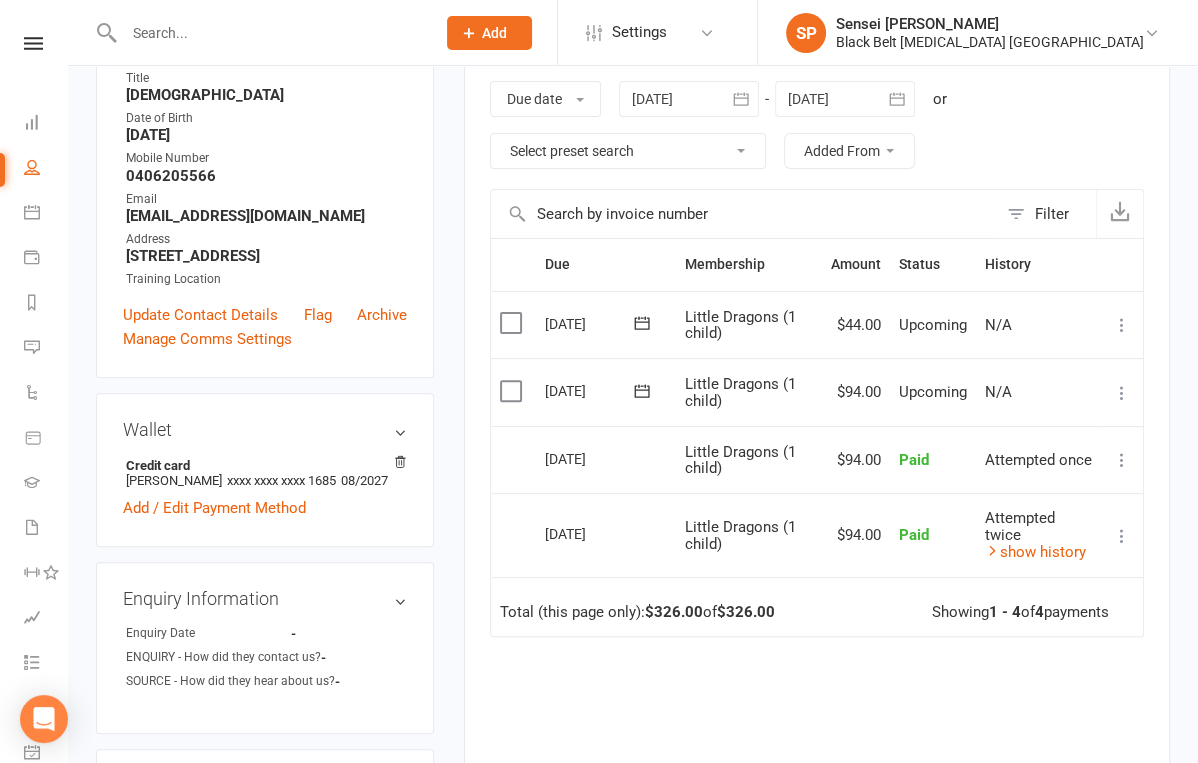 click on "Memberships Little Dragons (1 child) Expires on 30th April, 2035 Balance $11,314.00 Next: 18 Jul 2025 Last: 4 Jul 2025 Convert to Member / Prospect Convert to member Convert to prospect
Activity Notes Comms Payments Waivers Tasks Automations Credit balance
Payments + Add Adjustment + Add Credit Due date  Due date Date paid Date failed Date settled 09 Jun 2025
June 2025
Sun Mon Tue Wed Thu Fri Sat
23
01
02
03
04
05
06
07
24
08
09
10
11
12
13
14
25
15
16
17
18
19
20
21
26 22" at bounding box center (817, 363) 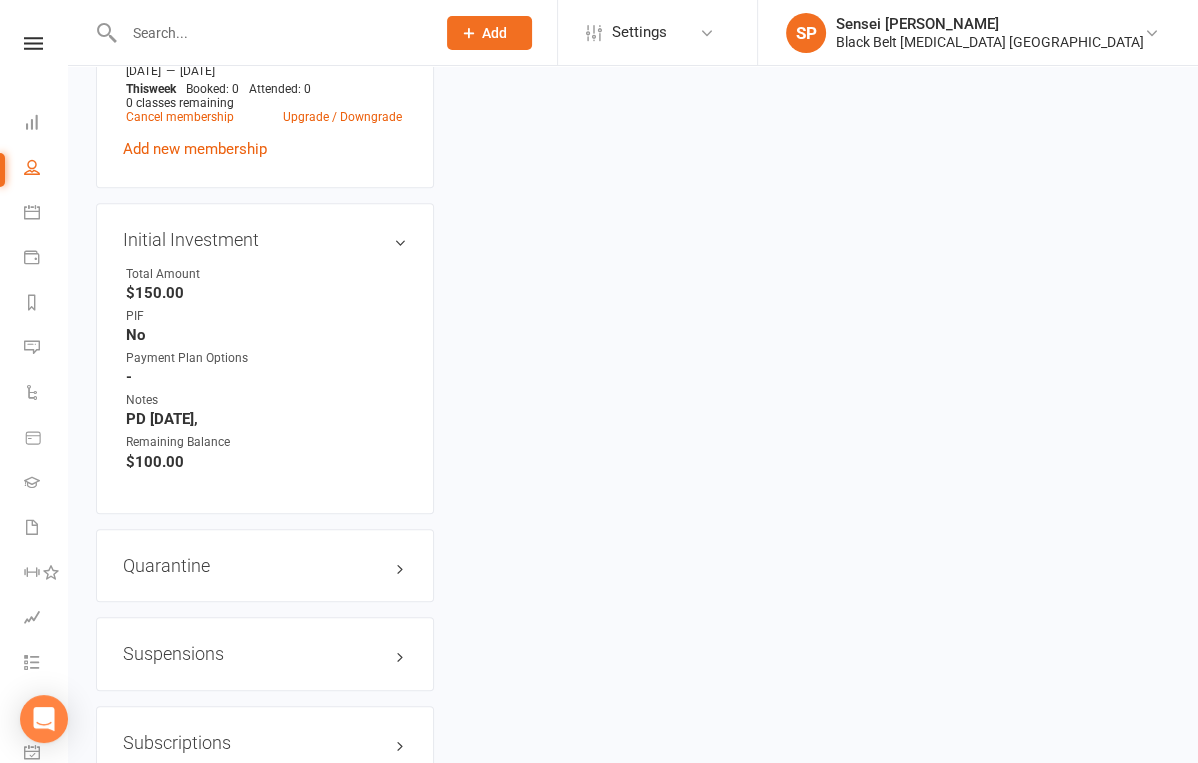 scroll, scrollTop: 1150, scrollLeft: 0, axis: vertical 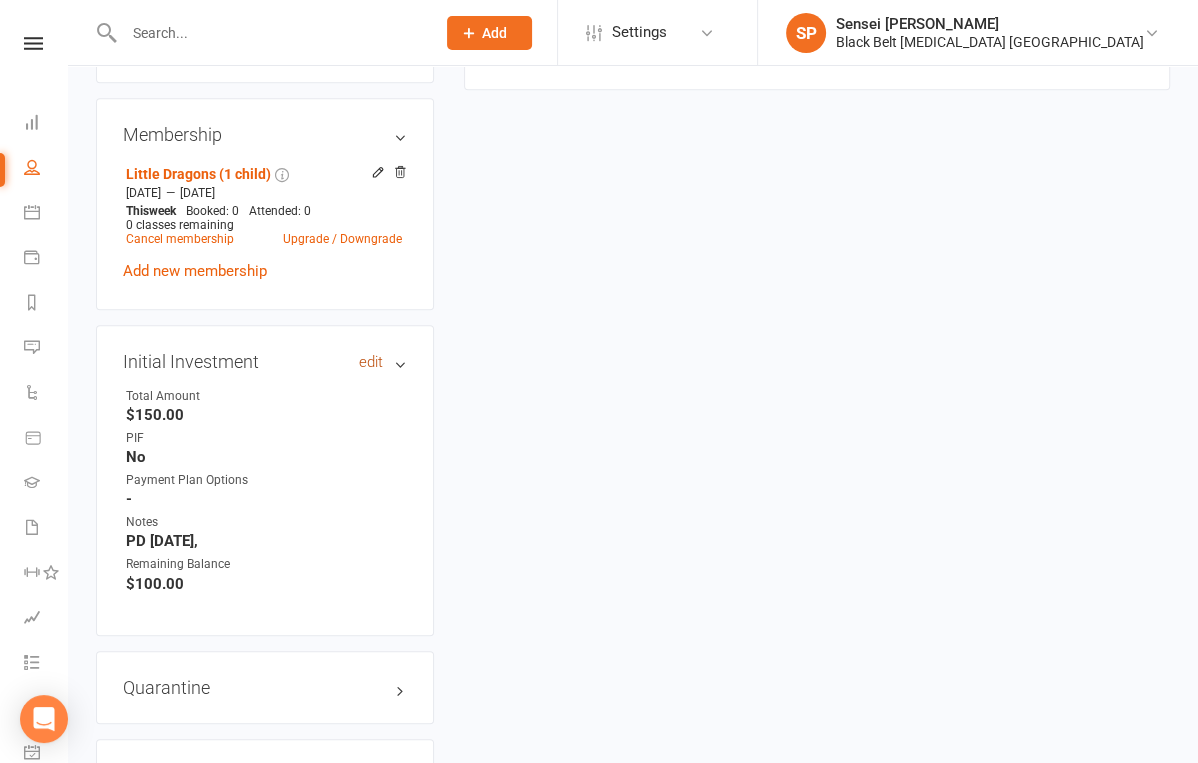click on "edit" at bounding box center [371, 362] 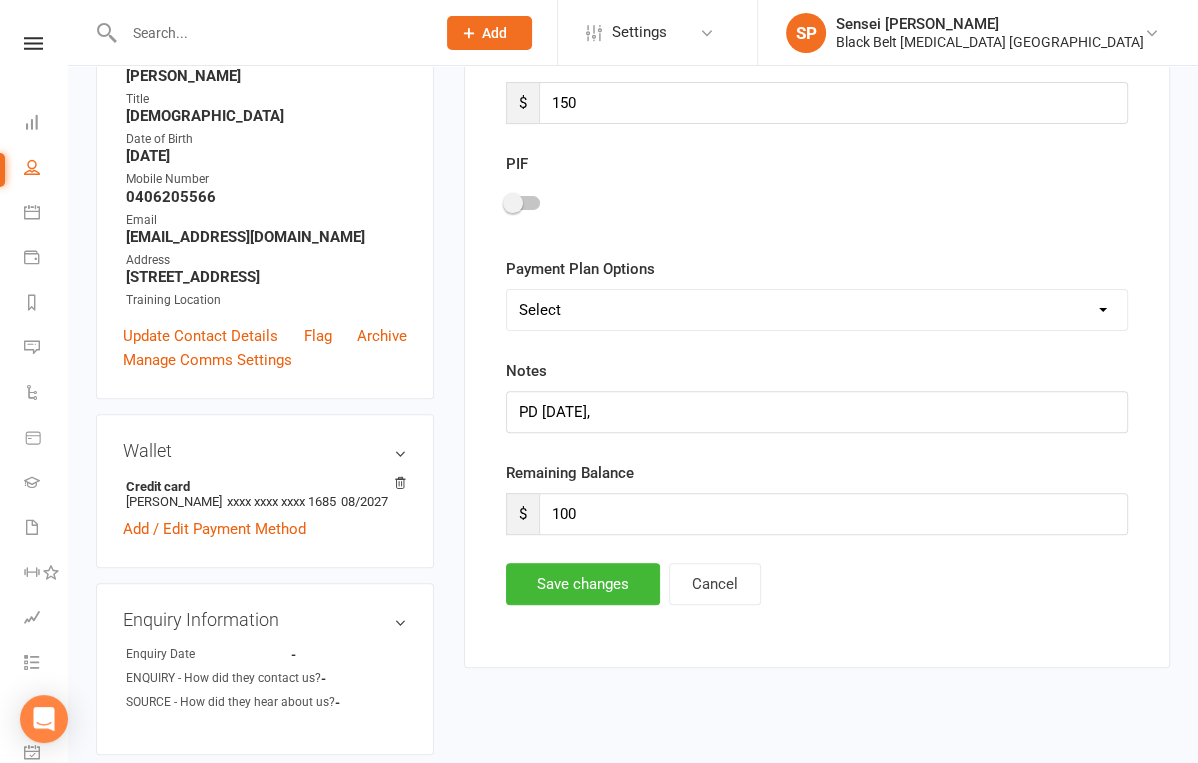 scroll, scrollTop: 152, scrollLeft: 0, axis: vertical 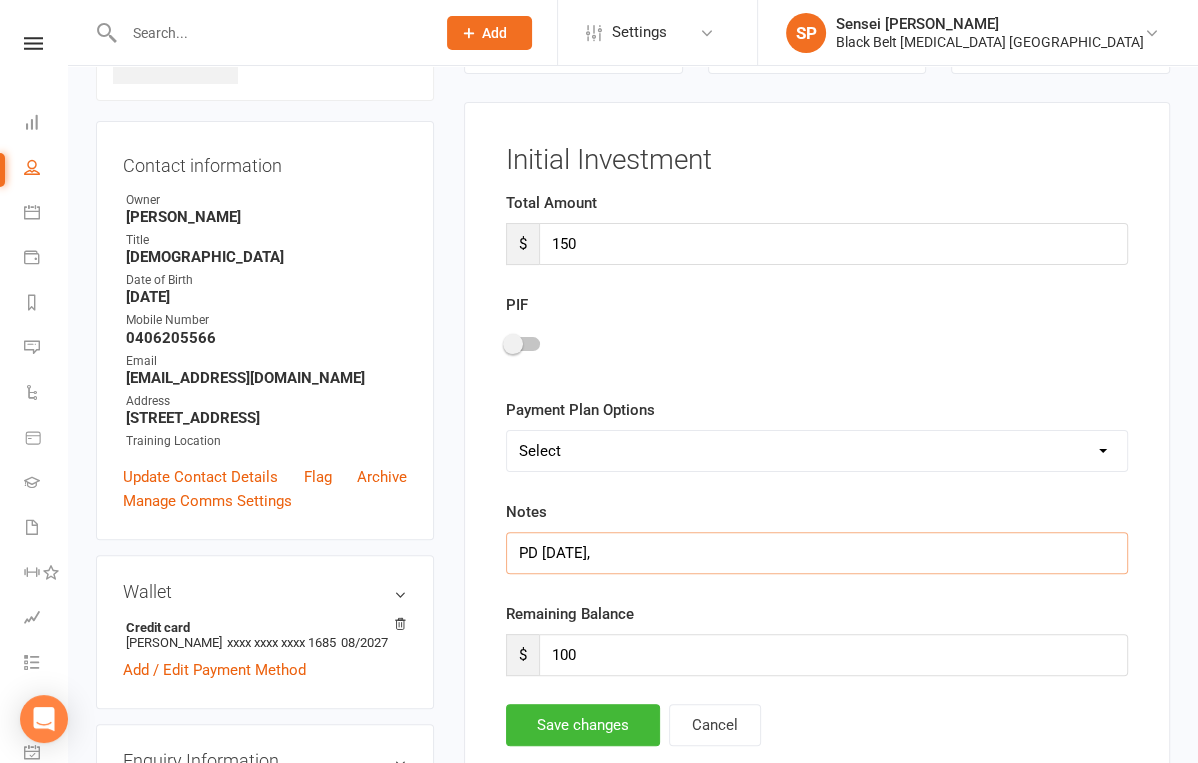 click on "PD 20/6/25," at bounding box center [817, 553] 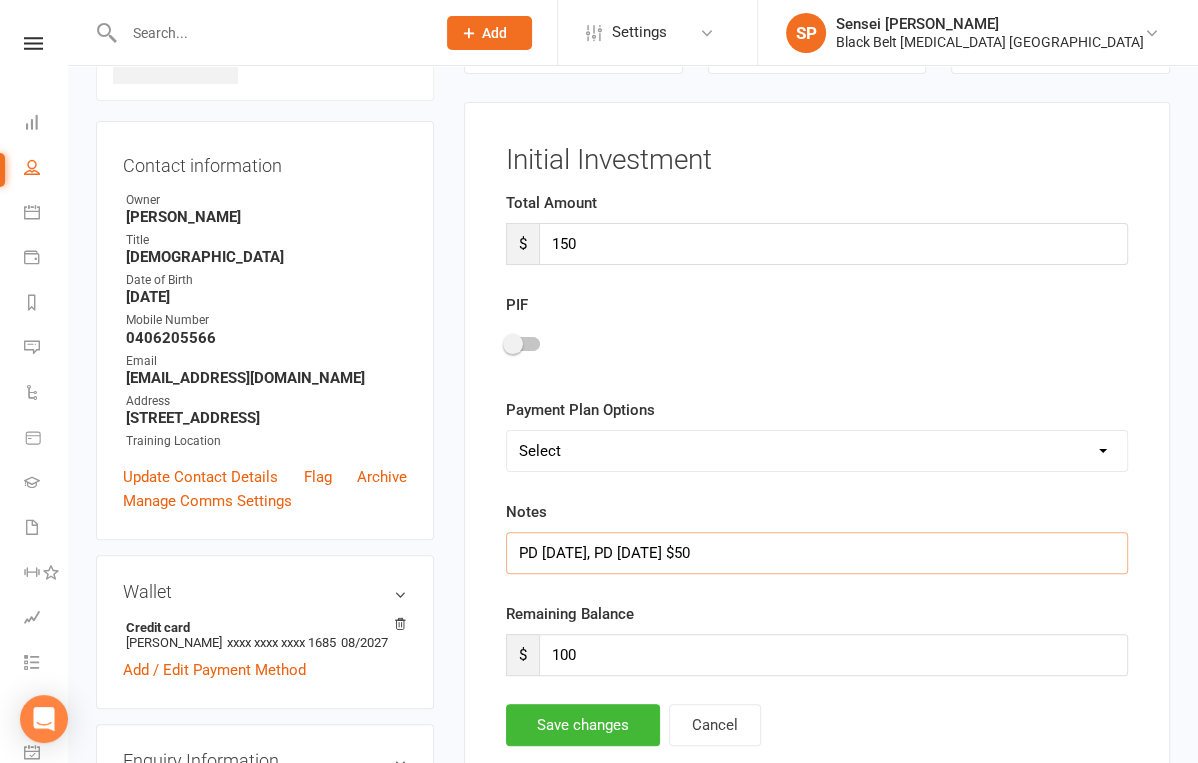 type on "PD 20/6/25, PD 4/7/25 $50" 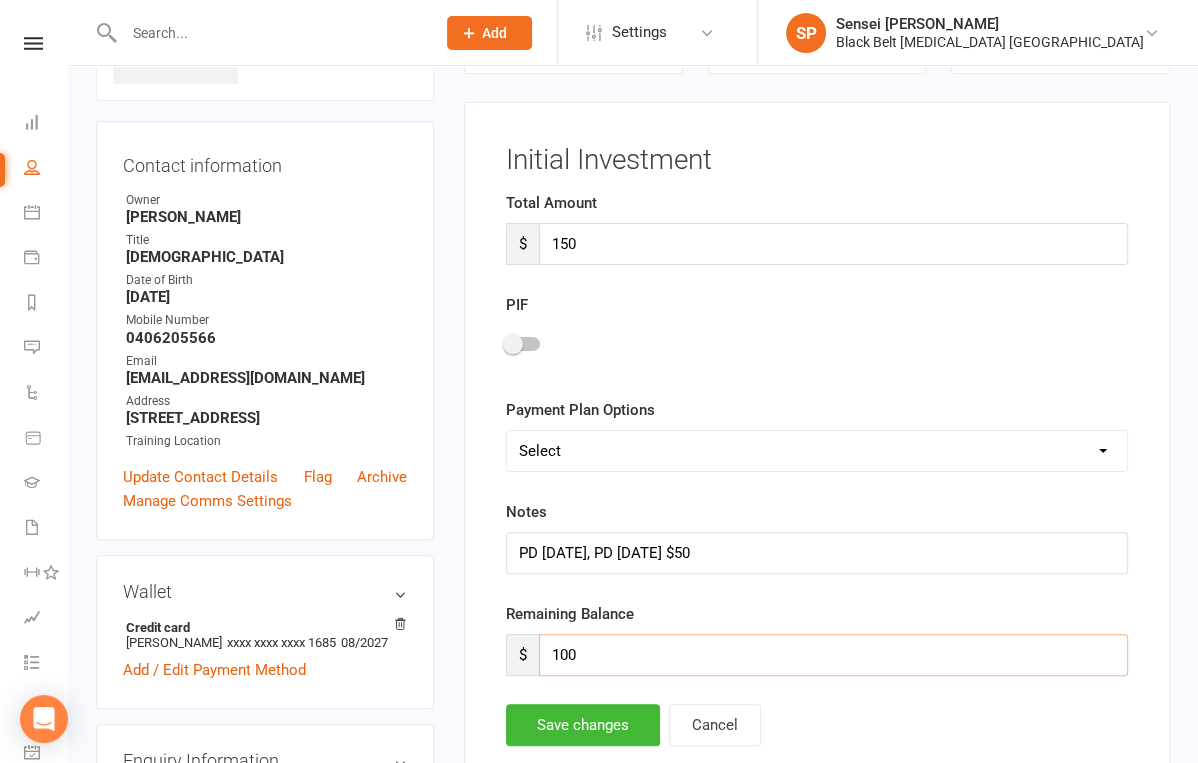 drag, startPoint x: 604, startPoint y: 657, endPoint x: 527, endPoint y: 655, distance: 77.02597 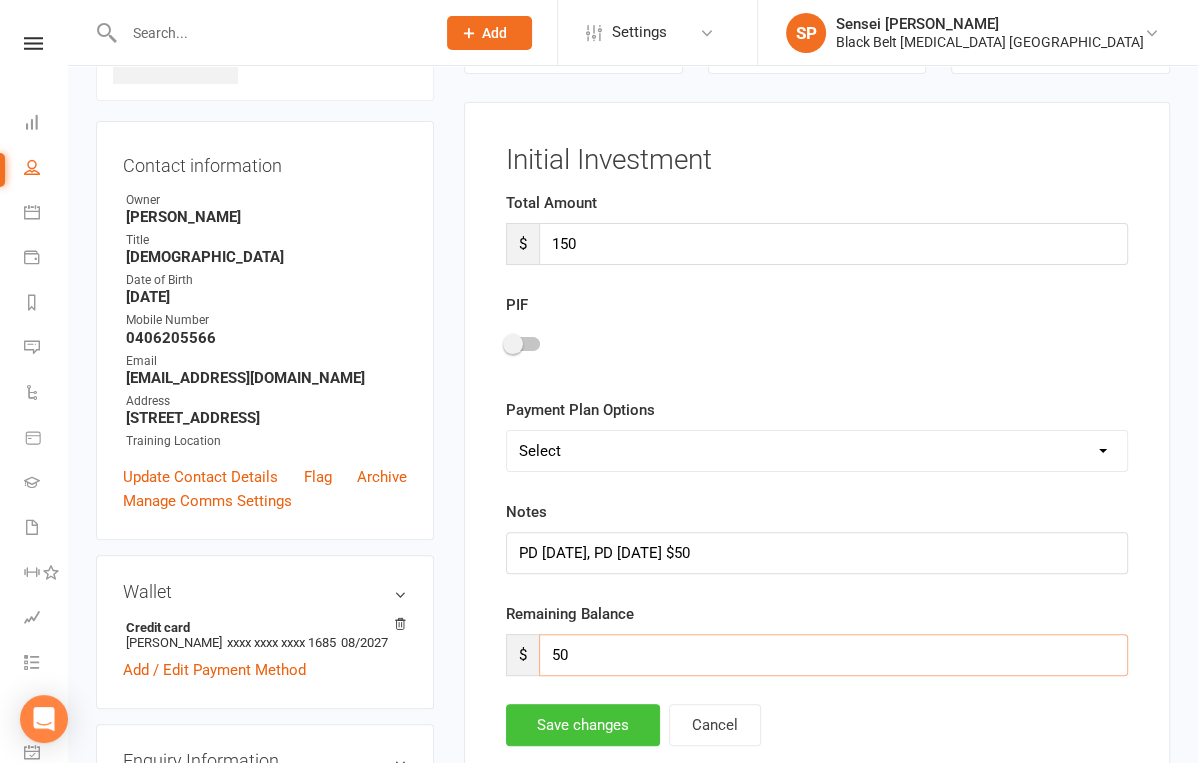 type on "50" 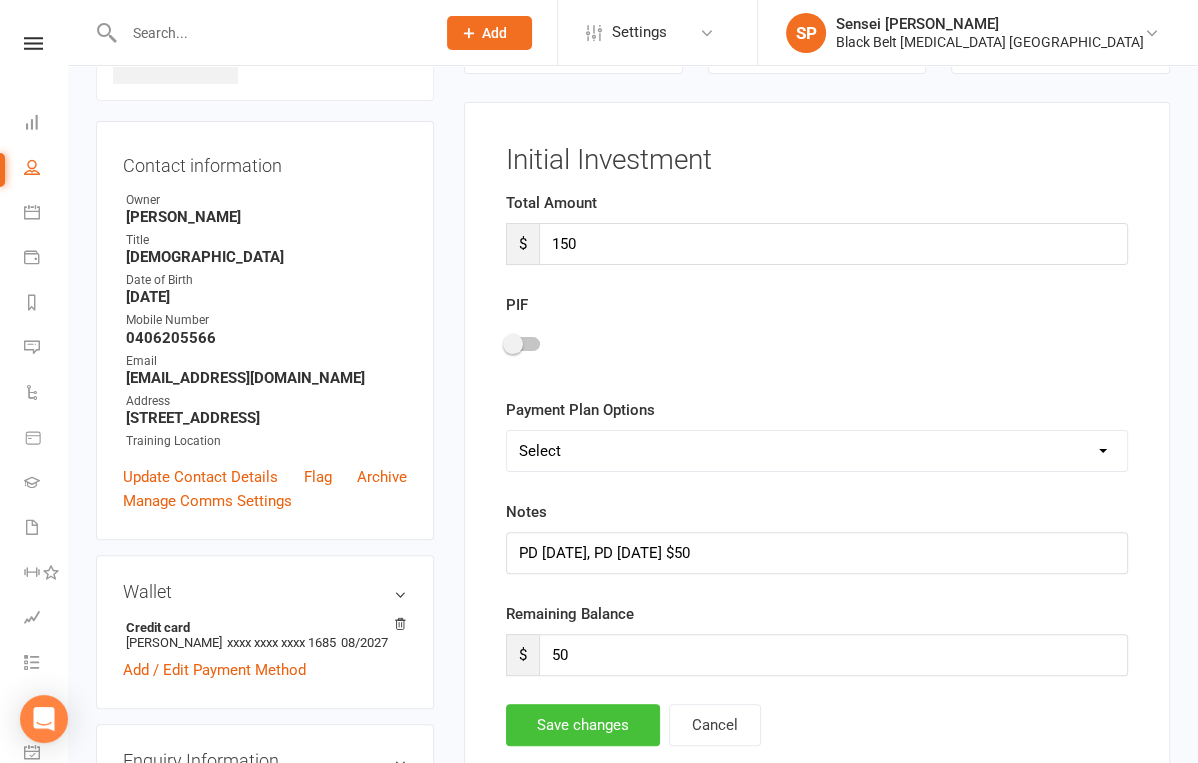 click on "Save changes" at bounding box center (583, 725) 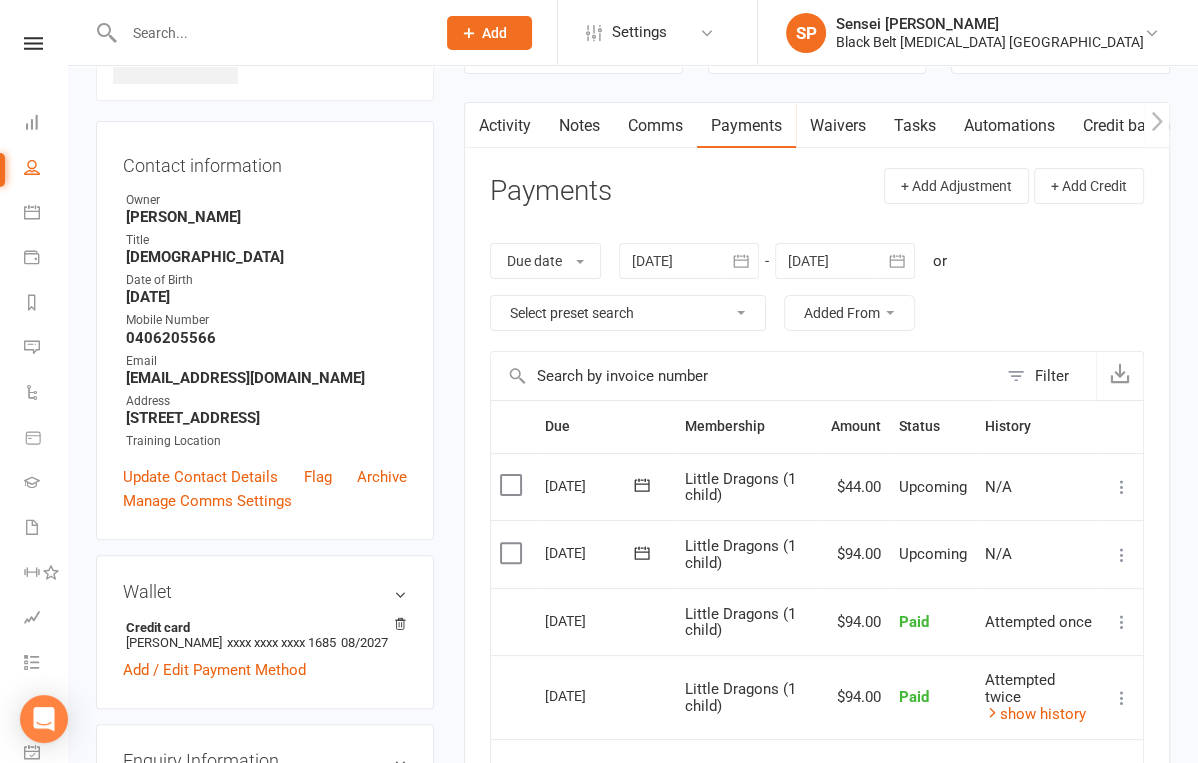 click at bounding box center (269, 33) 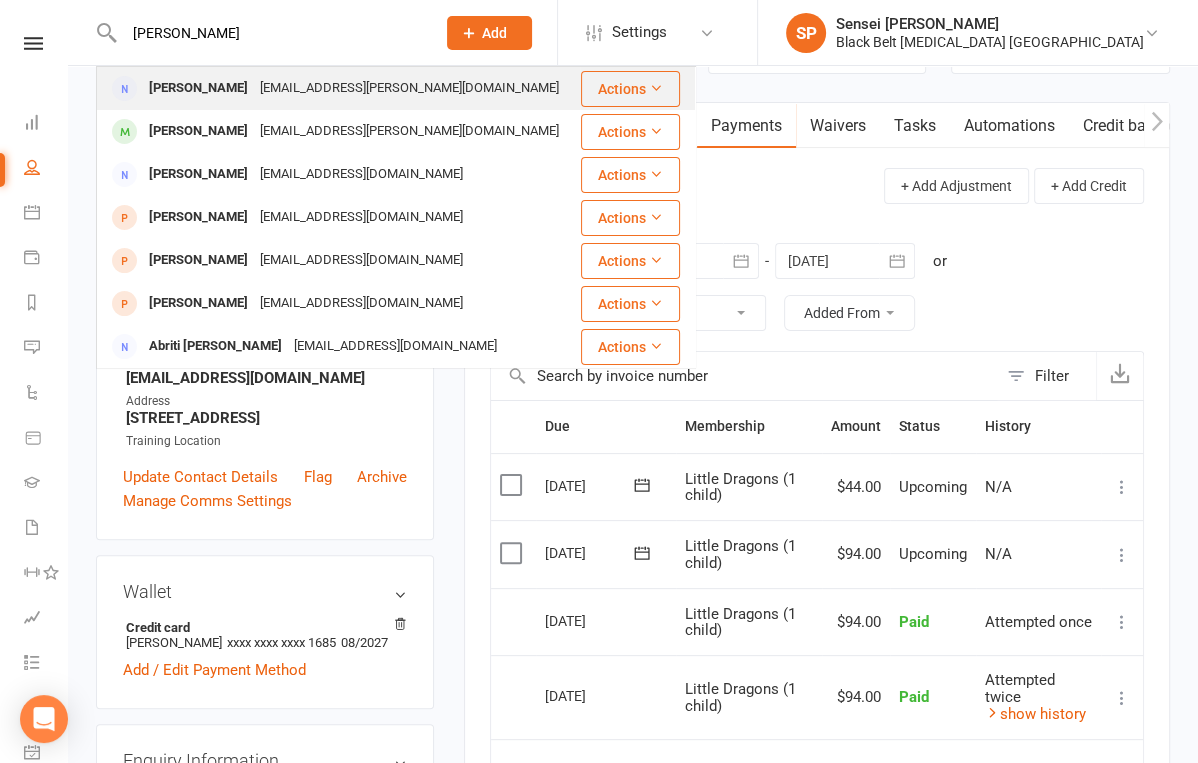 type on "giti asnani" 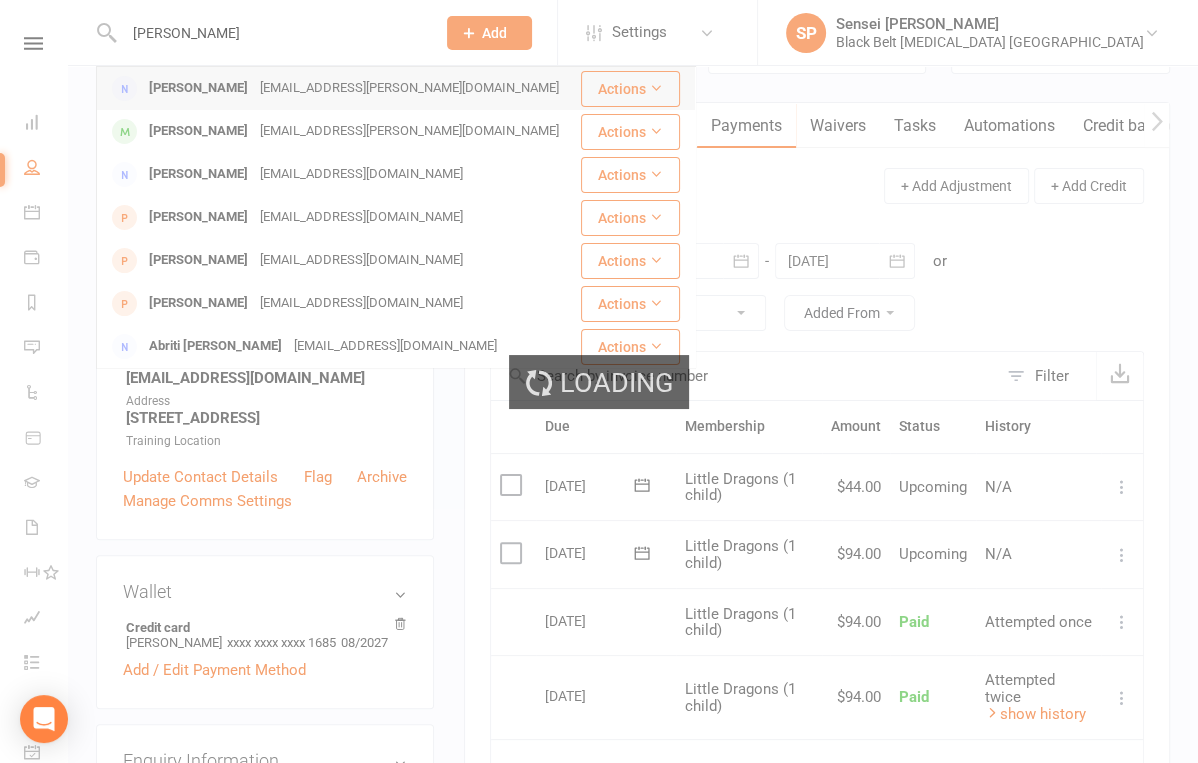 type 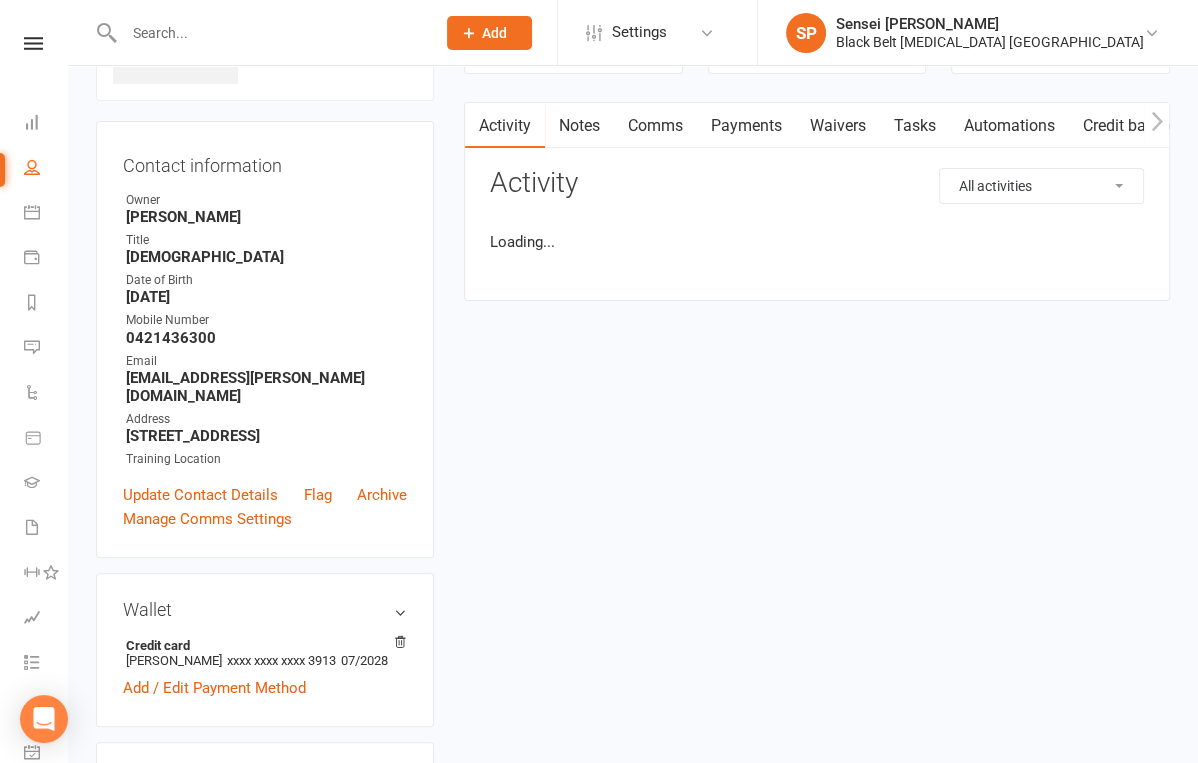 scroll, scrollTop: 0, scrollLeft: 0, axis: both 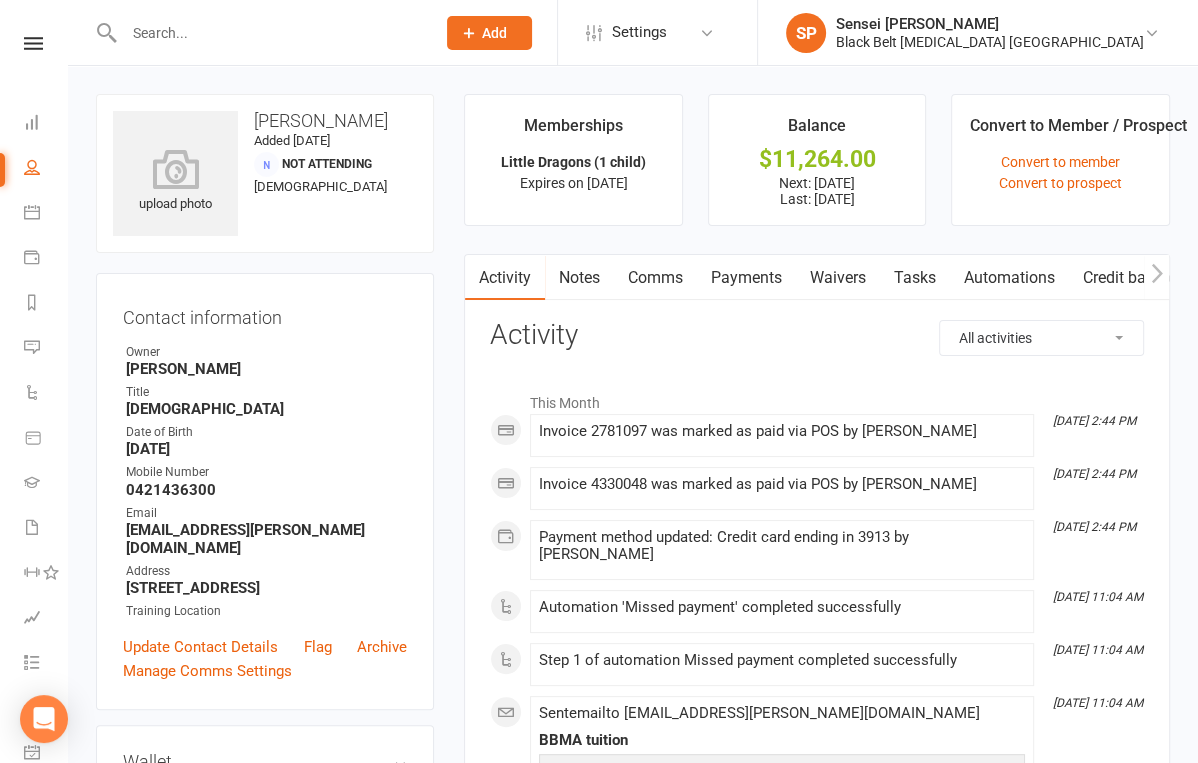 click on "Payments" at bounding box center [746, 278] 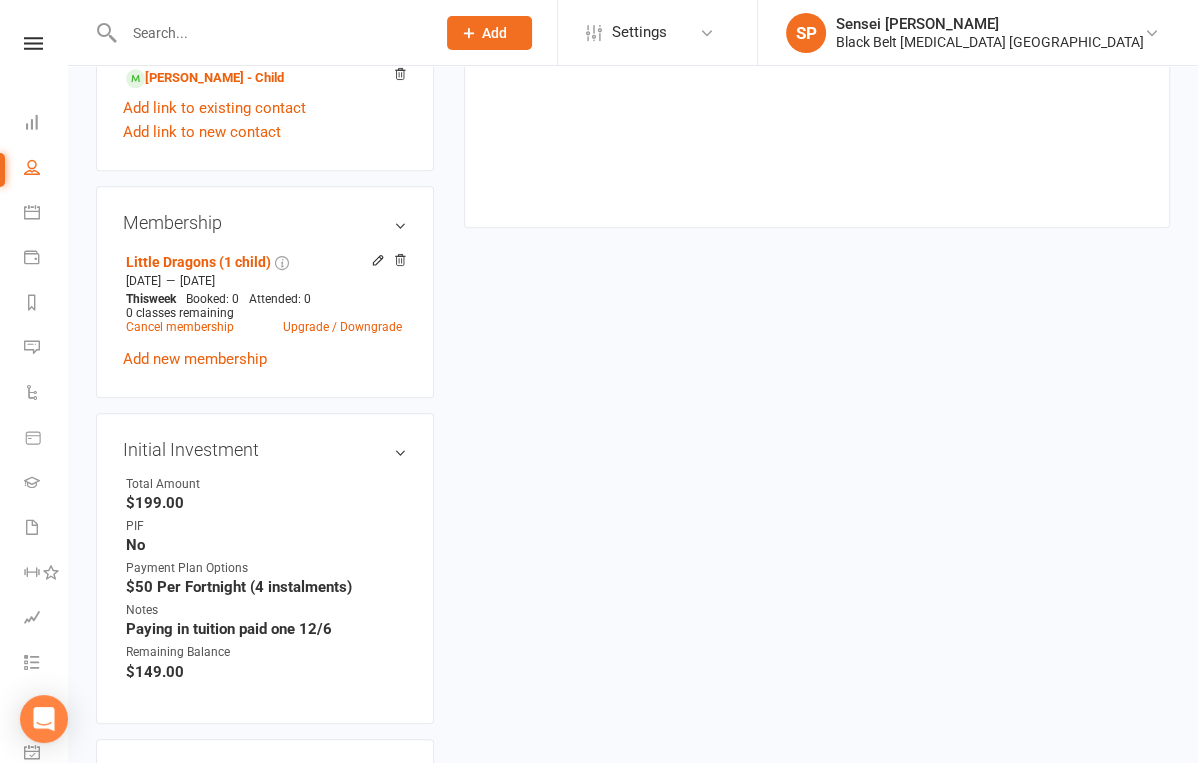 scroll, scrollTop: 1028, scrollLeft: 0, axis: vertical 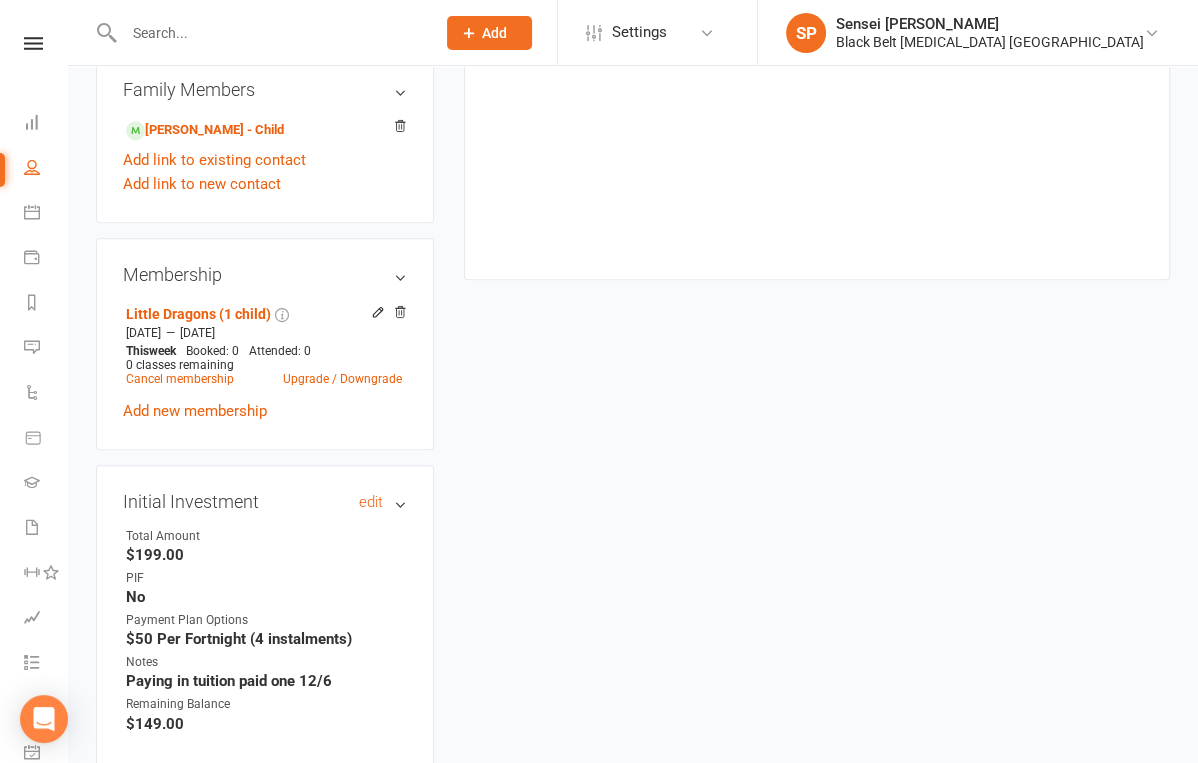 click on "Initial Investment  edit" at bounding box center (265, 502) 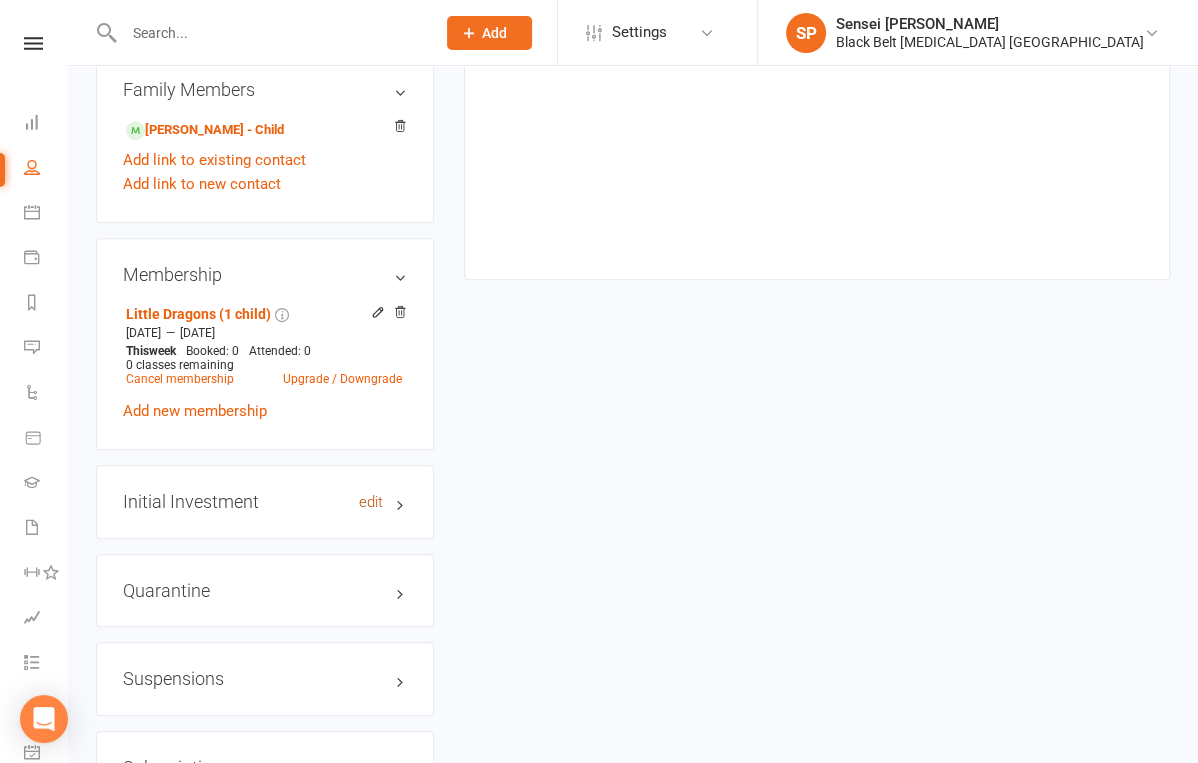 click on "edit" at bounding box center [371, 502] 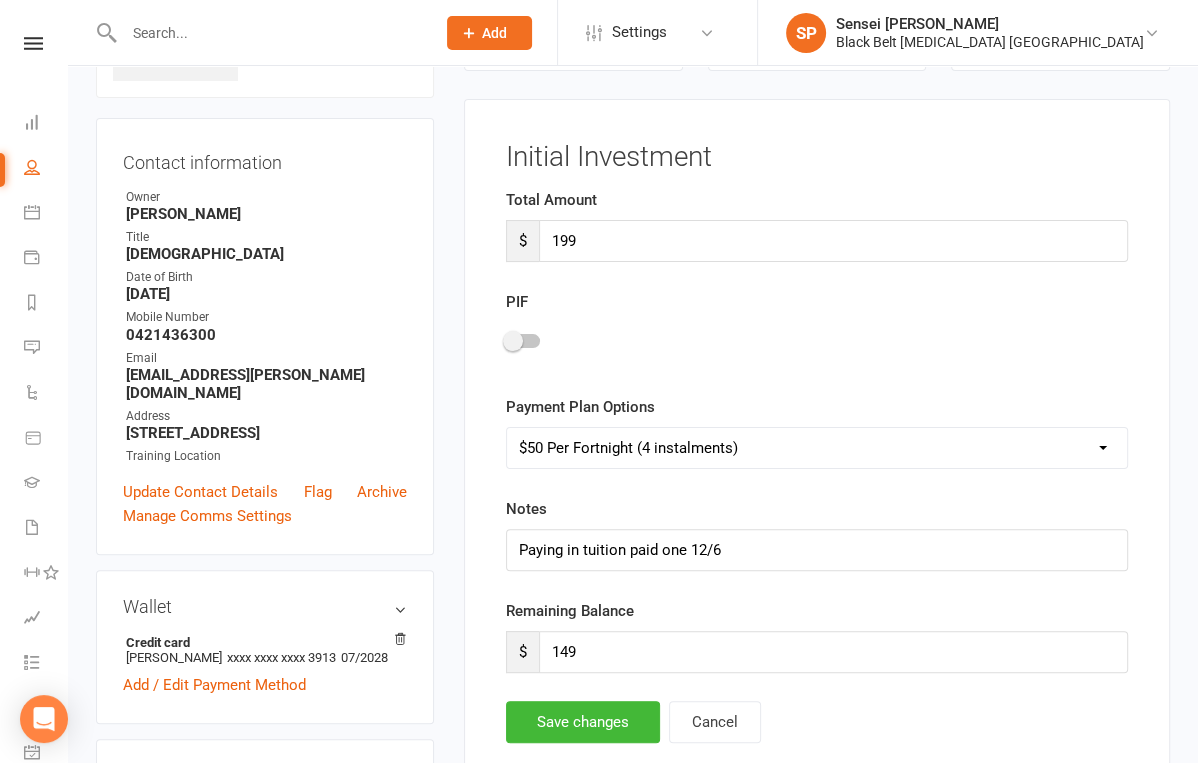 scroll, scrollTop: 152, scrollLeft: 0, axis: vertical 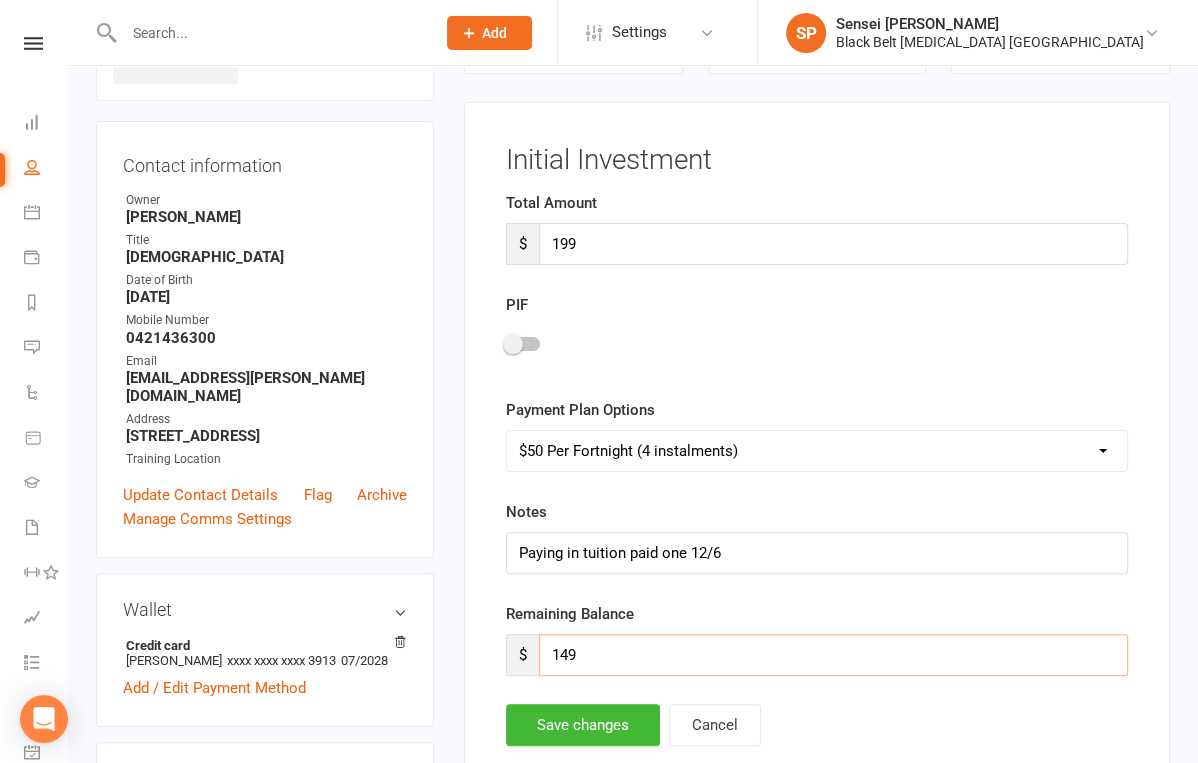 drag, startPoint x: 577, startPoint y: 653, endPoint x: 541, endPoint y: 652, distance: 36.013885 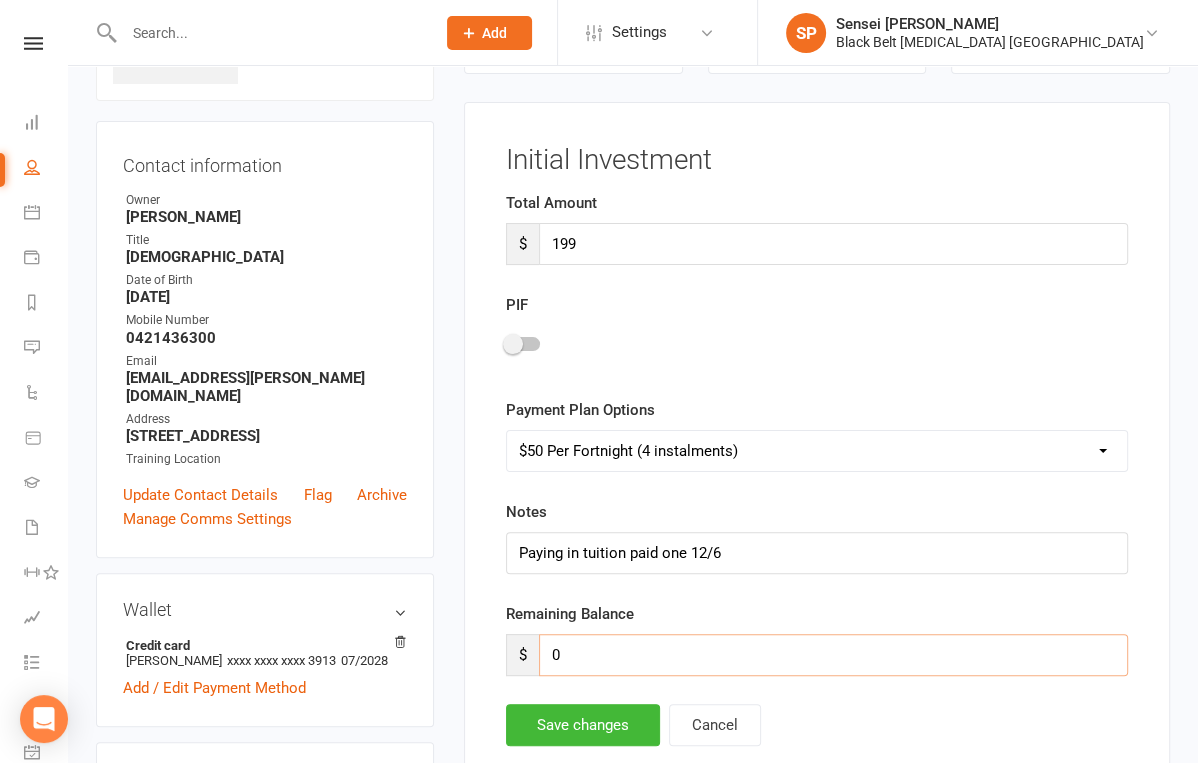 type on "0" 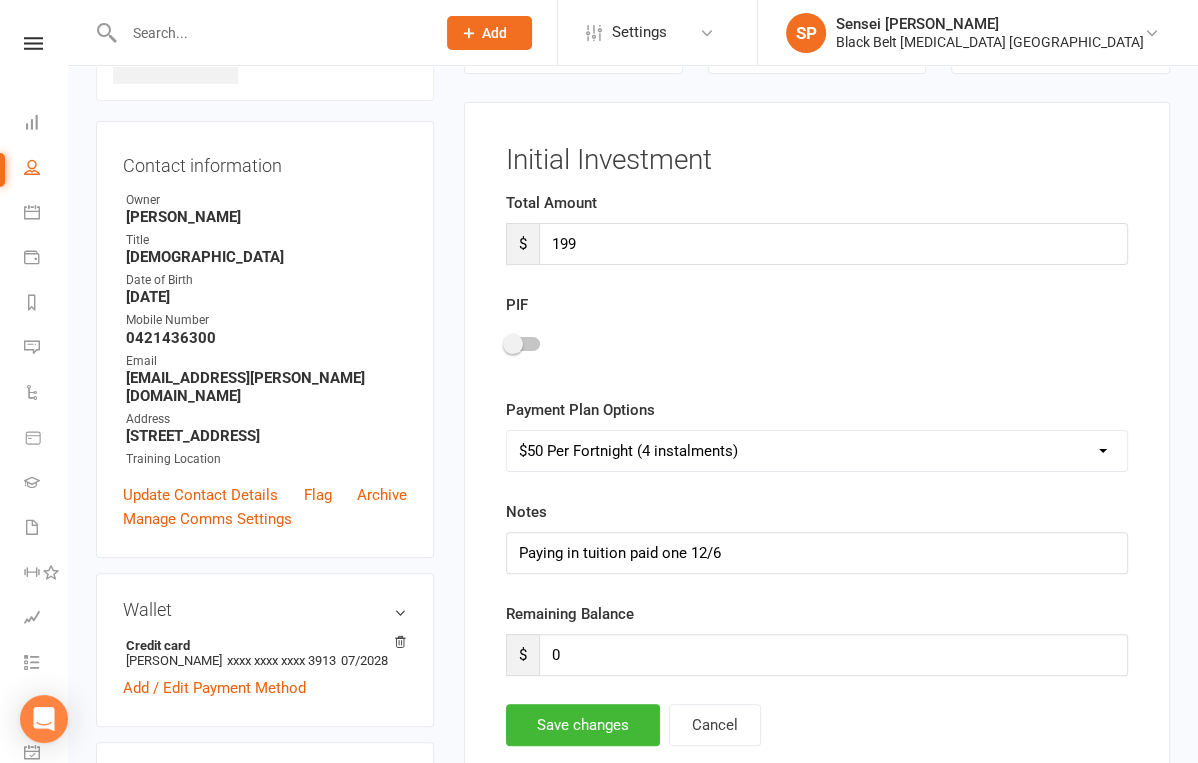 click at bounding box center (513, 344) 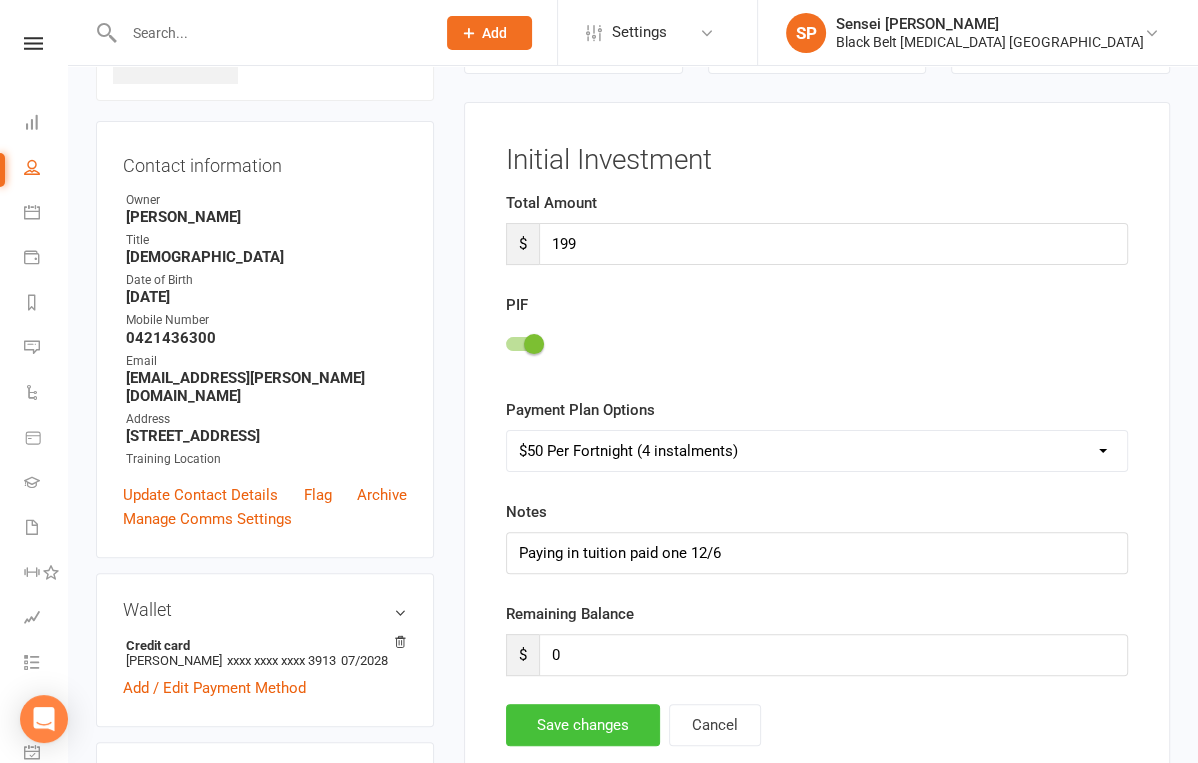 click on "Save changes" at bounding box center [583, 725] 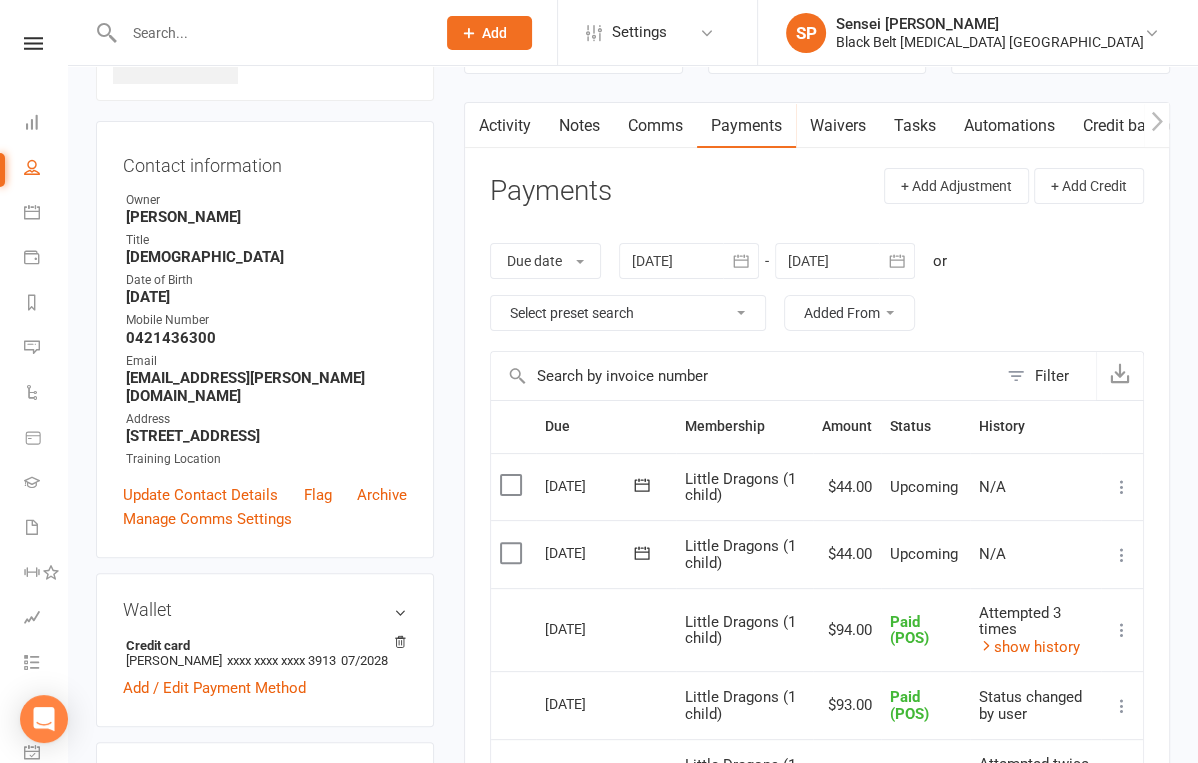 click at bounding box center (269, 33) 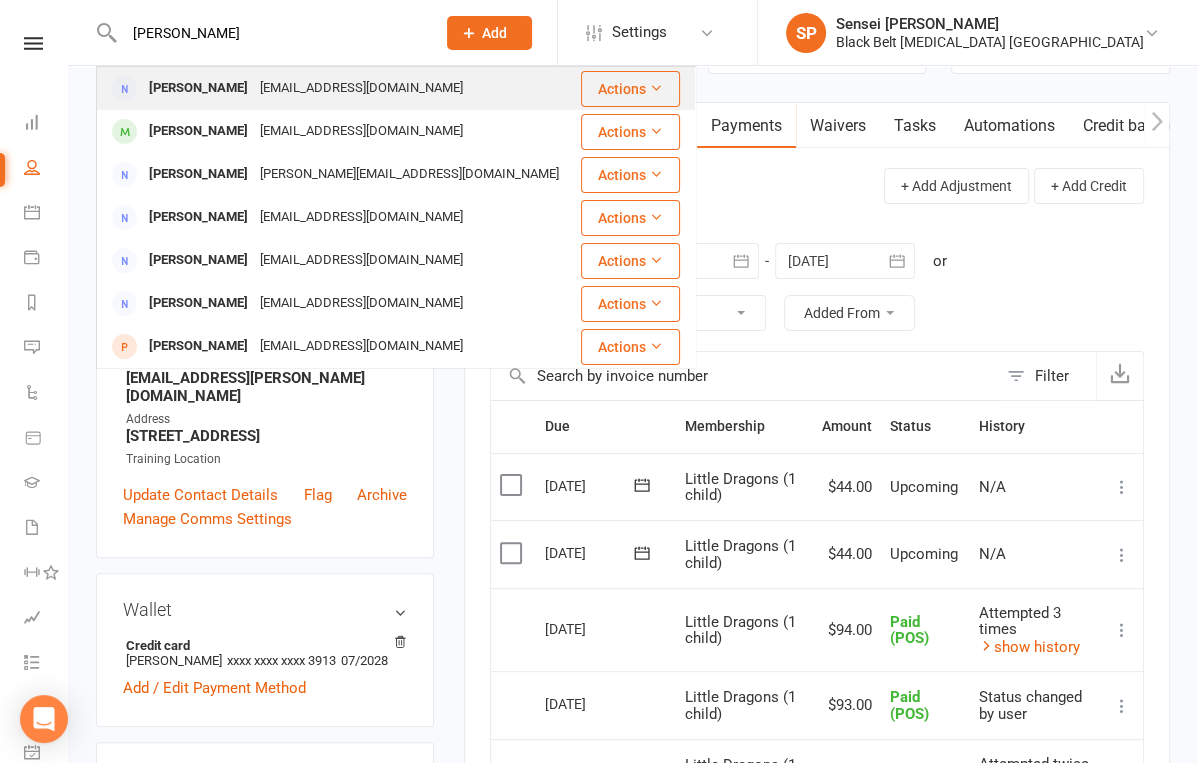 type on "natasha webster" 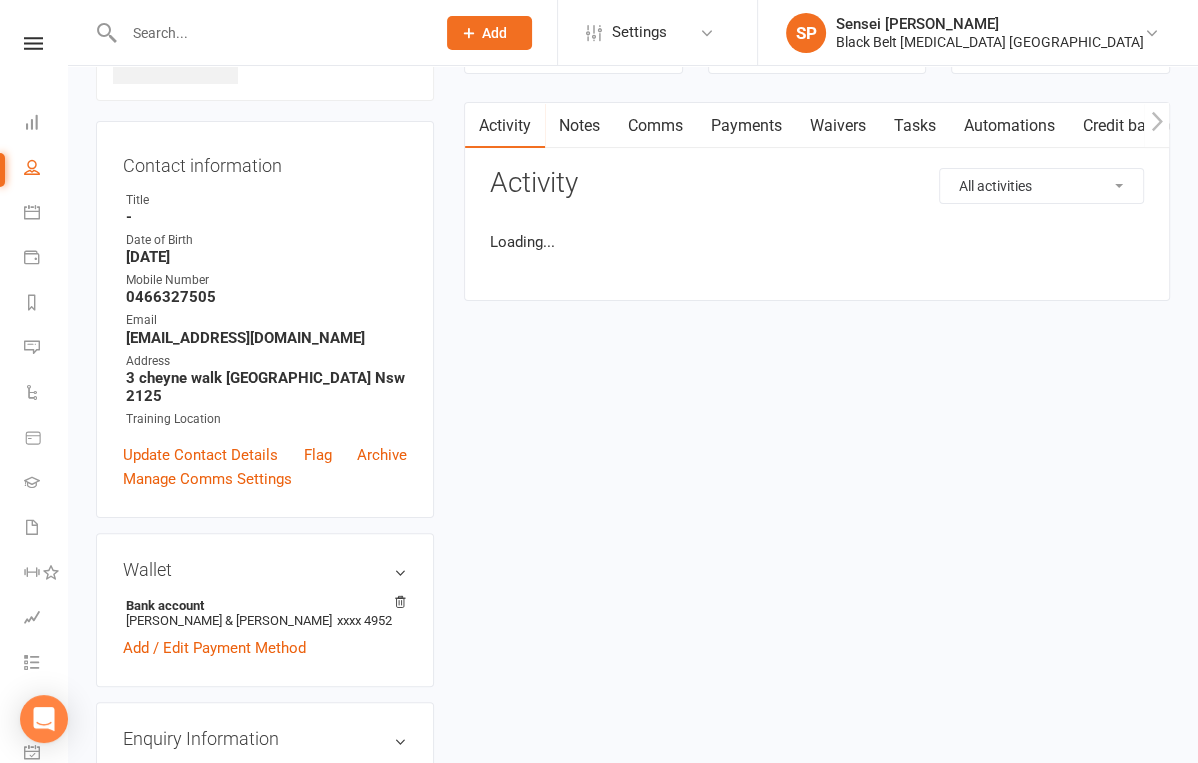 scroll, scrollTop: 0, scrollLeft: 0, axis: both 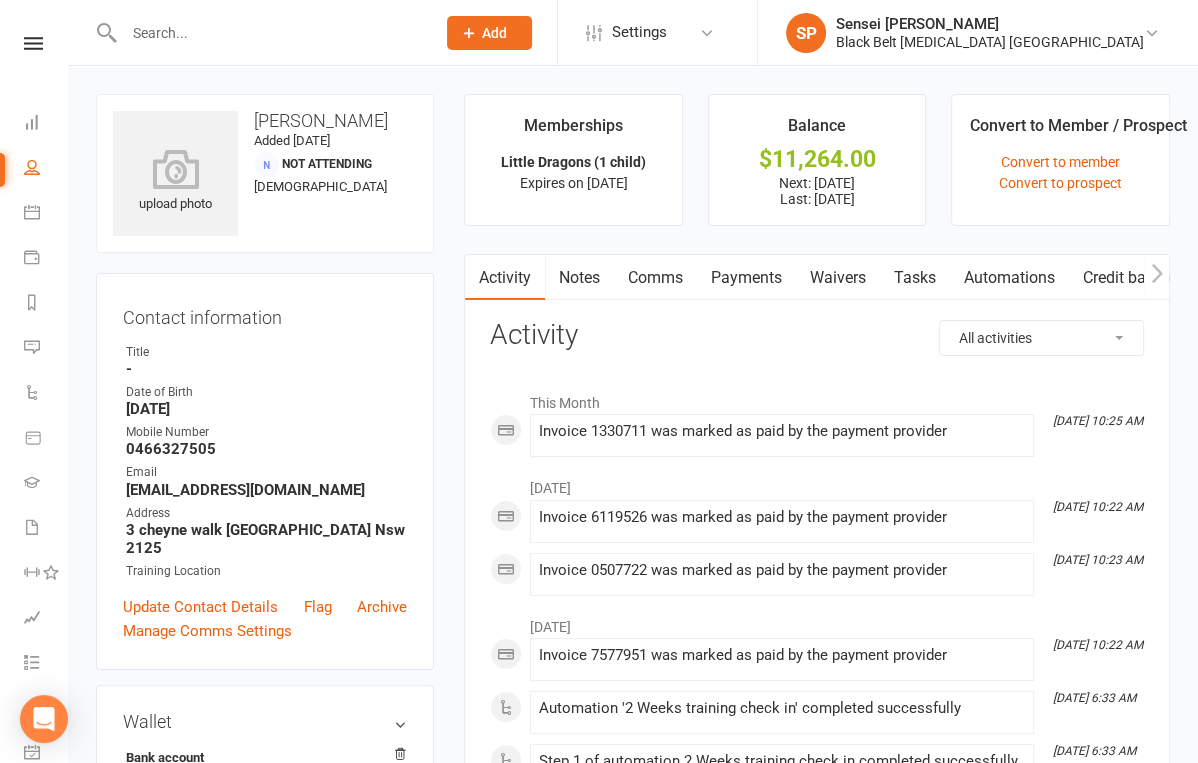 click on "Payments" at bounding box center (746, 278) 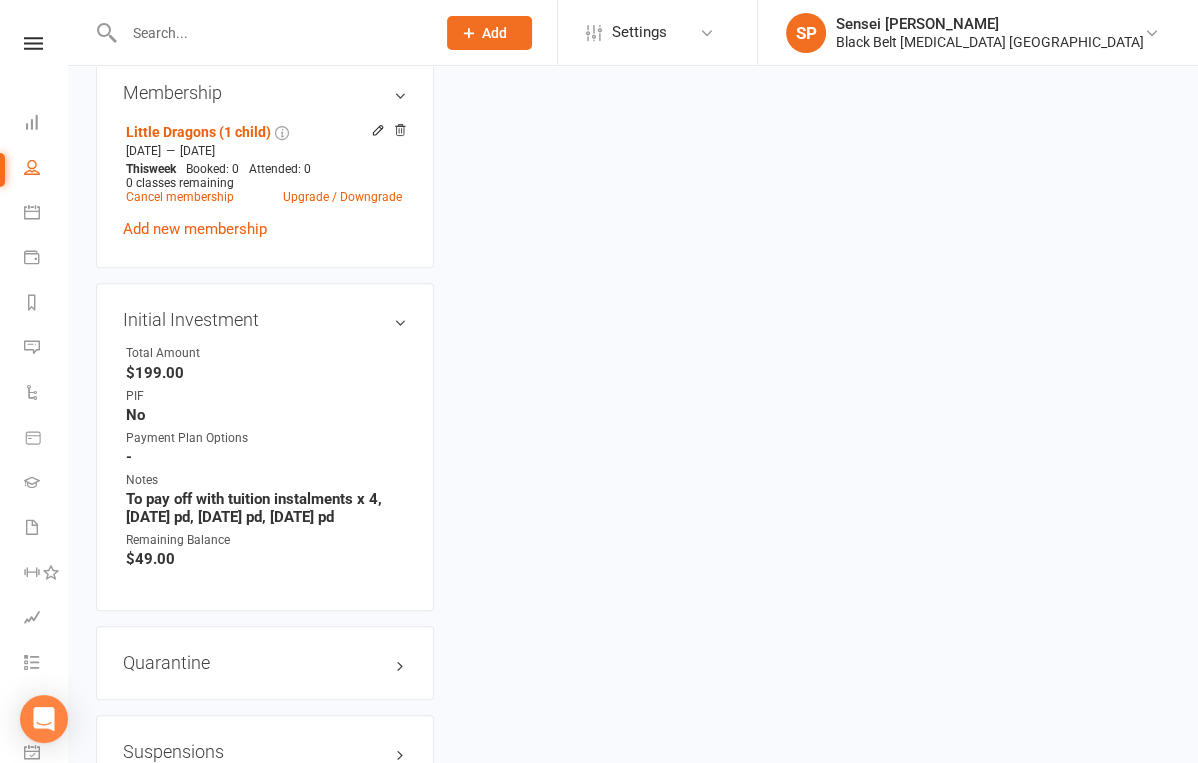 scroll, scrollTop: 1214, scrollLeft: 0, axis: vertical 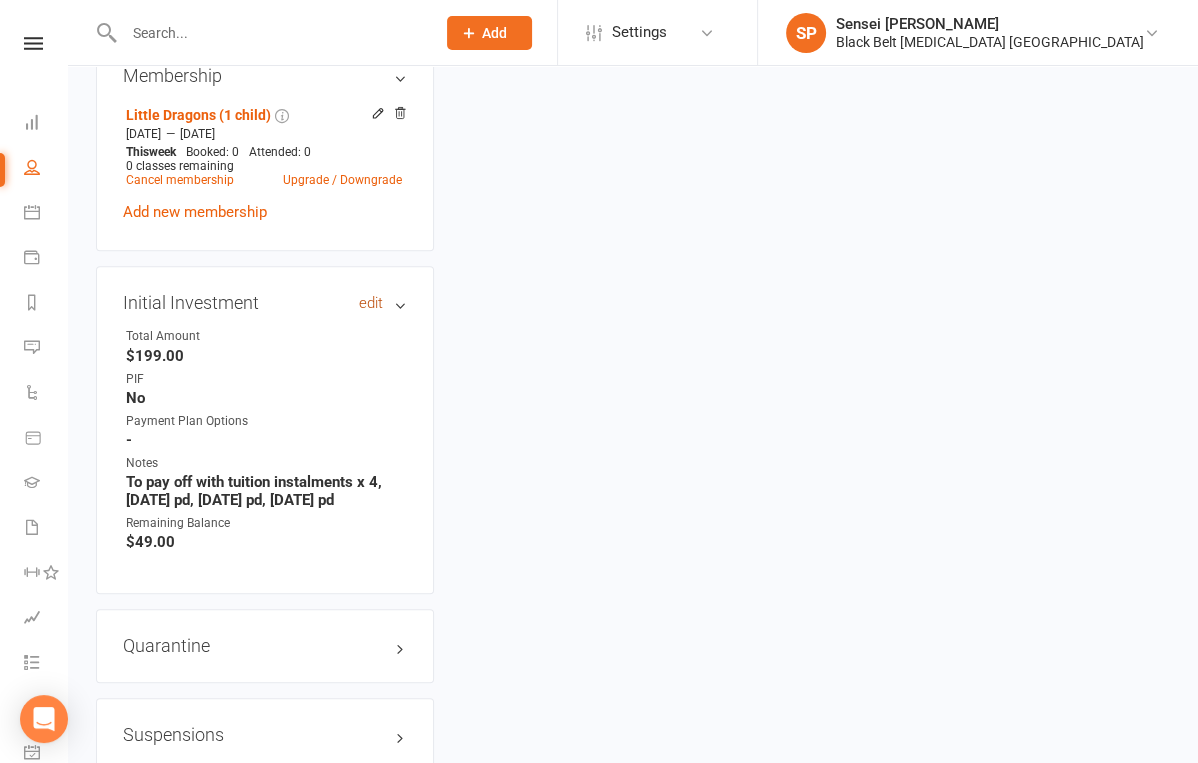 click on "edit" at bounding box center (371, 303) 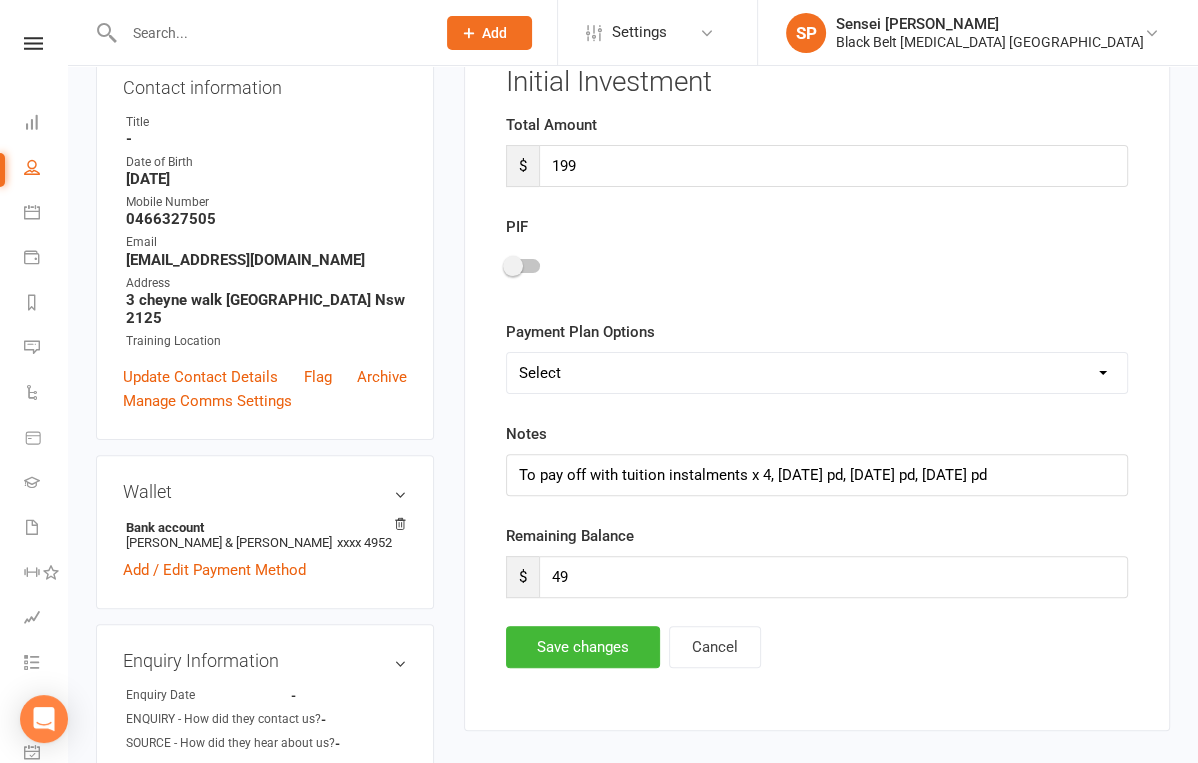 scroll, scrollTop: 152, scrollLeft: 0, axis: vertical 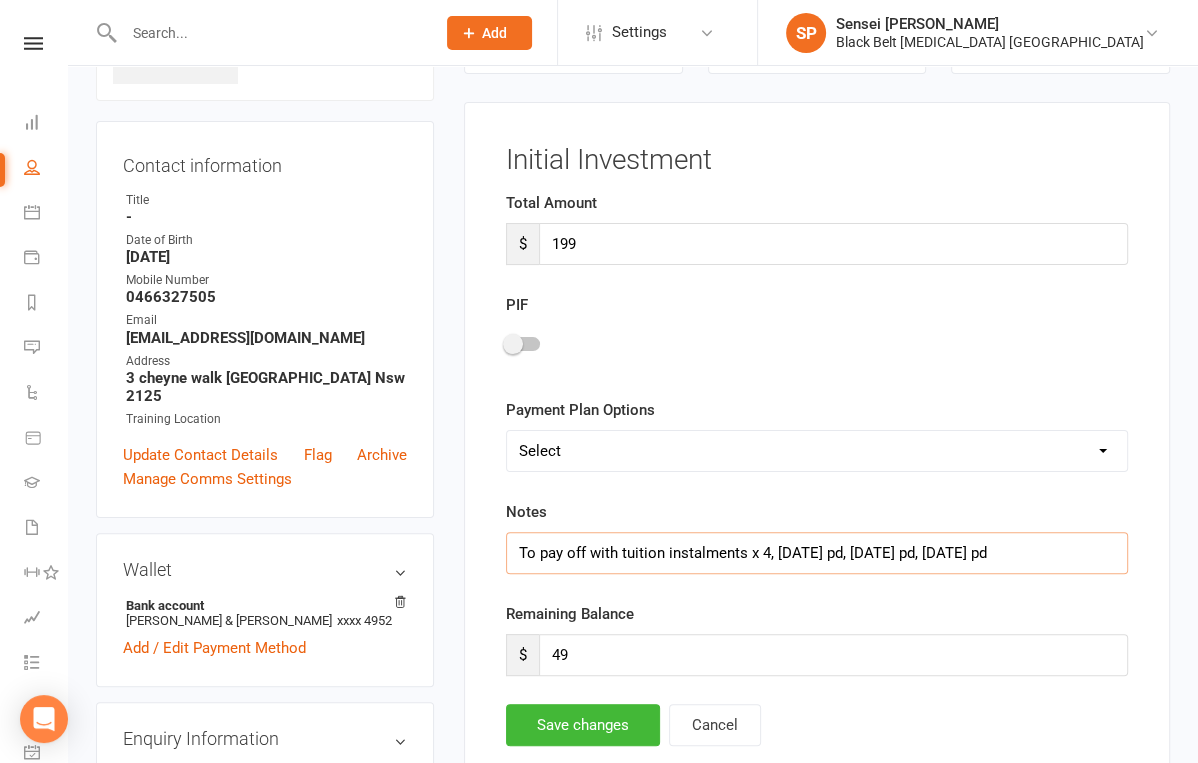 click on "To pay off with tuition instalments x 4, 23/5/25 pd, 6/6/25 pd, 20/6/25 pd" at bounding box center (817, 553) 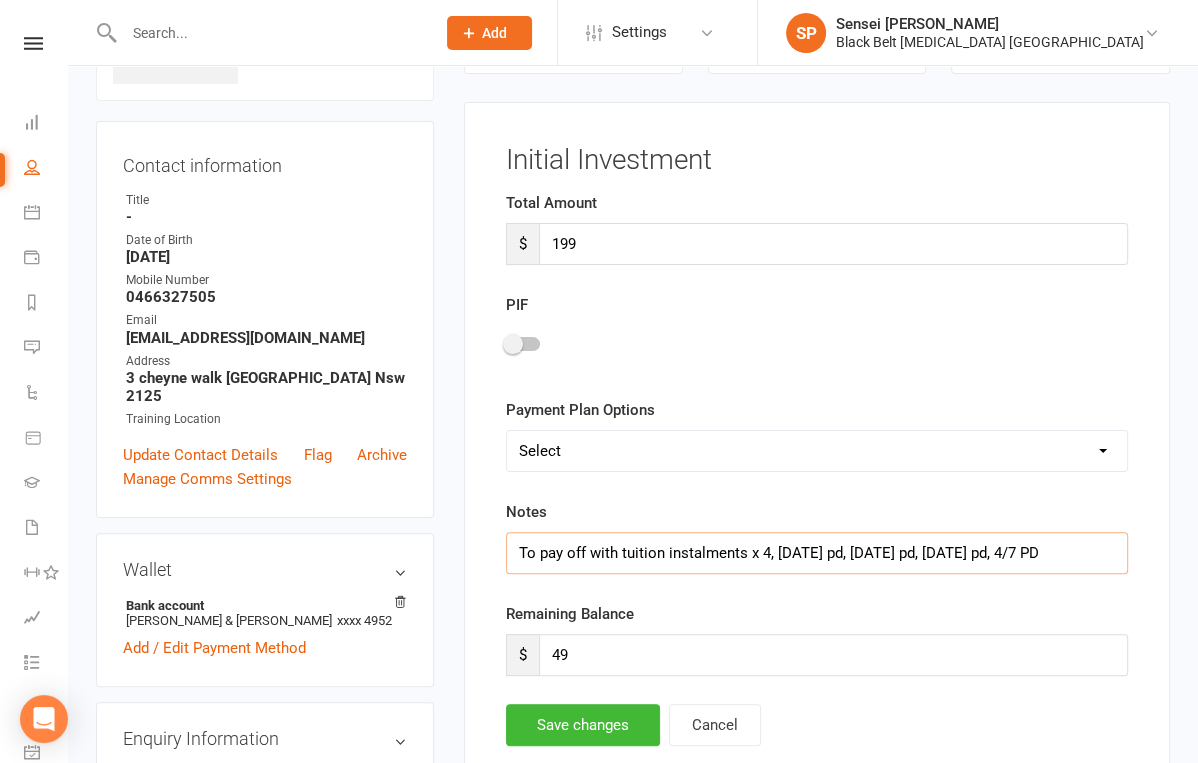 type on "To pay off with tuition instalments x 4, 23/5/25 pd, 6/6/25 pd, 20/6/25 pd, 4/7 PD" 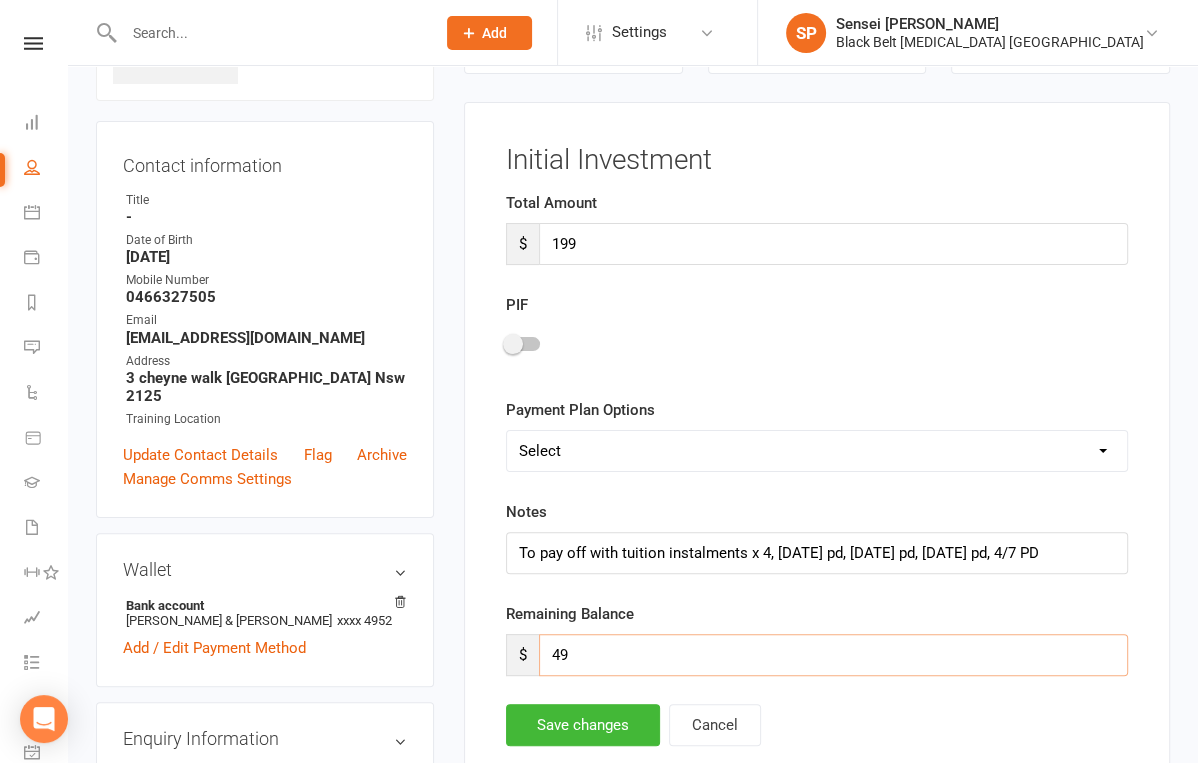 drag, startPoint x: 573, startPoint y: 650, endPoint x: 539, endPoint y: 650, distance: 34 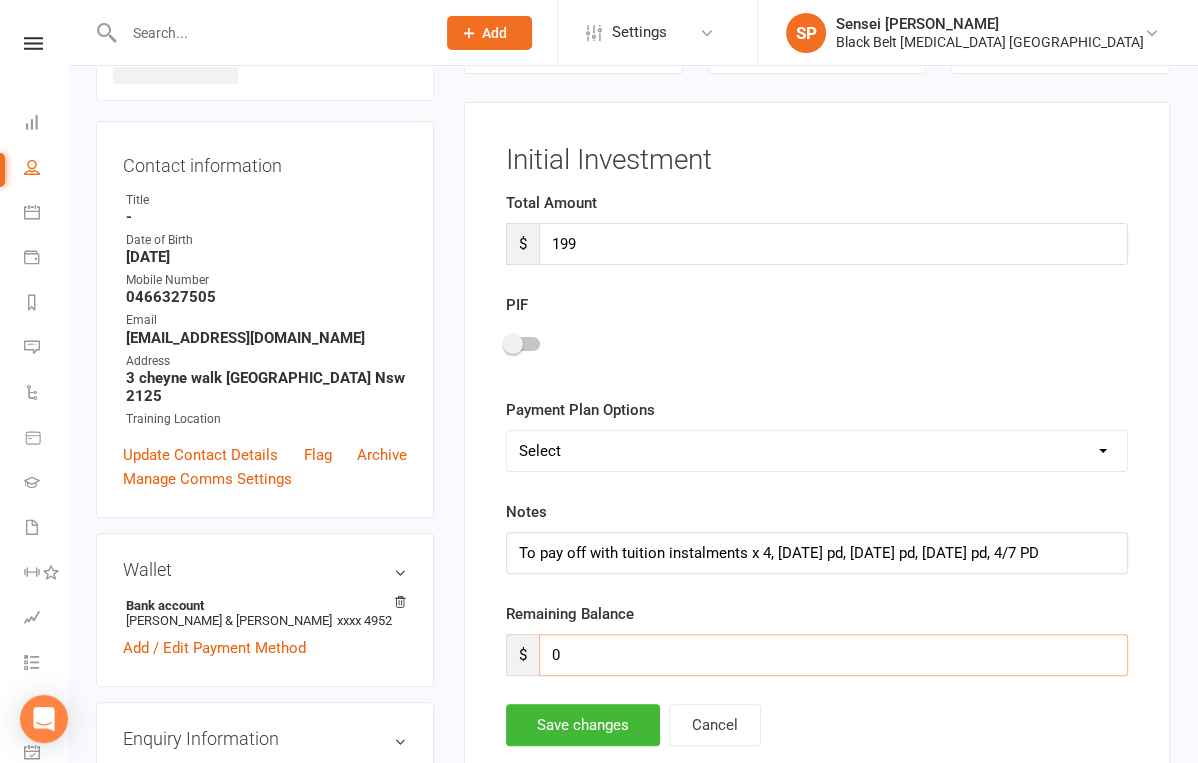 type on "0" 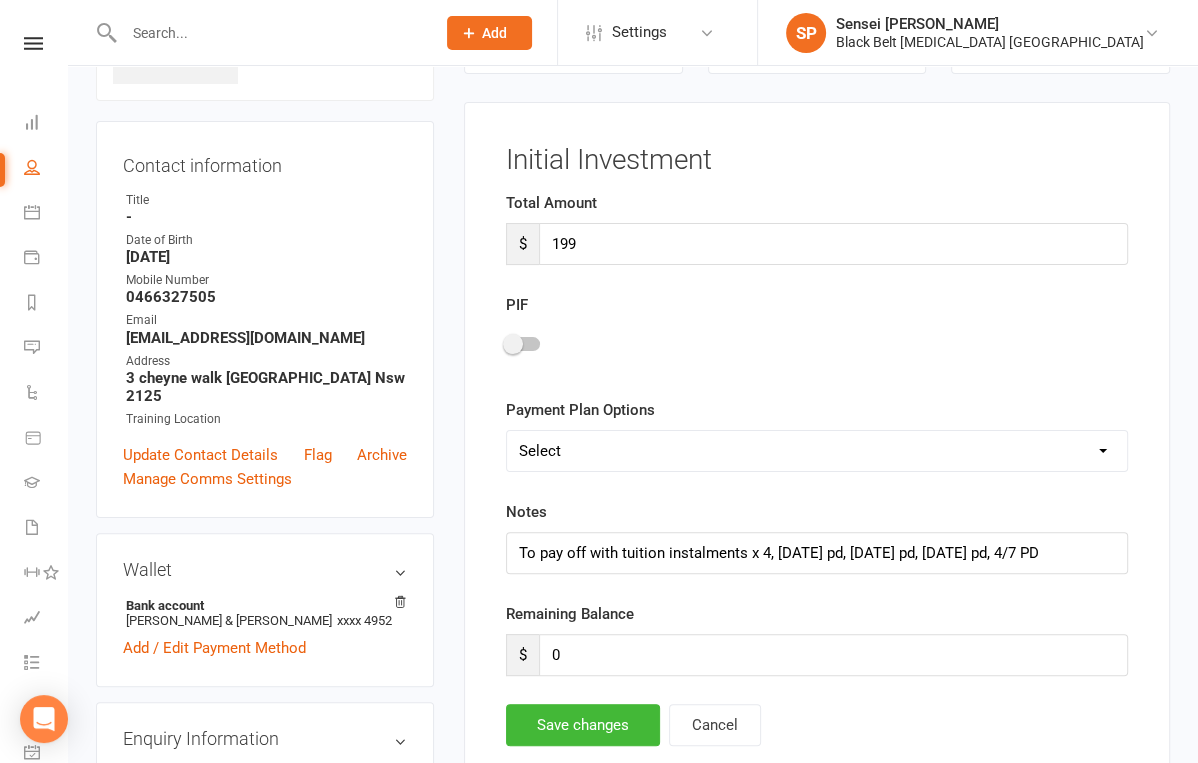 click at bounding box center [513, 344] 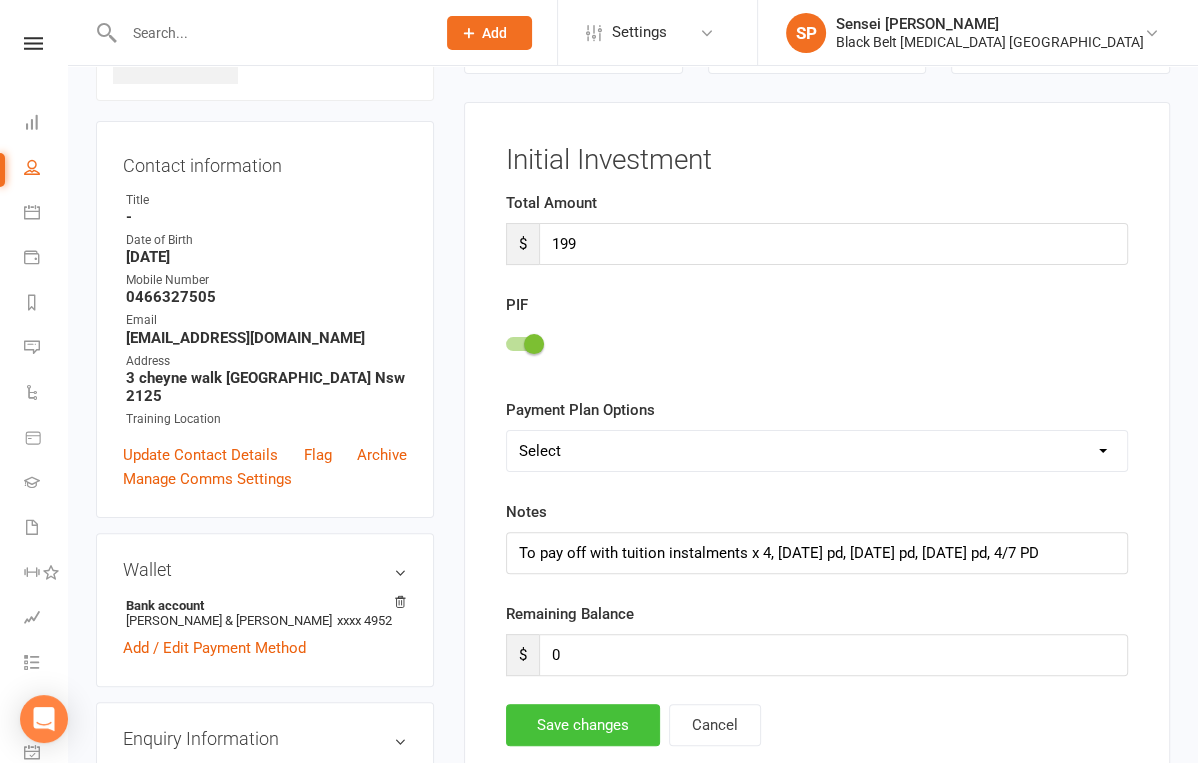 click on "Save changes" at bounding box center (583, 725) 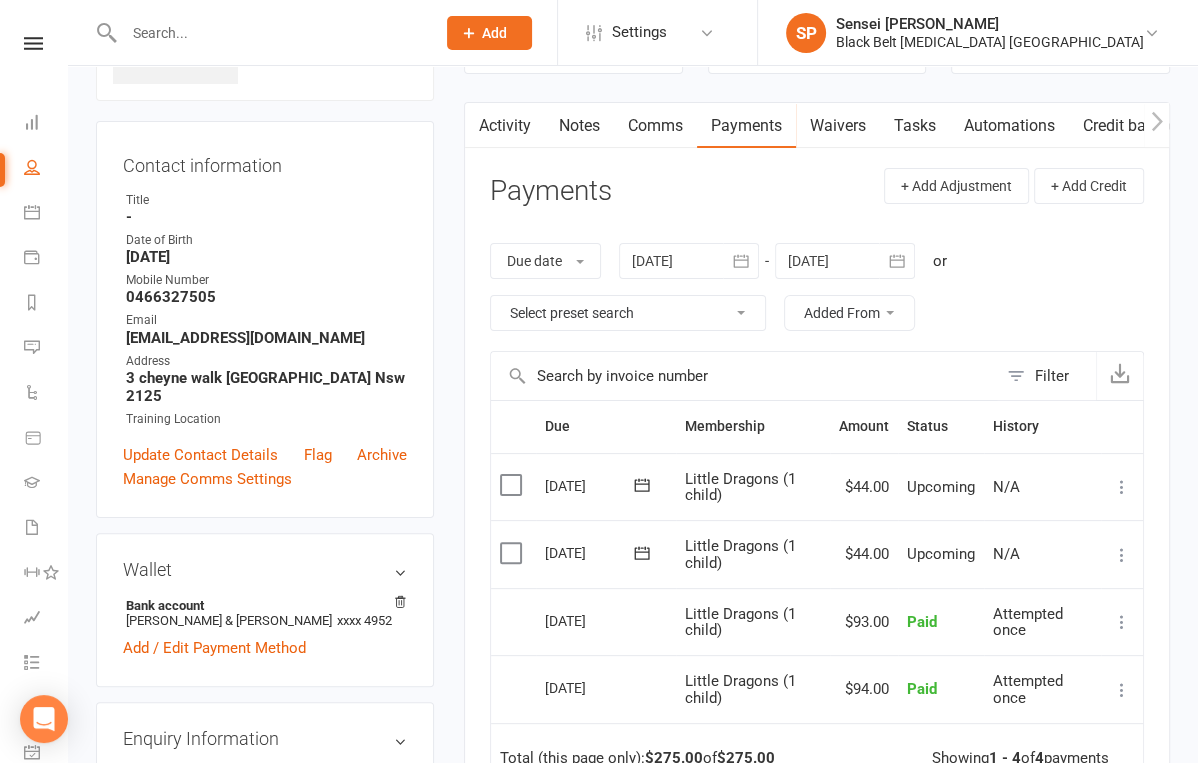 click at bounding box center (269, 33) 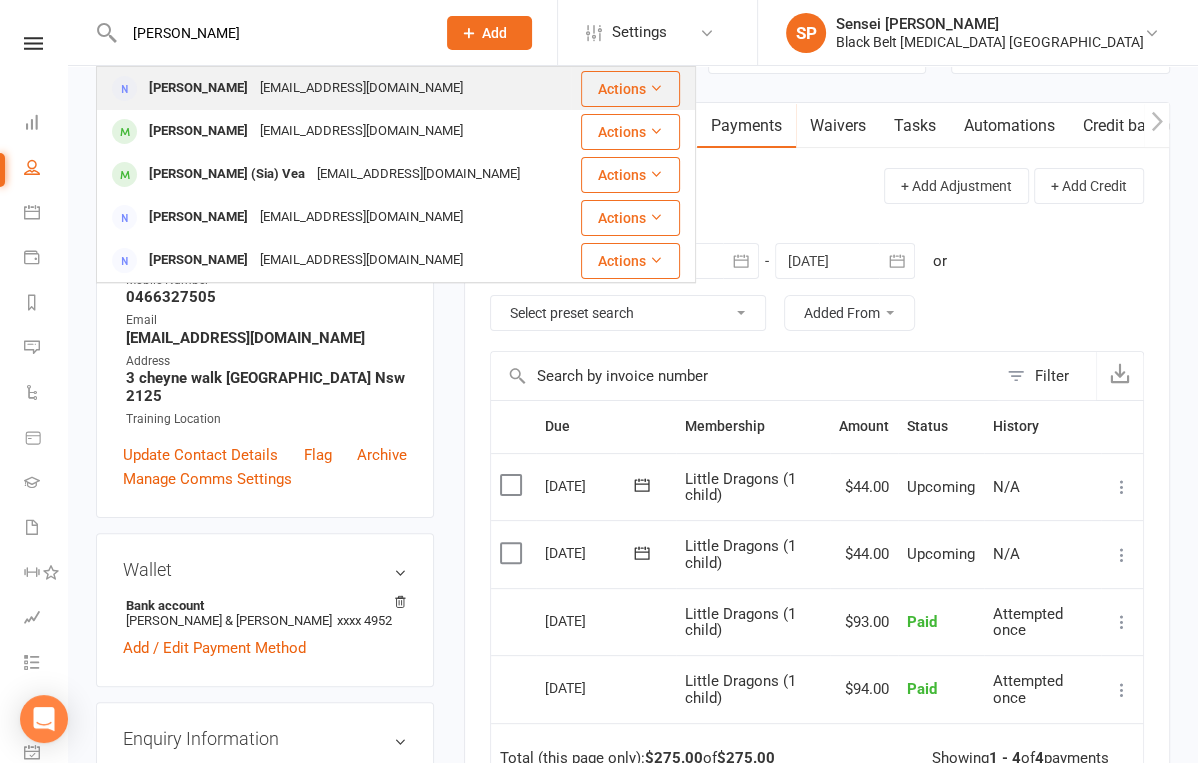 type on "silvia vecek" 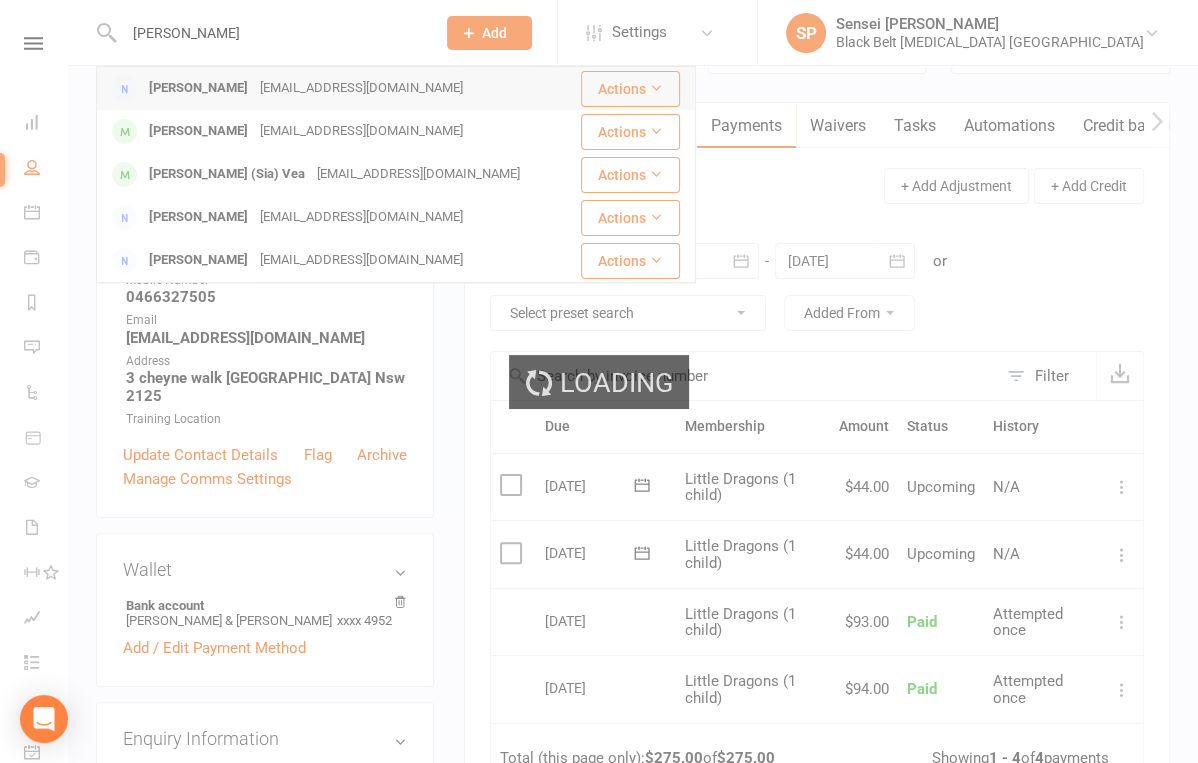type 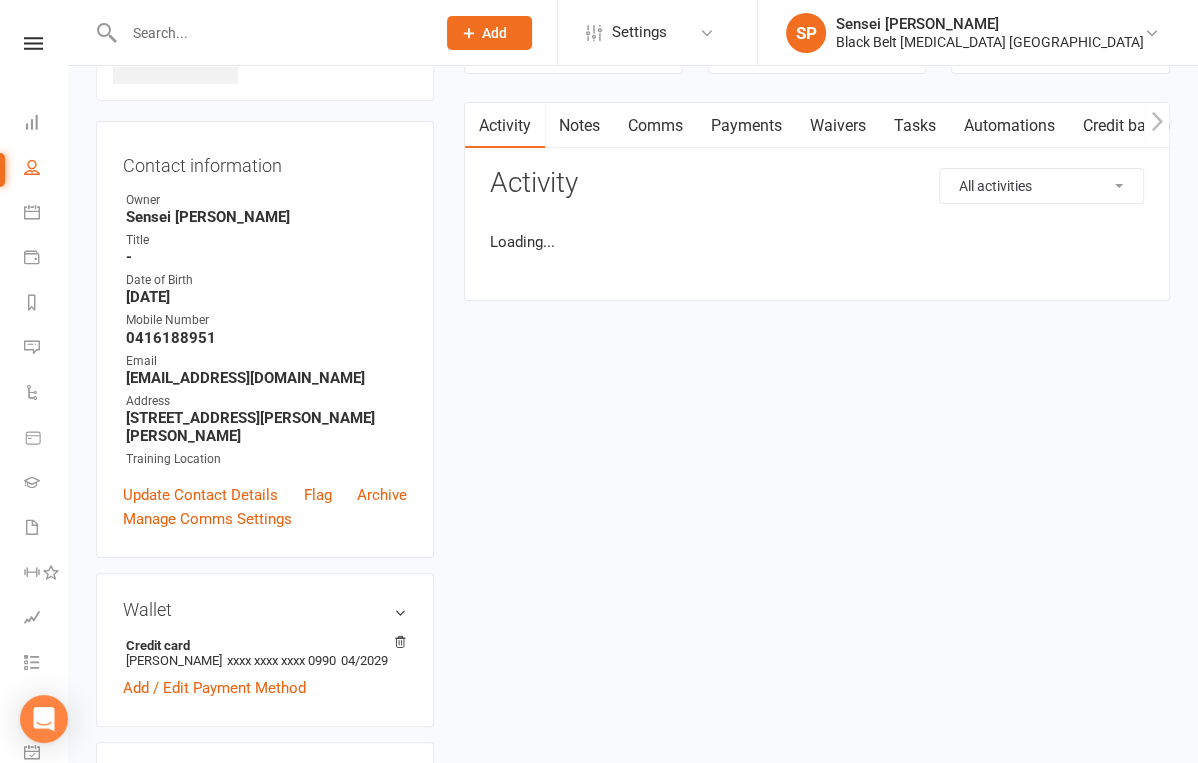 scroll, scrollTop: 0, scrollLeft: 0, axis: both 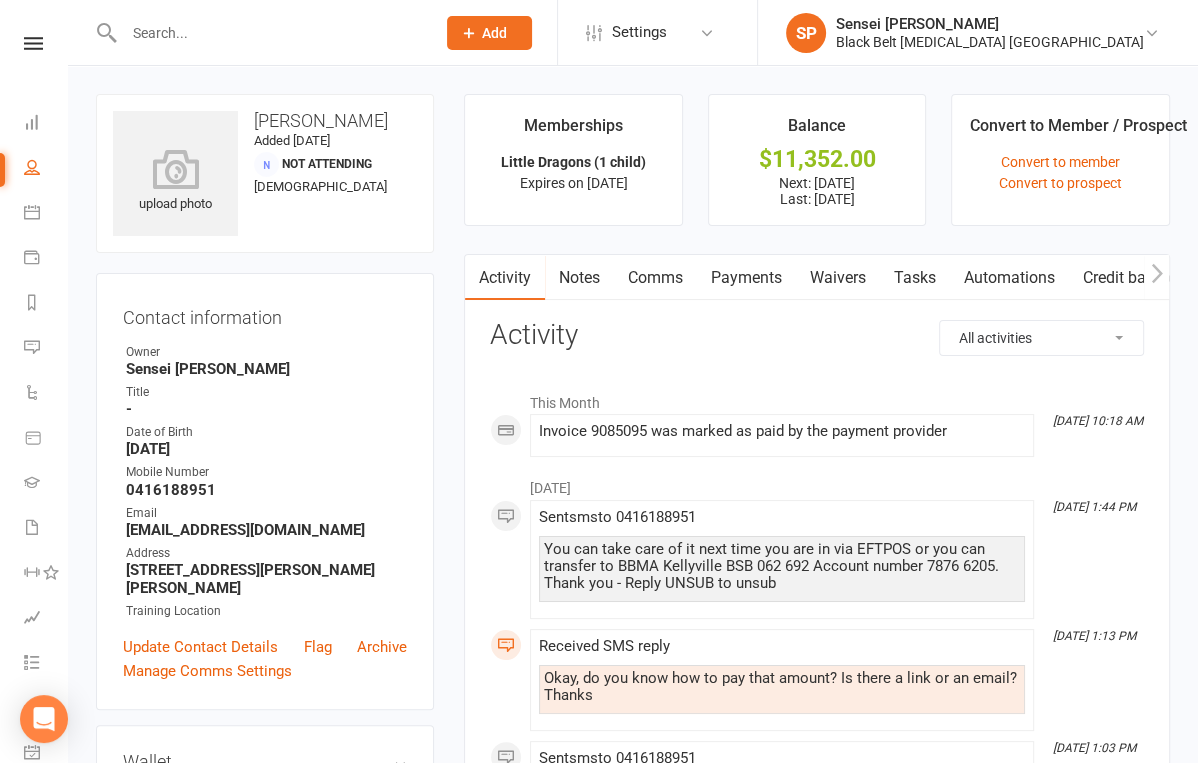 click on "Payments" at bounding box center (746, 278) 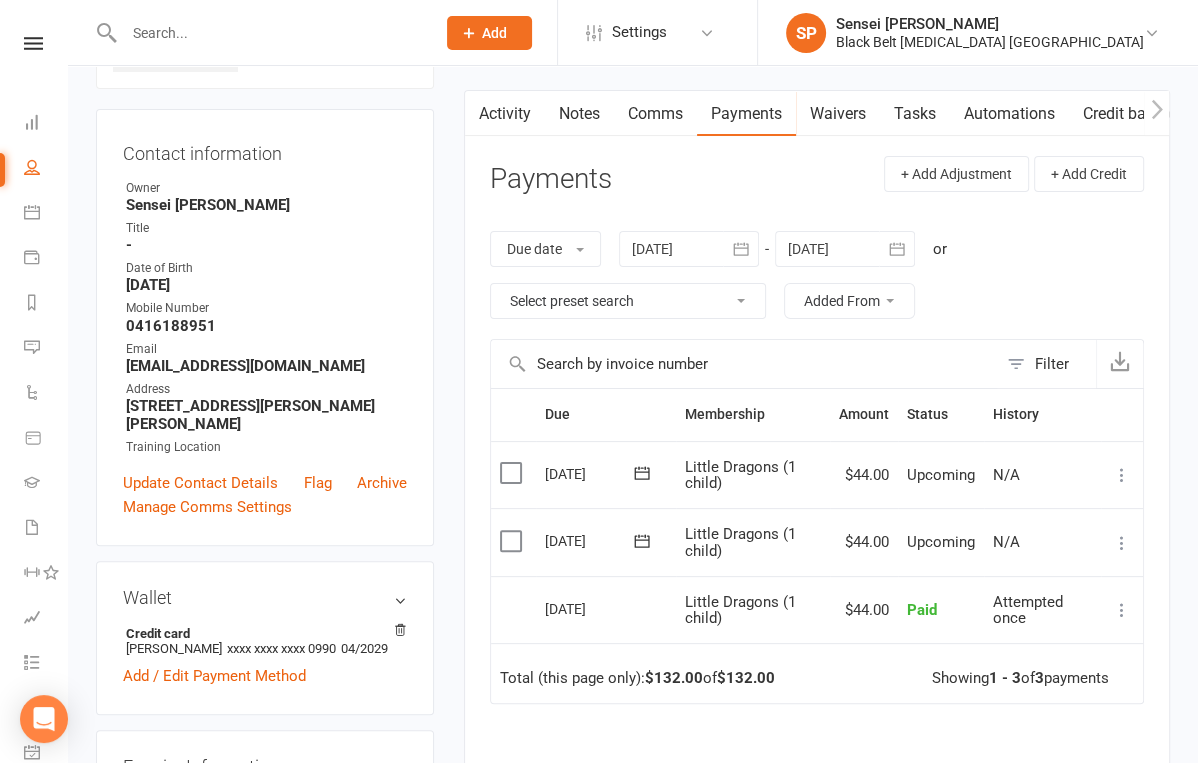 scroll, scrollTop: 148, scrollLeft: 0, axis: vertical 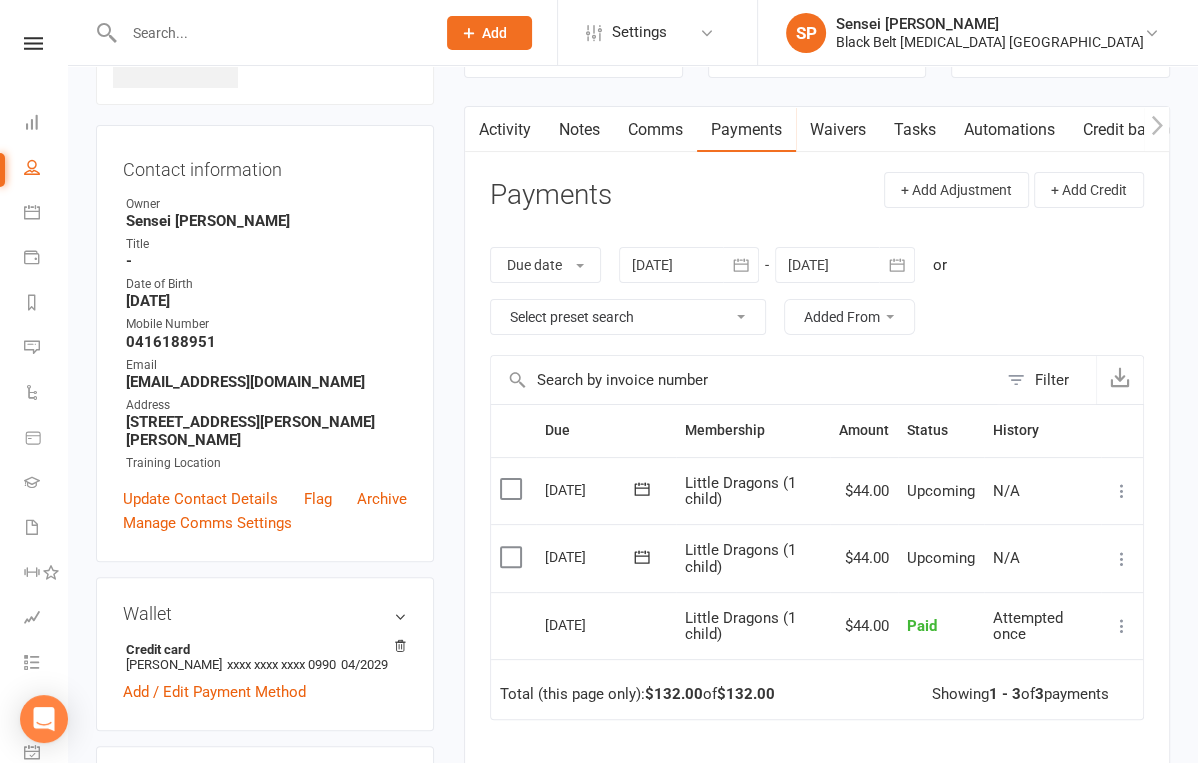 click 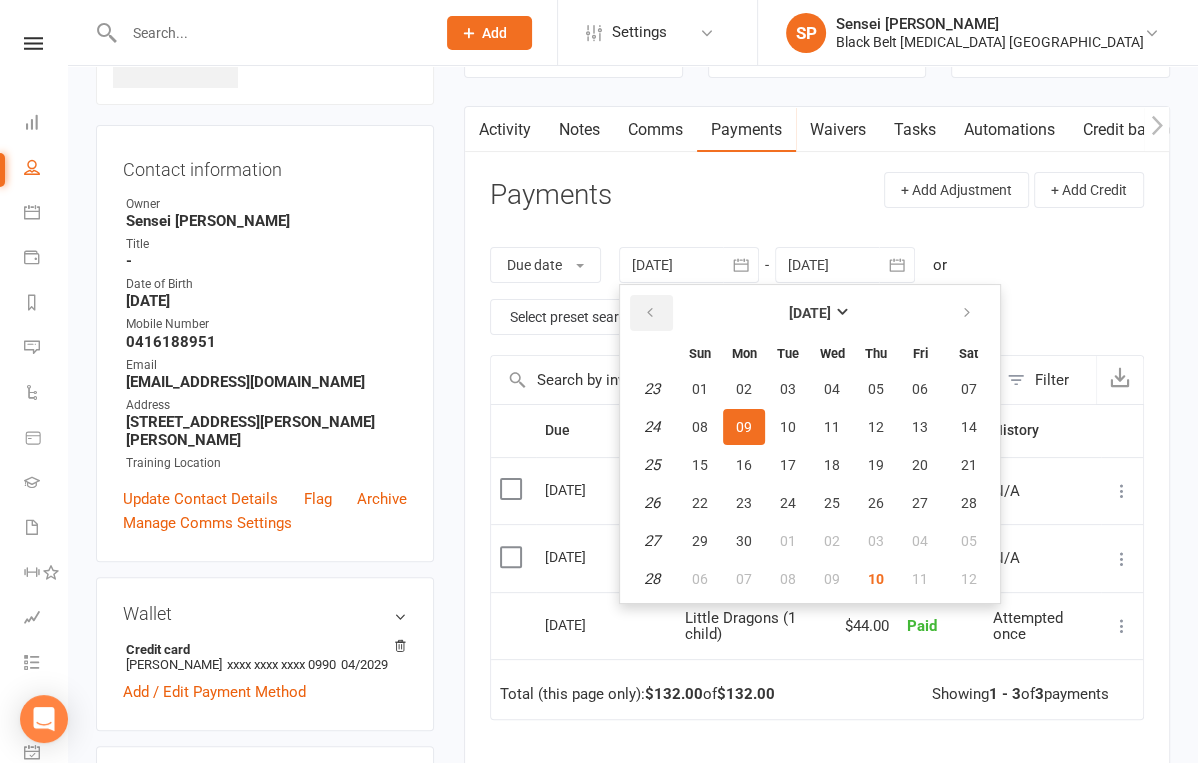 click at bounding box center (650, 313) 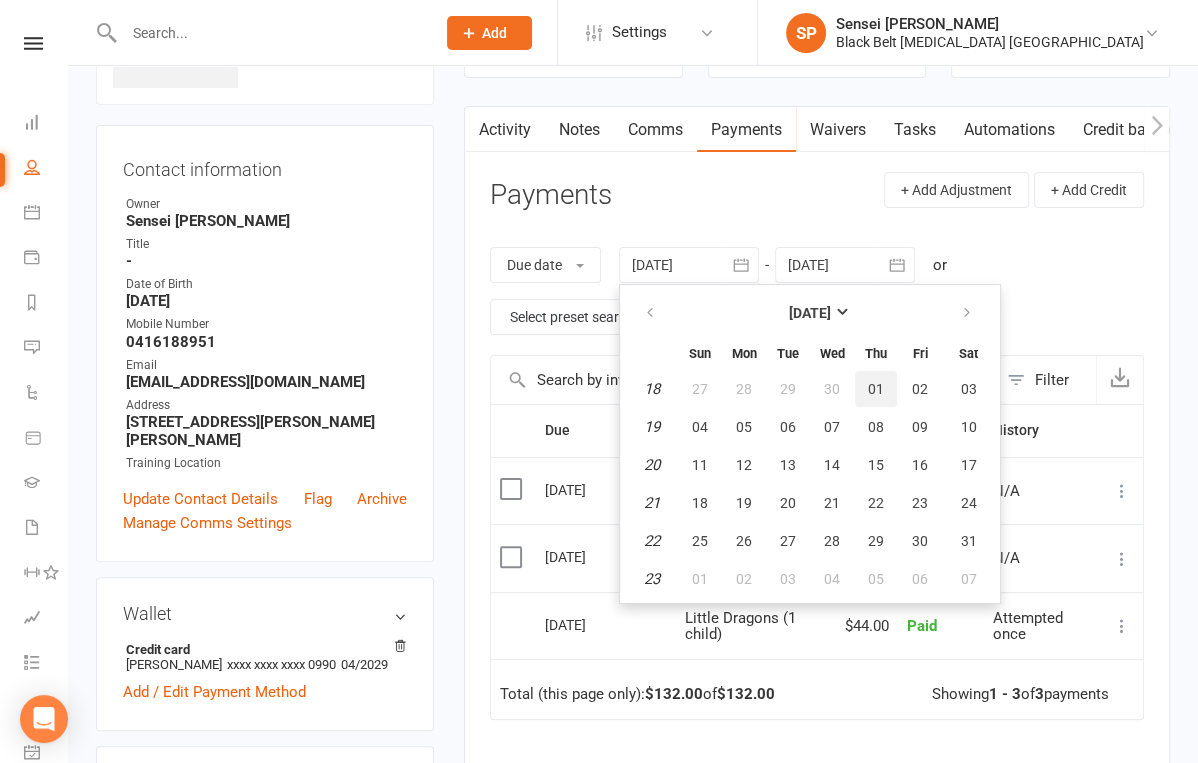 click on "01" at bounding box center [876, 389] 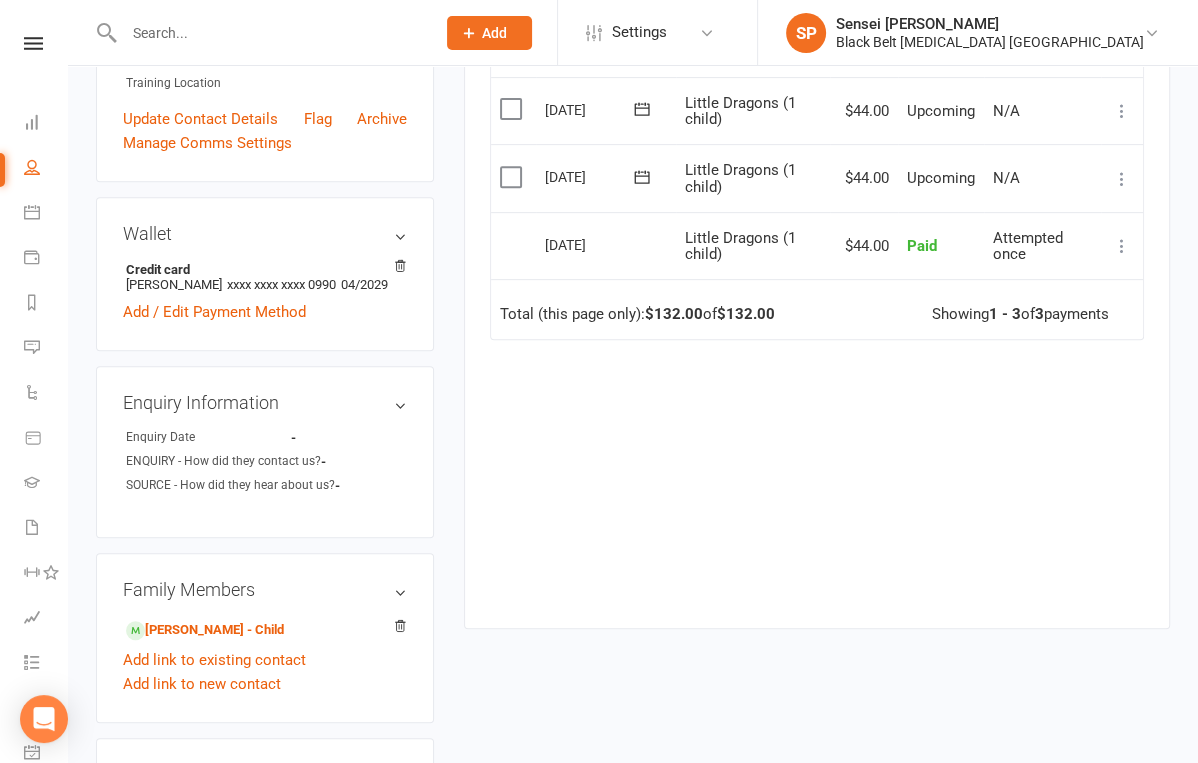 scroll, scrollTop: 0, scrollLeft: 0, axis: both 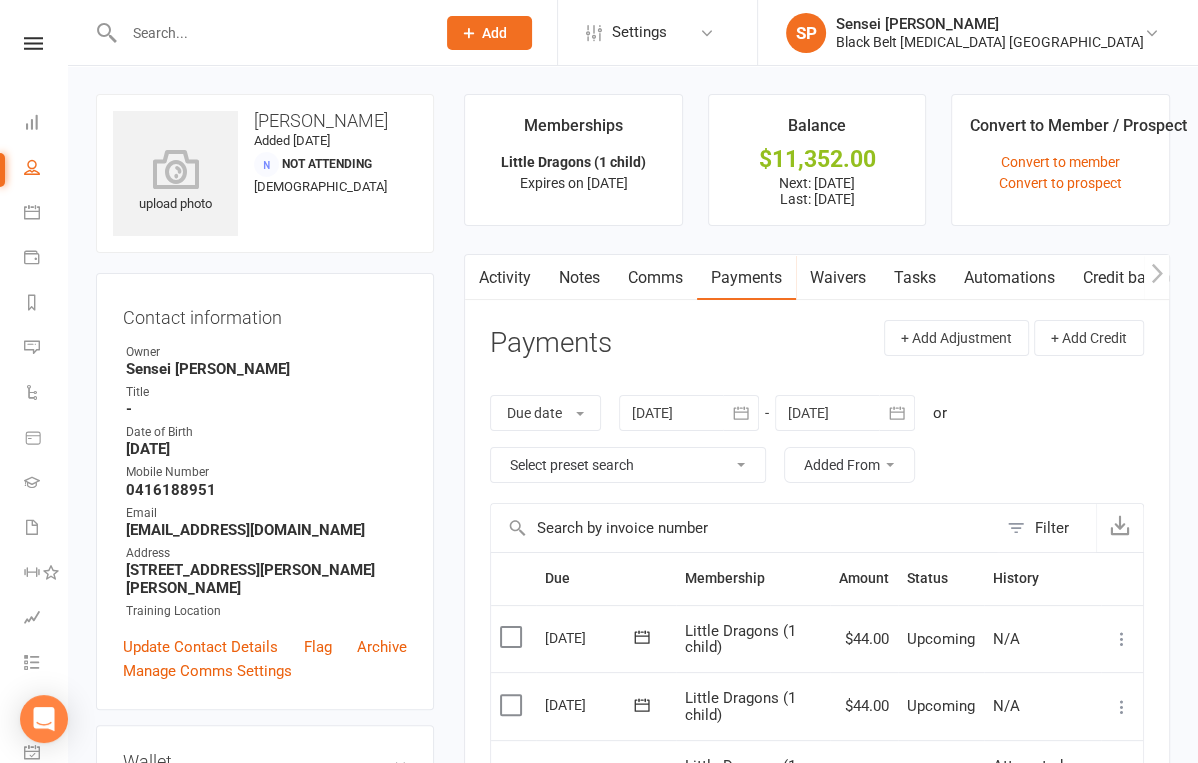 click at bounding box center [269, 33] 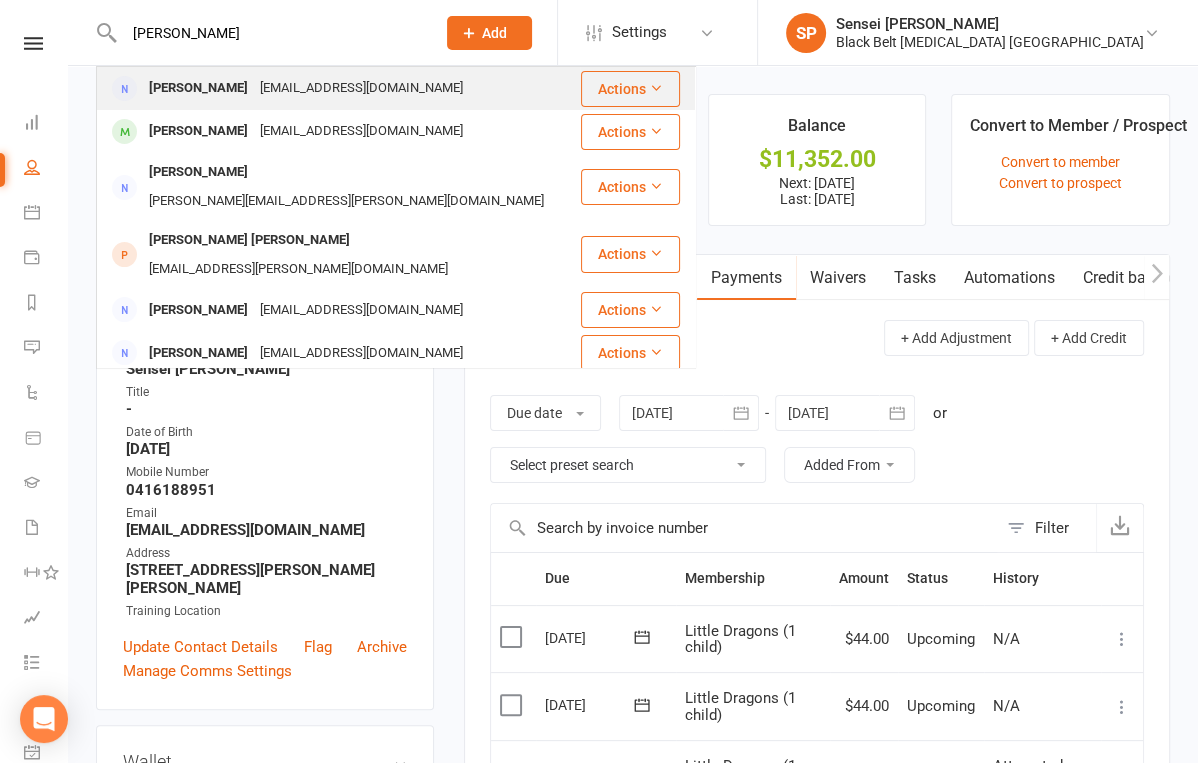 type on "tanushi jay" 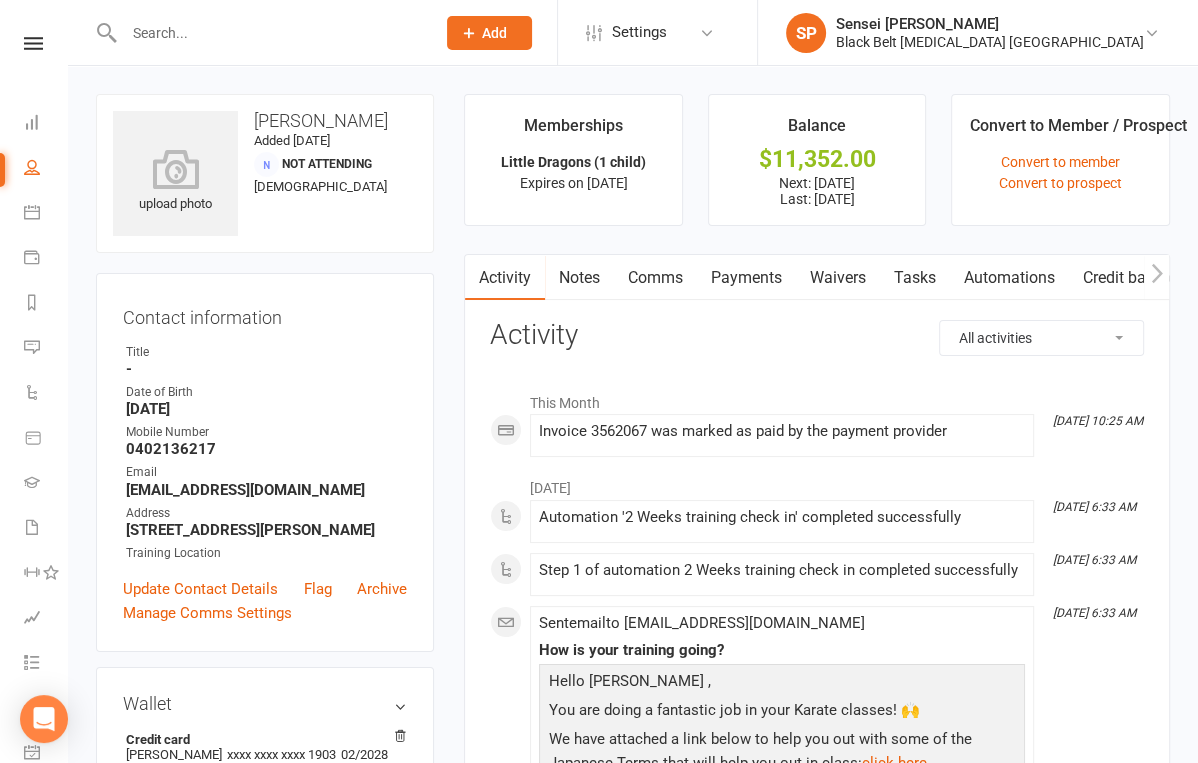 click on "Payments" at bounding box center [746, 278] 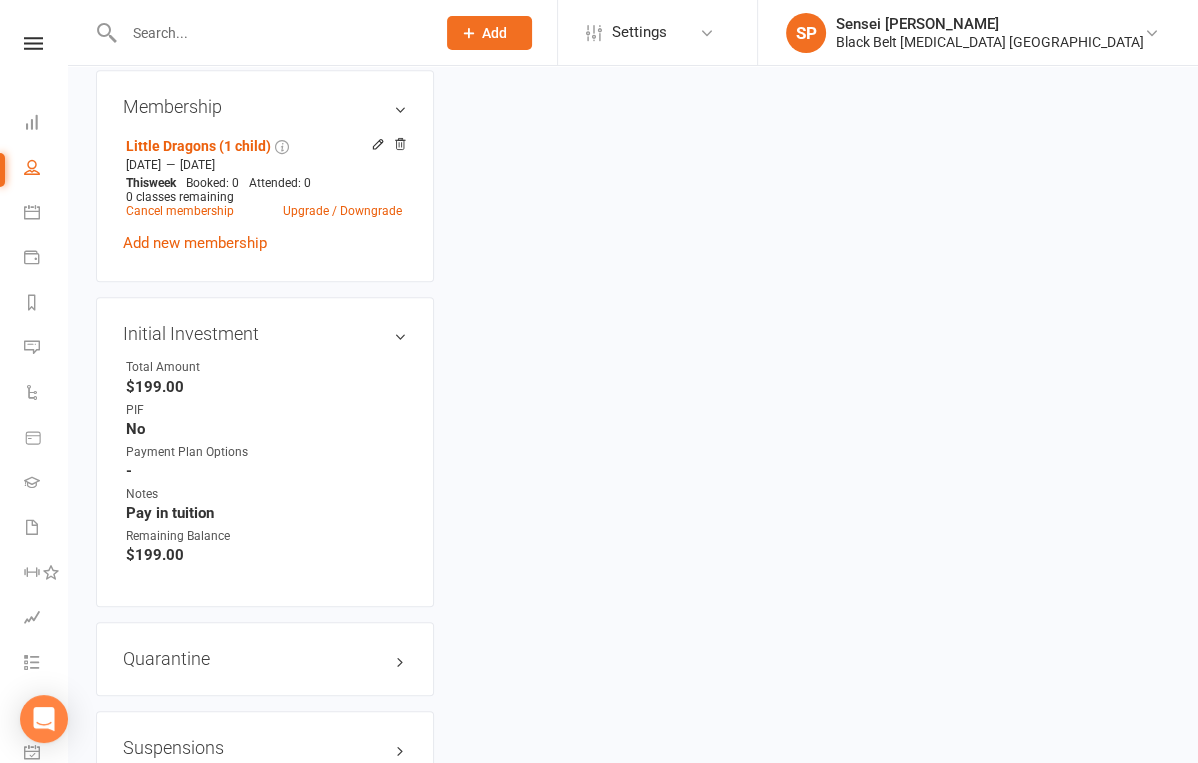 scroll, scrollTop: 1188, scrollLeft: 0, axis: vertical 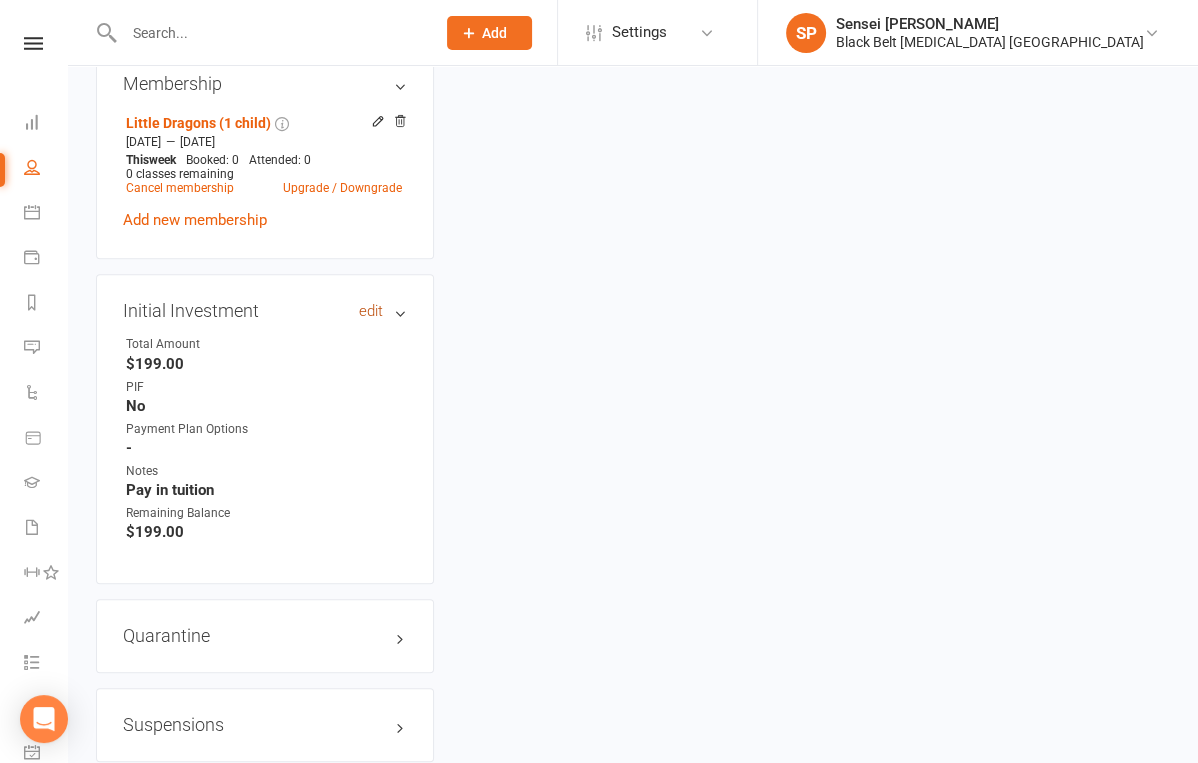click on "edit" at bounding box center (371, 311) 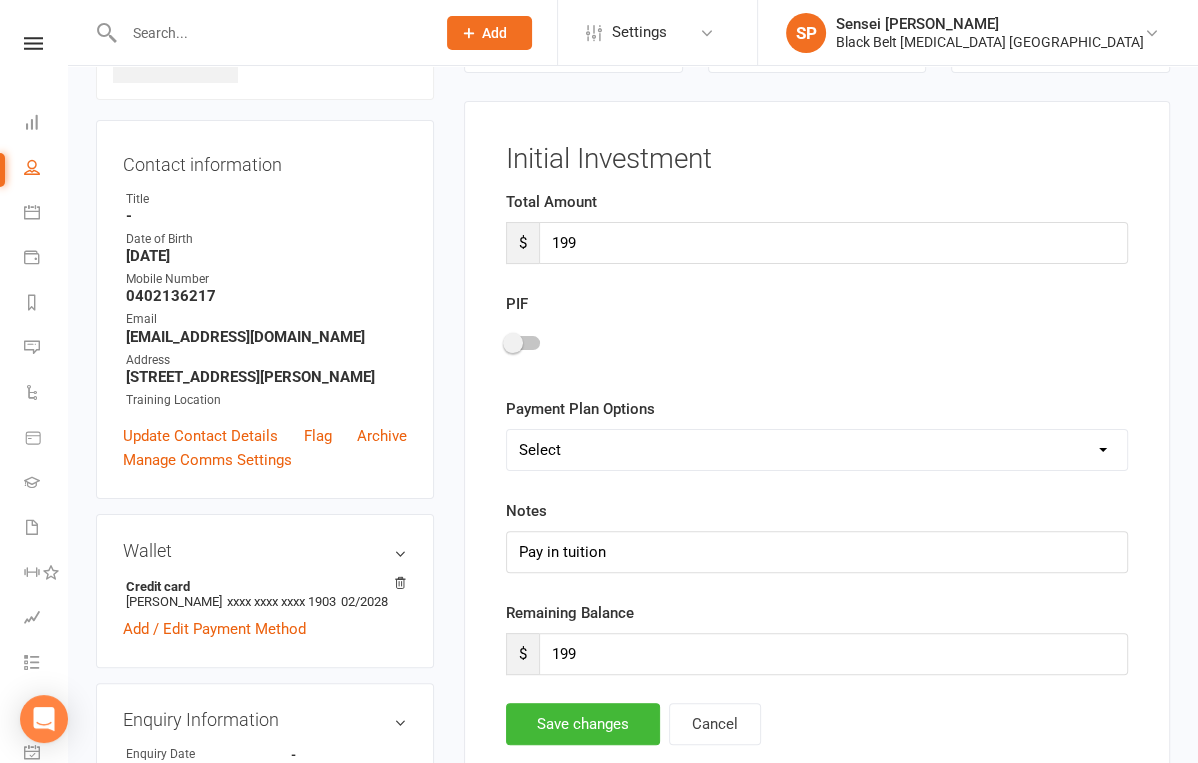 scroll, scrollTop: 152, scrollLeft: 0, axis: vertical 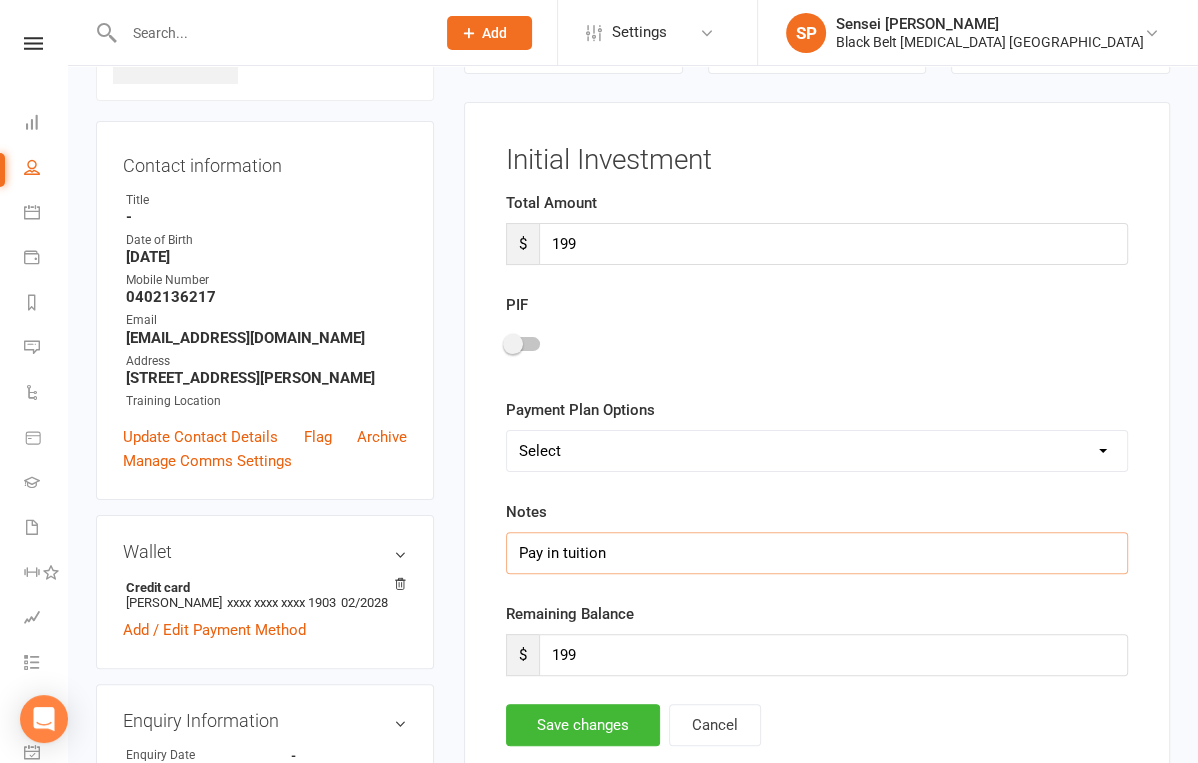 click on "Pay in tuition" at bounding box center (817, 553) 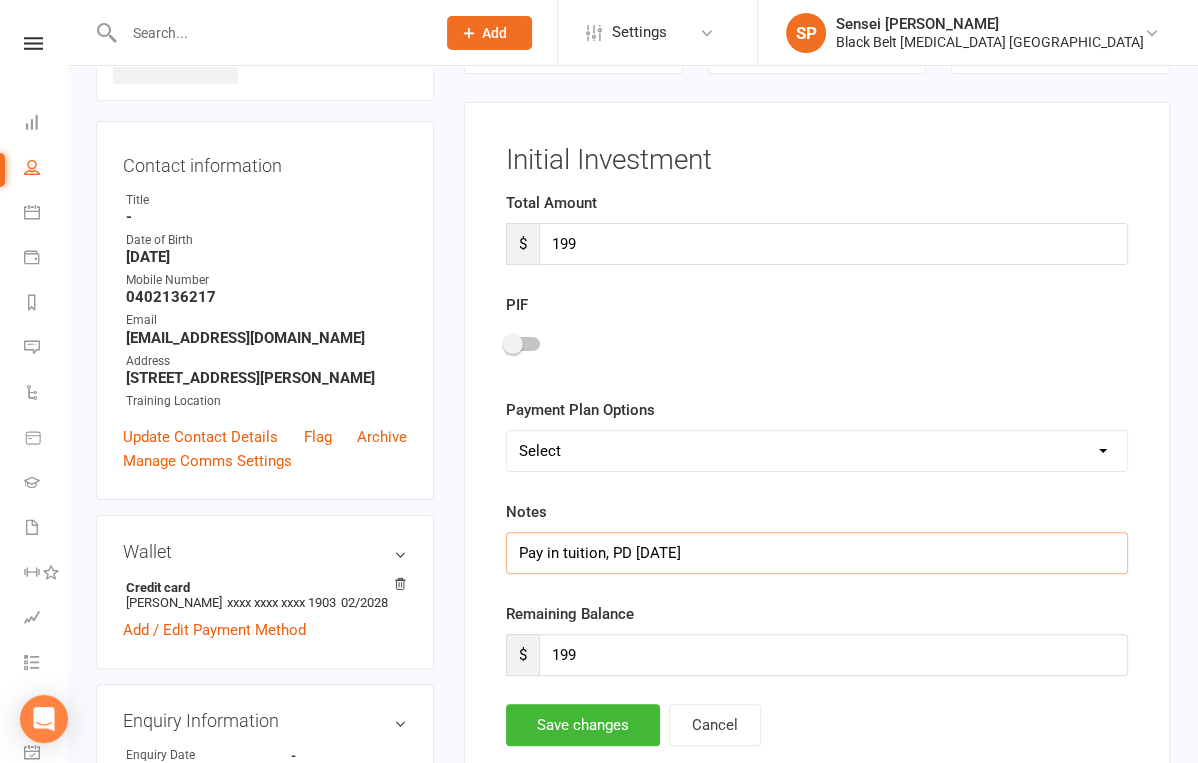 type on "Pay in tuition, PD 4/7/25" 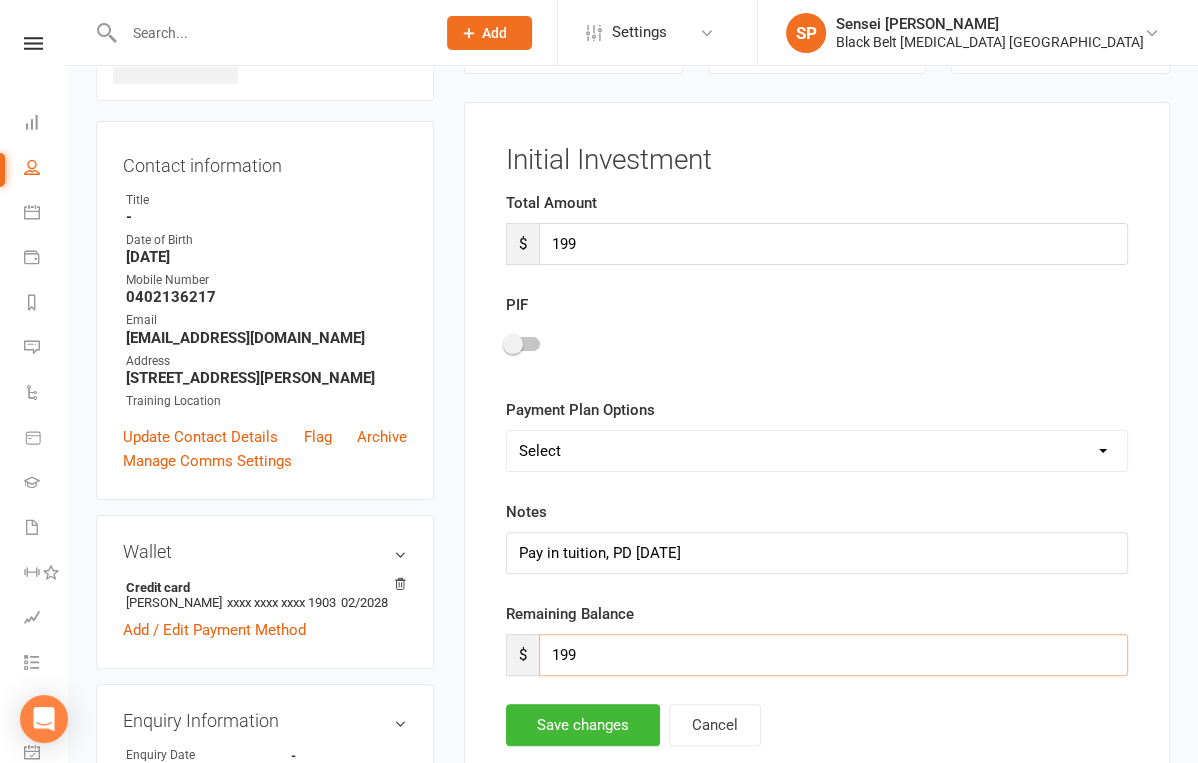 drag, startPoint x: 595, startPoint y: 653, endPoint x: 521, endPoint y: 653, distance: 74 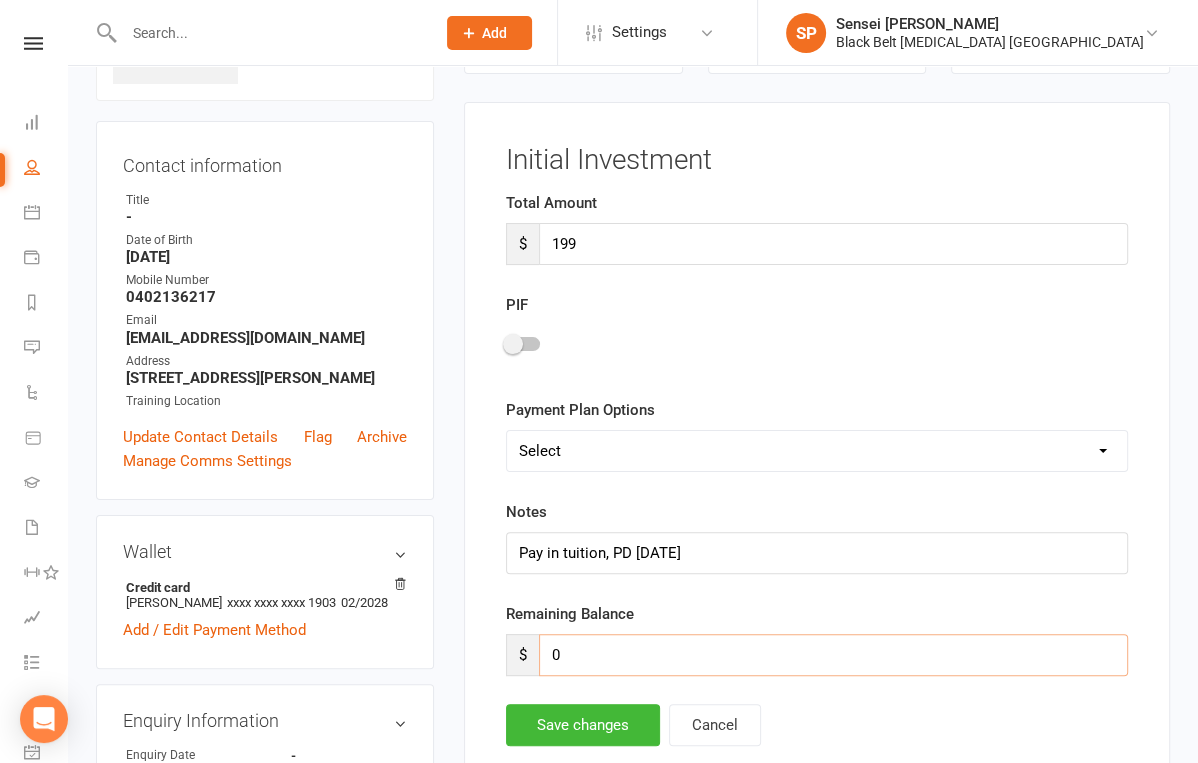 type on "0" 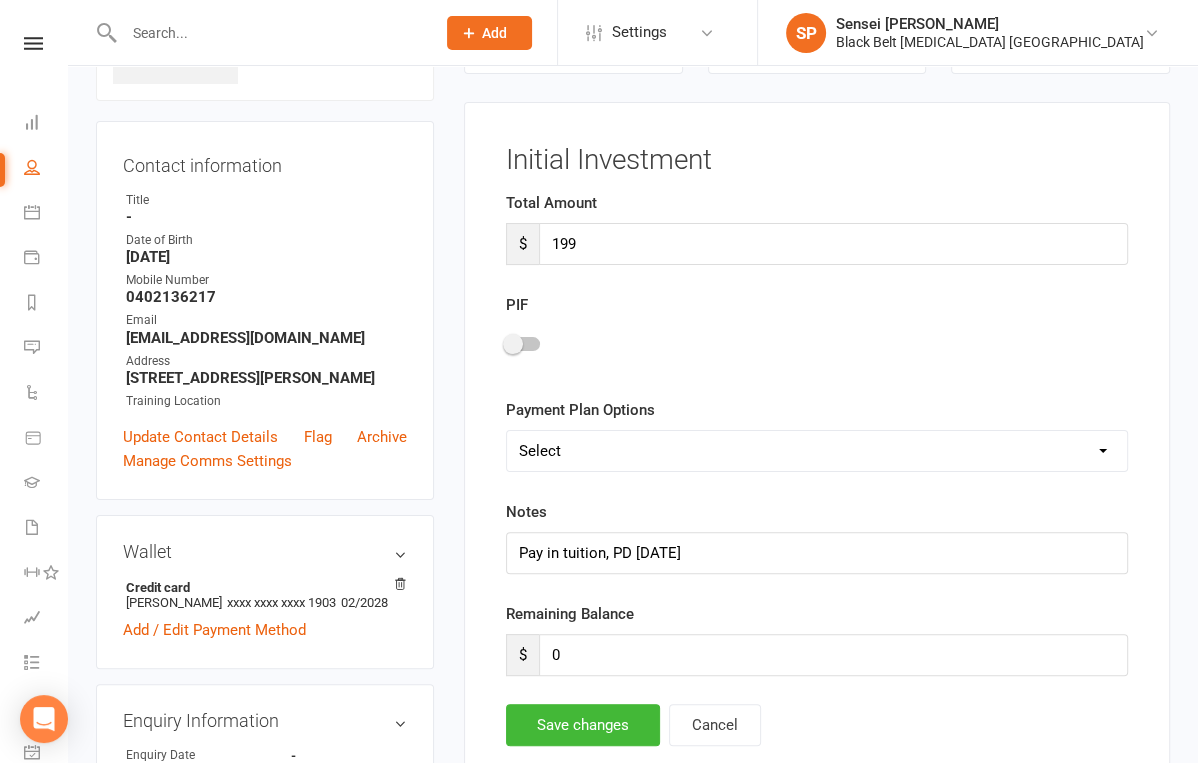 click at bounding box center [513, 344] 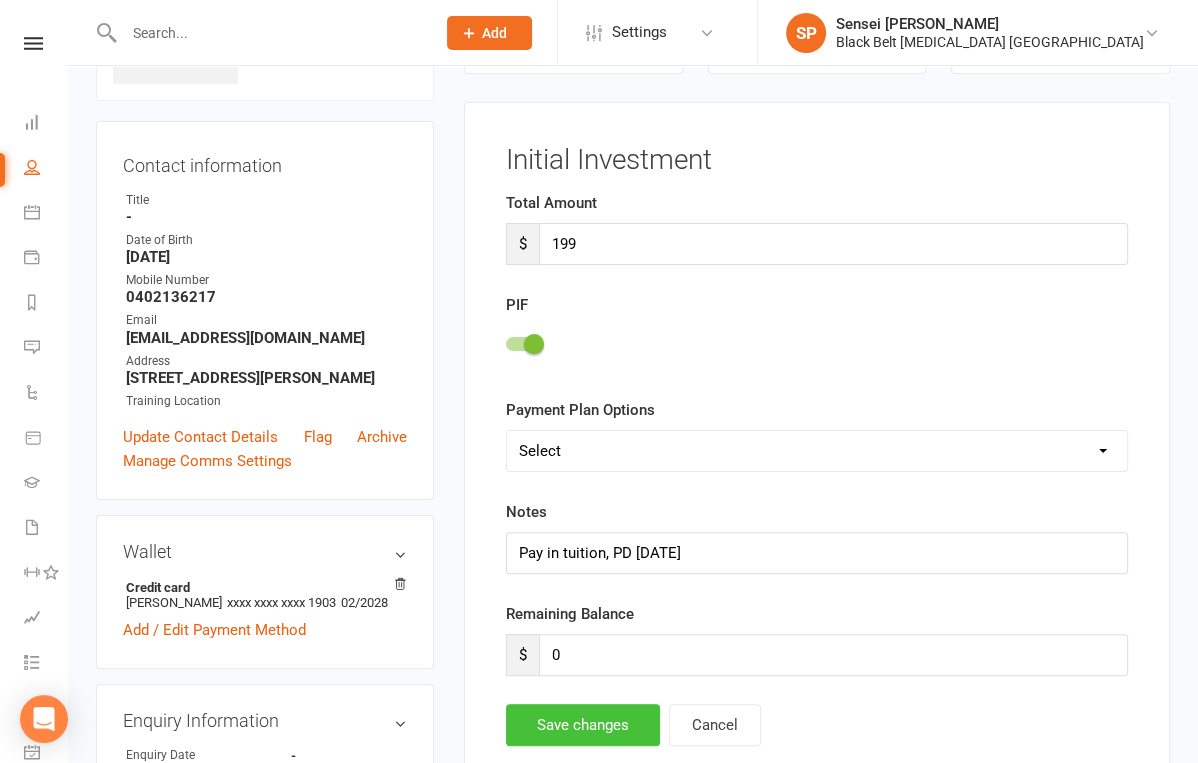 click on "Save changes" at bounding box center [583, 725] 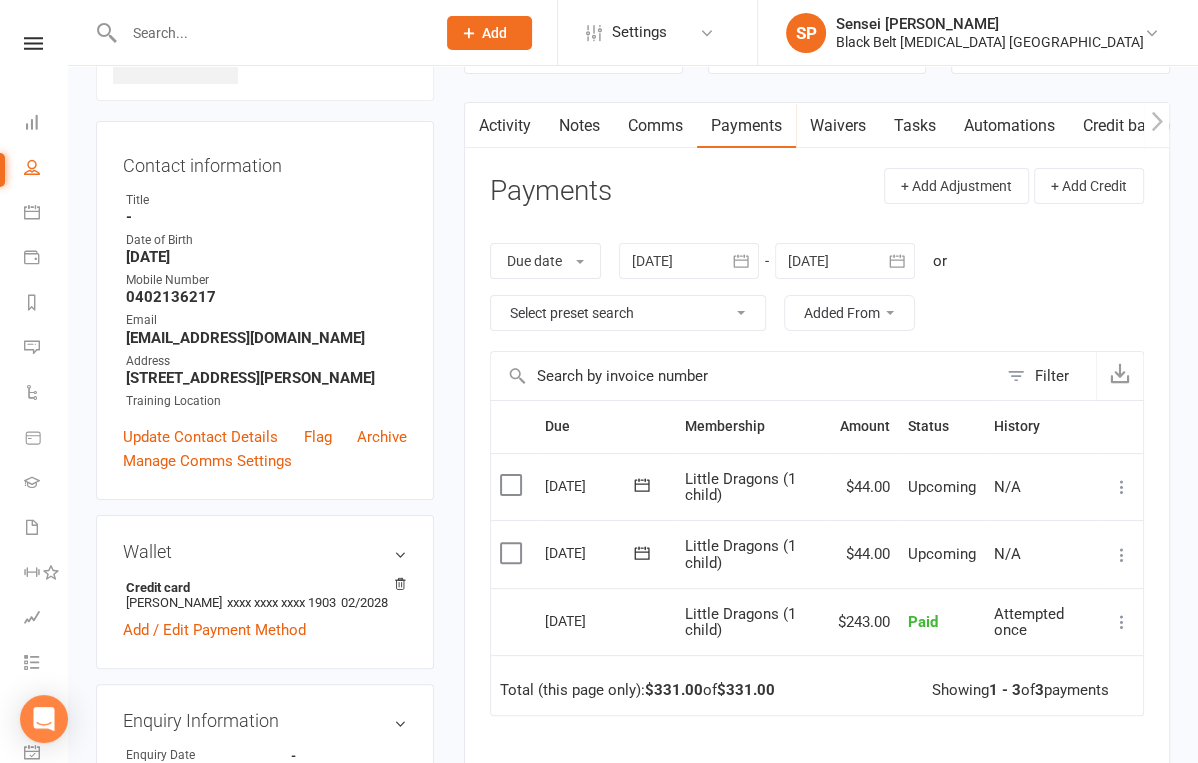 click at bounding box center (269, 33) 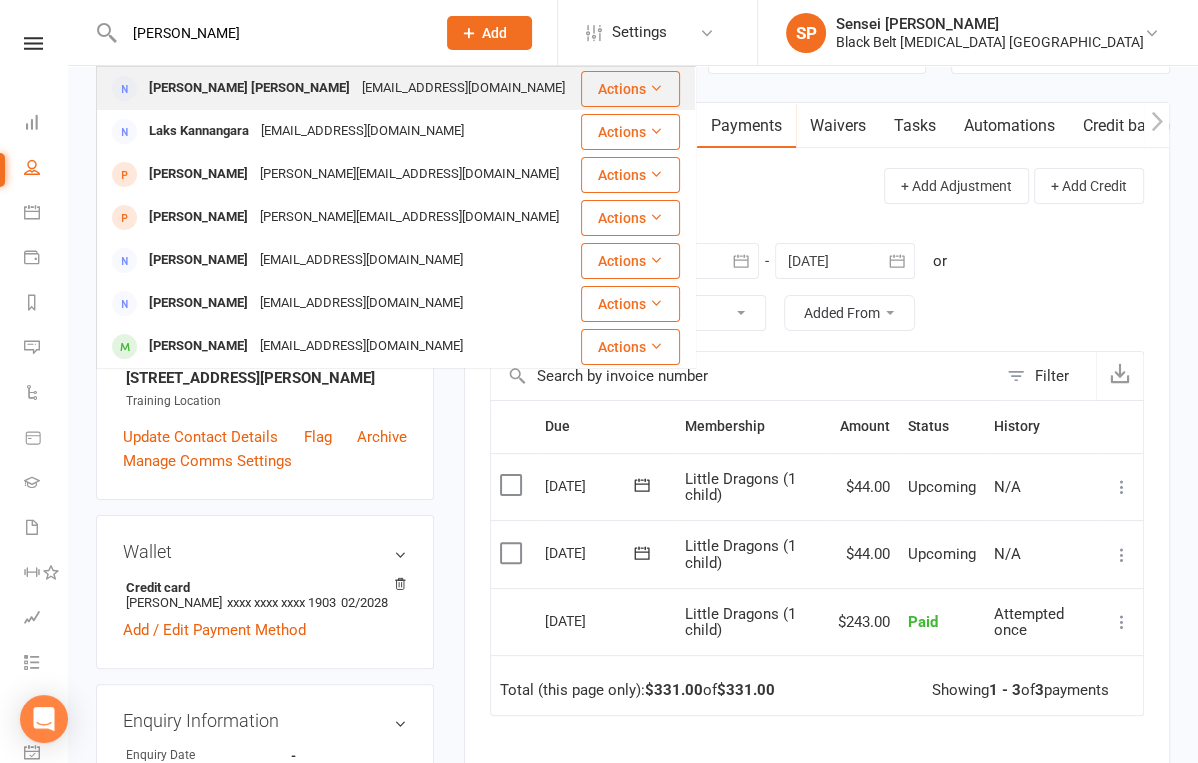 type on "laxmi kay" 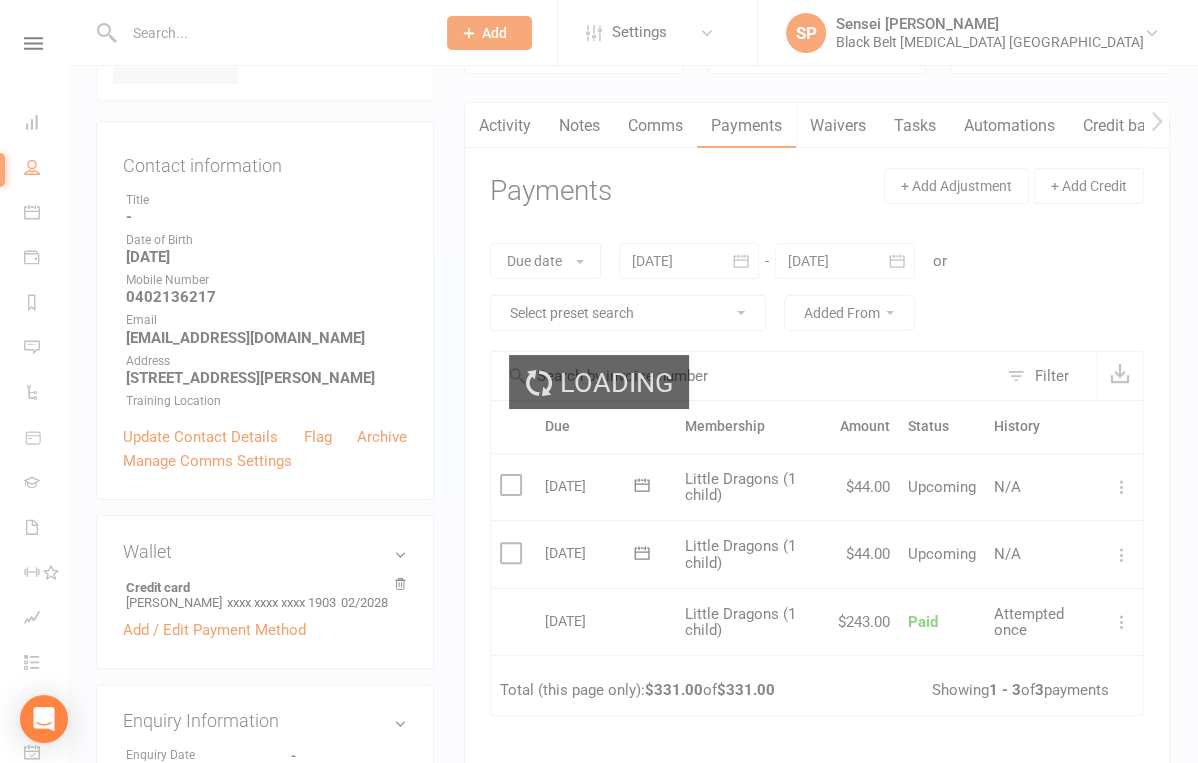 scroll, scrollTop: 0, scrollLeft: 0, axis: both 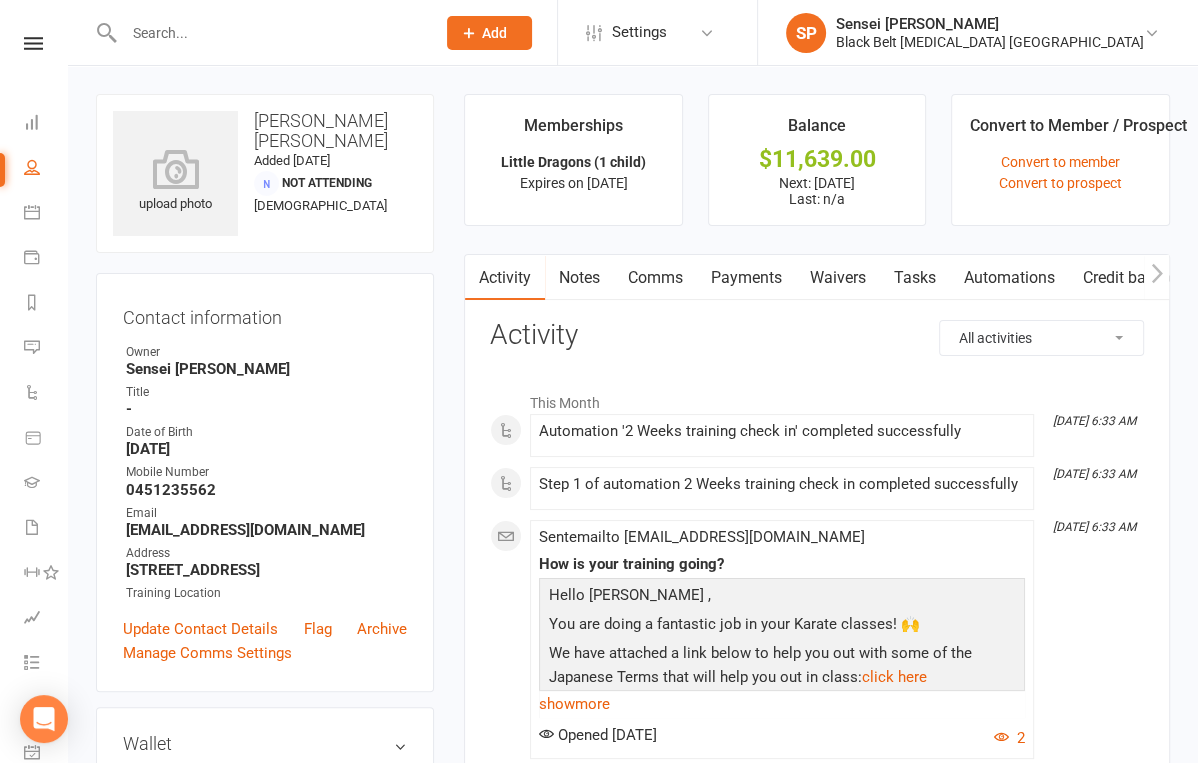 click on "Payments" at bounding box center (746, 278) 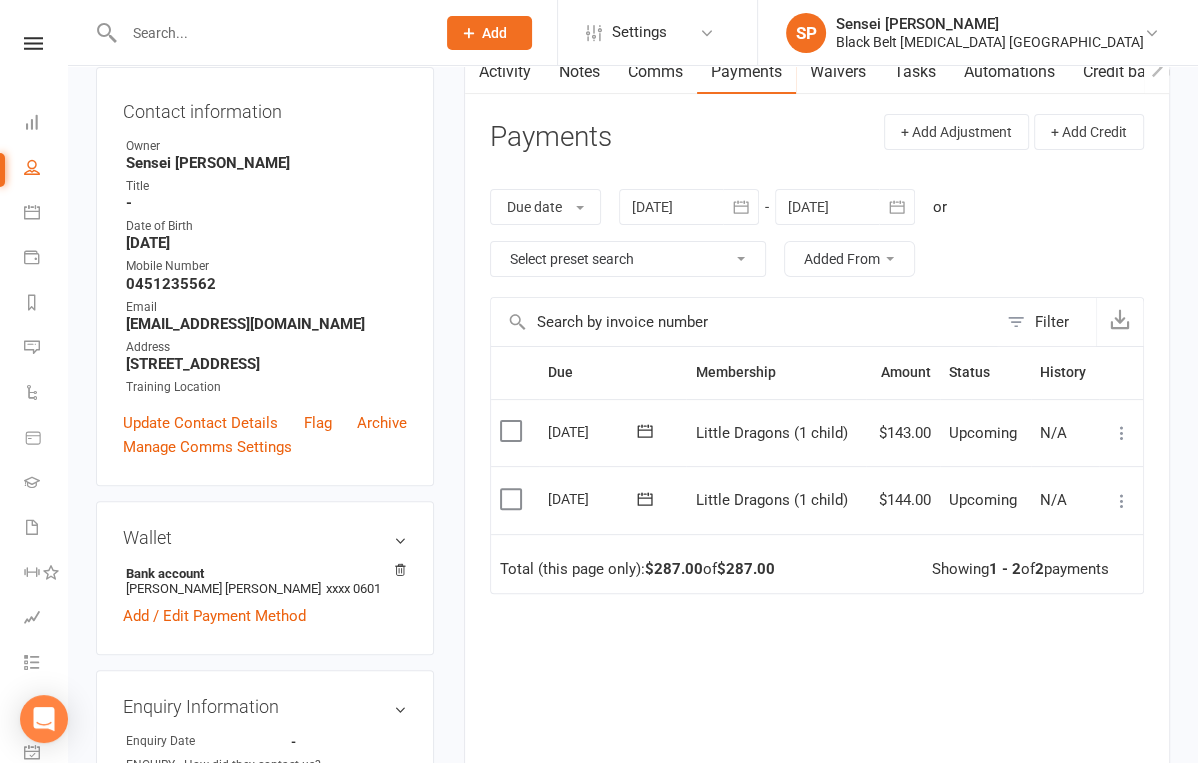 scroll, scrollTop: 41, scrollLeft: 0, axis: vertical 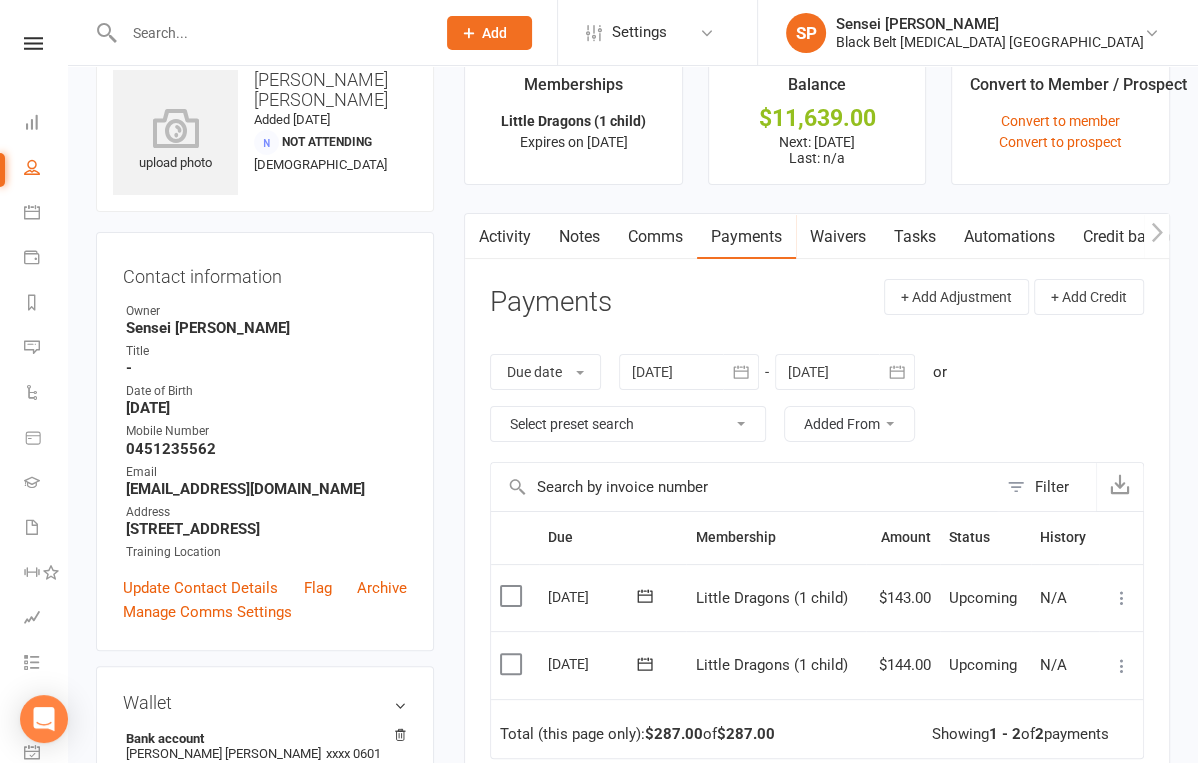 click at bounding box center [258, 32] 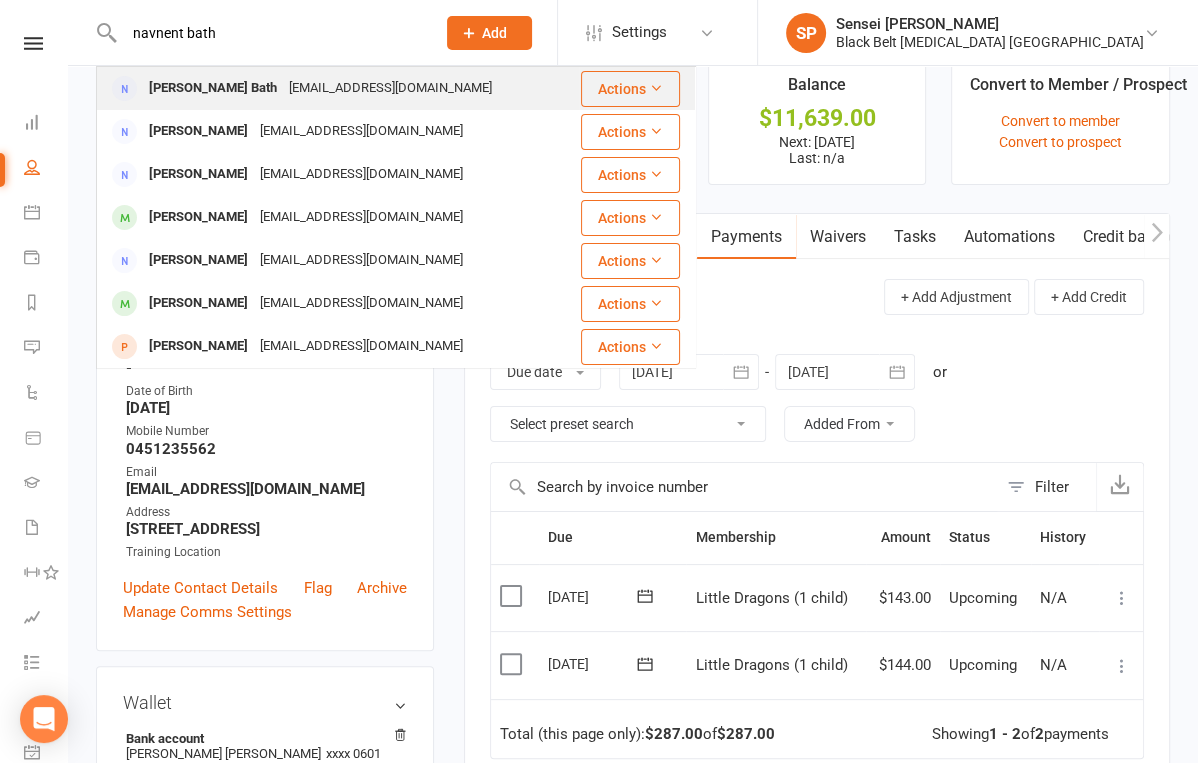 type on "navnent bath" 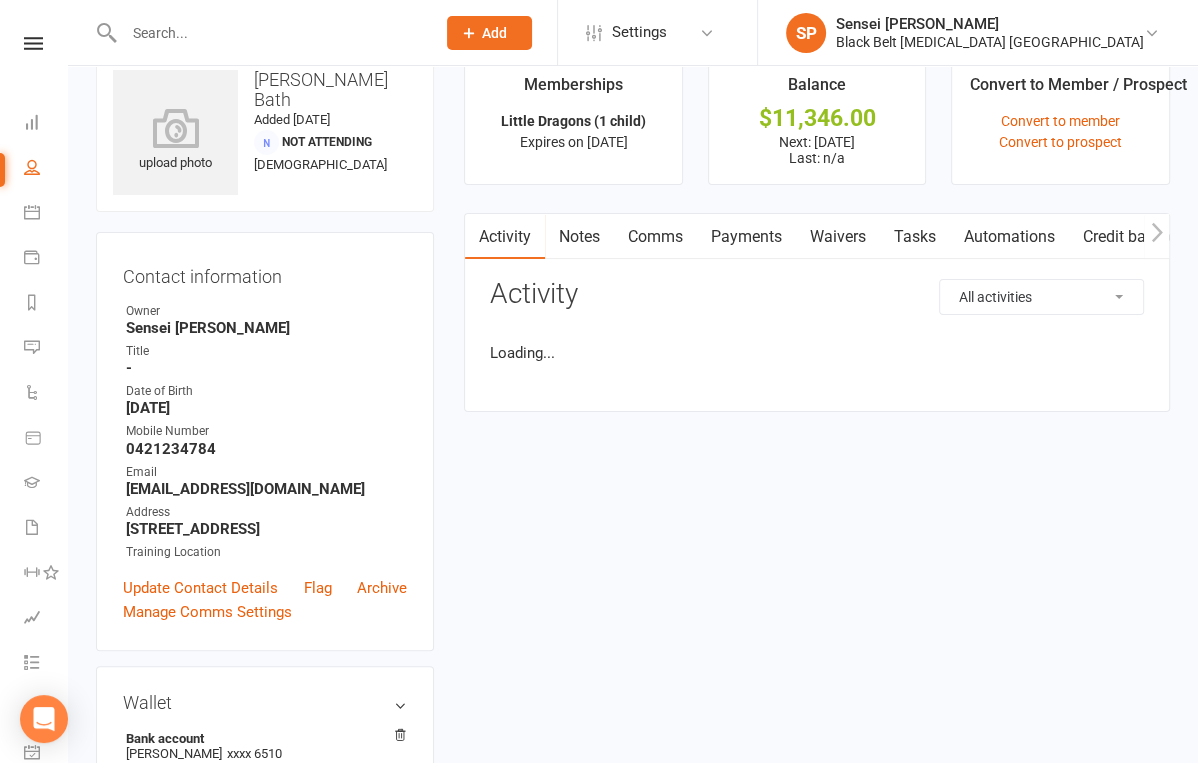 scroll, scrollTop: 0, scrollLeft: 0, axis: both 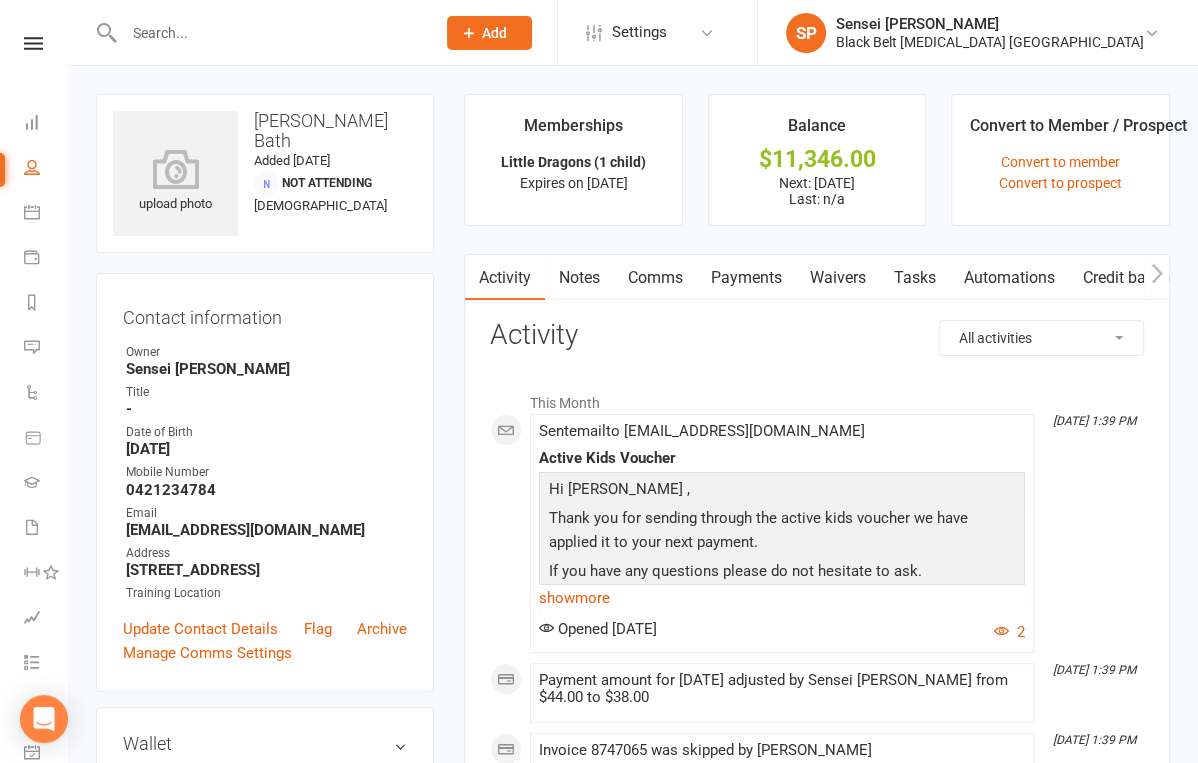 click on "Payments" at bounding box center (746, 278) 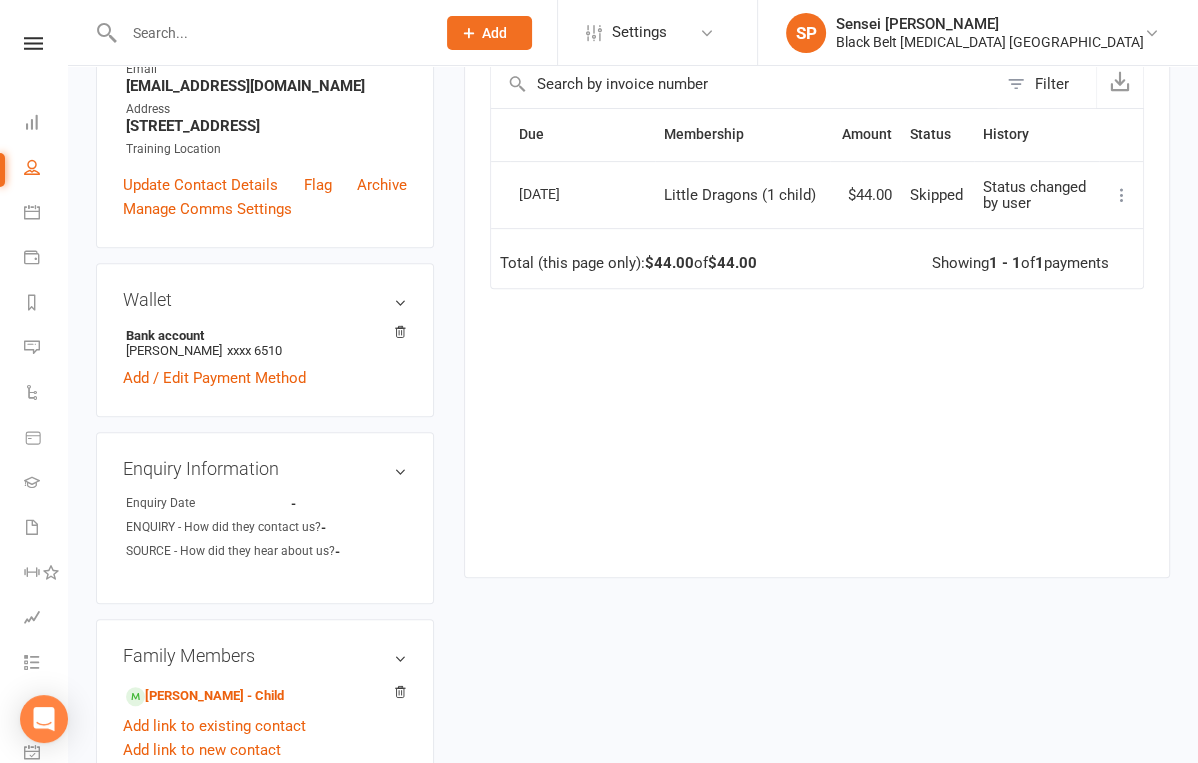 scroll, scrollTop: 0, scrollLeft: 0, axis: both 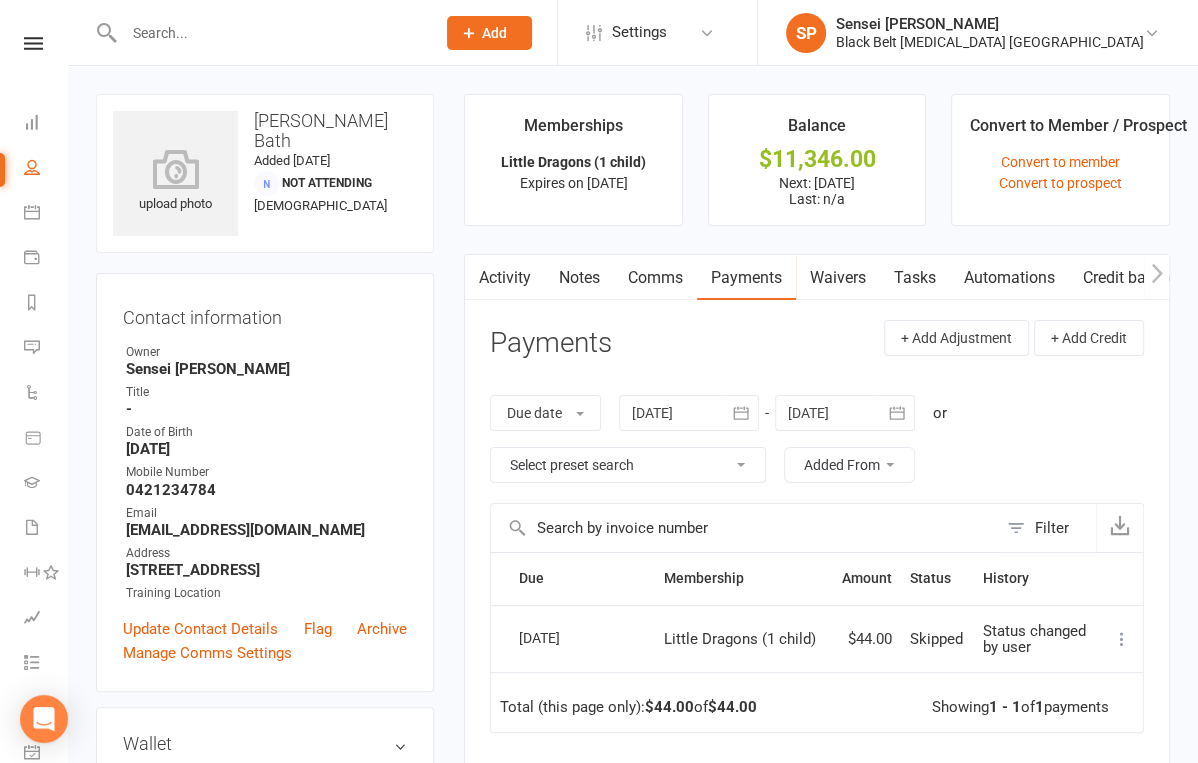 click at bounding box center (269, 33) 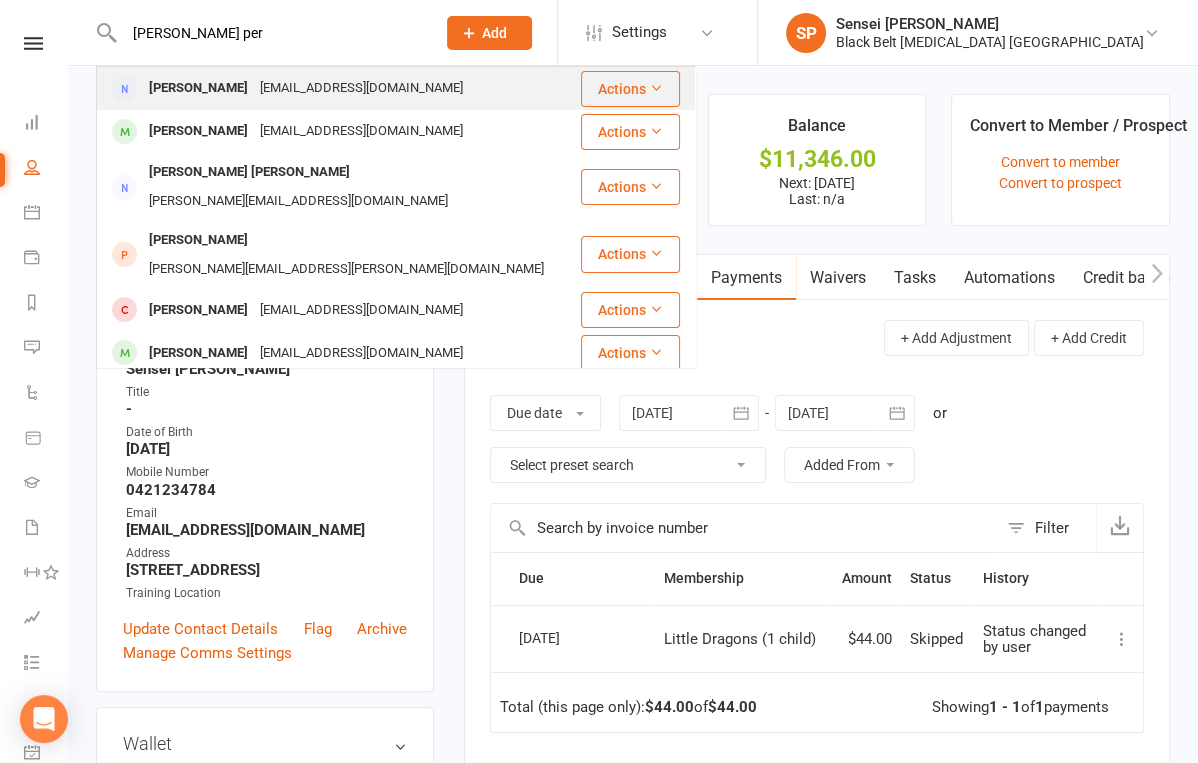 type on "amanda per" 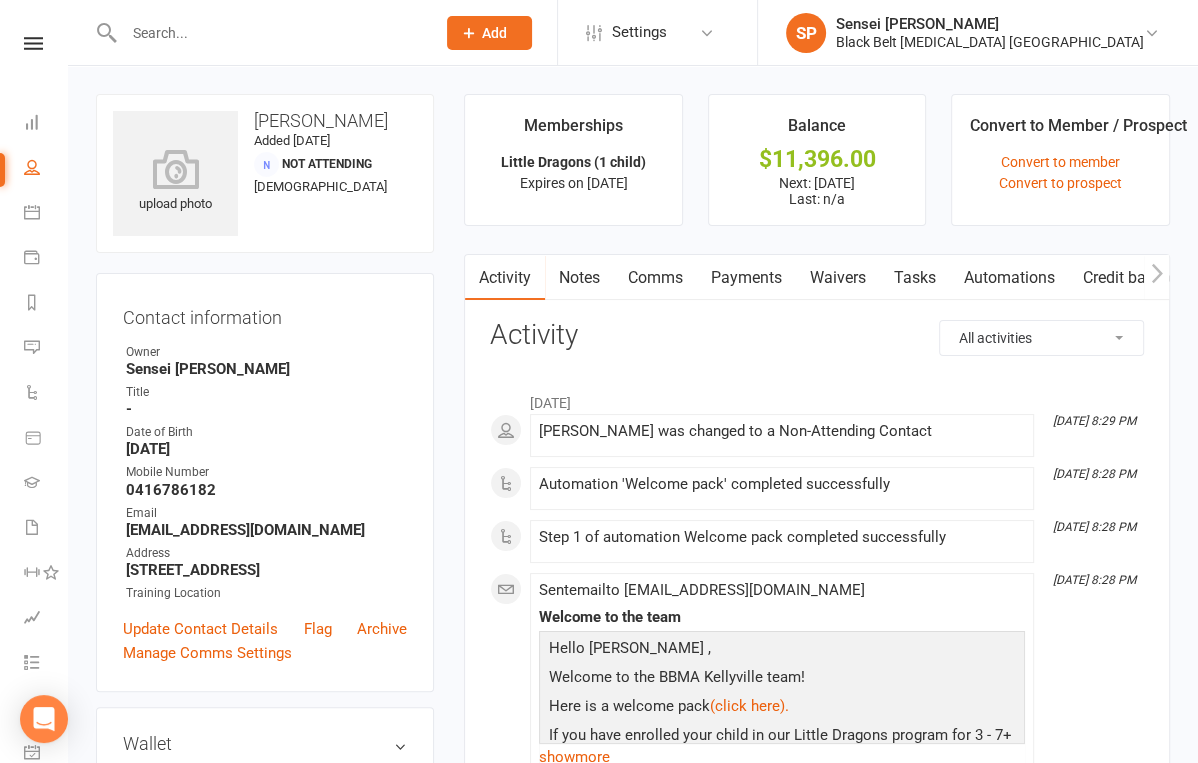 click on "Payments" at bounding box center (746, 278) 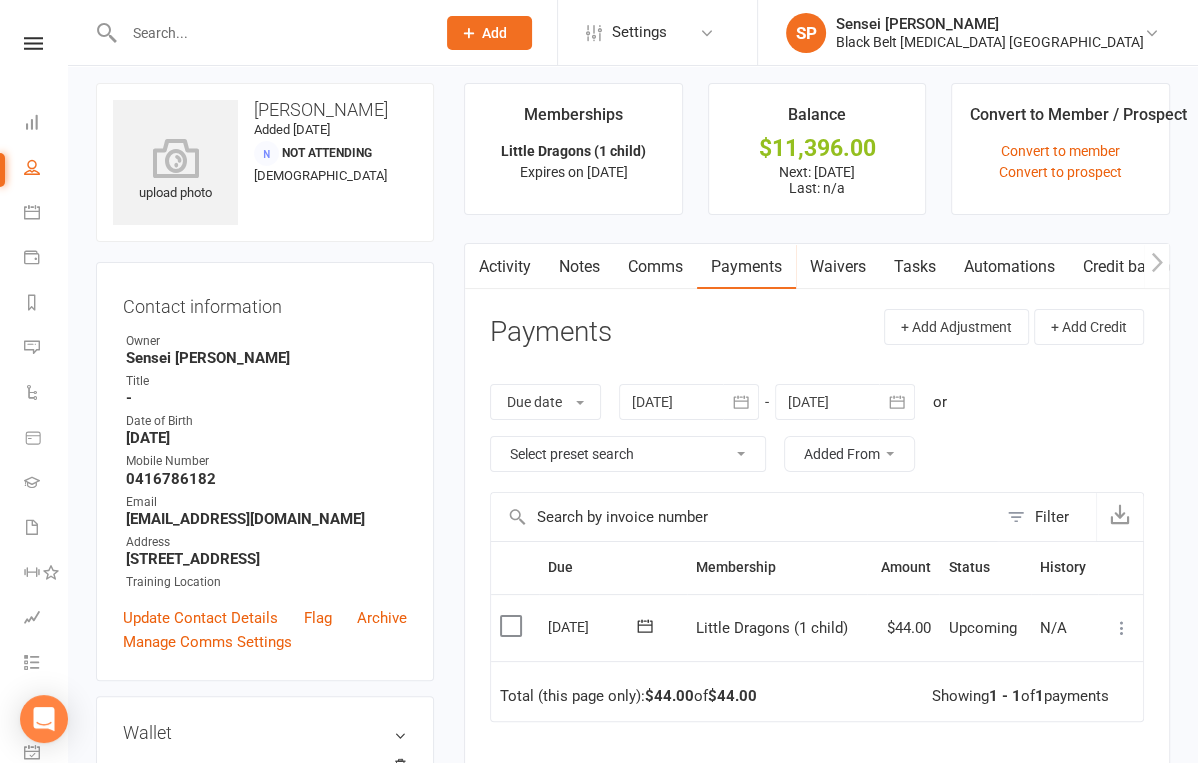 scroll, scrollTop: 0, scrollLeft: 0, axis: both 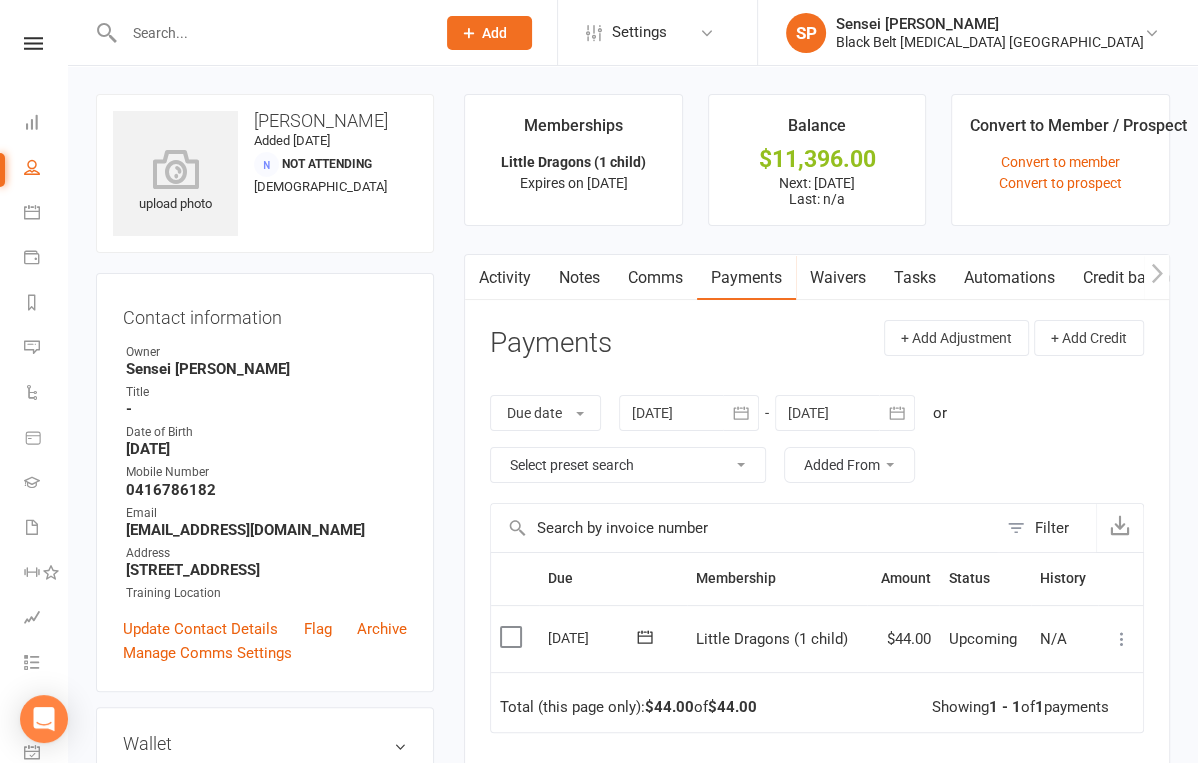 click at bounding box center (269, 33) 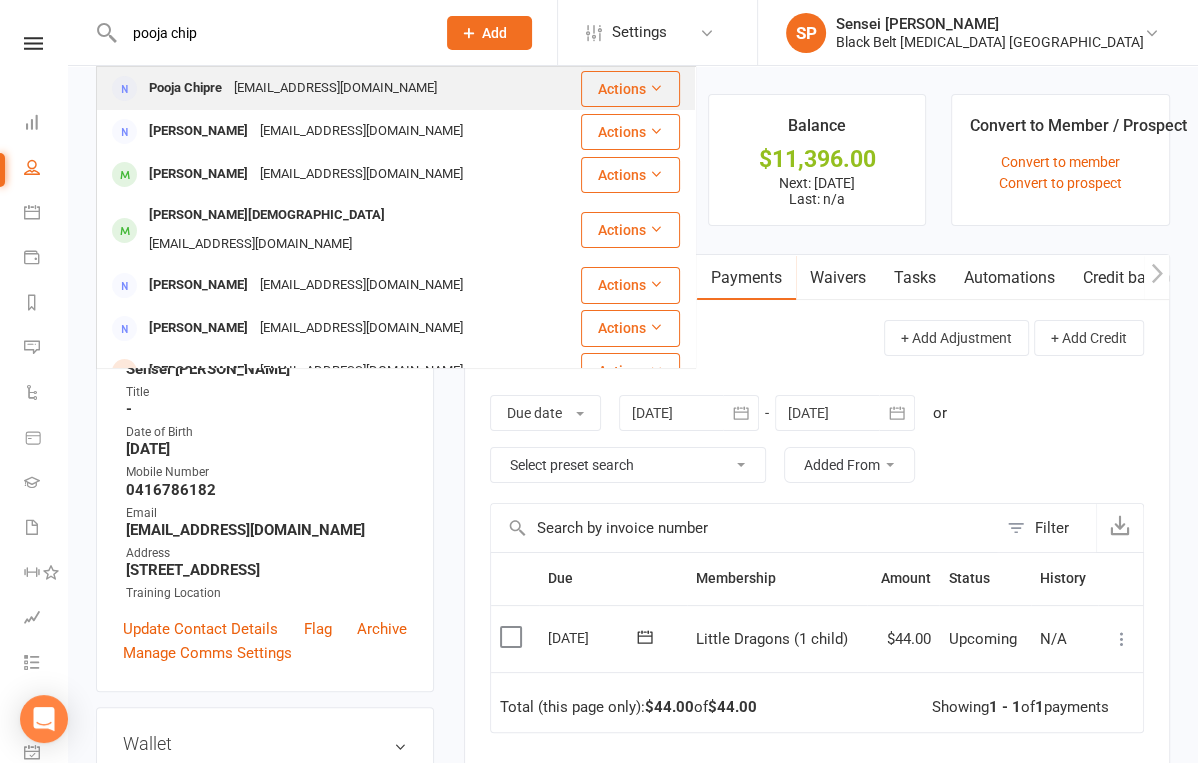 type on "pooja chip" 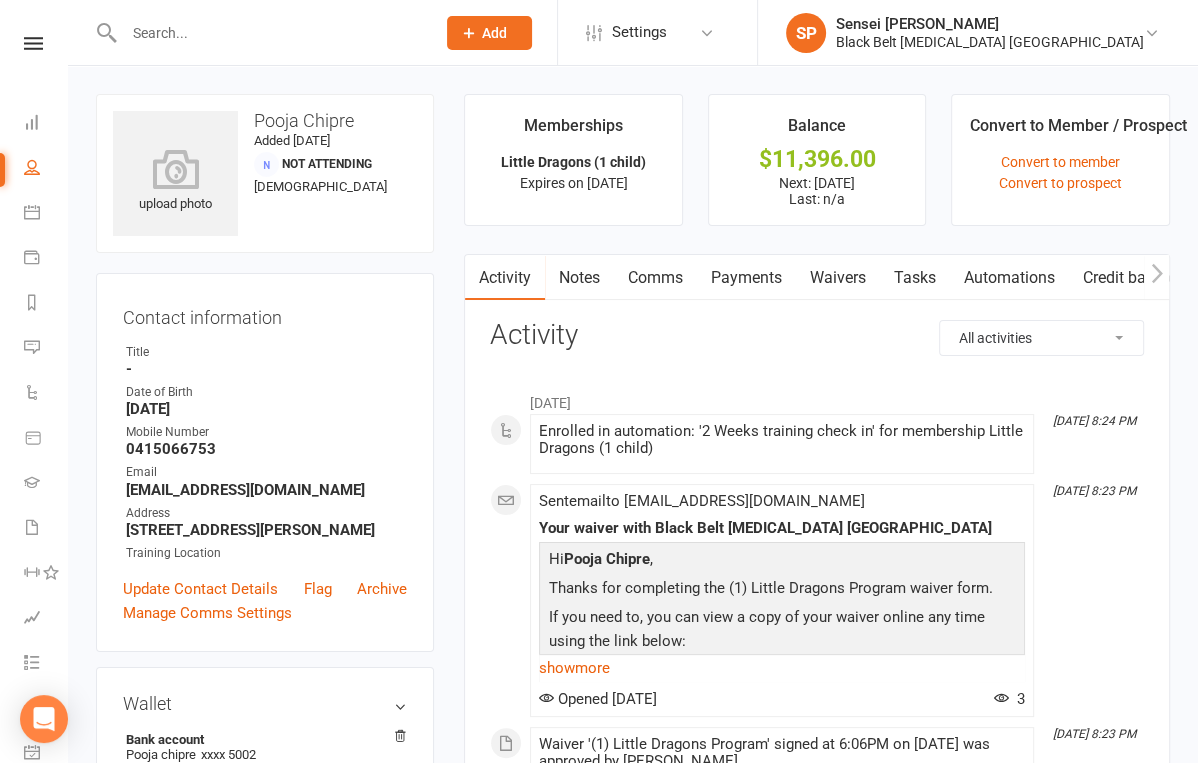 click on "Payments" at bounding box center [746, 278] 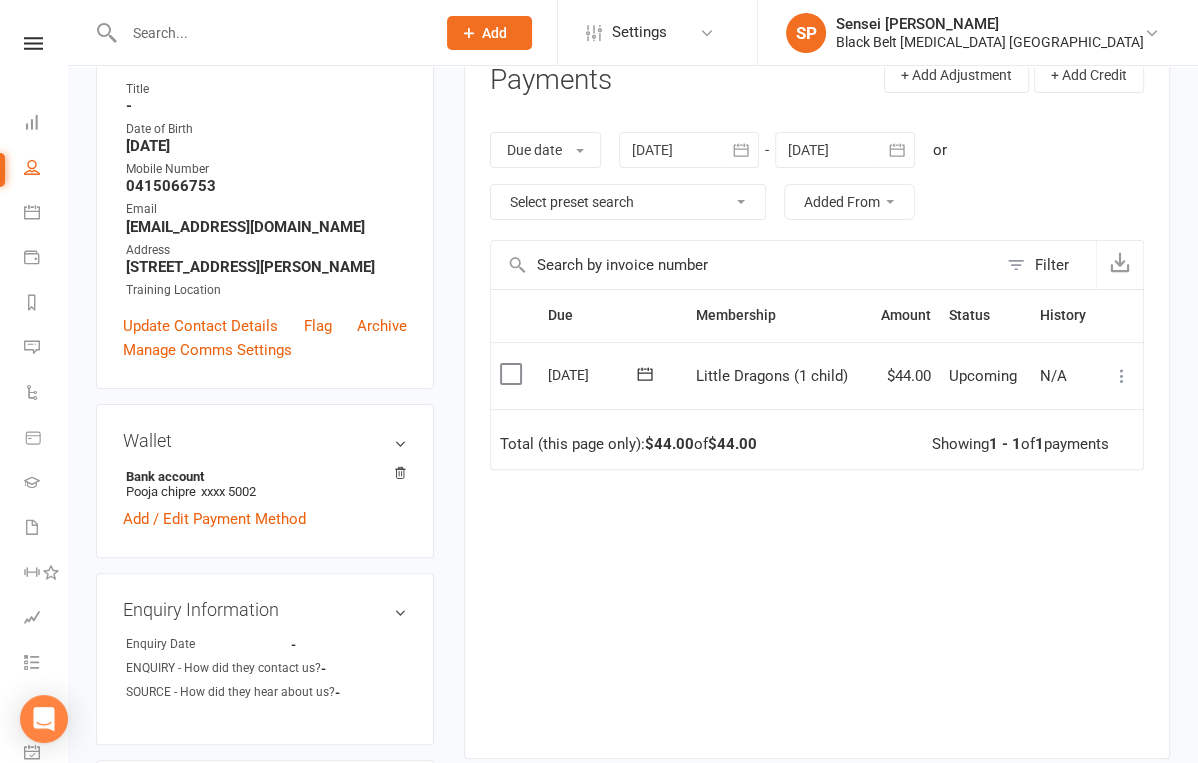 scroll, scrollTop: 0, scrollLeft: 0, axis: both 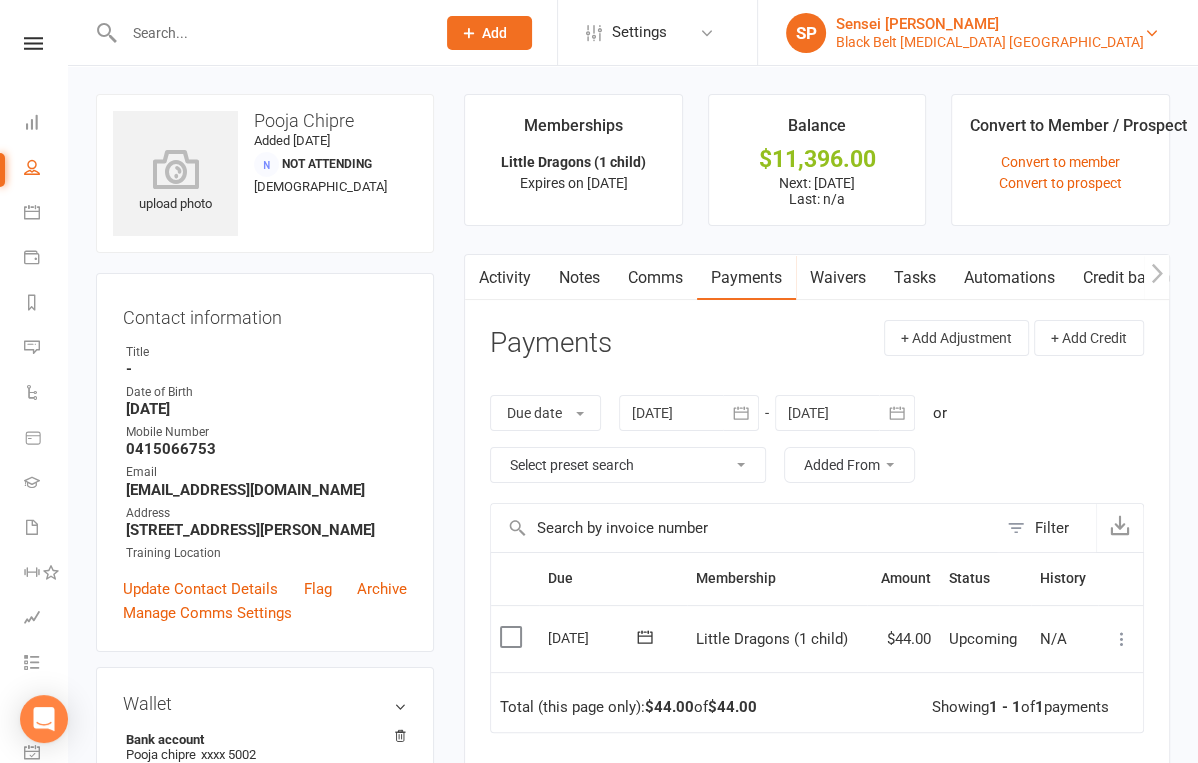 click on "Black Belt Martial Arts Kellyville" at bounding box center (990, 42) 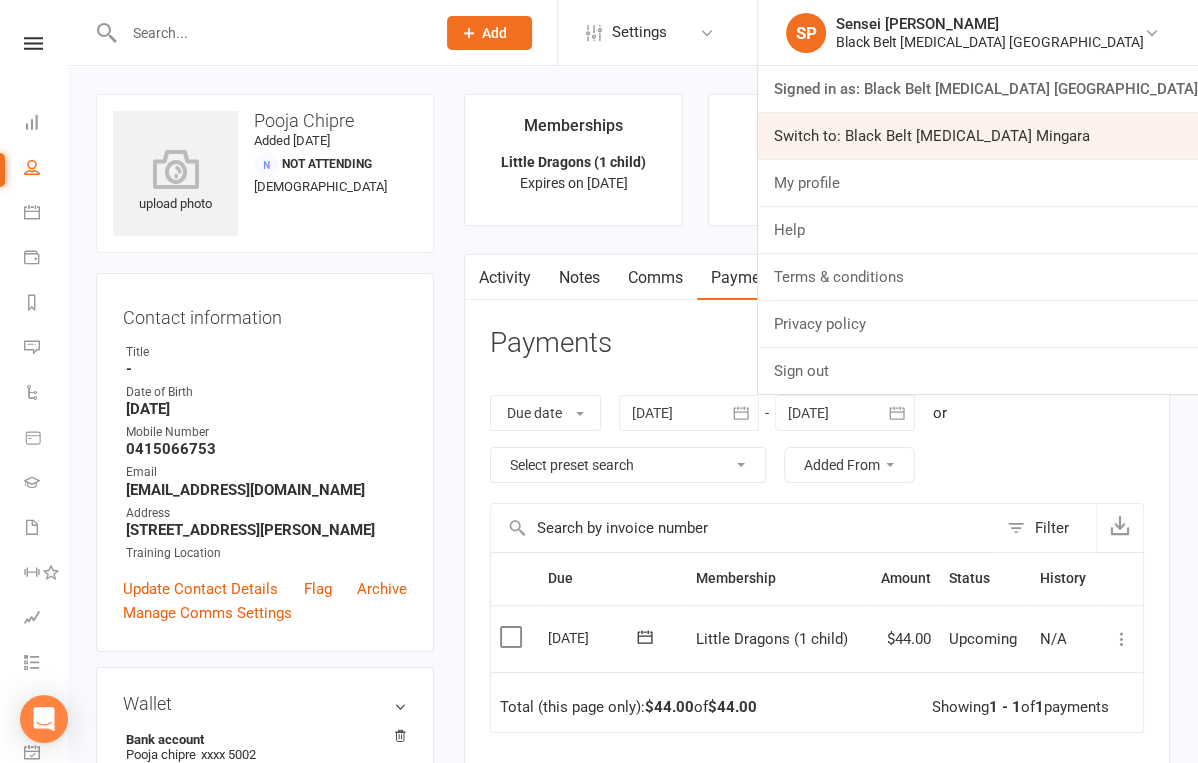 click on "Switch to: Black Belt Martial Arts Mingara" at bounding box center (978, 136) 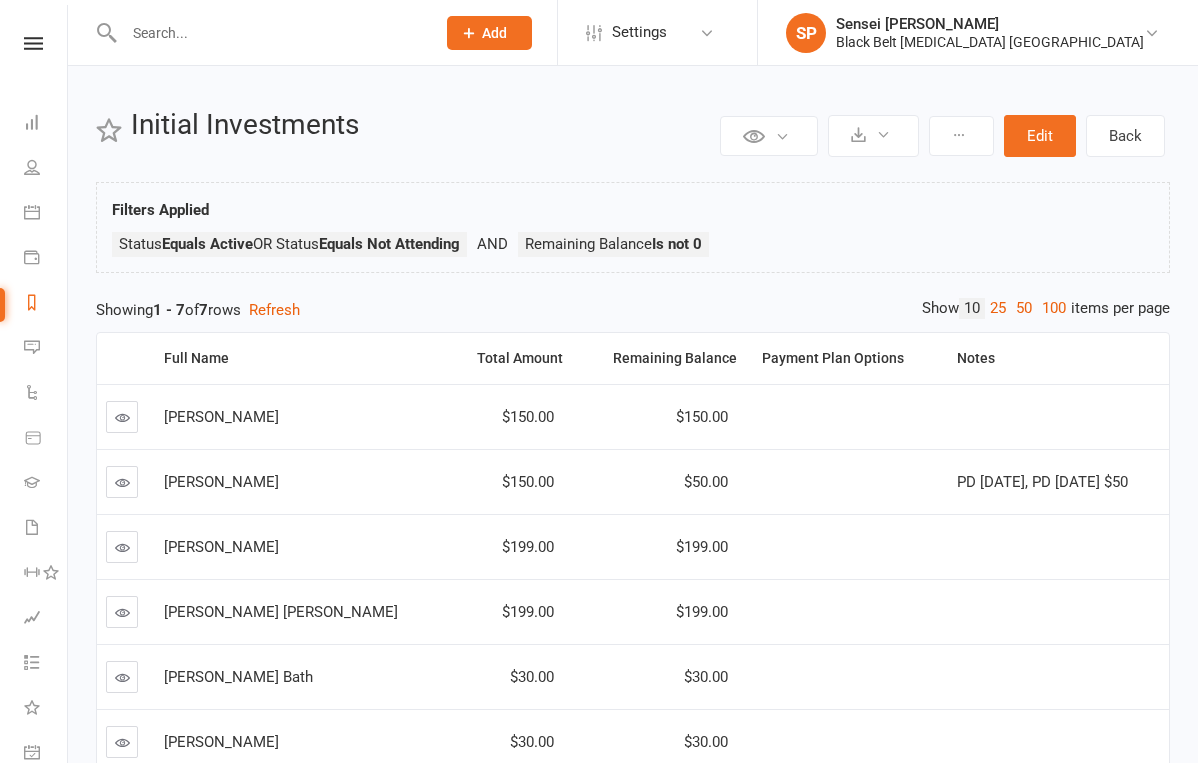 scroll, scrollTop: 0, scrollLeft: 0, axis: both 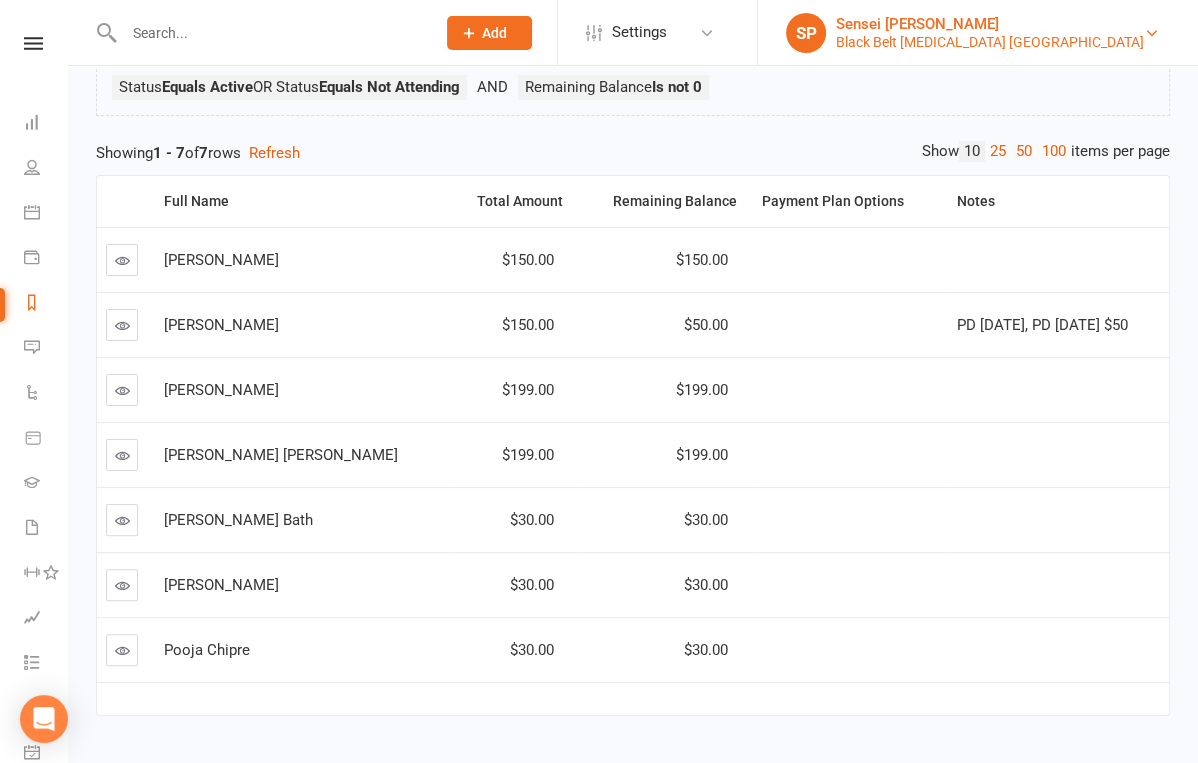 click on "Black Belt [MEDICAL_DATA] [GEOGRAPHIC_DATA]" at bounding box center (990, 42) 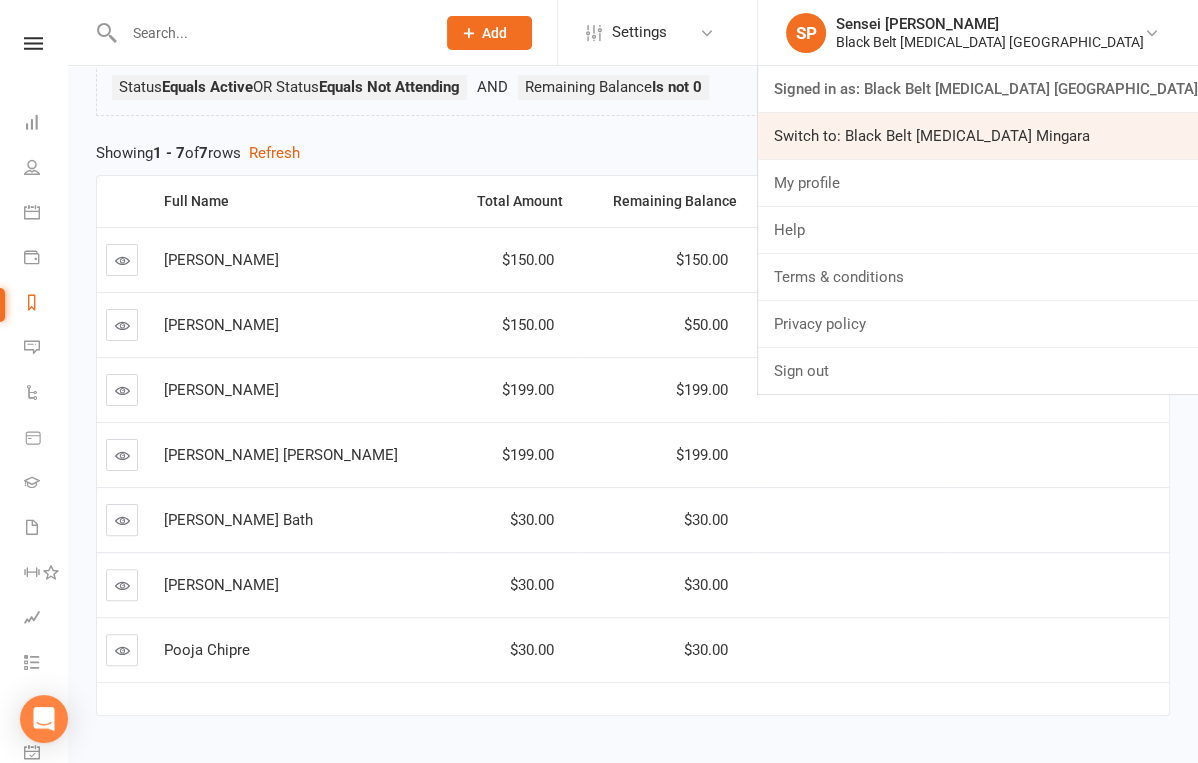 click on "Switch to: Black Belt [MEDICAL_DATA] Mingara" at bounding box center (978, 136) 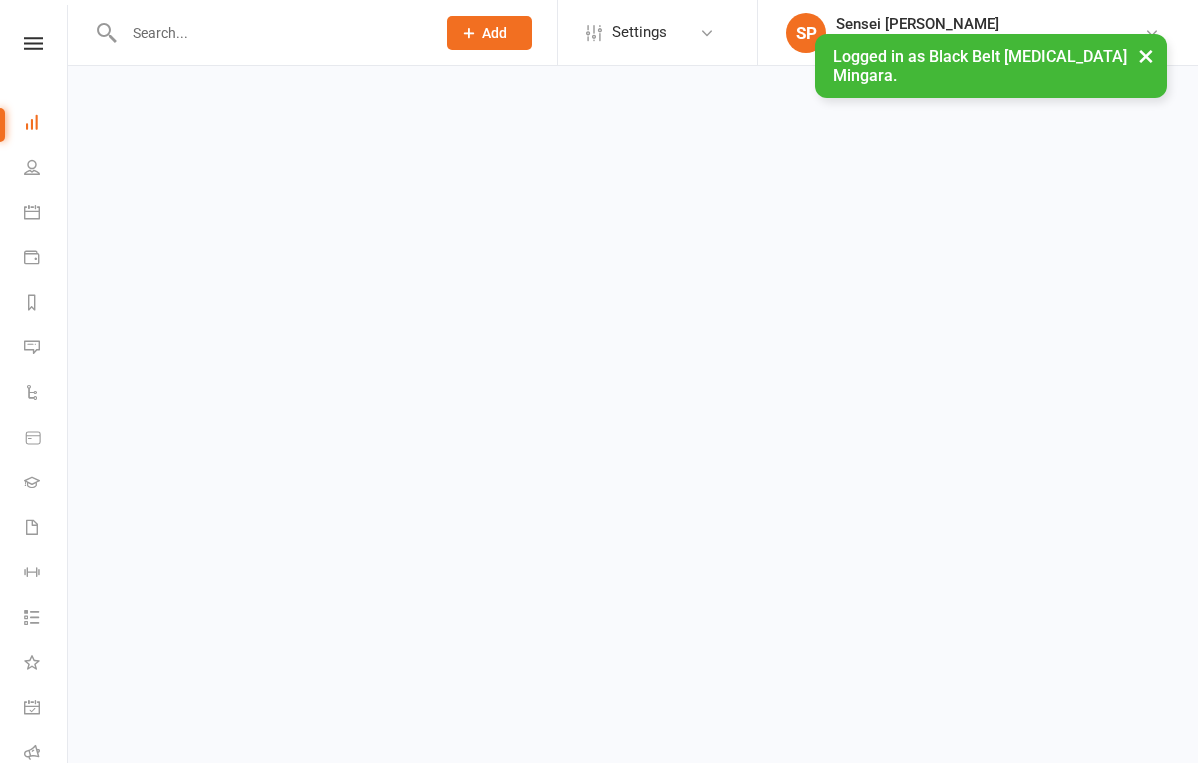scroll, scrollTop: 0, scrollLeft: 0, axis: both 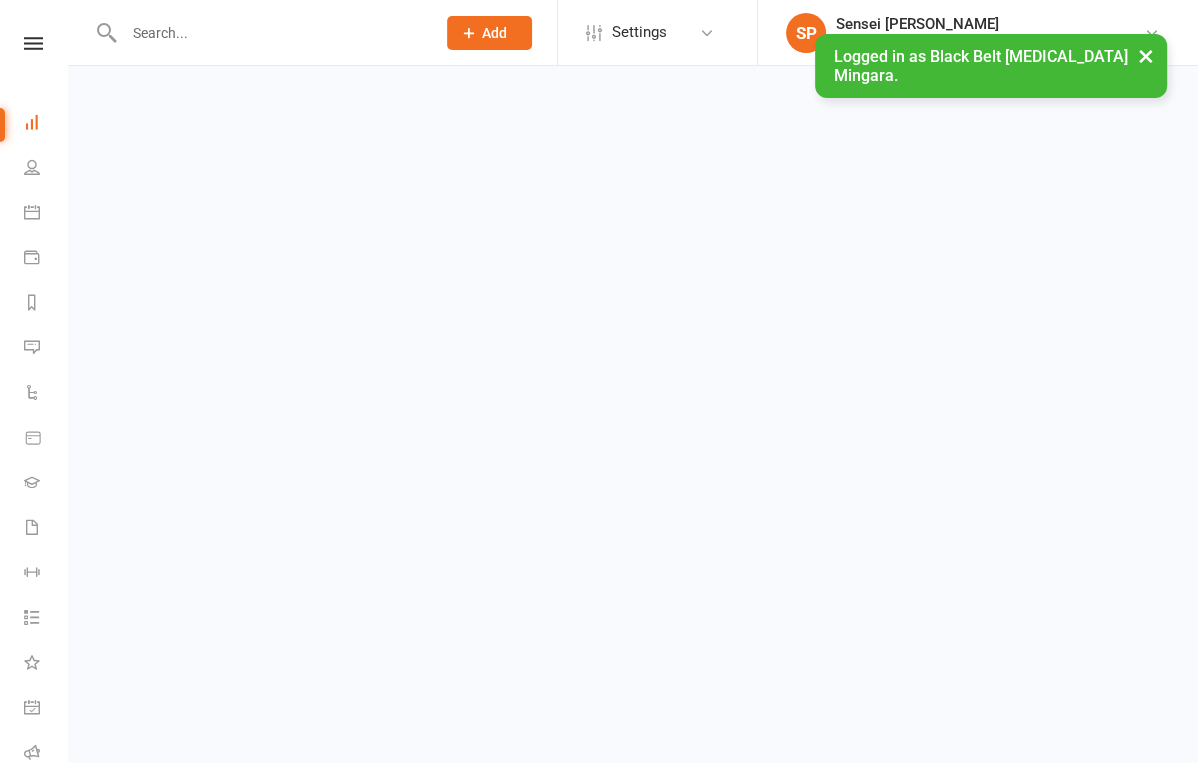click at bounding box center (269, 33) 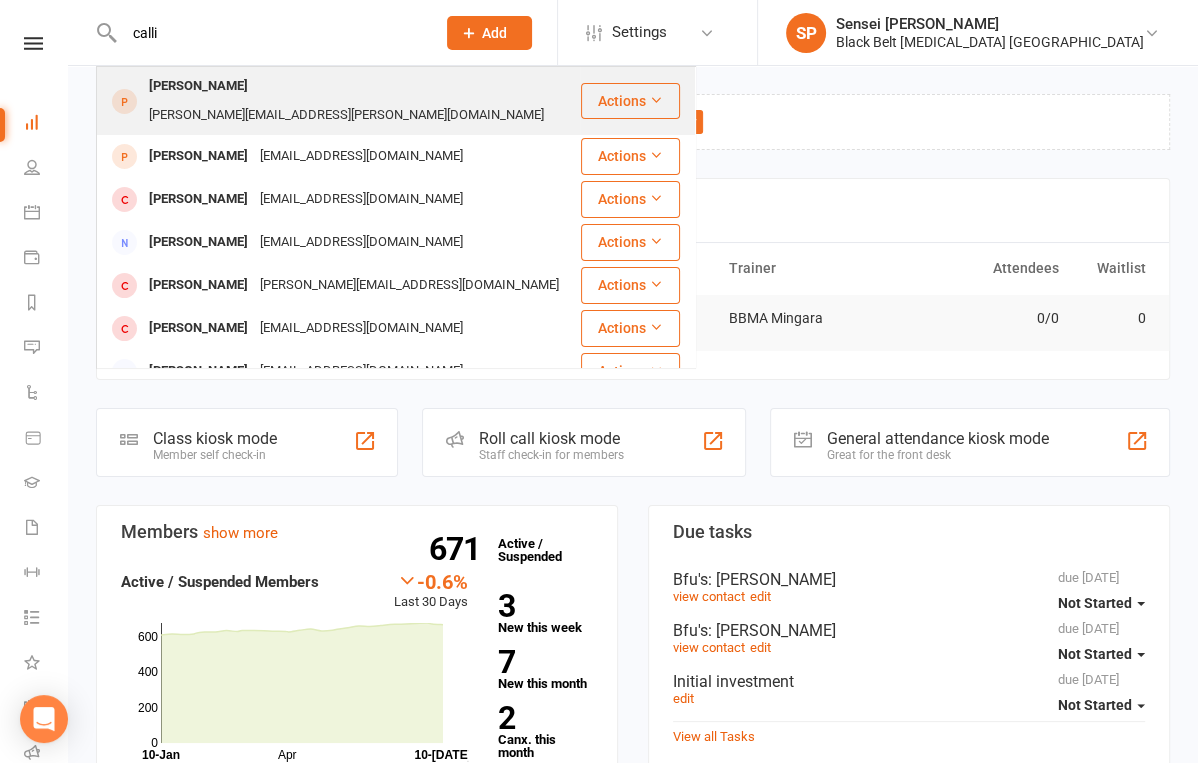 type on "calli" 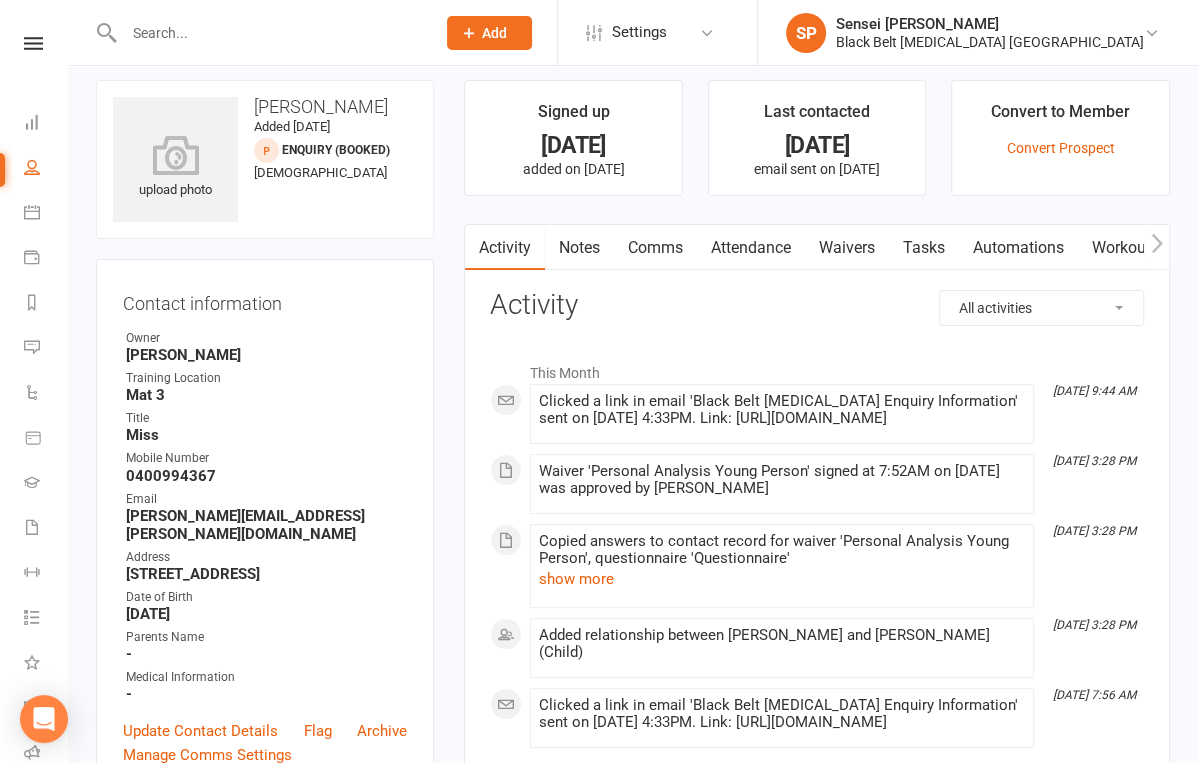 scroll, scrollTop: 16, scrollLeft: 0, axis: vertical 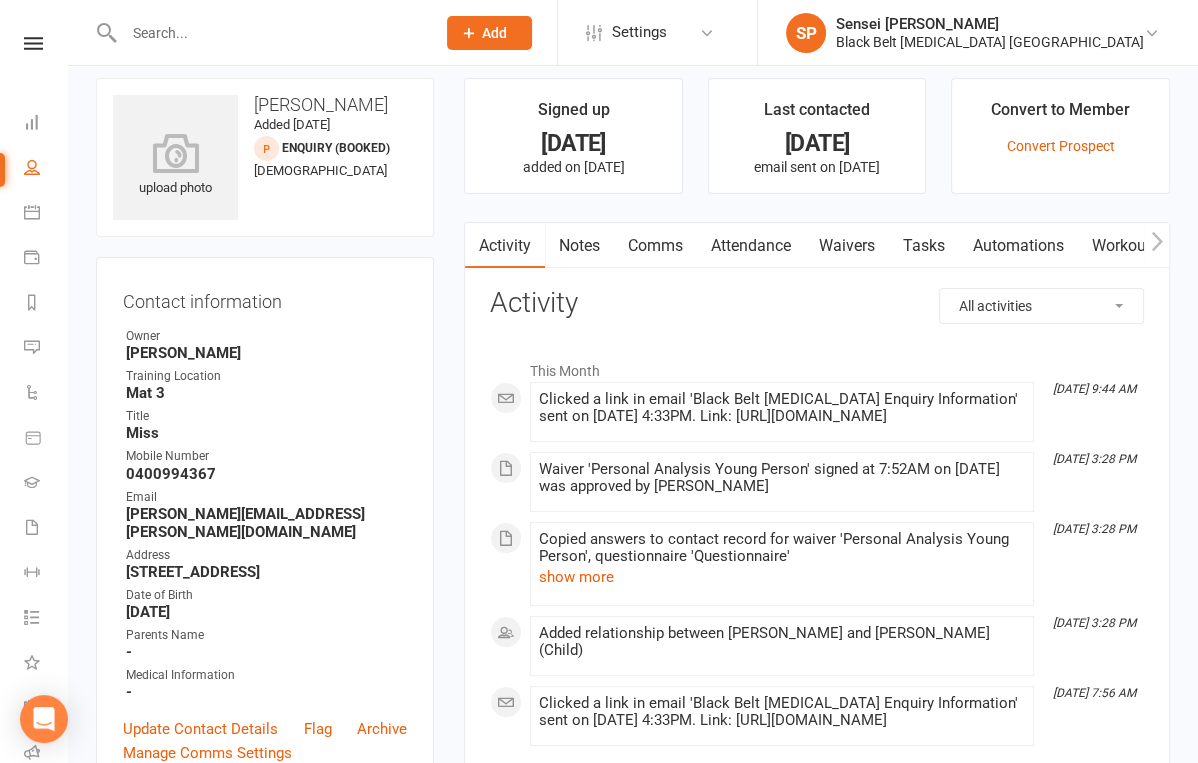 click on "upload photo [PERSON_NAME] Added [DATE]   Enquiry (Booked) prospect [DEMOGRAPHIC_DATA]  Contact information Owner   Sensei [PERSON_NAME] Training Location  Mat 3
Title  Miss
Mobile Number  [PHONE_NUMBER]
Email  [PERSON_NAME][EMAIL_ADDRESS][PERSON_NAME][DOMAIN_NAME]
Address  [STREET_ADDRESS]
Date of Birth  [DEMOGRAPHIC_DATA]
Parents Name  -
Medical Information  -
Update Contact Details Flag Archive Manage Comms Settings
Enquiry Information  edit Enquiry Date [DATE]
ENQUIRY - How did they contact us? (I) - Internet / Email
SOURCE - How did they hear about us? S2 Website
REFERRAL - Who referred them? N/A
Introductory Lesson Date [DATE]
Introductory Lesson Time 8am
Booking Type Tiny Dragons Intro
Introductory Appointment Details  edit M/F F
Age [DEMOGRAPHIC_DATA]
Date [DATE]
Time 8am
Contacted -
Rescheduled Date -
Rescheduled Time -
Information / Notes -
Personal Analysis Completed No
Family Members   [PERSON_NAME] - Parent / Guardian  [PERSON_NAME] - Parent / Guardian" at bounding box center [265, 2556] 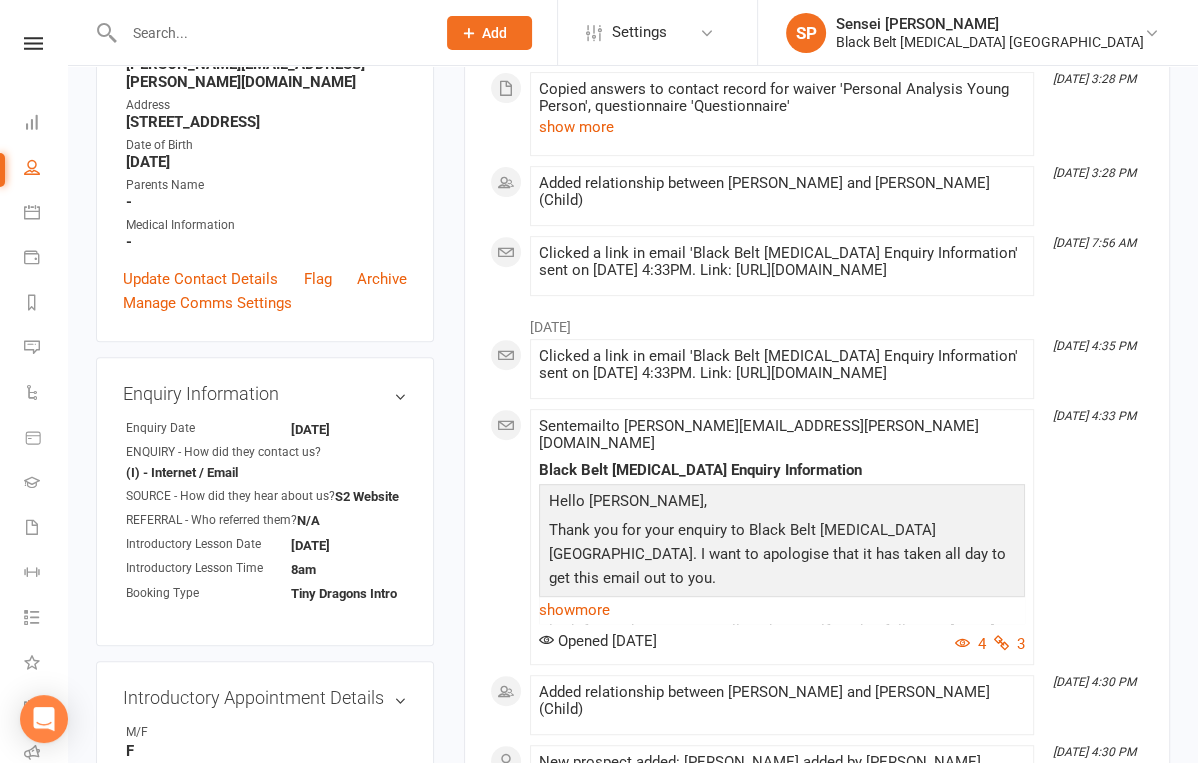 scroll, scrollTop: 0, scrollLeft: 0, axis: both 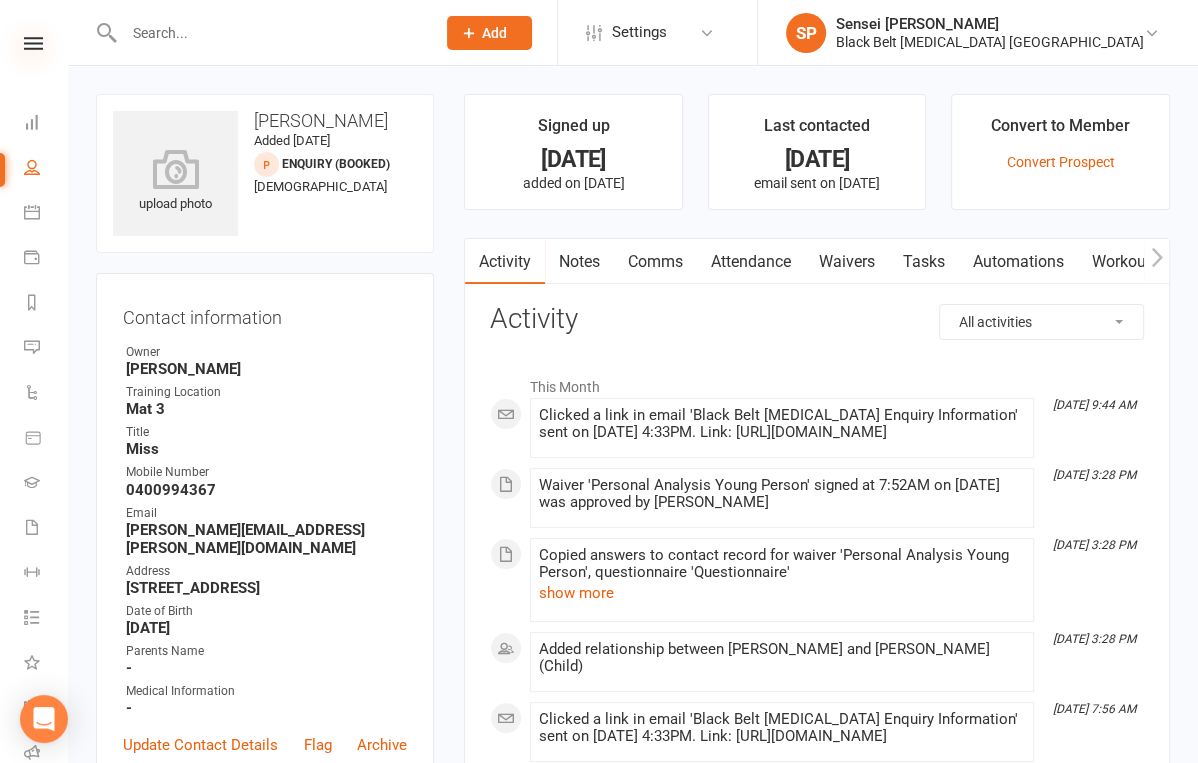 click at bounding box center (33, 43) 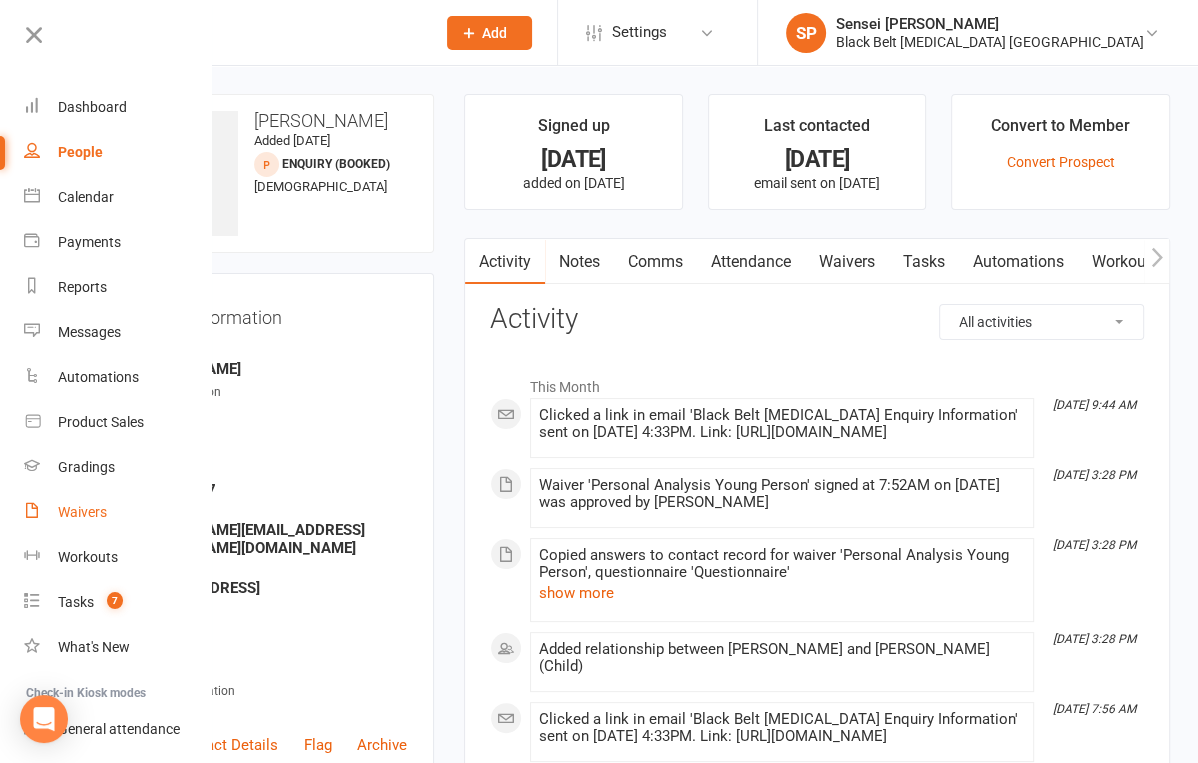 click on "Waivers" at bounding box center [82, 512] 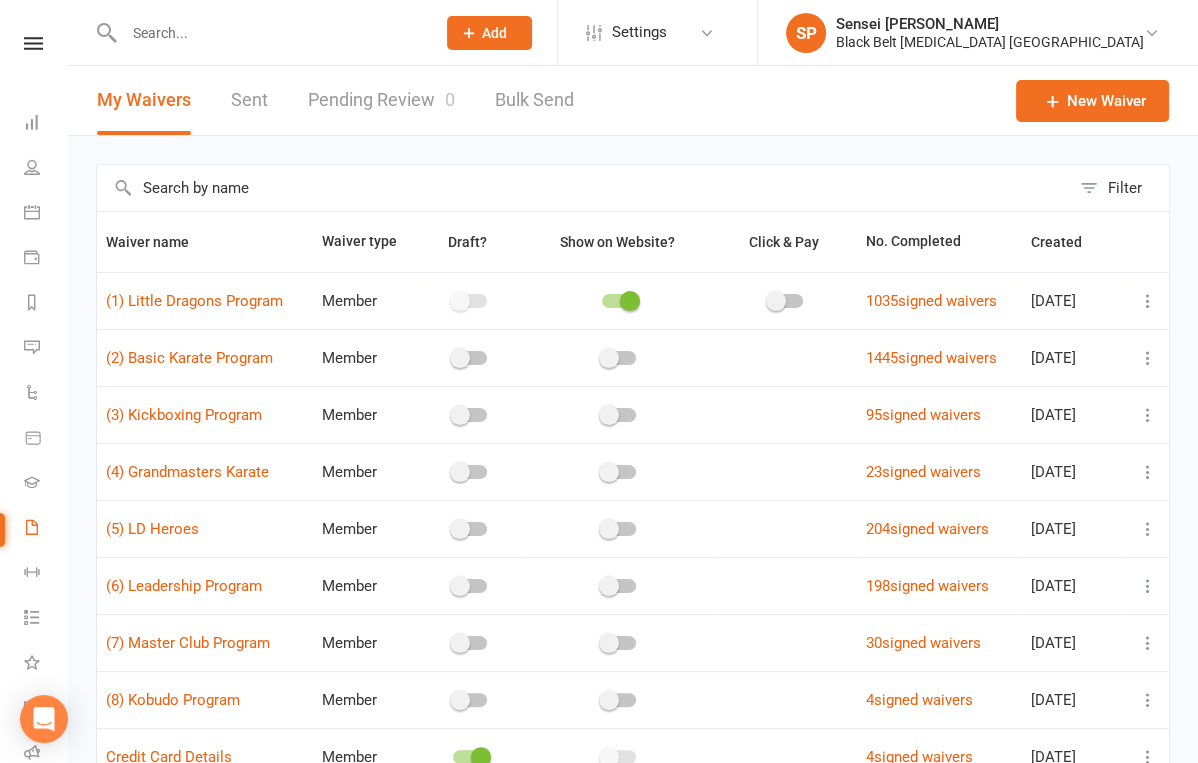 click at bounding box center [1148, 301] 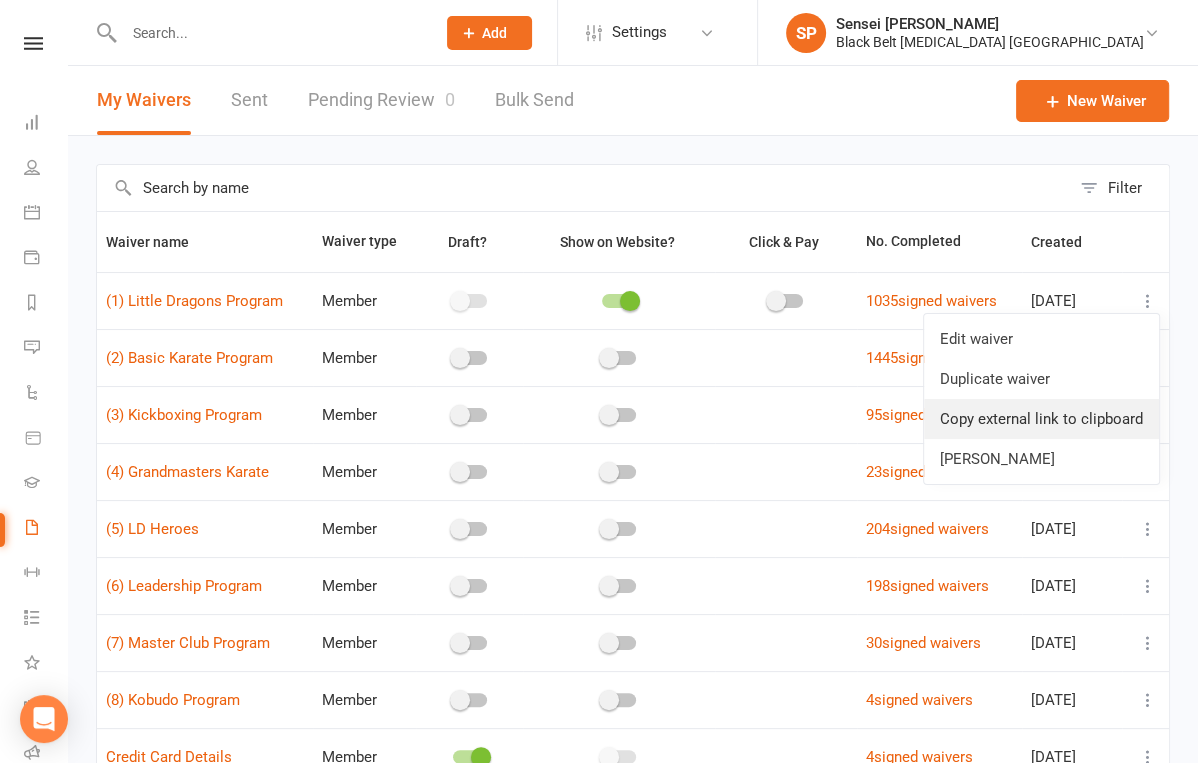 click on "Copy external link to clipboard" at bounding box center (1041, 419) 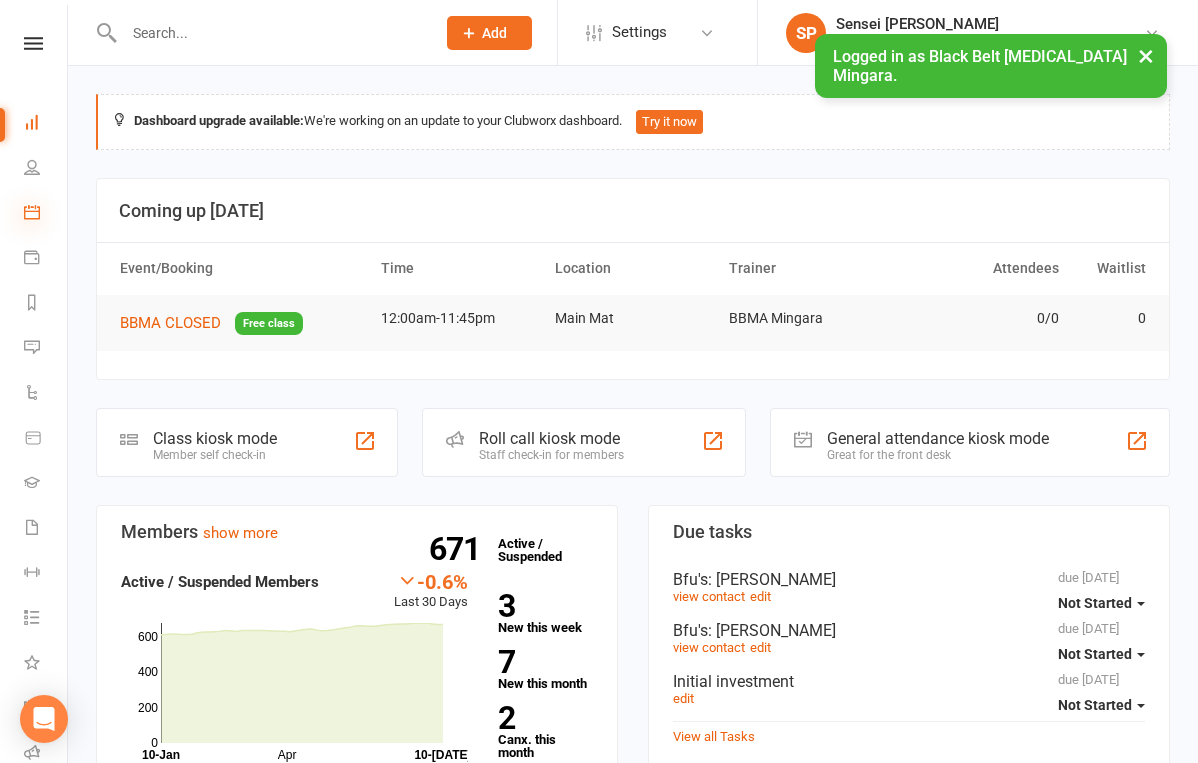 scroll, scrollTop: 0, scrollLeft: 0, axis: both 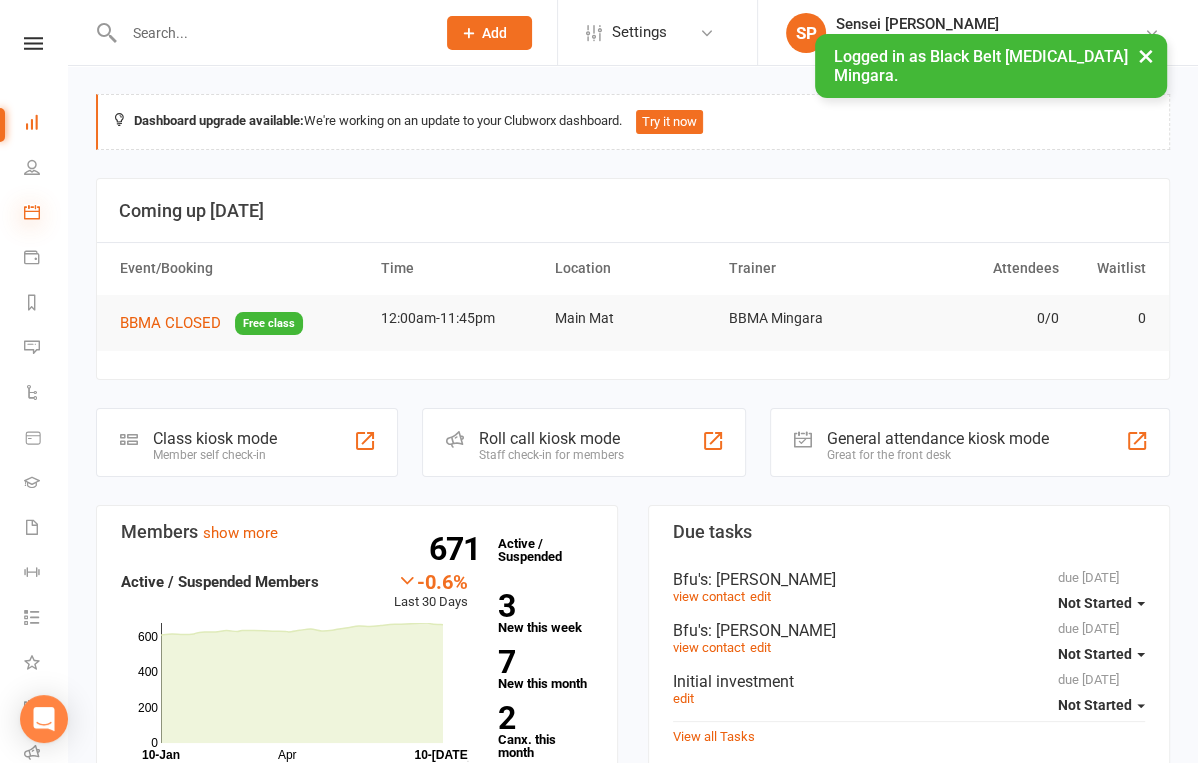 click at bounding box center (32, 212) 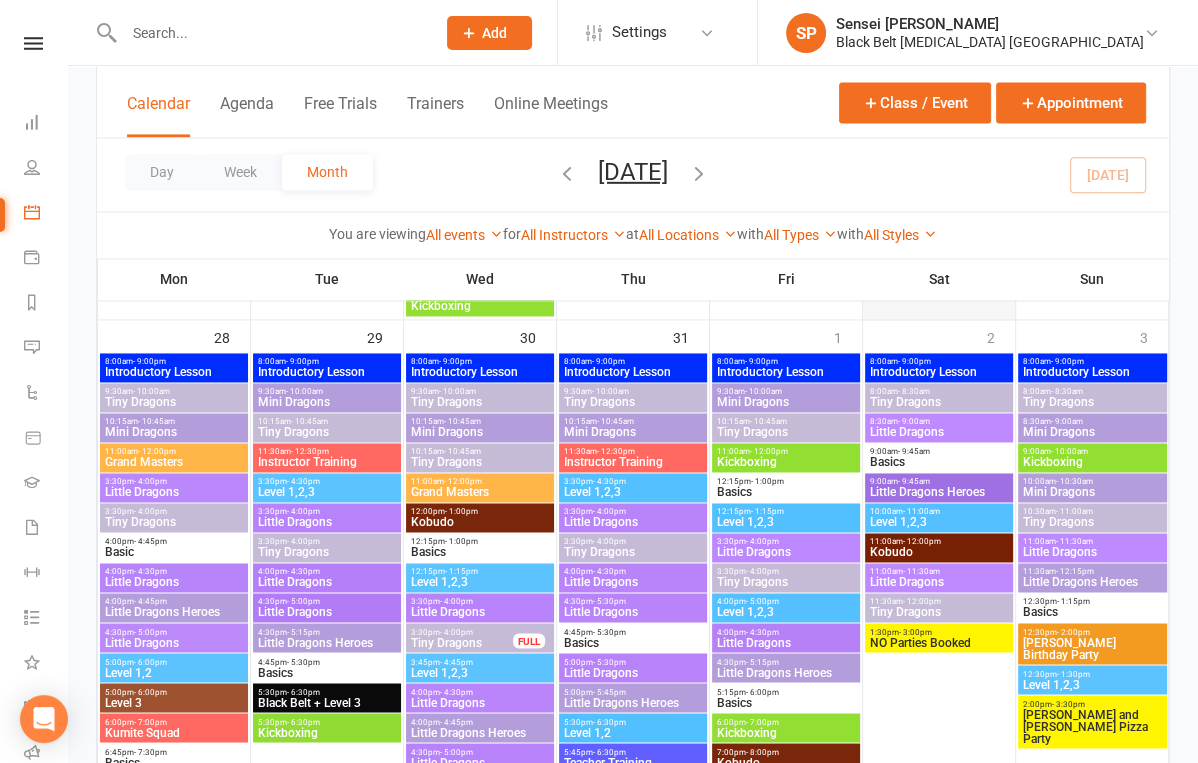 scroll, scrollTop: 2070, scrollLeft: 0, axis: vertical 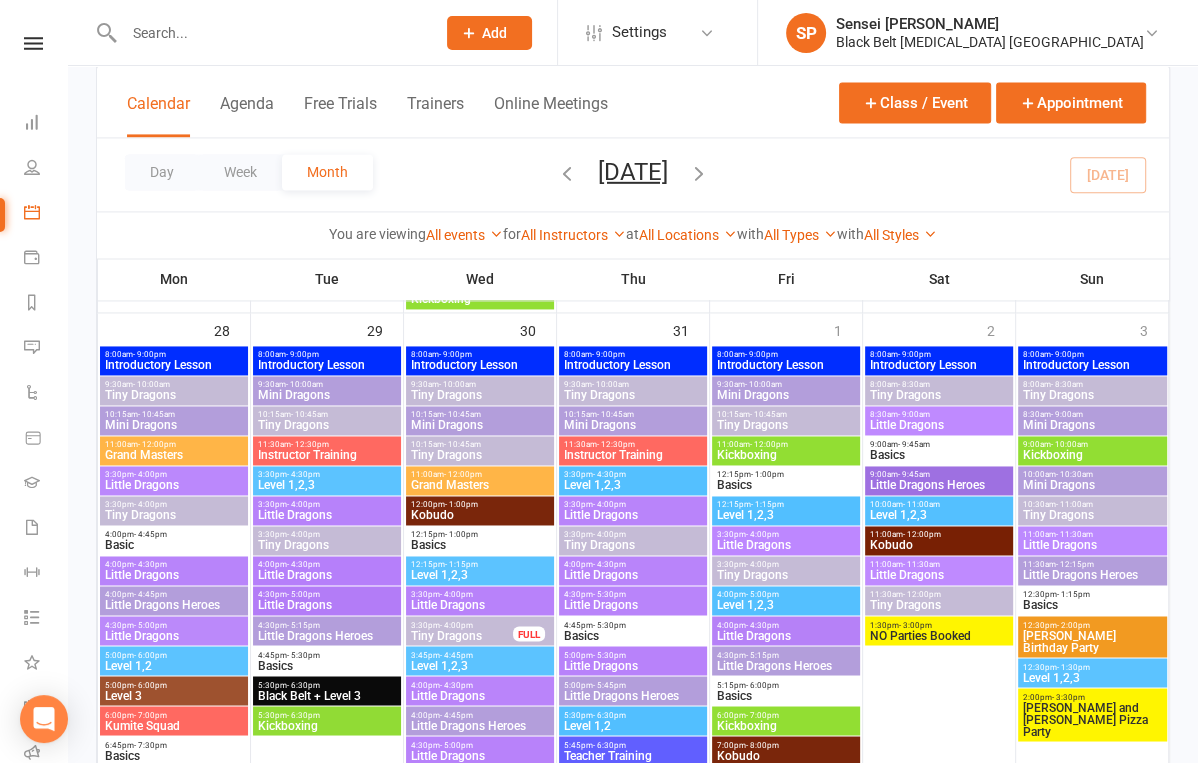 click on "Little Dragons" at bounding box center (1093, 545) 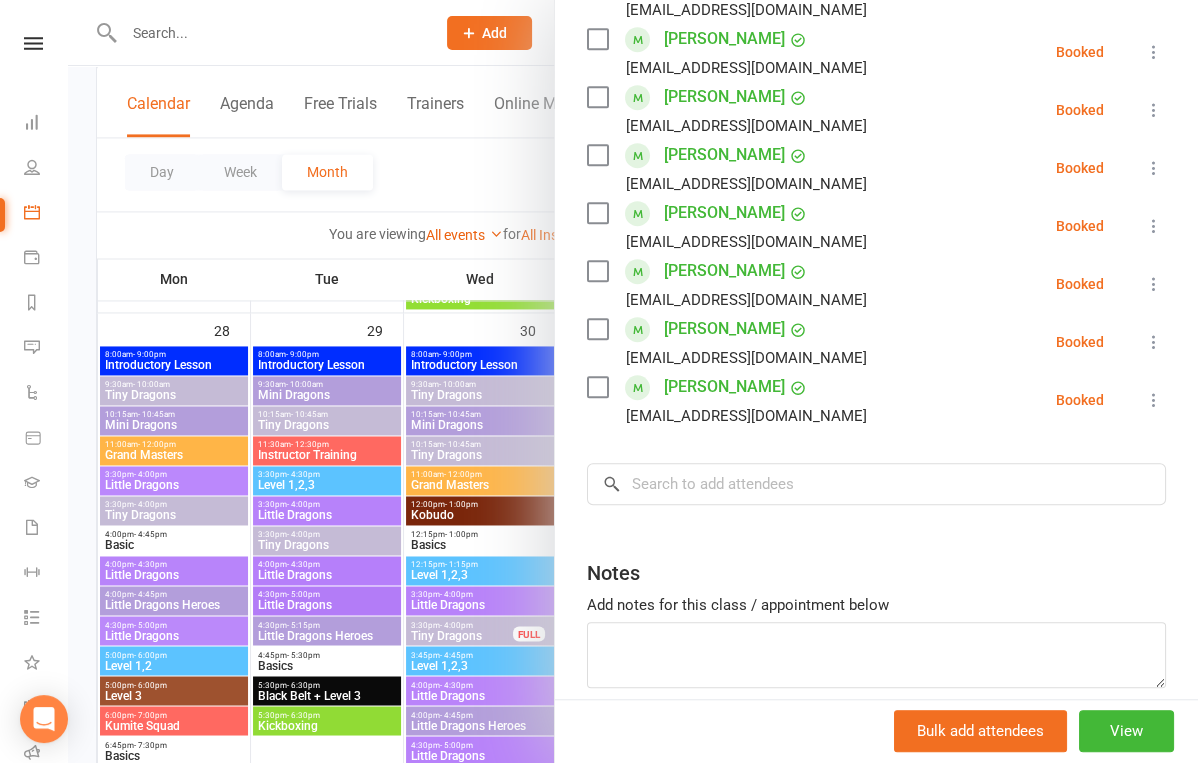 scroll, scrollTop: 792, scrollLeft: 0, axis: vertical 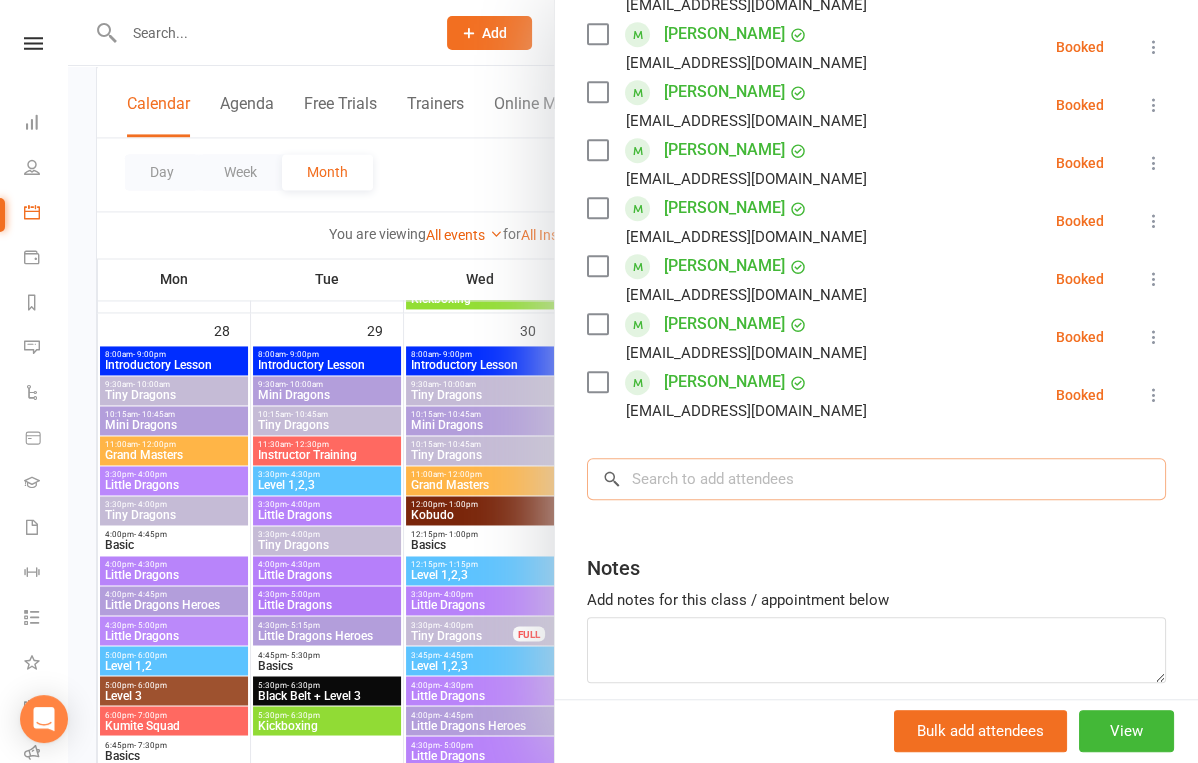 click at bounding box center (876, 479) 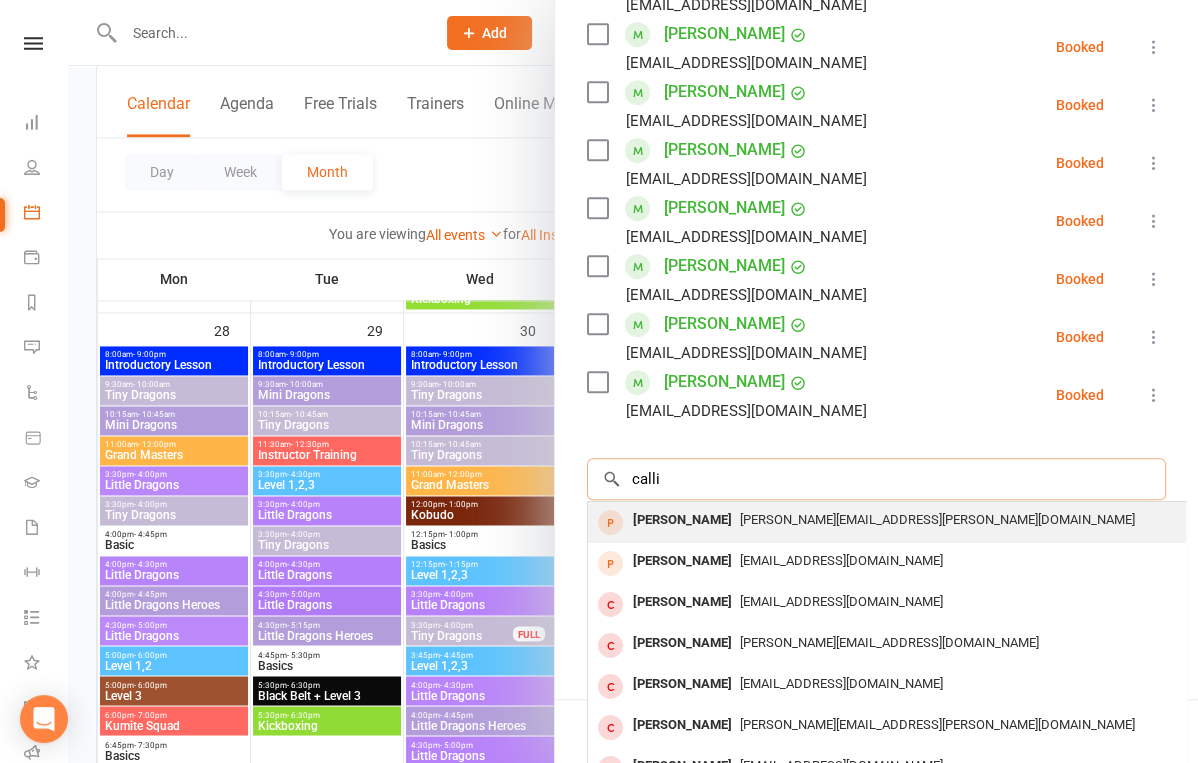 type on "calli" 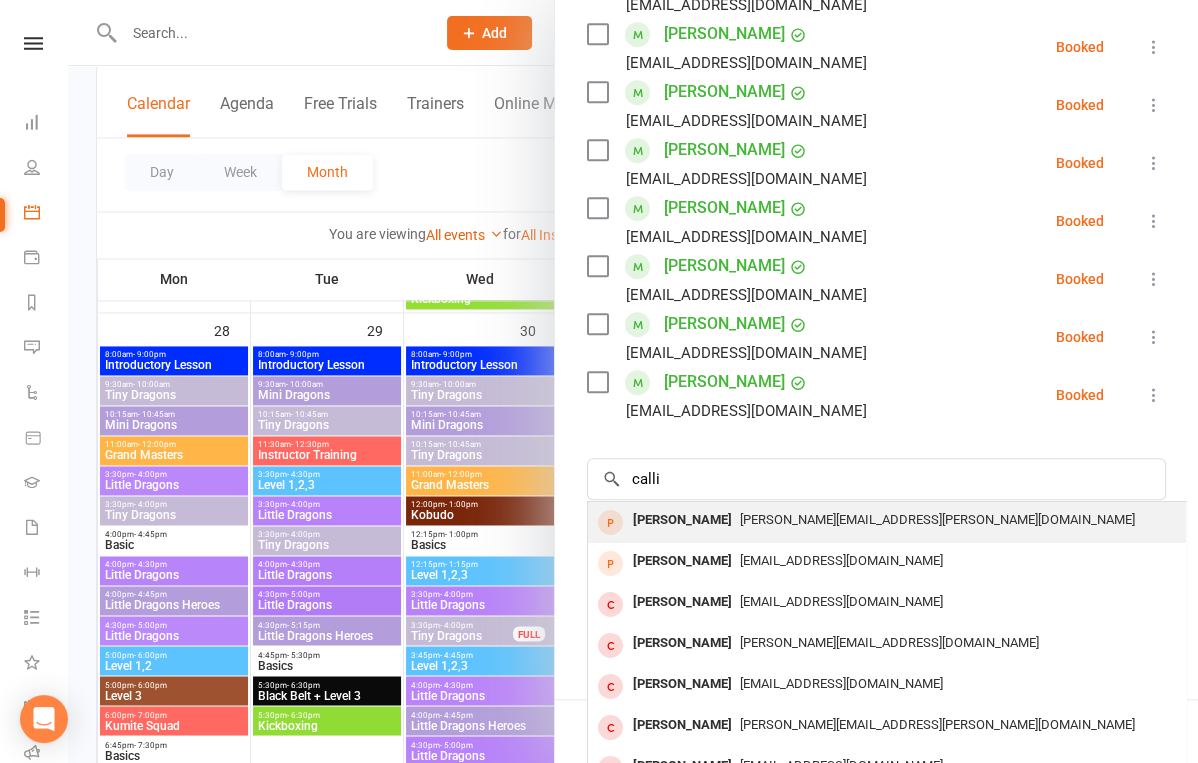 click on "[PERSON_NAME]" at bounding box center [682, 520] 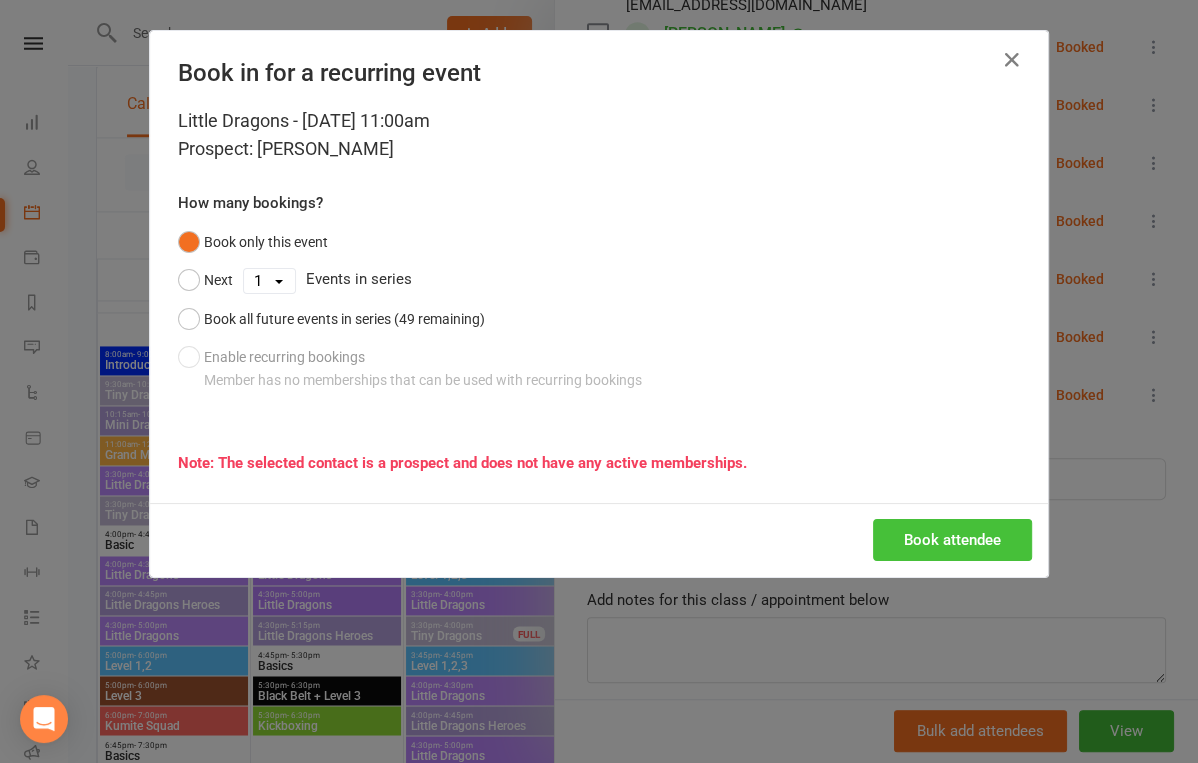 click on "Book attendee" at bounding box center (952, 540) 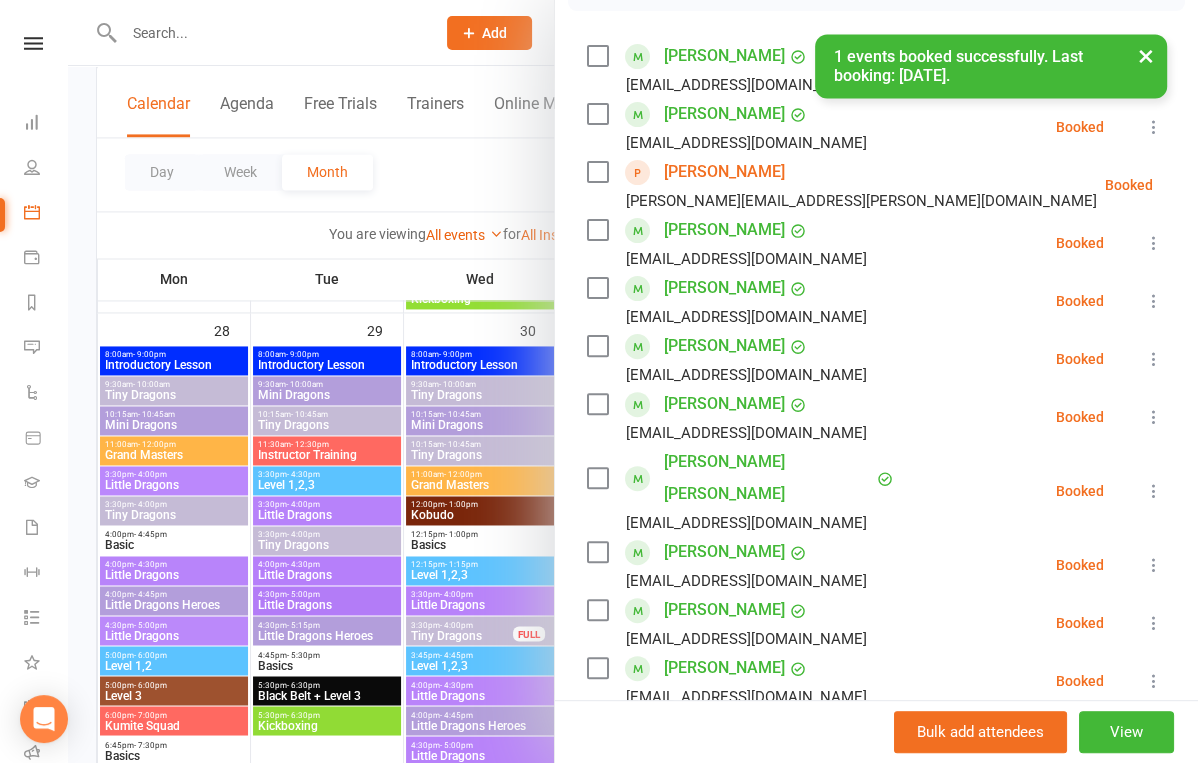 scroll, scrollTop: 281, scrollLeft: 0, axis: vertical 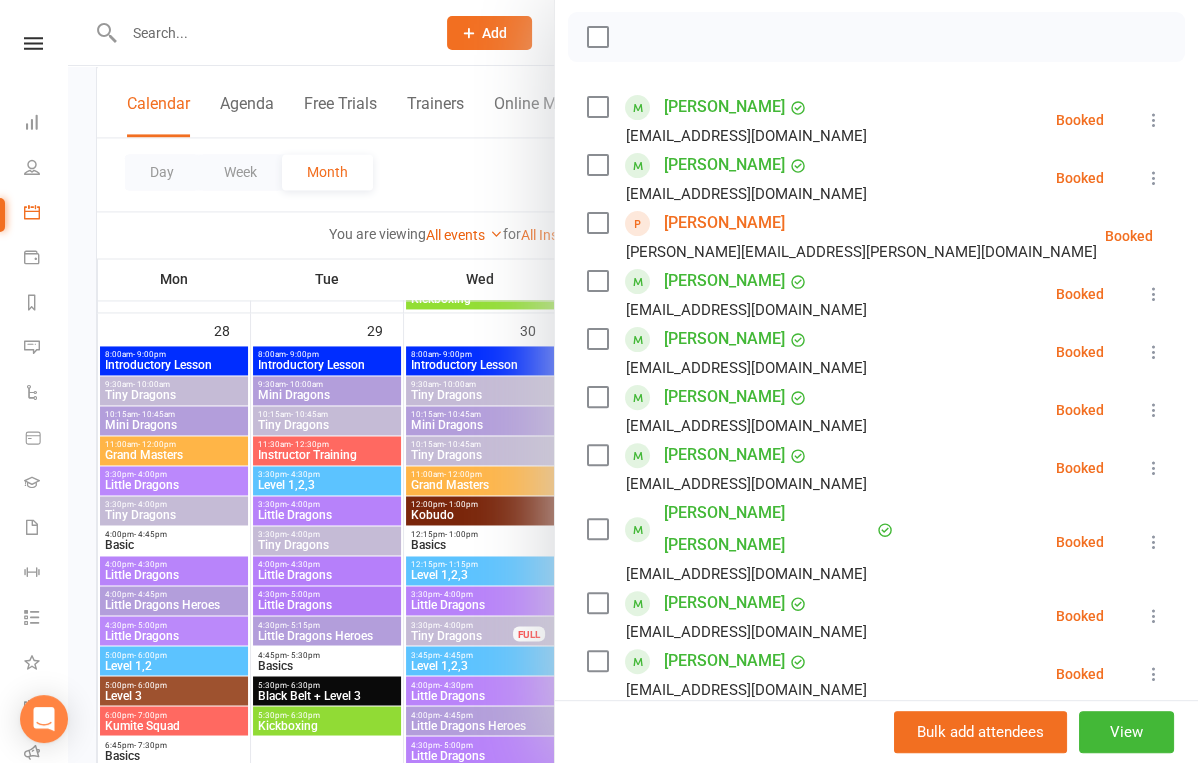 click at bounding box center (633, 381) 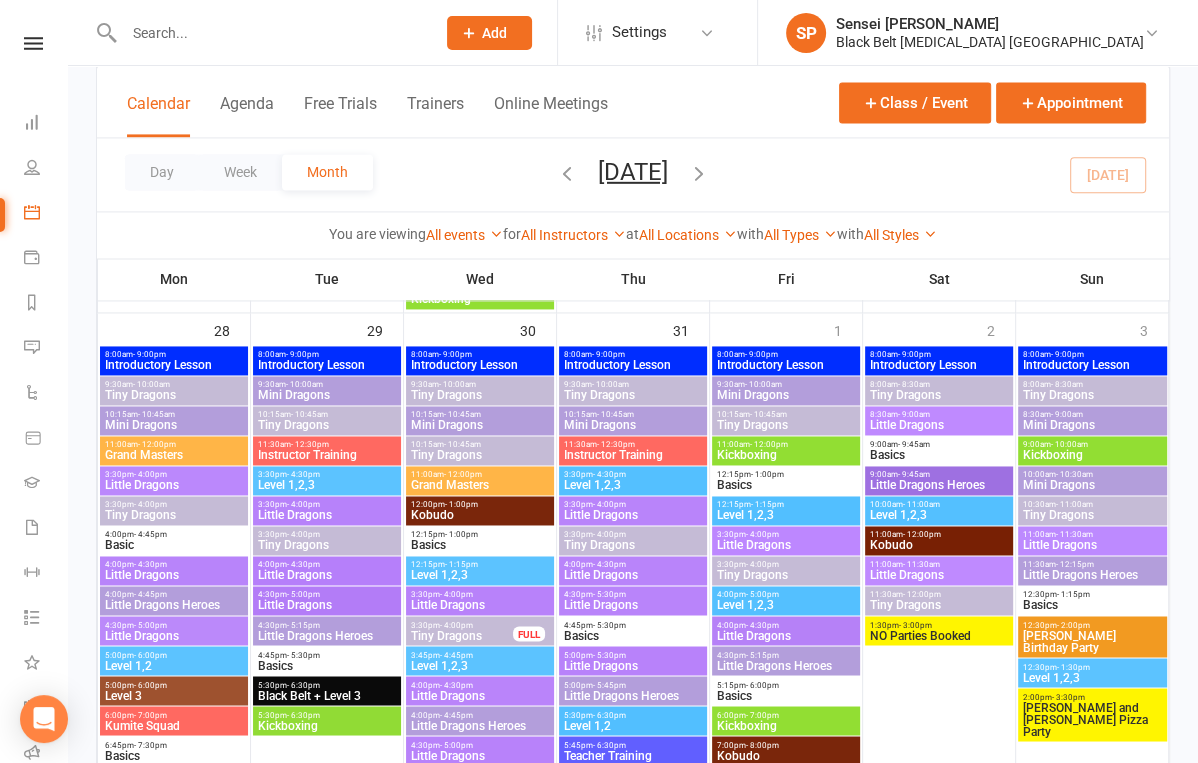 click at bounding box center (269, 33) 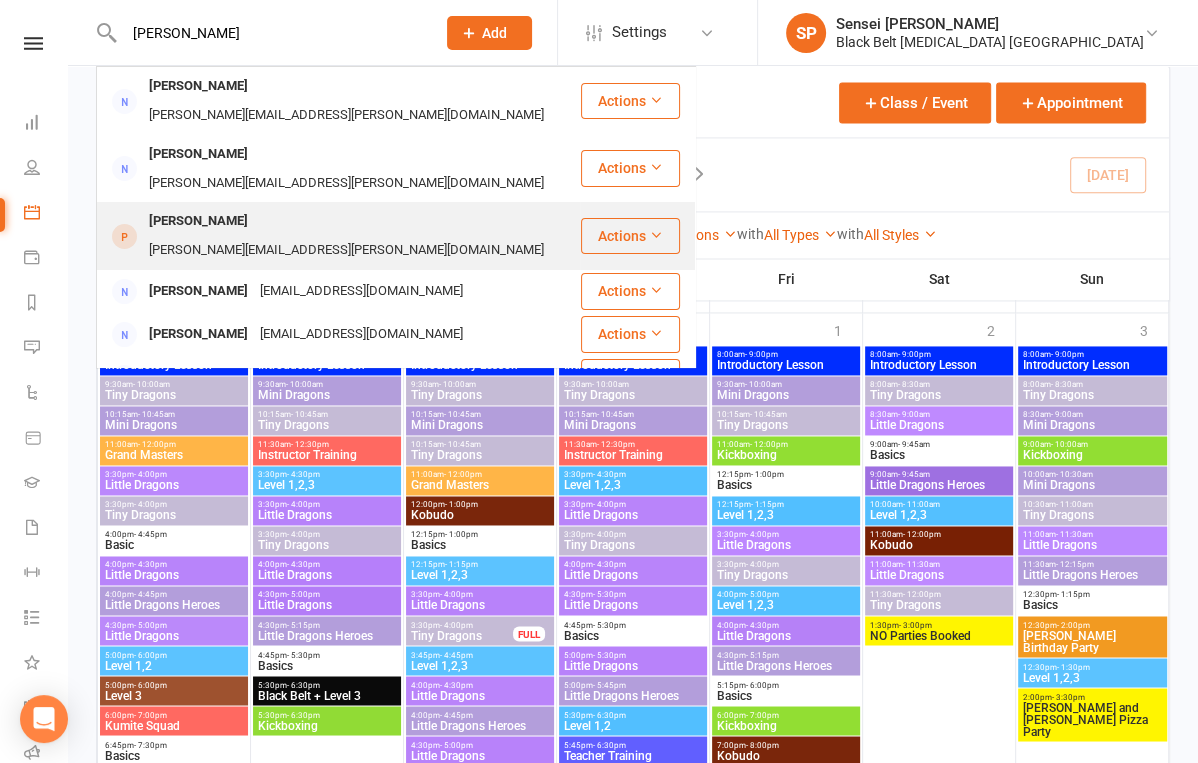 type on "[PERSON_NAME]" 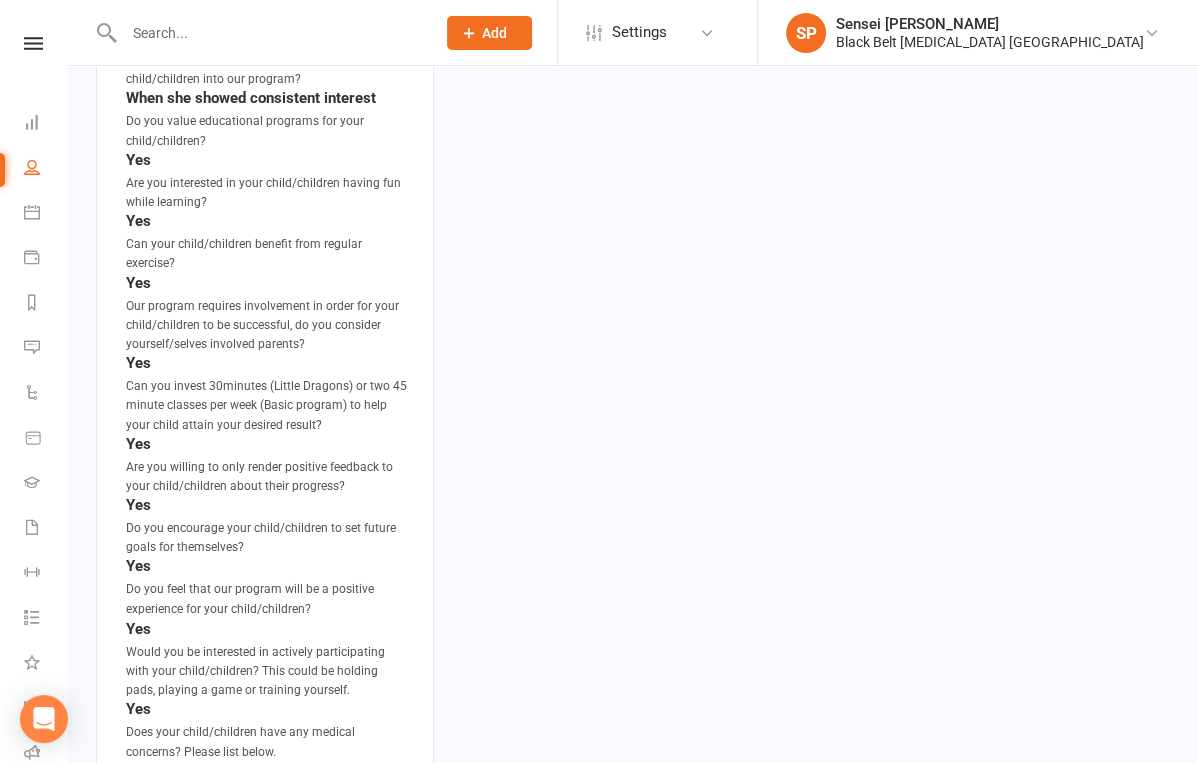 scroll, scrollTop: 0, scrollLeft: 0, axis: both 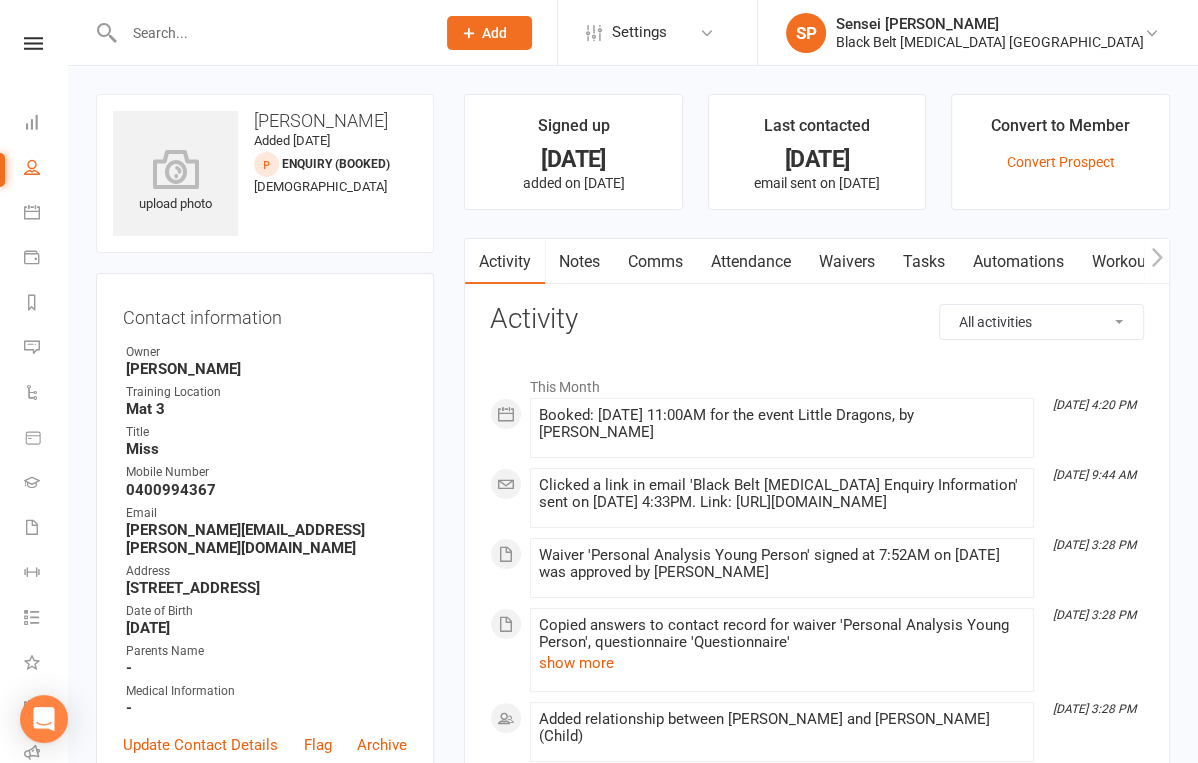 click on "Signed up [DATE] added on [DATE] Last contacted [DATE] email sent on [DATE] Convert to Member Convert Prospect
Activity Notes Comms Attendance Waivers Tasks Automations Workouts Assessments
All activities Bookings / Attendances Communications Notes Failed SMSes Gradings Members Memberships Mobile App POS Sales Payments Credit Vouchers Prospects Reports Automations Tasks Waivers Workouts Kiosk Mode Consent Assessments Contact Flags Family Relationships Activity This Month [DATE] 4:20 PM Booked: [DATE] 11:00AM for the event Little Dragons, by [PERSON_NAME]   [DATE] 9:44 AM Clicked a link in email 'Black Belt [MEDICAL_DATA] Enquiry Information' sent on [DATE] 4:33PM. Link: [URL][DOMAIN_NAME]   [DATE] 3:28 PM Waiver 'Personal Analysis Young Person' signed at 7:52AM on [DATE] was approved by Sensei [PERSON_NAME]   [DATE] 3:28 PM   show more [DATE] 3:28 PM   [DATE] 7:56 AM" at bounding box center (817, 742) 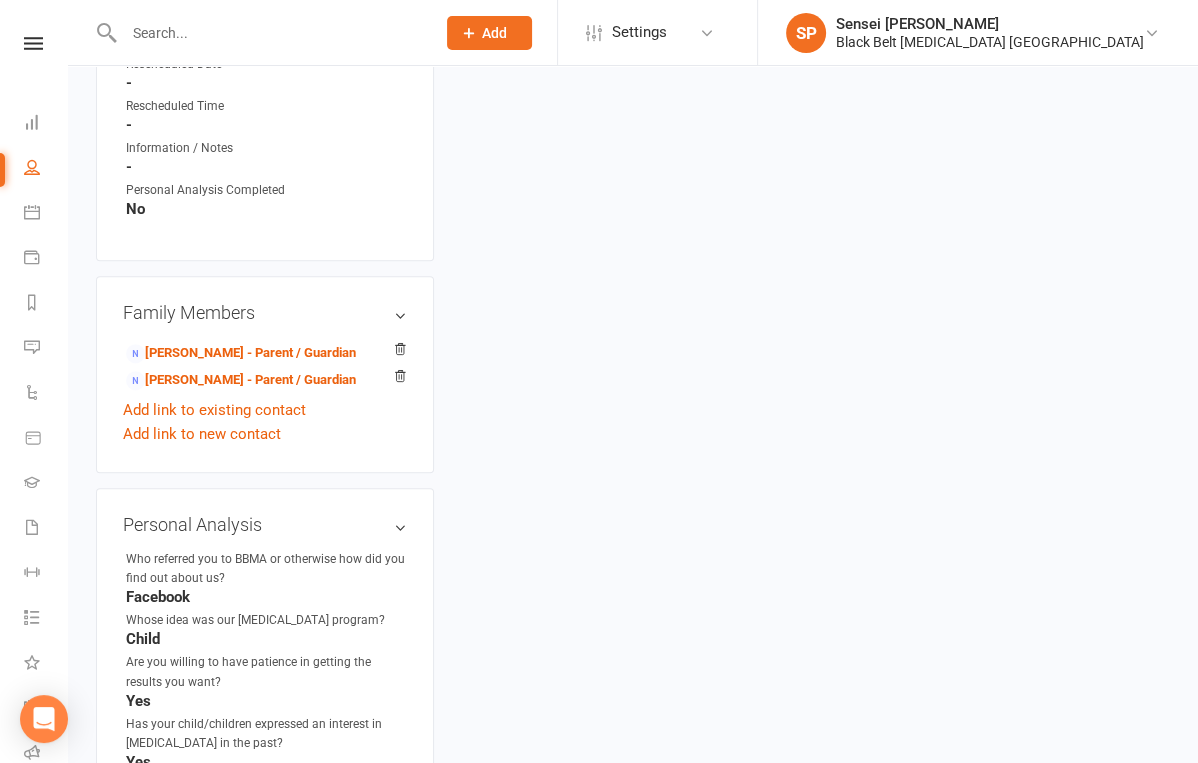 scroll, scrollTop: 1356, scrollLeft: 0, axis: vertical 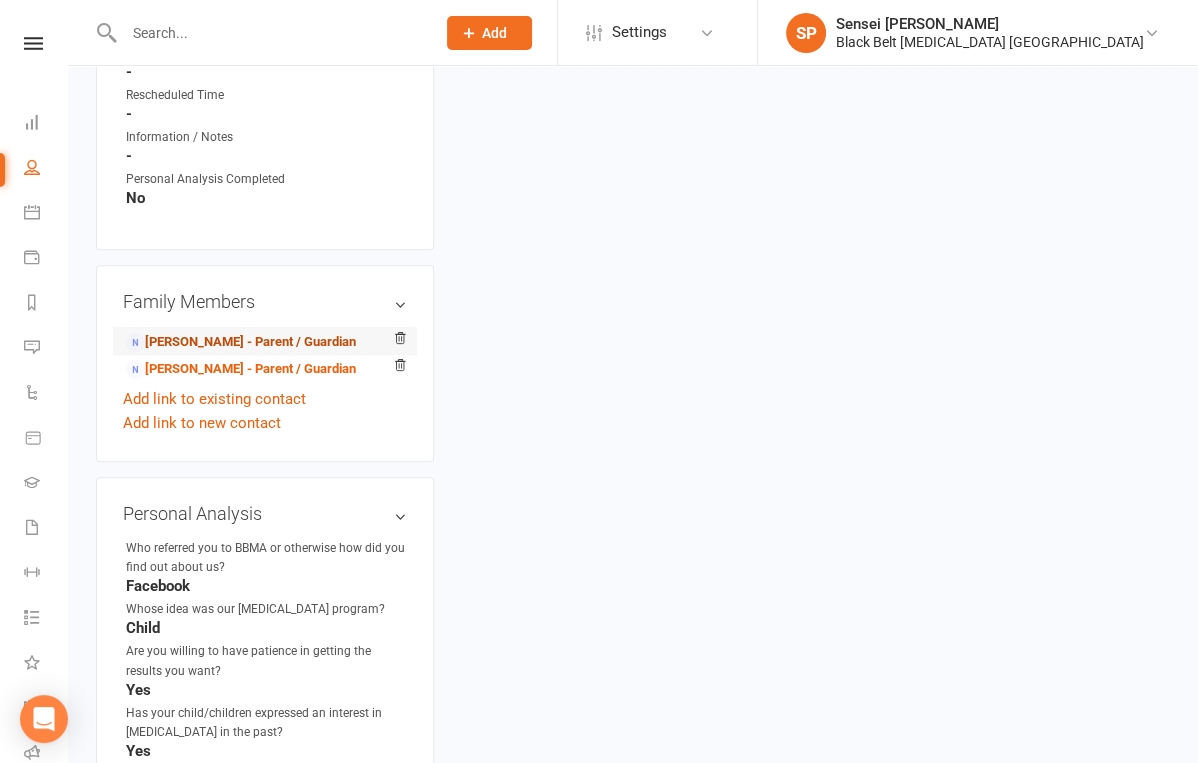 click on "[PERSON_NAME] - Parent / Guardian" at bounding box center (241, 342) 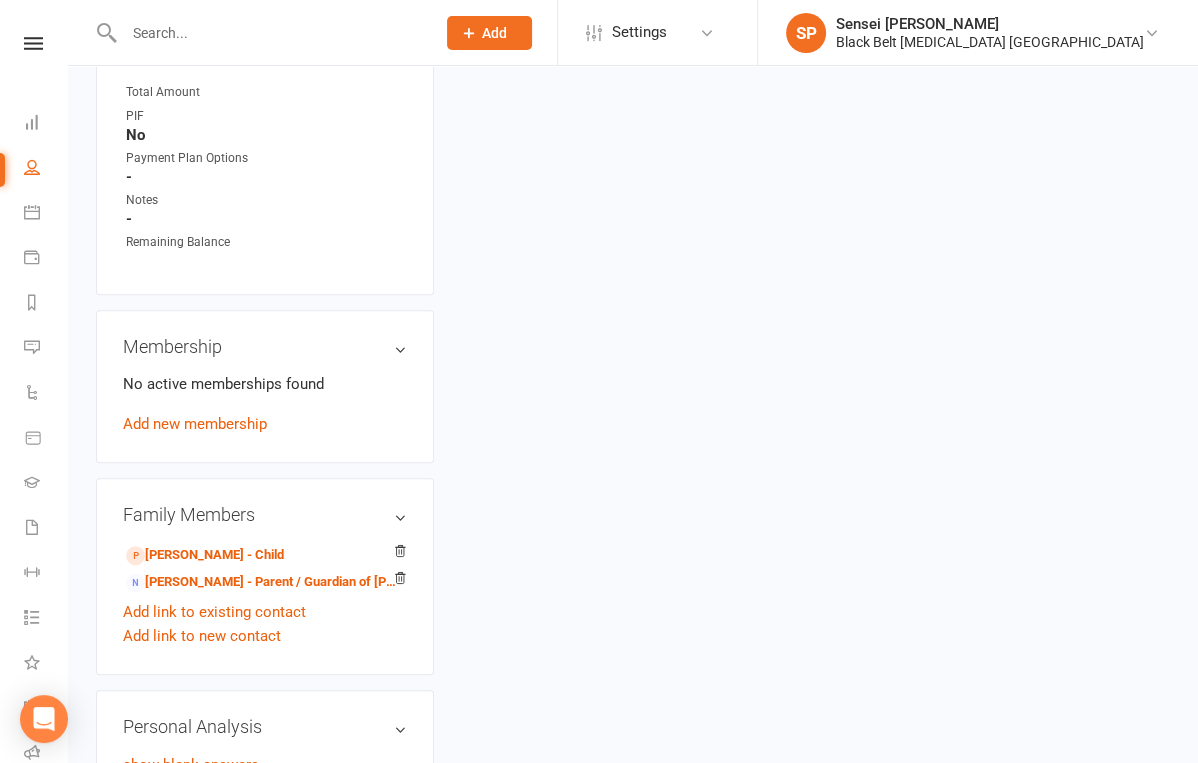 scroll, scrollTop: 827, scrollLeft: 0, axis: vertical 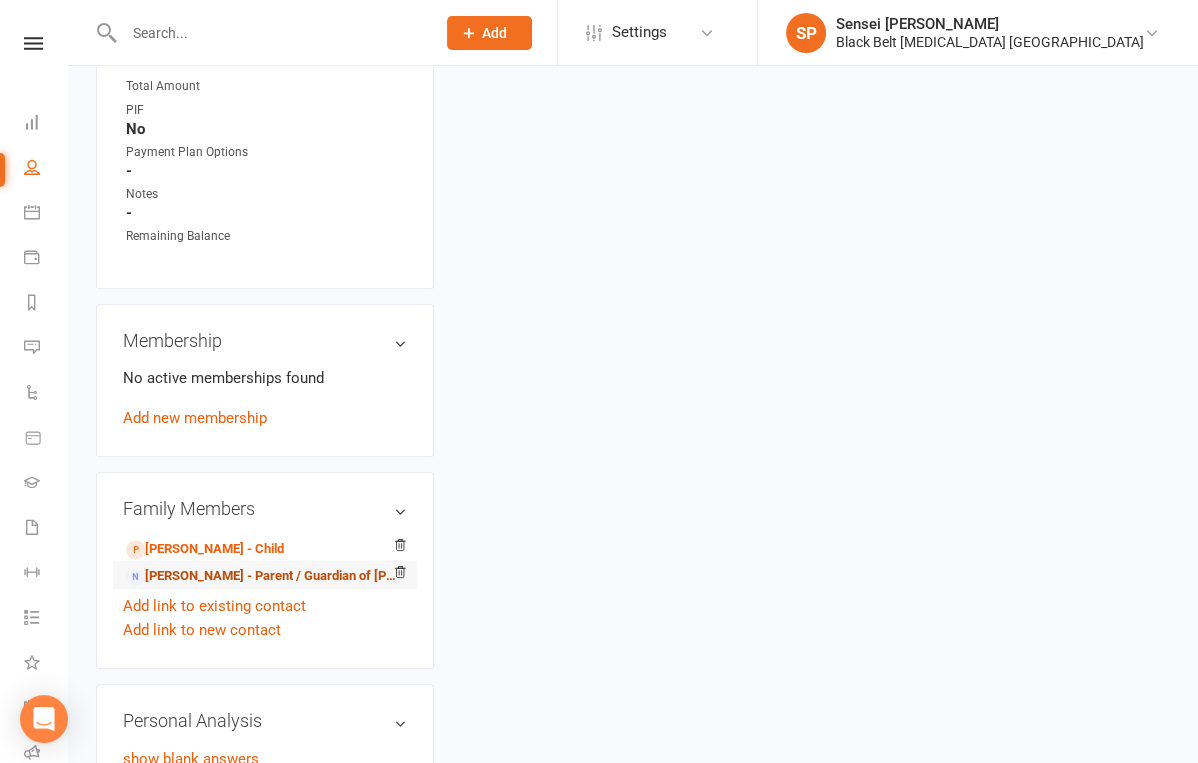 click on "[PERSON_NAME] - Parent / Guardian of [PERSON_NAME]" at bounding box center (261, 576) 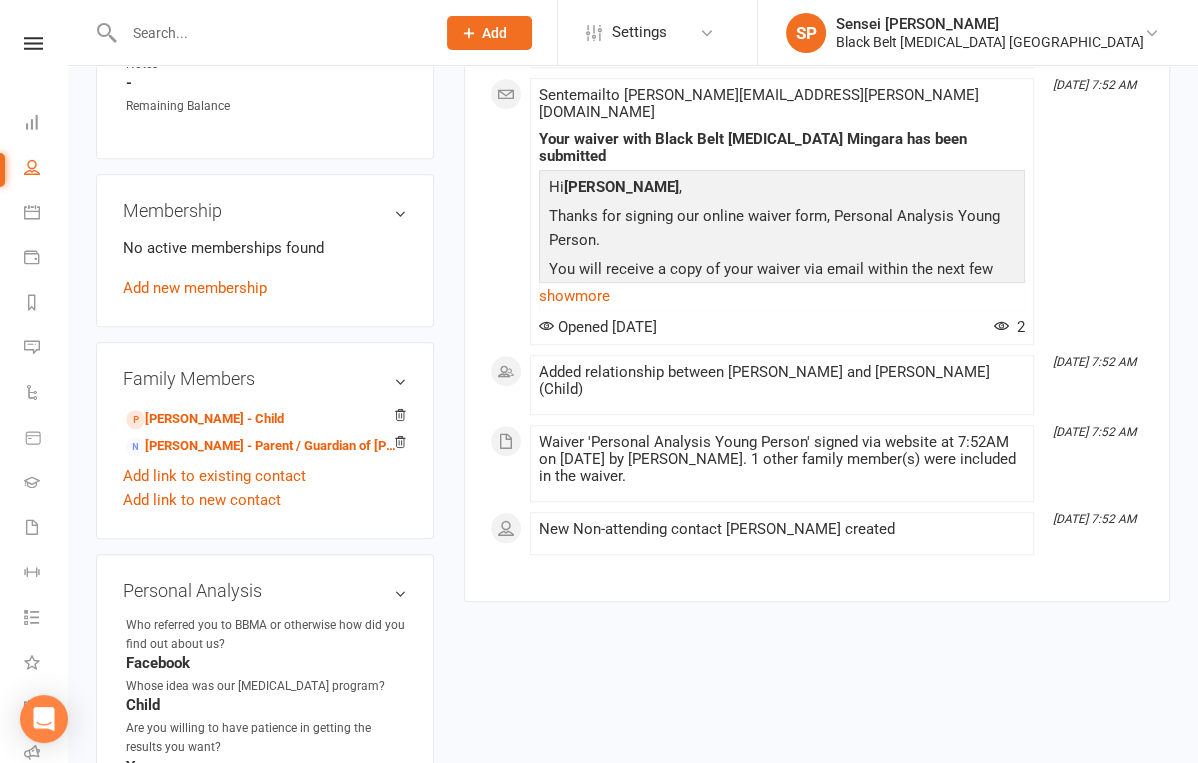scroll, scrollTop: 928, scrollLeft: 0, axis: vertical 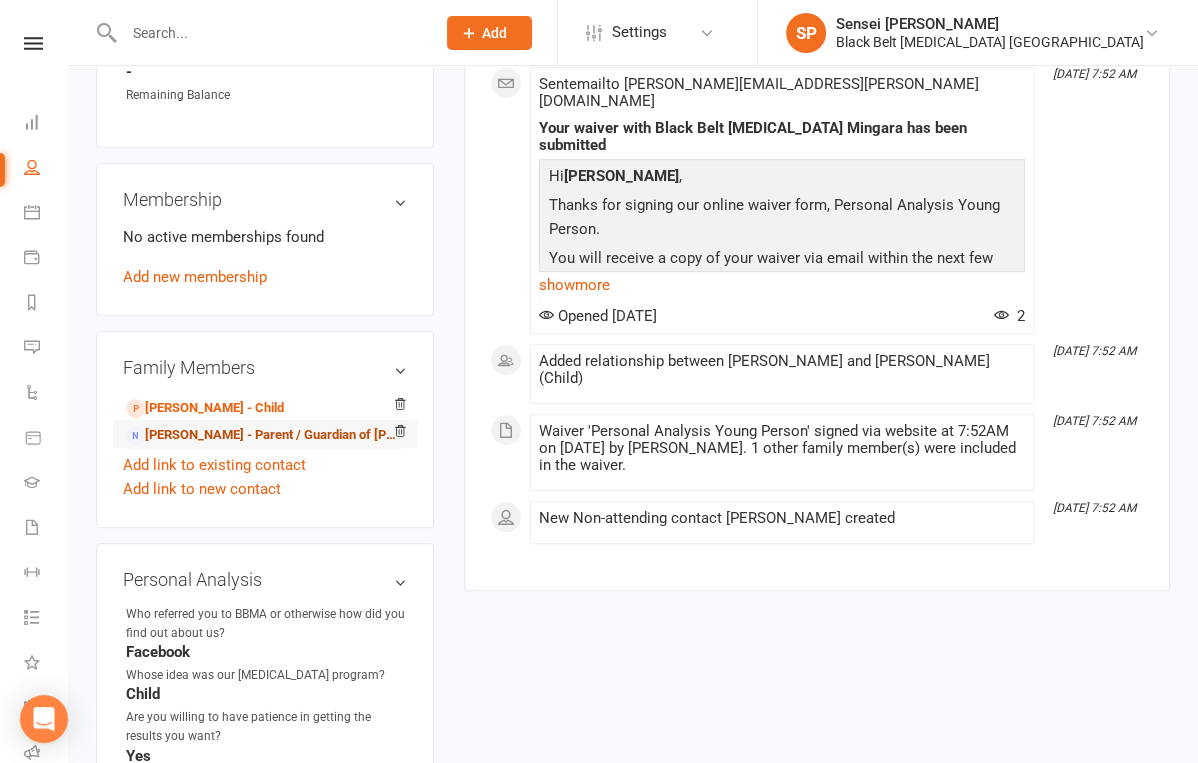 click on "[PERSON_NAME] - Parent / Guardian of [PERSON_NAME]" at bounding box center [261, 435] 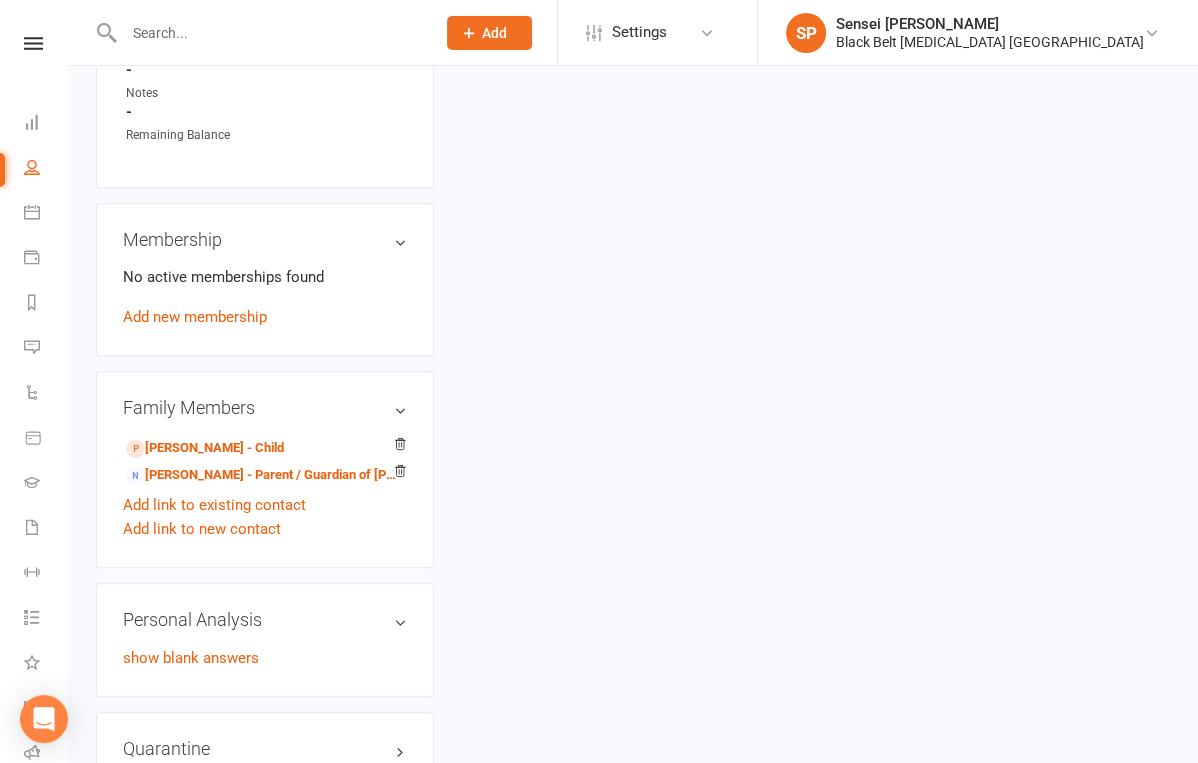 scroll, scrollTop: 0, scrollLeft: 0, axis: both 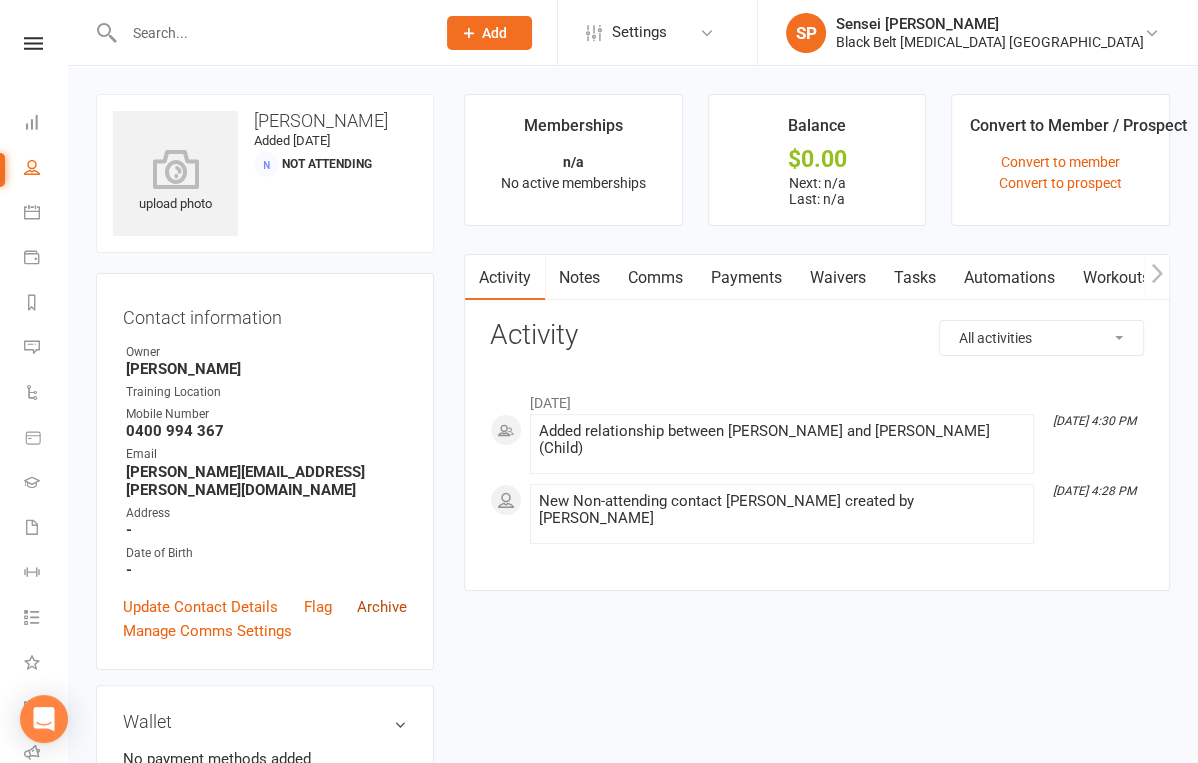 click on "Archive" at bounding box center [382, 607] 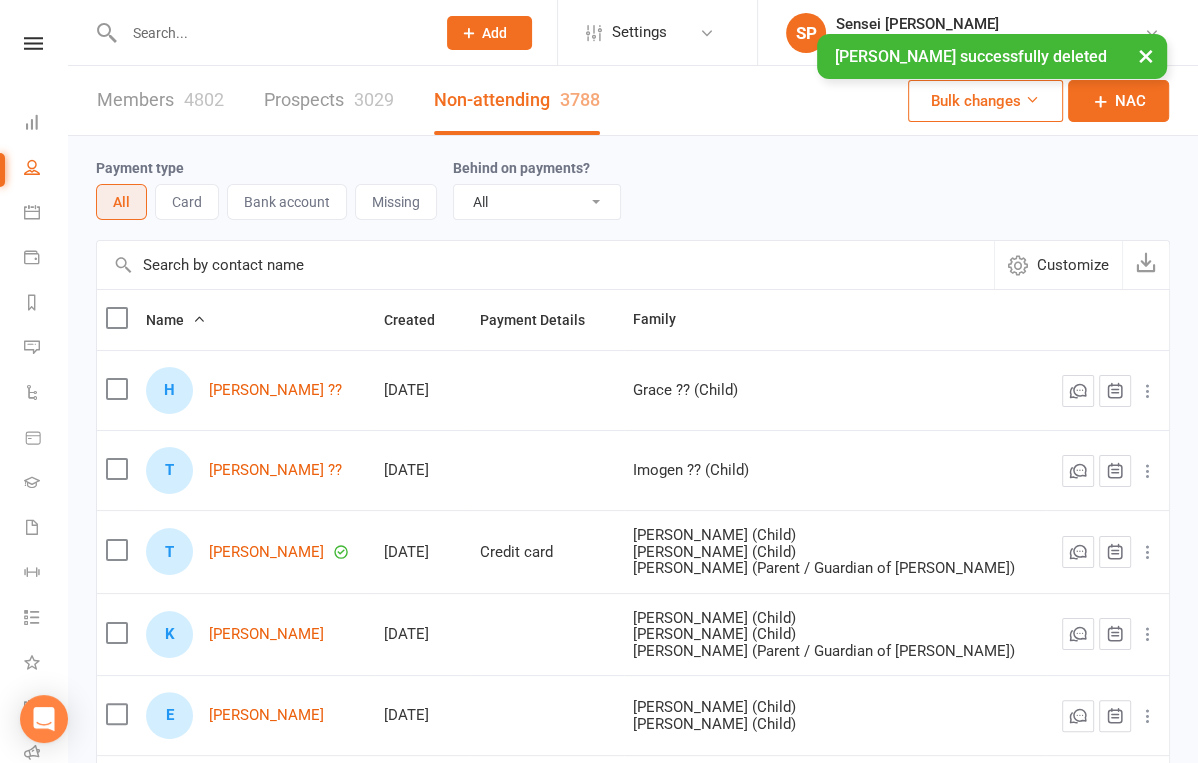 click at bounding box center (269, 33) 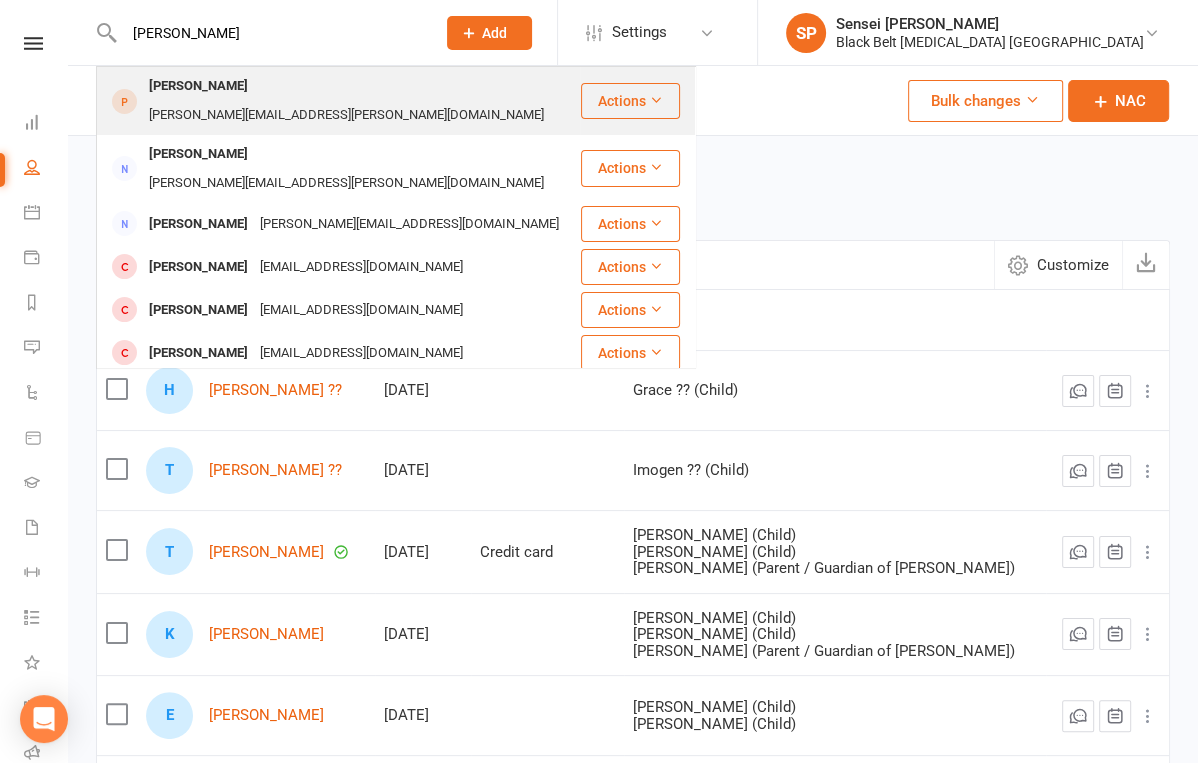 type on "[PERSON_NAME]" 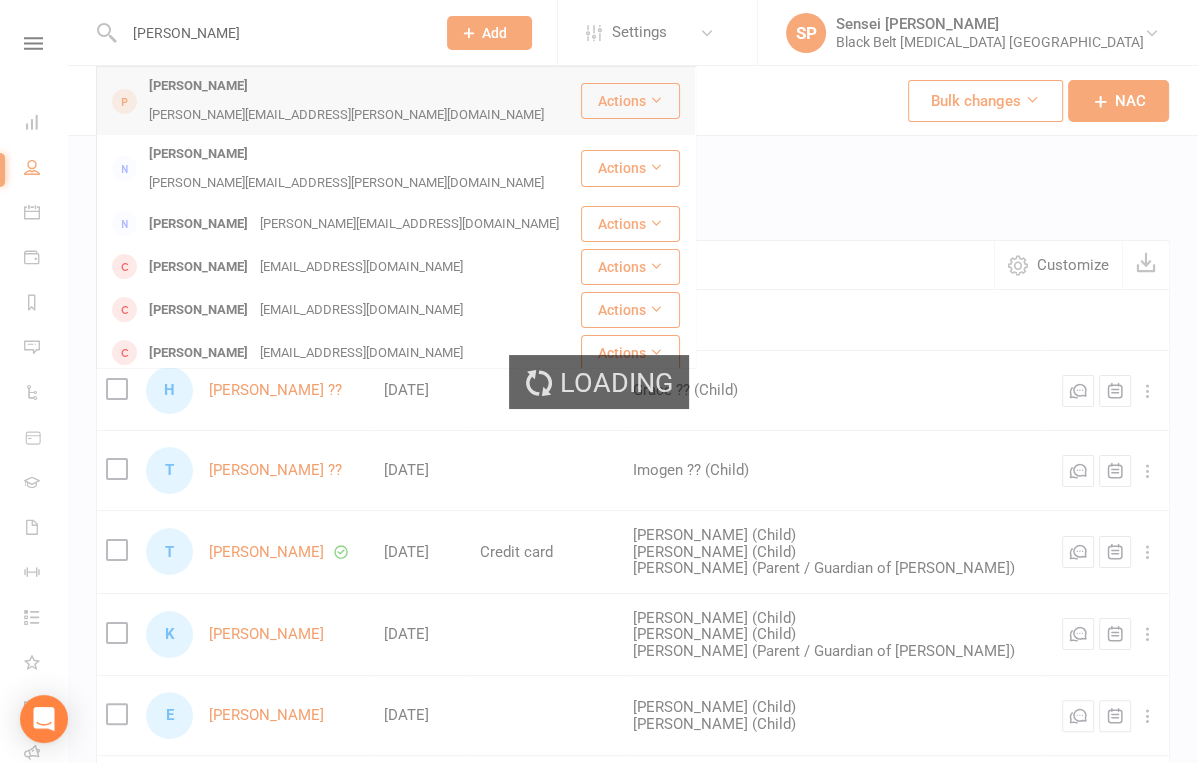 type 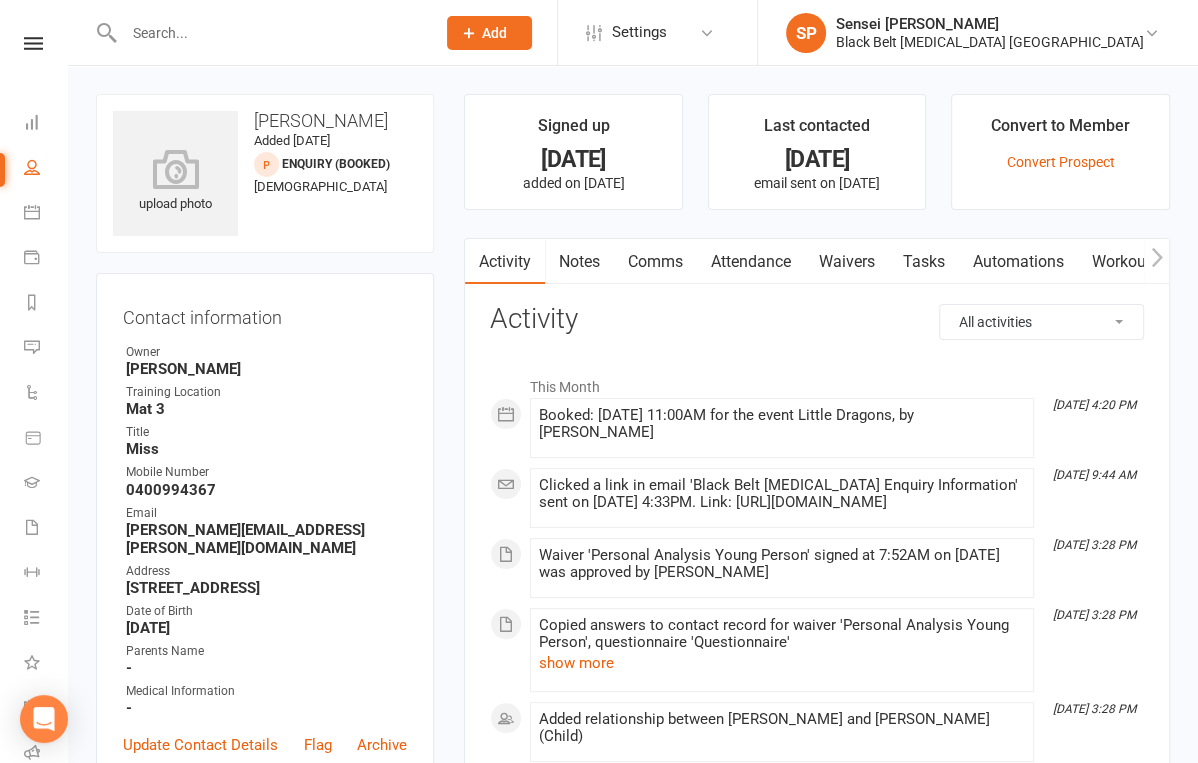 click on "upload photo [PERSON_NAME] Added [DATE]   Enquiry (Booked) prospect [DEMOGRAPHIC_DATA]  Contact information Owner   Sensei [PERSON_NAME] Training Location  Mat 3
Title  Miss
Mobile Number  [PHONE_NUMBER]
Email  [PERSON_NAME][EMAIL_ADDRESS][PERSON_NAME][DOMAIN_NAME]
Address  [STREET_ADDRESS]
Date of Birth  [DEMOGRAPHIC_DATA]
Parents Name  -
Medical Information  -
Update Contact Details Flag Archive Manage Comms Settings
Enquiry Information  edit Enquiry Date [DATE]
ENQUIRY - How did they contact us? (I) - Internet / Email
SOURCE - How did they hear about us? S2 Website
REFERRAL - Who referred them? N/A
Introductory Lesson Date [DATE]
Introductory Lesson Time 8am
Booking Type Tiny Dragons Intro
Introductory Appointment Details  edit M/F F
Age [DEMOGRAPHIC_DATA]
Date [DATE]
Time 8am
Contacted -
Rescheduled Date -
Rescheduled Time -
Information / Notes -
Personal Analysis Completed No
Family Members   [PERSON_NAME] - Parent / Guardian  [PERSON_NAME] - Parent / Guardian" at bounding box center (265, 2572) 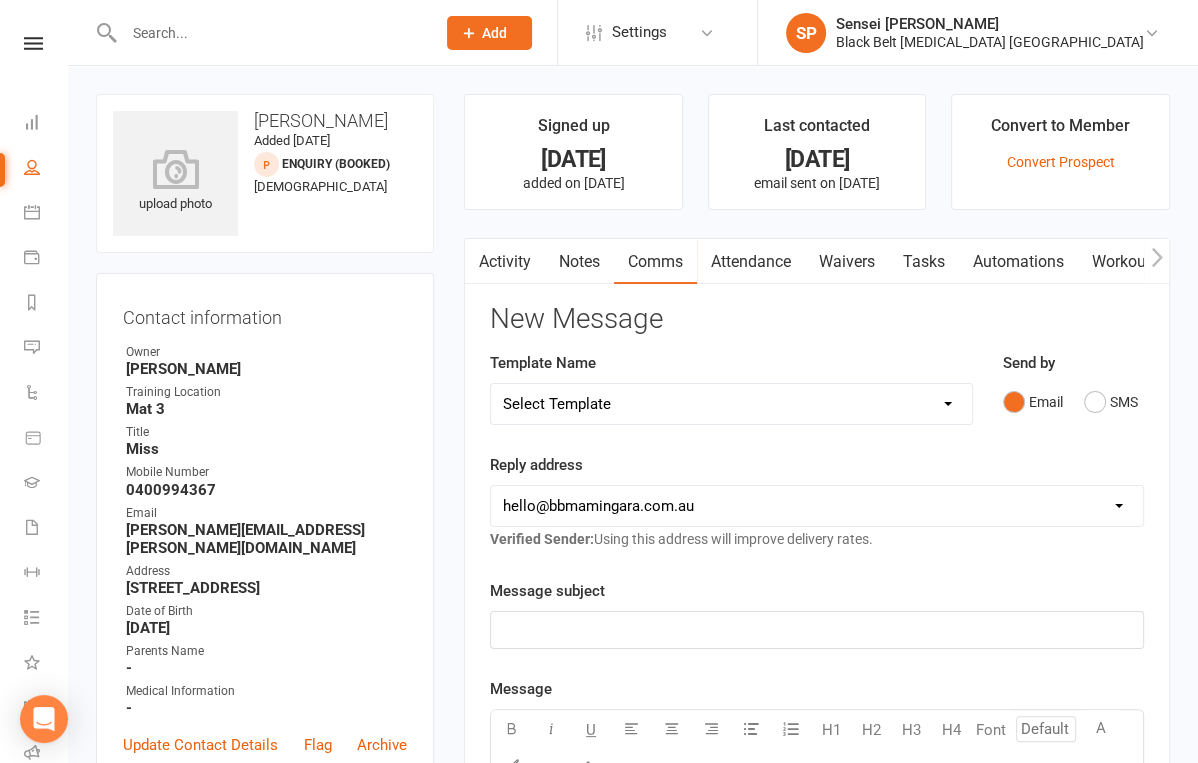 click on "Notes" at bounding box center (579, 262) 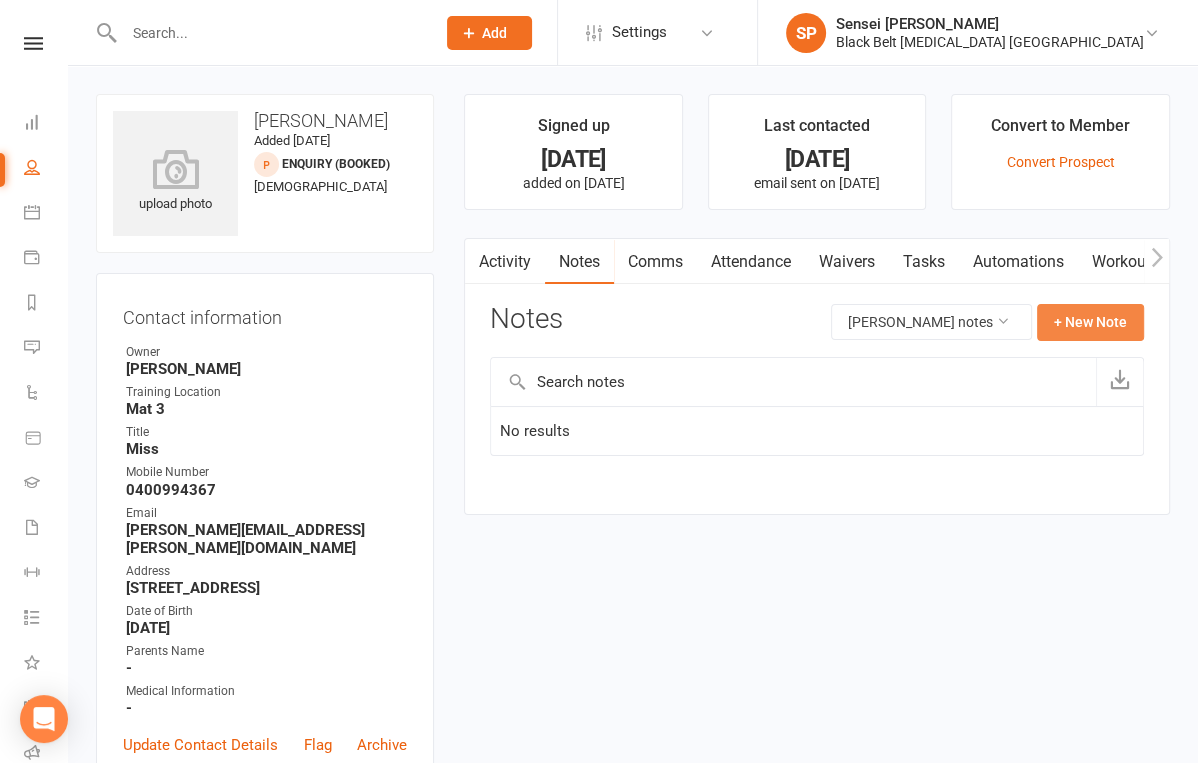 click on "+ New Note" at bounding box center [1090, 322] 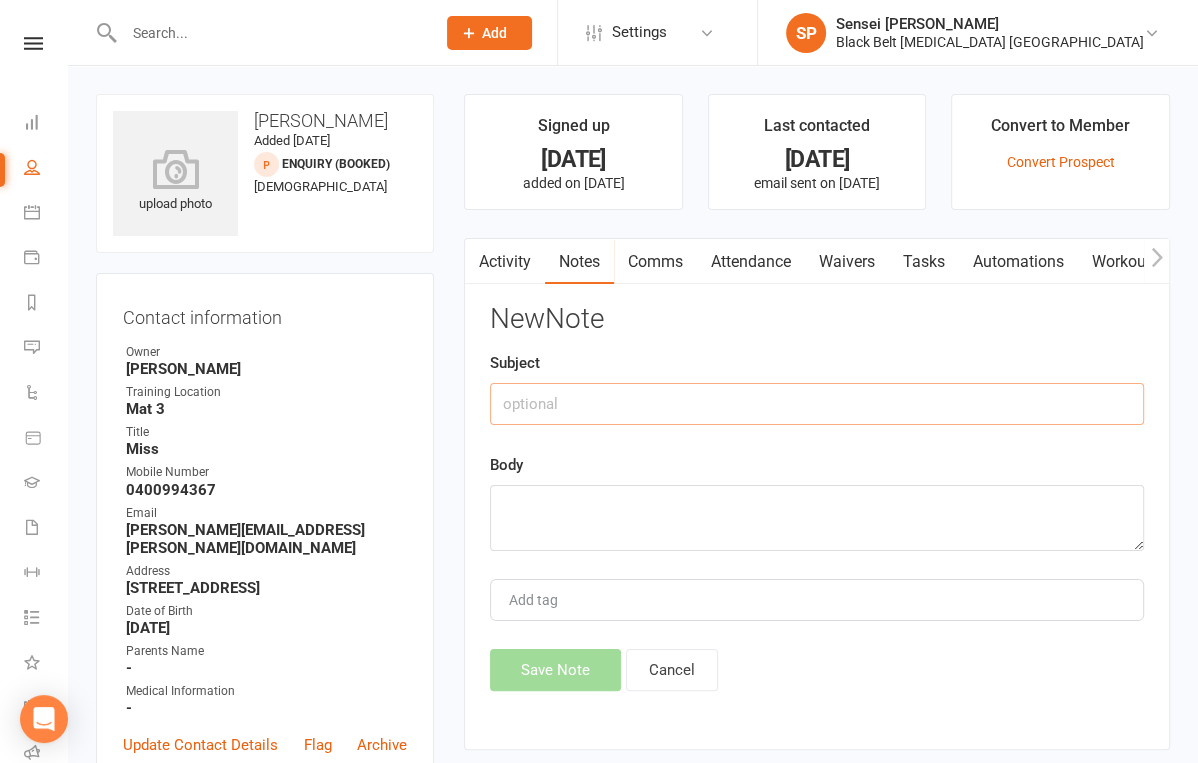 click at bounding box center (817, 404) 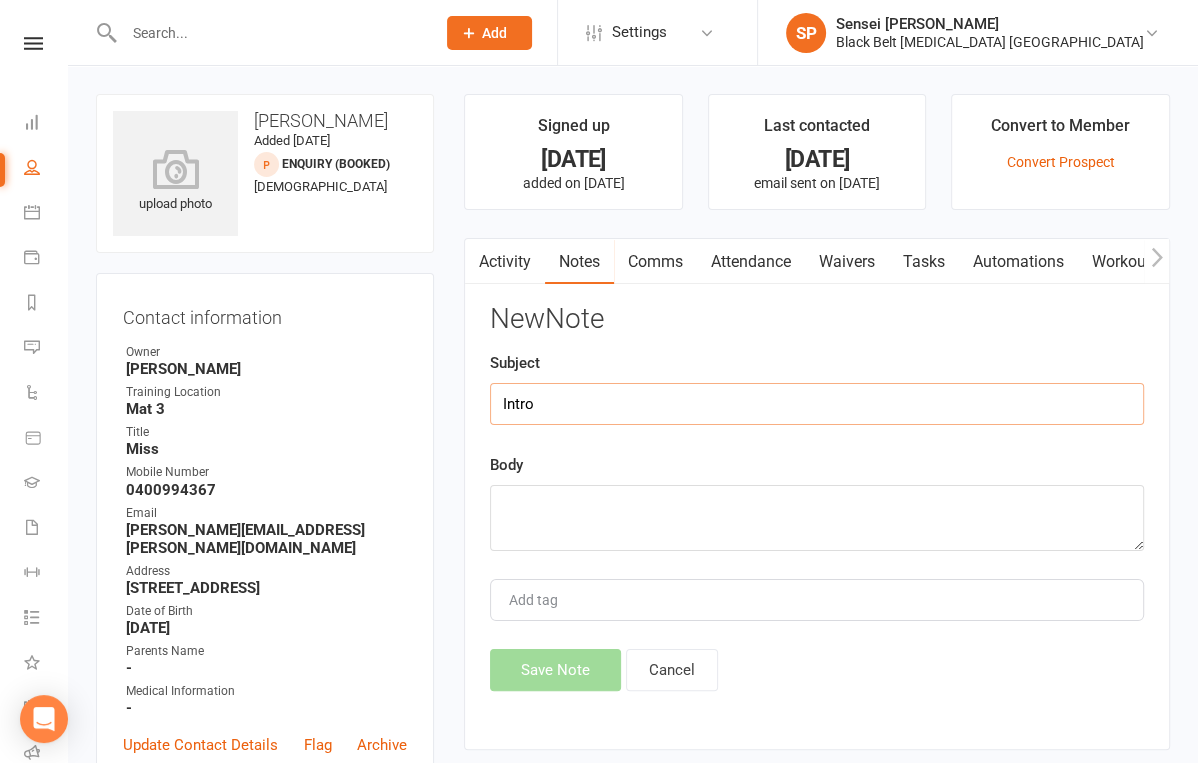 type on "Intro" 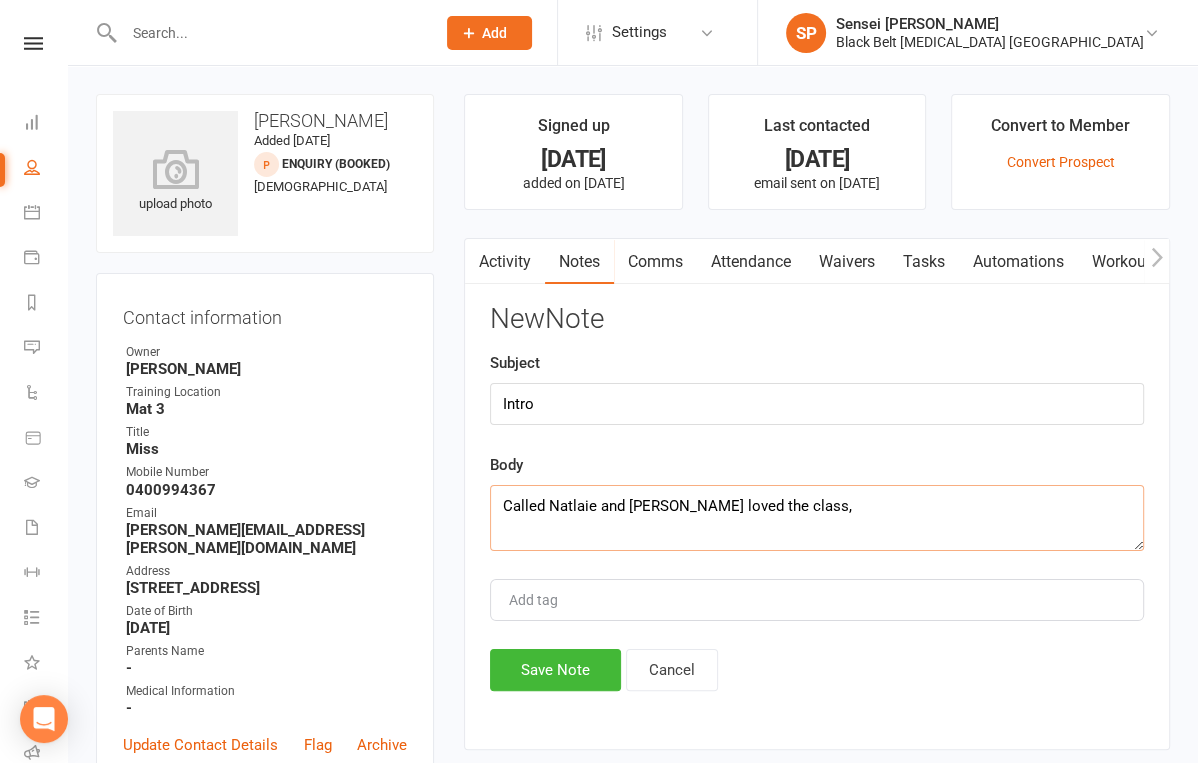 click on "Called Natlaie and [PERSON_NAME] loved the class," at bounding box center [817, 518] 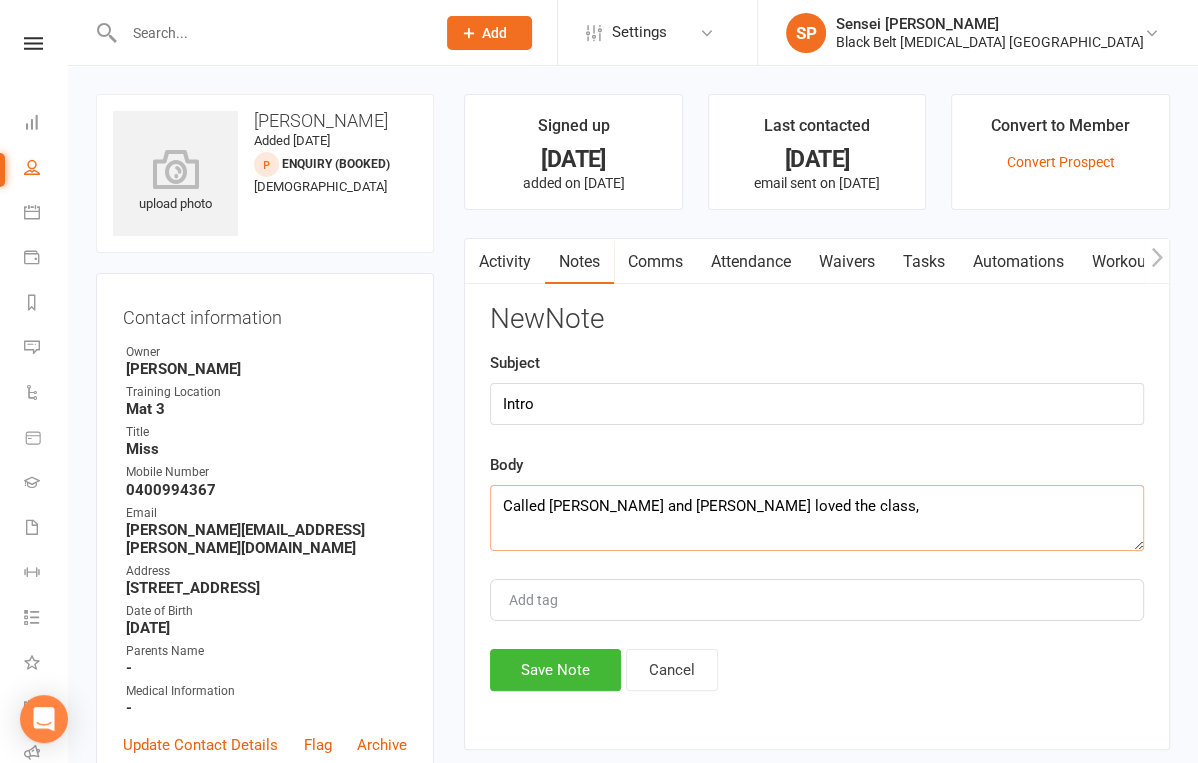 click on "Called [PERSON_NAME] and [PERSON_NAME] loved the class," at bounding box center (817, 518) 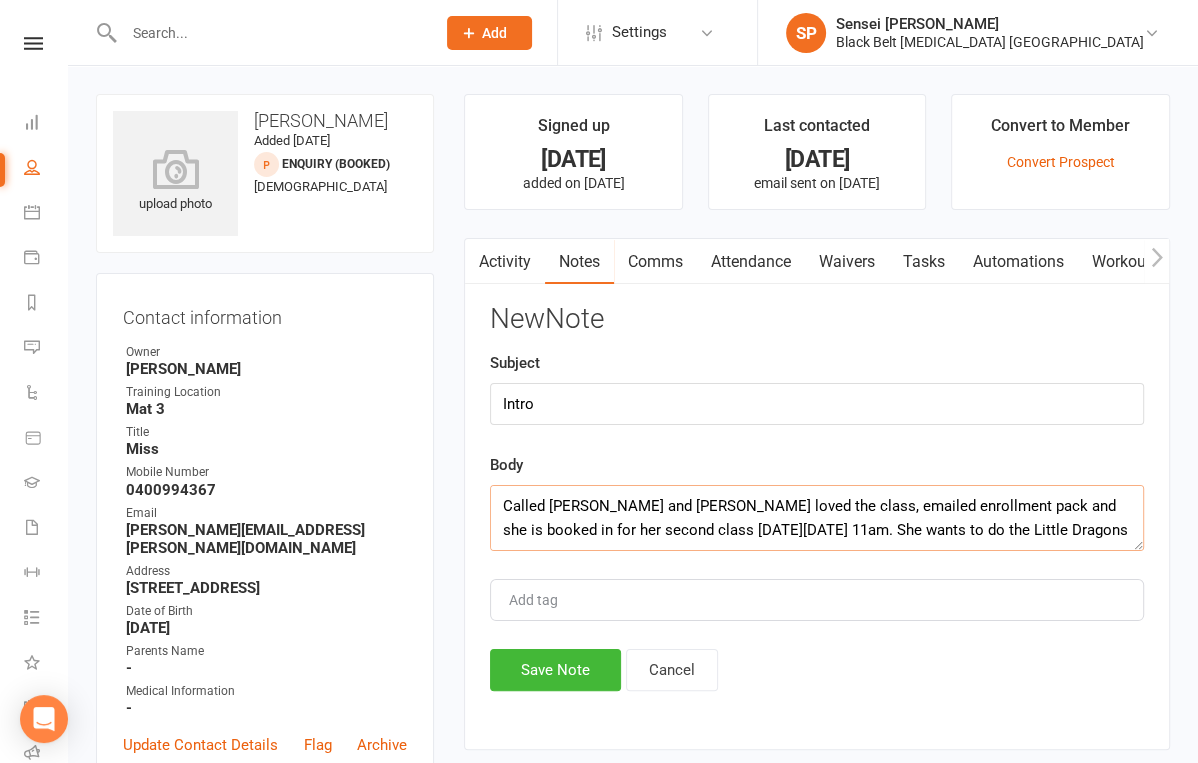 click on "Called [PERSON_NAME] and [PERSON_NAME] loved the class, emailed enrollment pack and she is booked in for her second class [DATE][DATE] 11am. She wants to do the Little Dragons program." at bounding box center [817, 518] 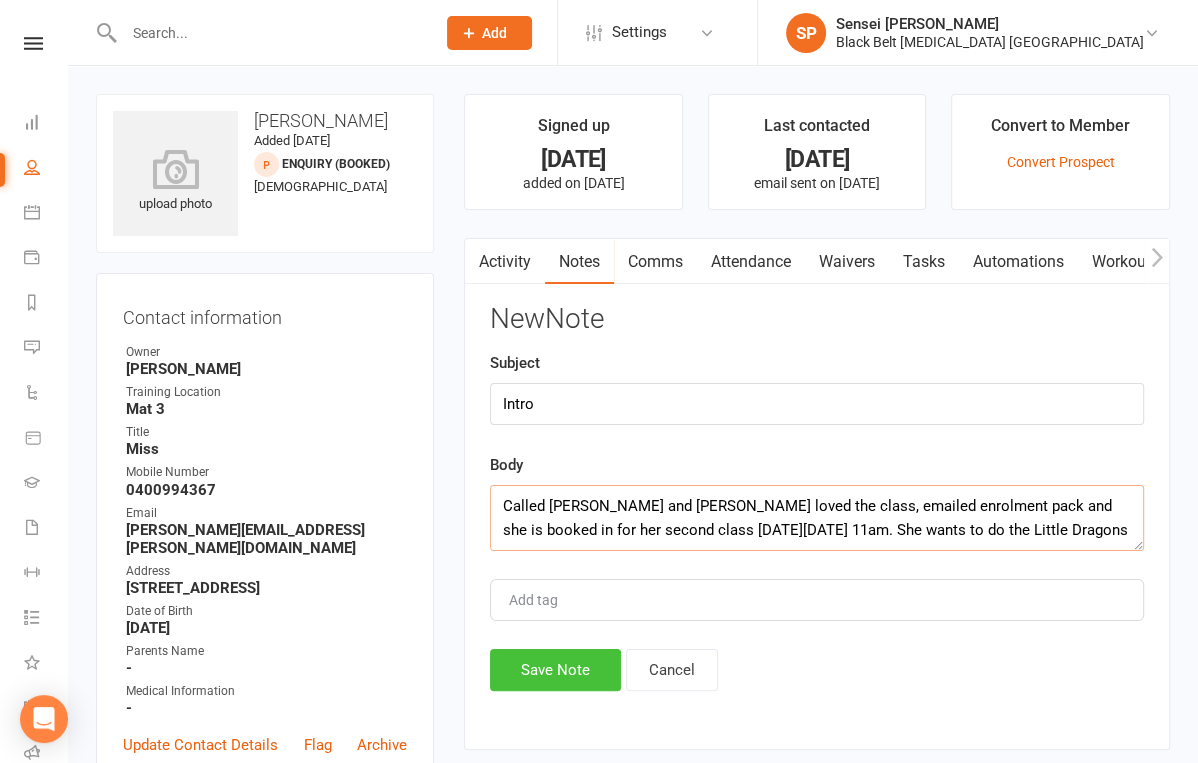 type on "Called [PERSON_NAME] and [PERSON_NAME] loved the class, emailed enrolment pack and she is booked in for her second class [DATE][DATE] 11am. She wants to do the Little Dragons program." 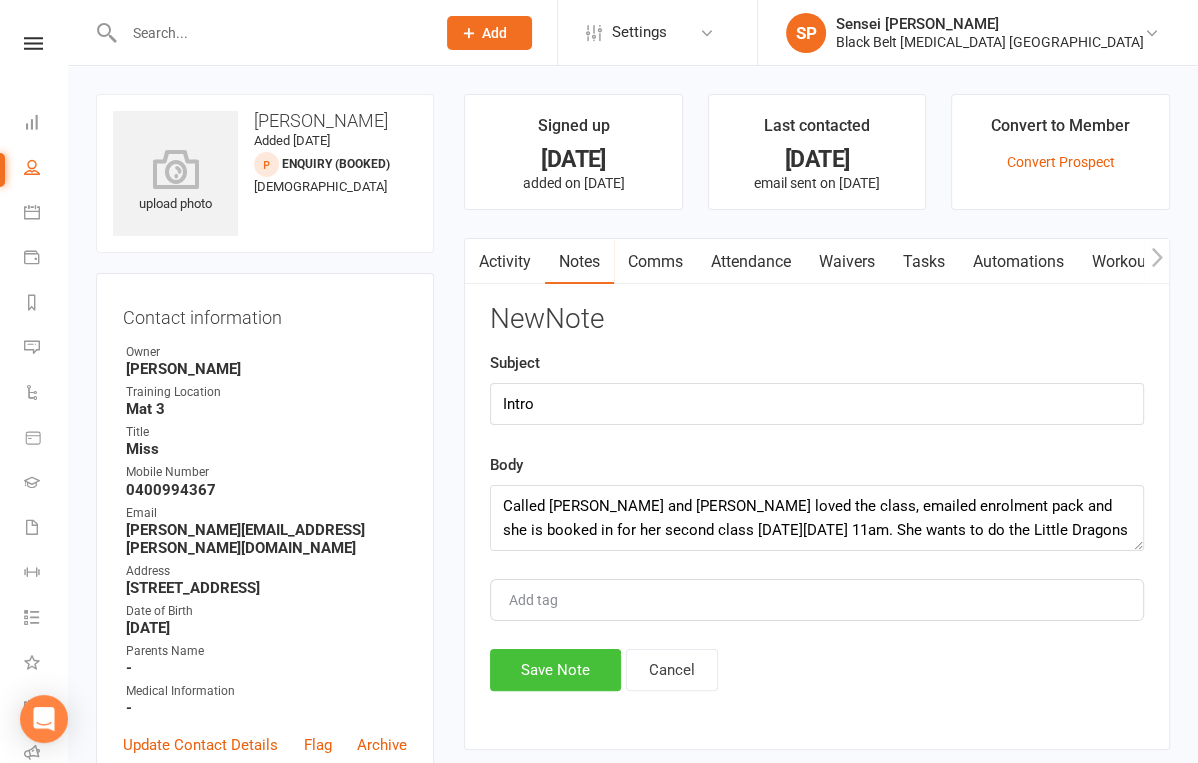 click on "Save Note" at bounding box center (555, 670) 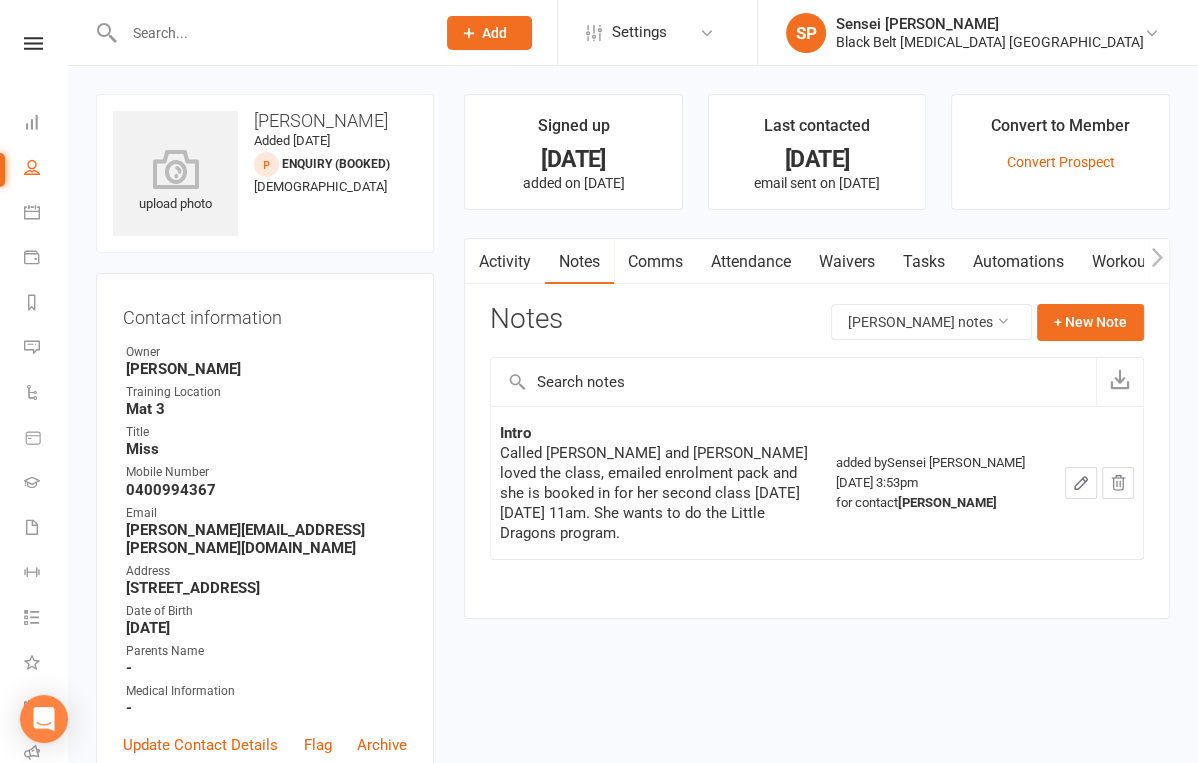 click on "Comms" at bounding box center (655, 262) 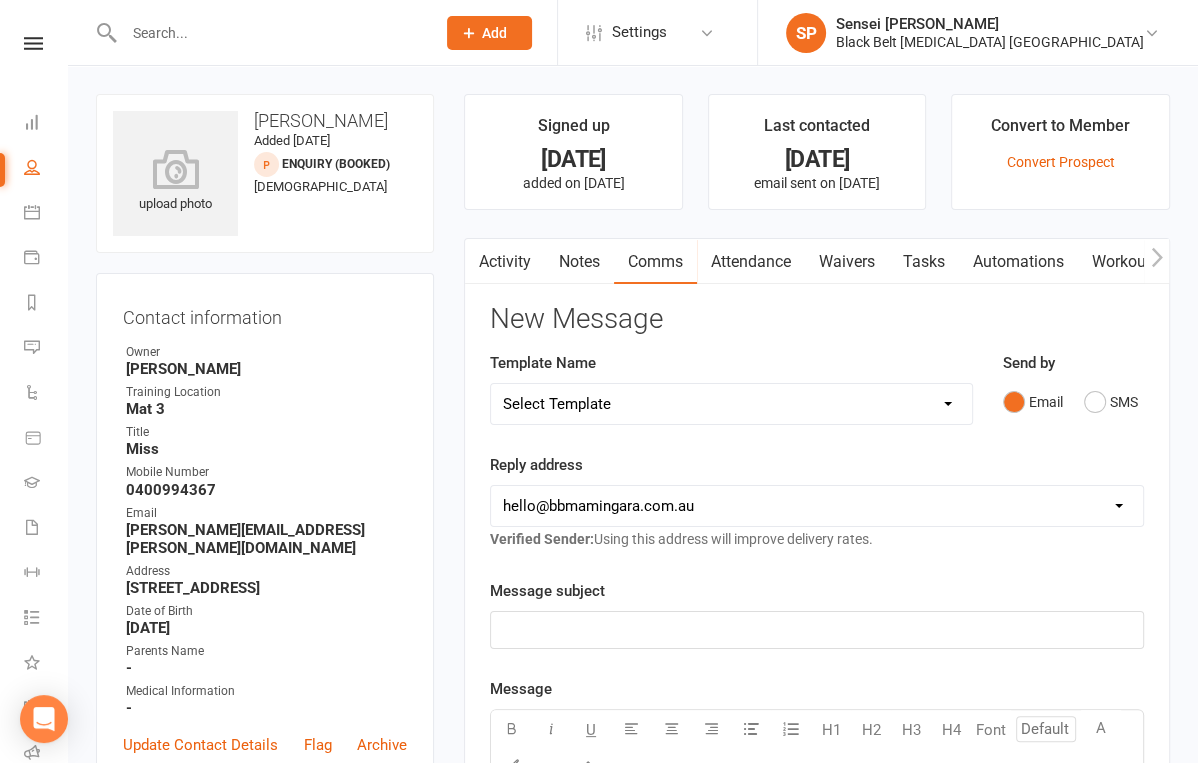 click on "Select Template [Email] Family referral offer email 3 [Email] Multiple kick outs.  [Email] multiple kickouts.  [Email] Prospect term 1 [PERSON_NAME] email 4 [Email] 72 hour EOFYS Sale [Email] 72 hour EOFYS Sale email 2 [Email] 72 hour EOFYS Sale email 3 [Email] 72 hour EOFYS Sale email 4 [Email] 72 hour EOFYS Sale email 5 [Email] 72 hour EOFYS Sale email 6 [Email] 72 hour EOFYS Sale email encore [Email] TD's Starting School Orientation [Email] Prospect campaign 4 [Email] Prospect campaign email 1 [Email] Prospect campaign email 2 [Email] Prospect campaign email 3 [Email] Prospect term 1 [PERSON_NAME] email 1 [Email] Prospect term 1 [PERSON_NAME] email 2 [Email] Prospect term 1 [PERSON_NAME] email 3 [Email] Term 2 campaign email 1 [Email] Term 2 campaign email 2 [Email] Term 2 campaign email 3 [Email] Term 2 campaign email 4 [SMS] End of term extended late payment [Email] Hold [Email] Hold ending [Email] Hold ending  [SMS] Kick out payments [SMS] Late payment  [Email] Multiple over due payment.  [Email] Junior Enquiry Information pack" at bounding box center [731, 404] 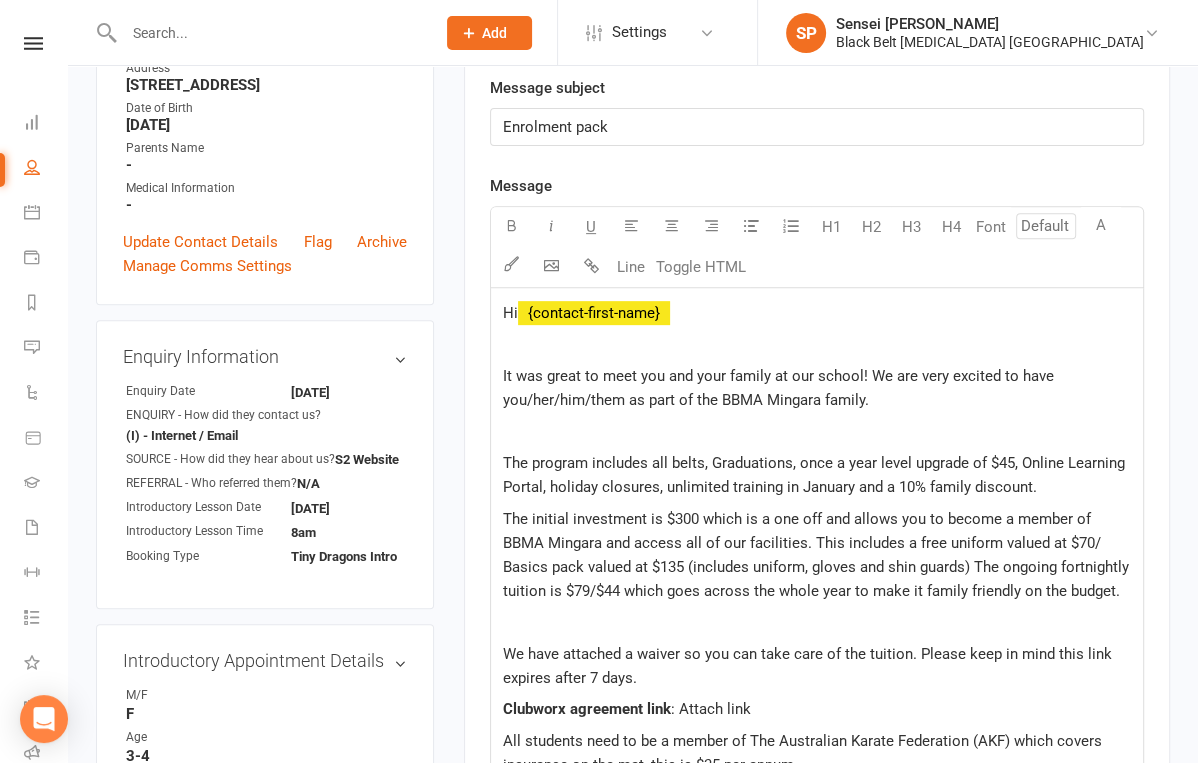 scroll, scrollTop: 528, scrollLeft: 0, axis: vertical 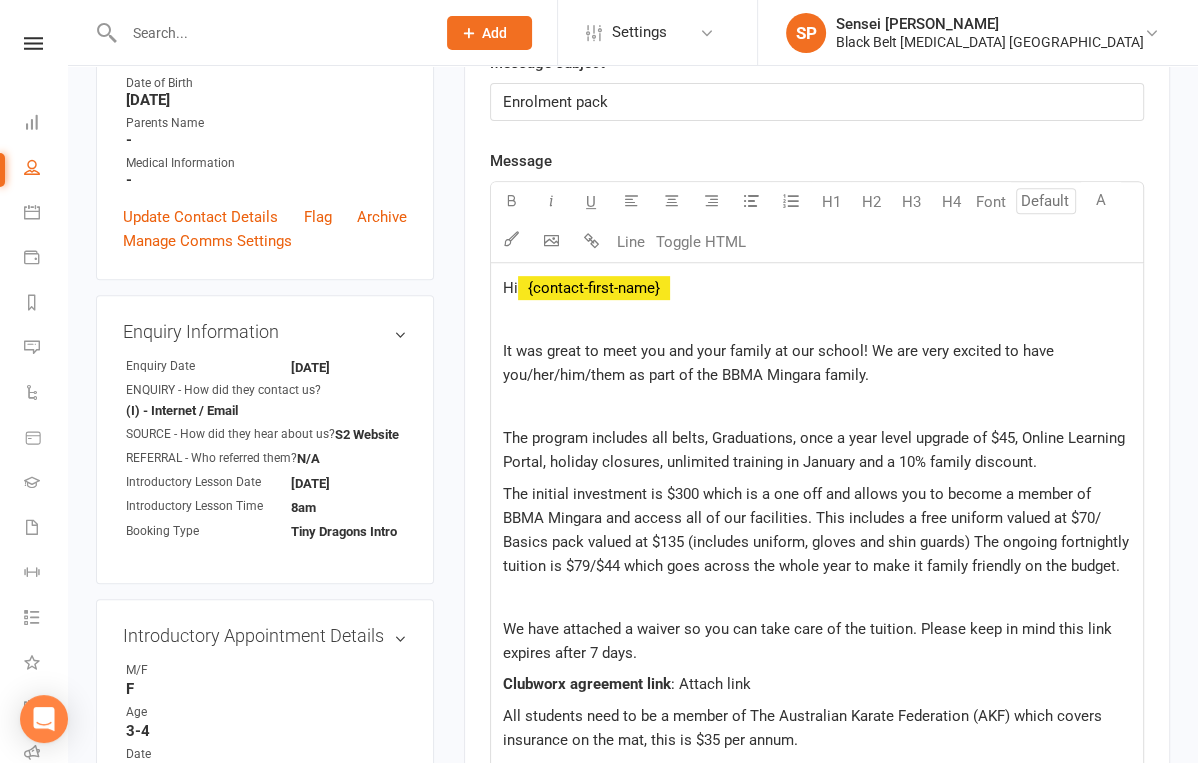 click 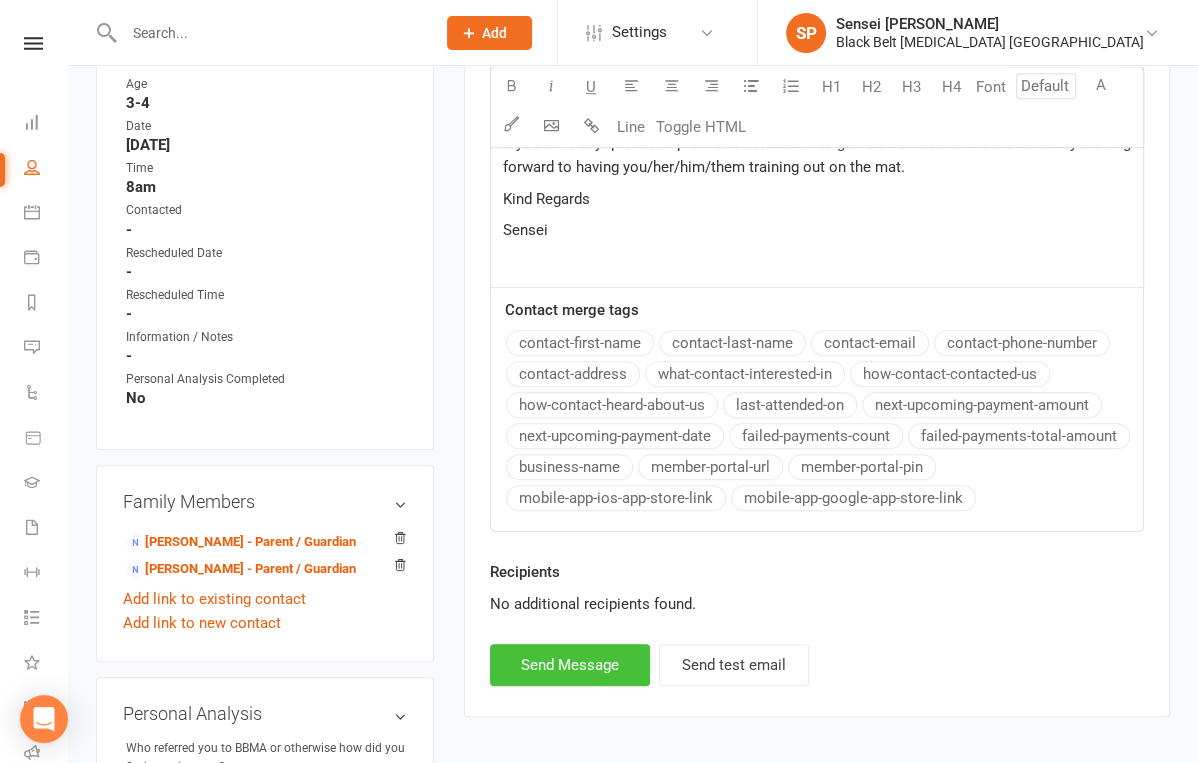 scroll, scrollTop: 1186, scrollLeft: 0, axis: vertical 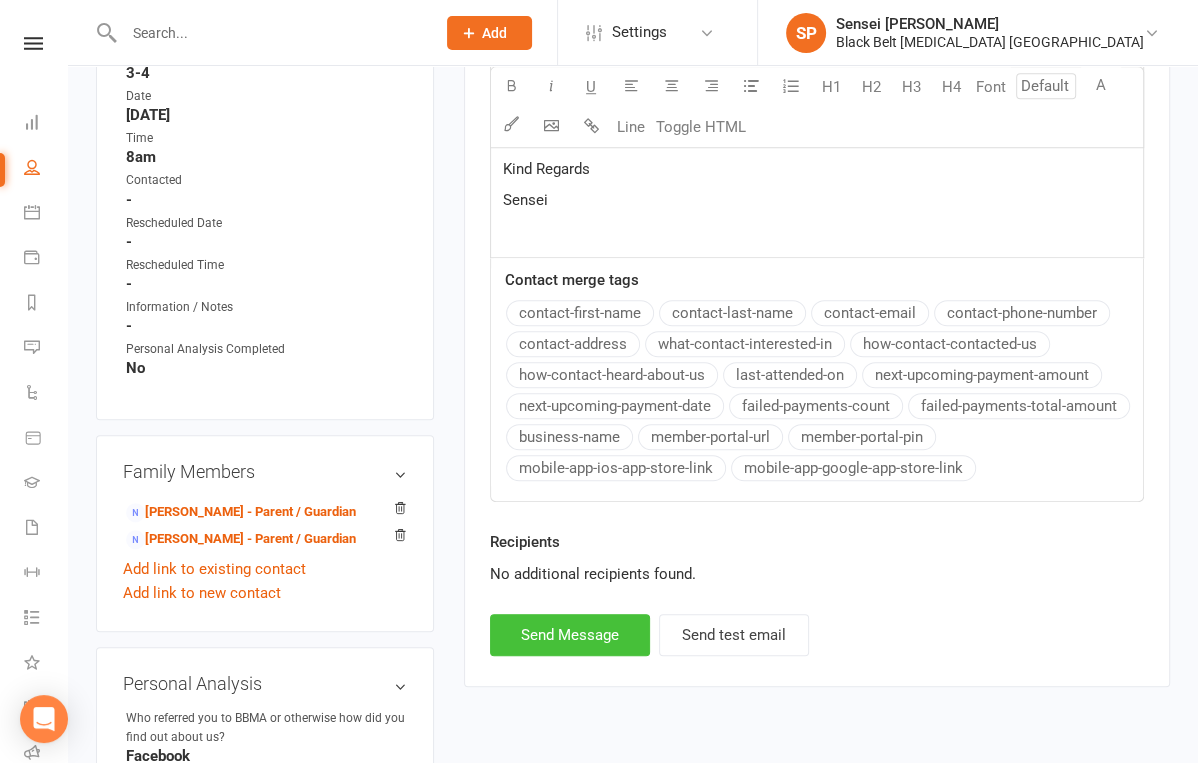 click on "Send Message" at bounding box center [570, 635] 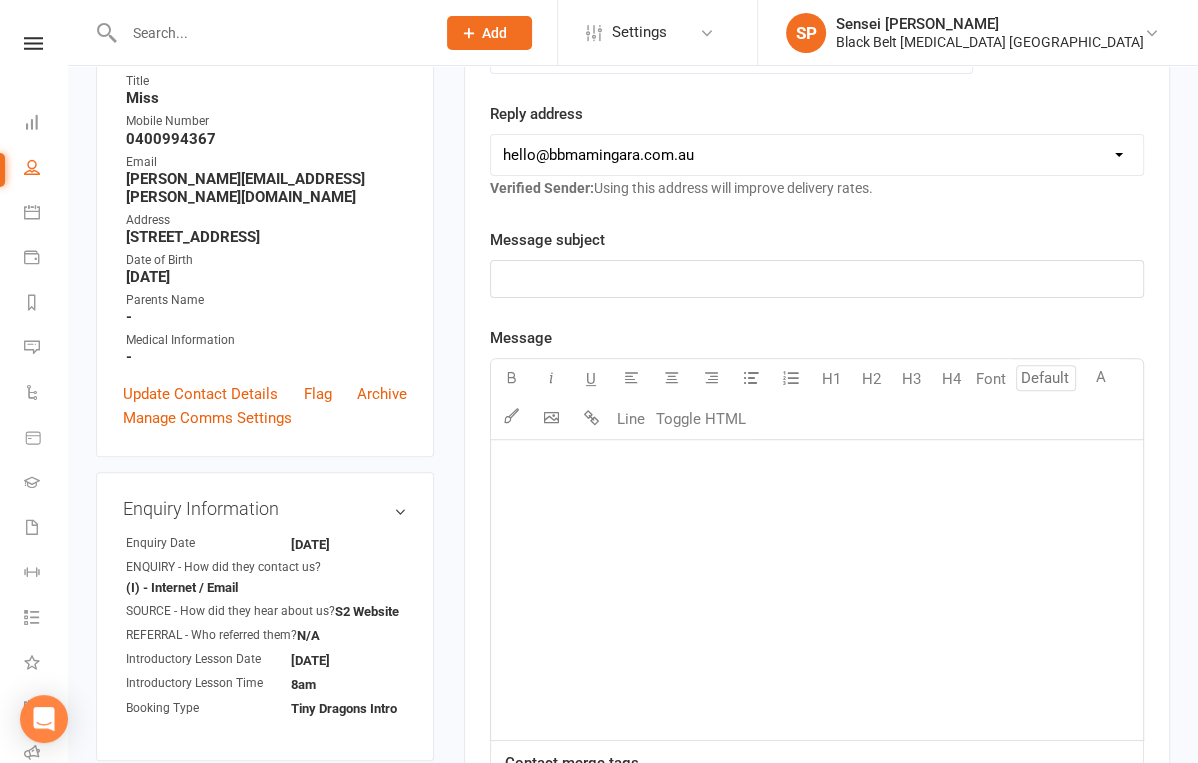 scroll, scrollTop: 56, scrollLeft: 0, axis: vertical 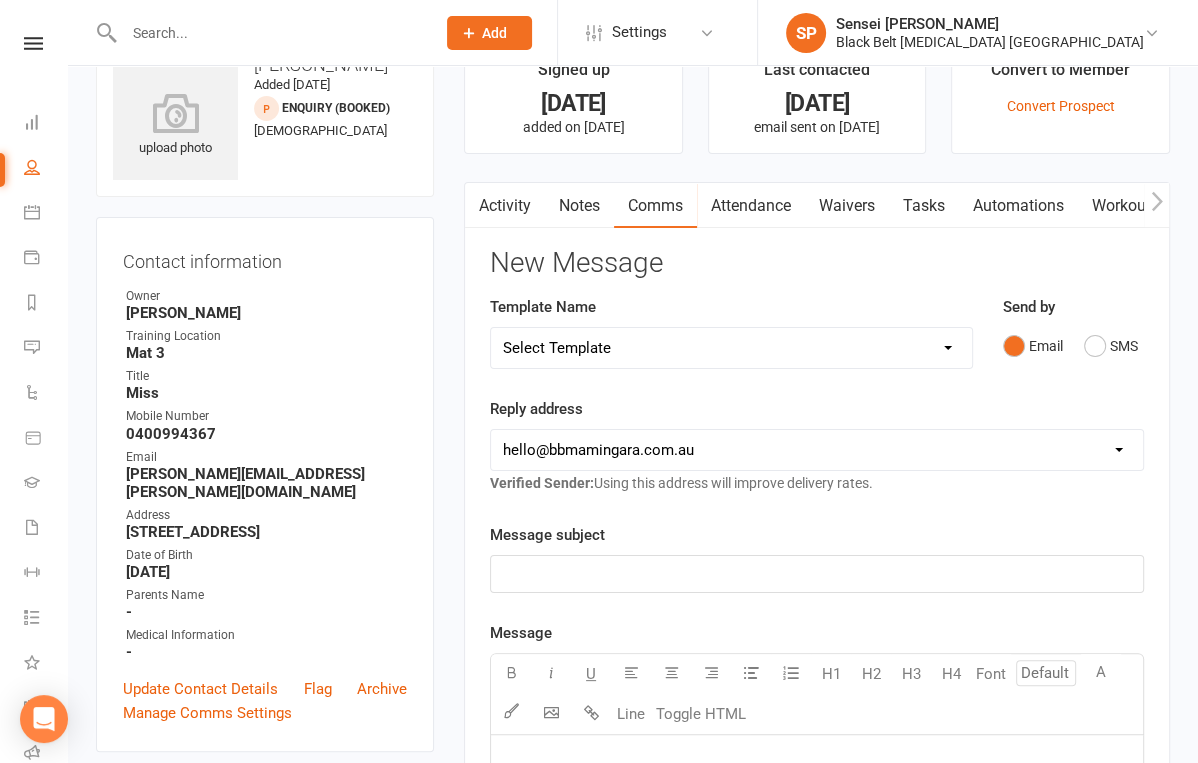 click on "Select Template [Email] Family referral offer email 3 [Email] Multiple kick outs.  [Email] multiple kickouts.  [Email] Prospect term 1 [PERSON_NAME] email 4 [Email] 72 hour EOFYS Sale [Email] 72 hour EOFYS Sale email 2 [Email] 72 hour EOFYS Sale email 3 [Email] 72 hour EOFYS Sale email 4 [Email] 72 hour EOFYS Sale email 5 [Email] 72 hour EOFYS Sale email 6 [Email] 72 hour EOFYS Sale email encore [Email] TD's Starting School Orientation [Email] Prospect campaign 4 [Email] Prospect campaign email 1 [Email] Prospect campaign email 2 [Email] Prospect campaign email 3 [Email] Prospect term 1 [PERSON_NAME] email 1 [Email] Prospect term 1 [PERSON_NAME] email 2 [Email] Prospect term 1 [PERSON_NAME] email 3 [Email] Term 2 campaign email 1 [Email] Term 2 campaign email 2 [Email] Term 2 campaign email 3 [Email] Term 2 campaign email 4 [SMS] End of term extended late payment [Email] Hold [Email] Hold ending [Email] Hold ending  [SMS] Kick out payments [SMS] Late payment  [Email] Multiple over due payment.  [Email] Junior Enquiry Information pack" at bounding box center [731, 348] 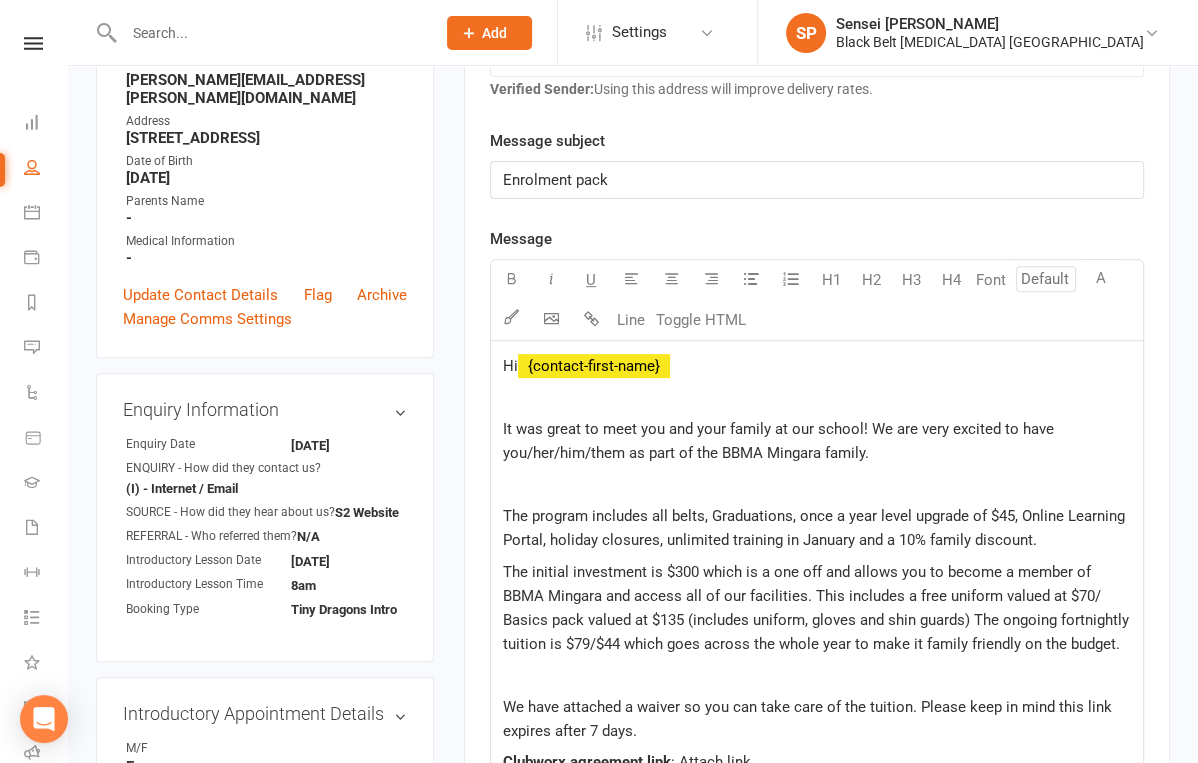 scroll, scrollTop: 482, scrollLeft: 0, axis: vertical 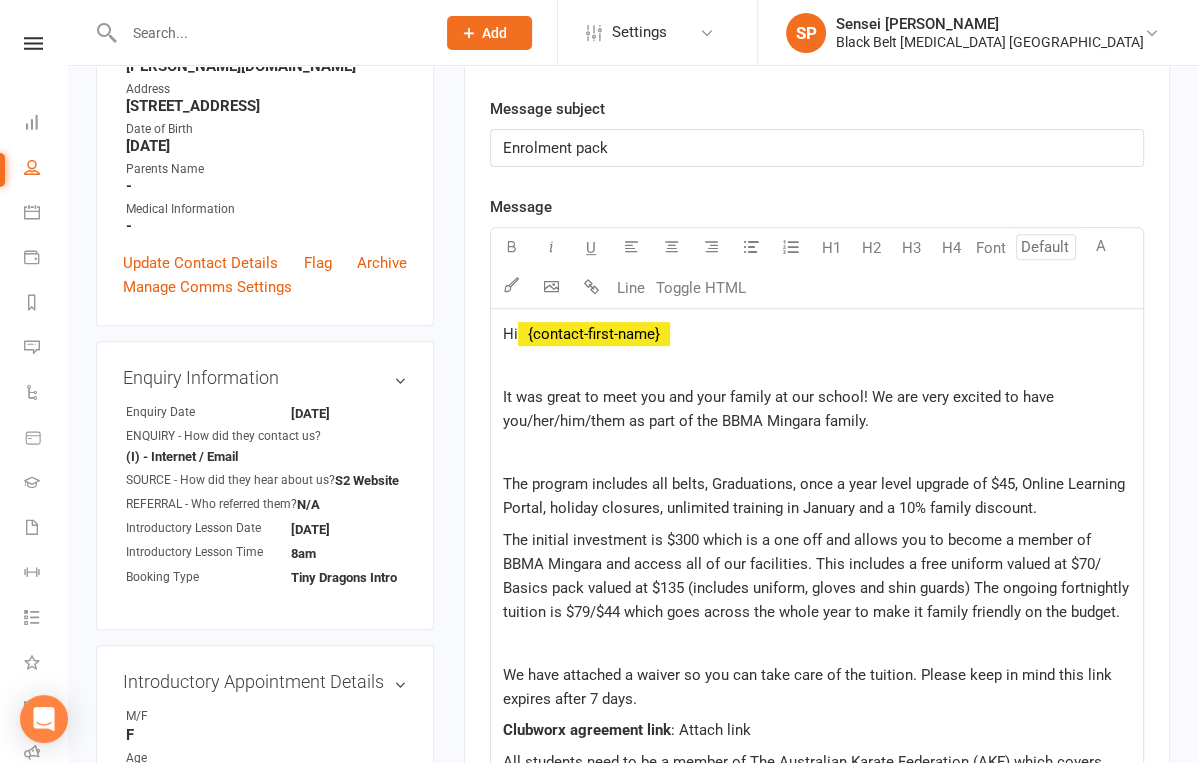 click 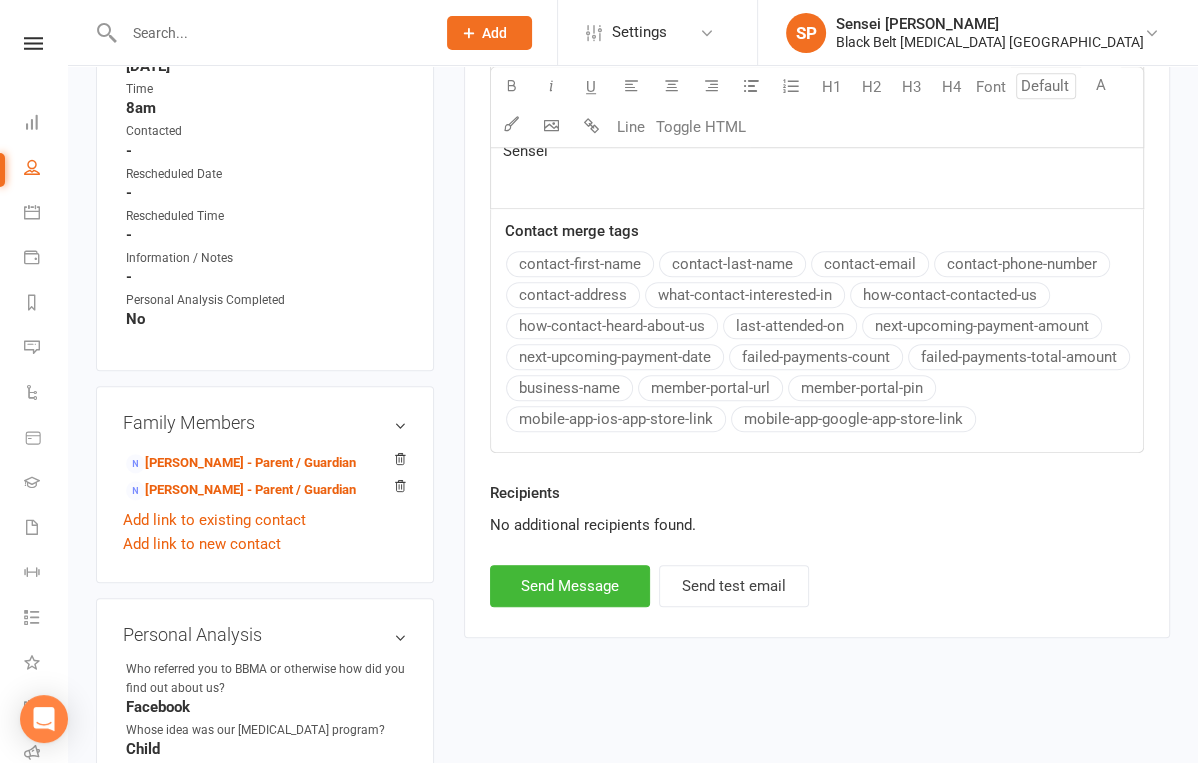 scroll, scrollTop: 428, scrollLeft: 0, axis: vertical 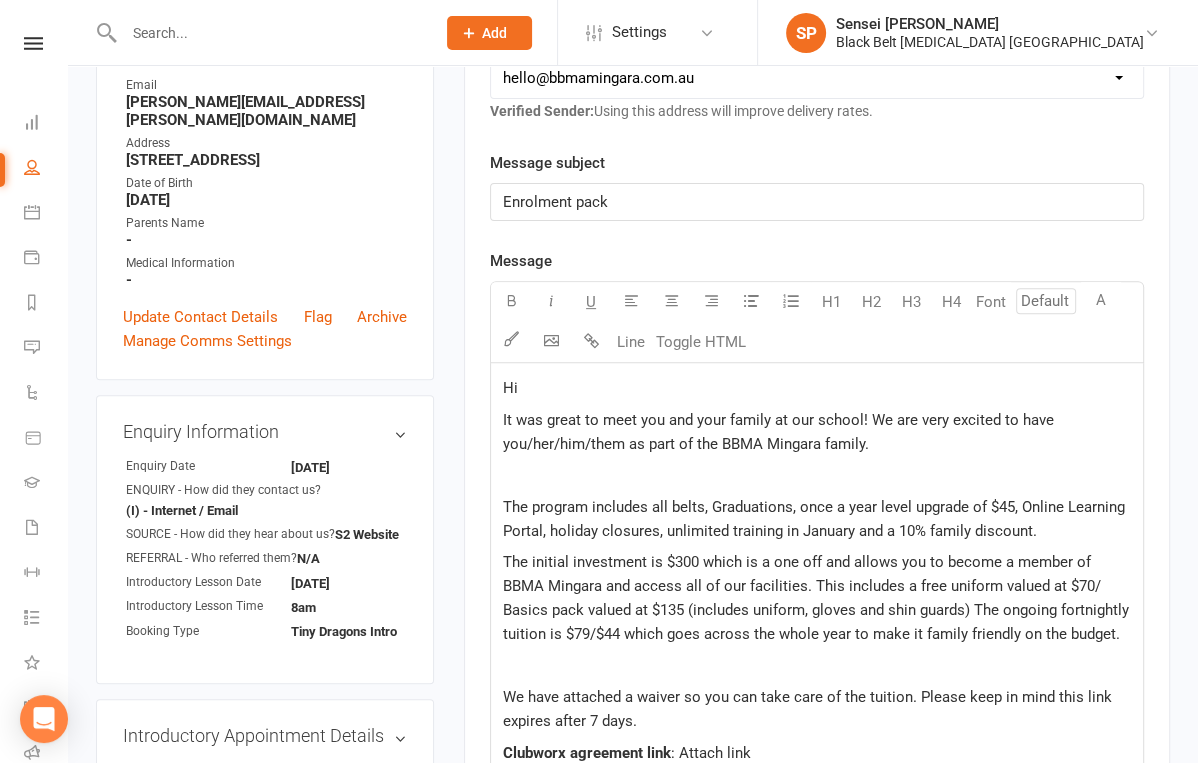 click on "Message U H1 H2 H3 H4 Font A Line Toggle HTML Hi    It was great to meet you and your family at our school! We are very excited to have you/her/him/them as part of the BBMA Mingara family.   The program includes all belts, Graduations, once a year level upgrade of $45, Online Learning Portal, holiday closures, unlimited training in January and a 10% family discount. The initial investment is $300 which is a one off and allows you to become a member of BBMA Mingara and access all of our facilities. This includes a free uniform valued at $70/ Basics pack valued at $135 (includes uniform, gloves and shin guards) The ongoing fortnightly tuition is $79/$44 which goes across the whole year to make it family friendly on the budget.   We have attached a waiver so you can take care of the tuition. Please keep in mind this link expires after 7 days. Clubworx agreement link : Attach link AKF membership link:  [URL][DOMAIN_NAME] Kind Regards Sensei    Contact merge tags" 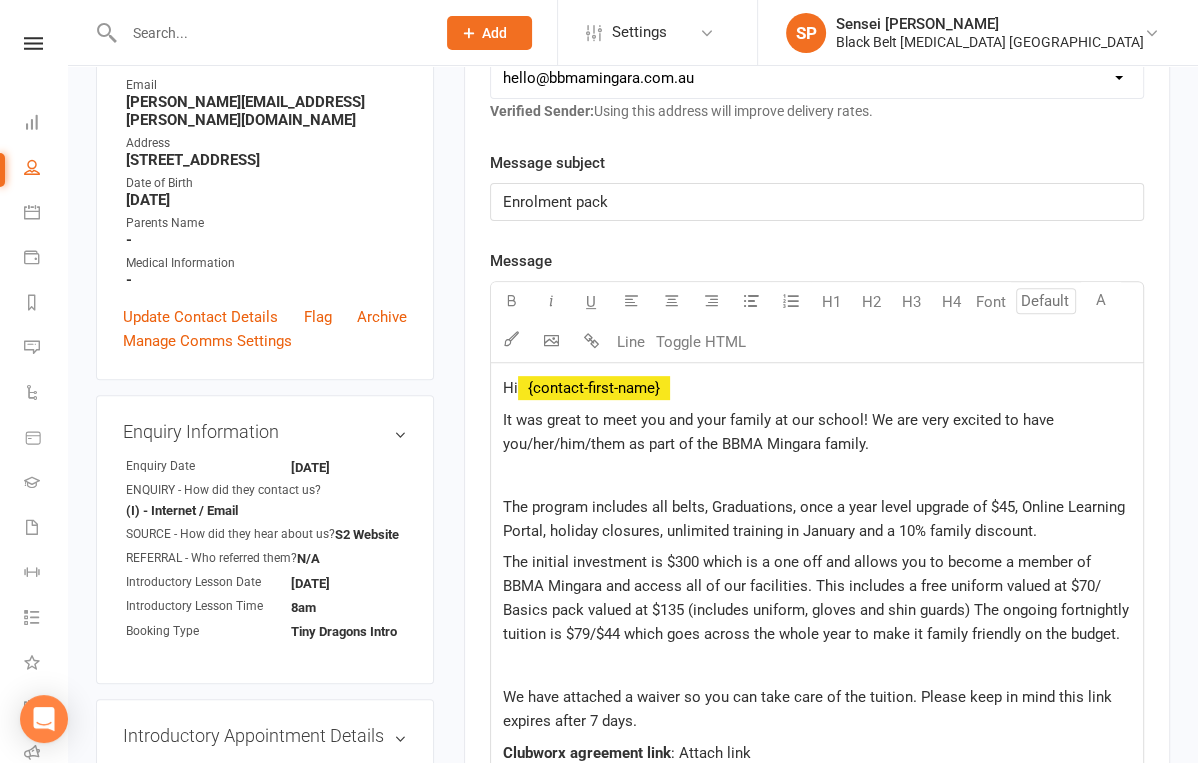 click 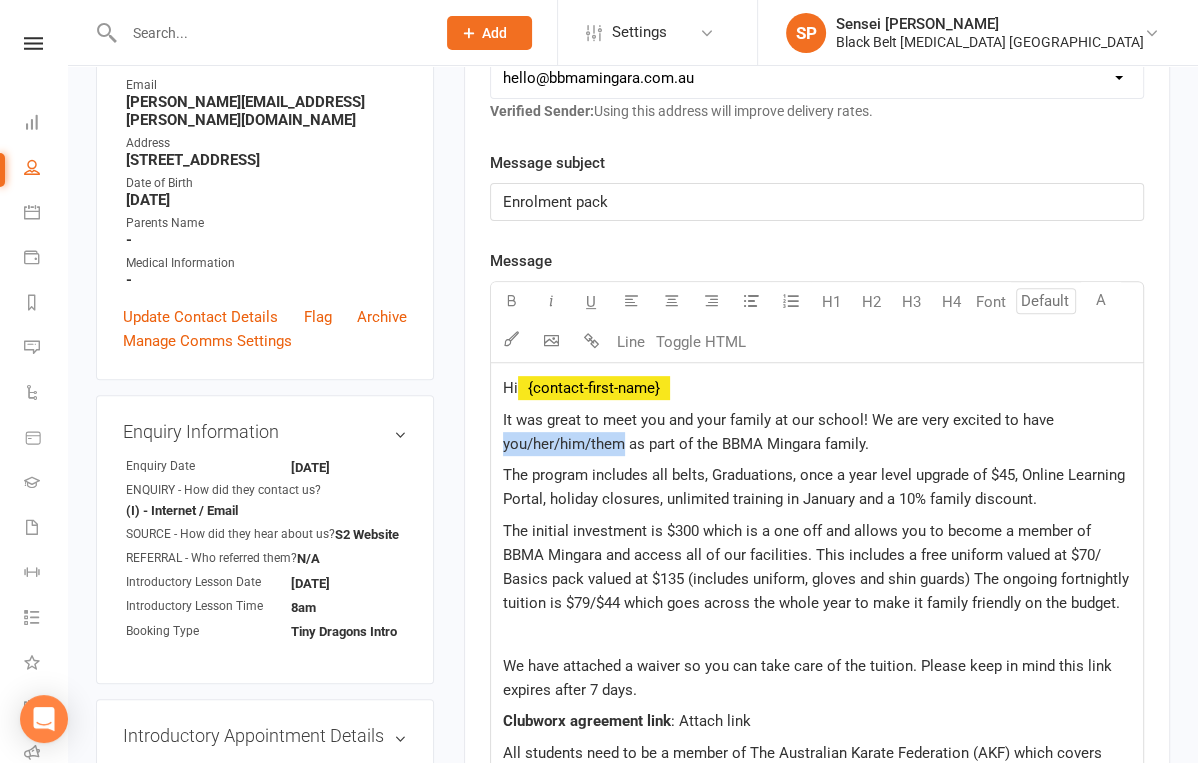 drag, startPoint x: 623, startPoint y: 438, endPoint x: 499, endPoint y: 435, distance: 124.036285 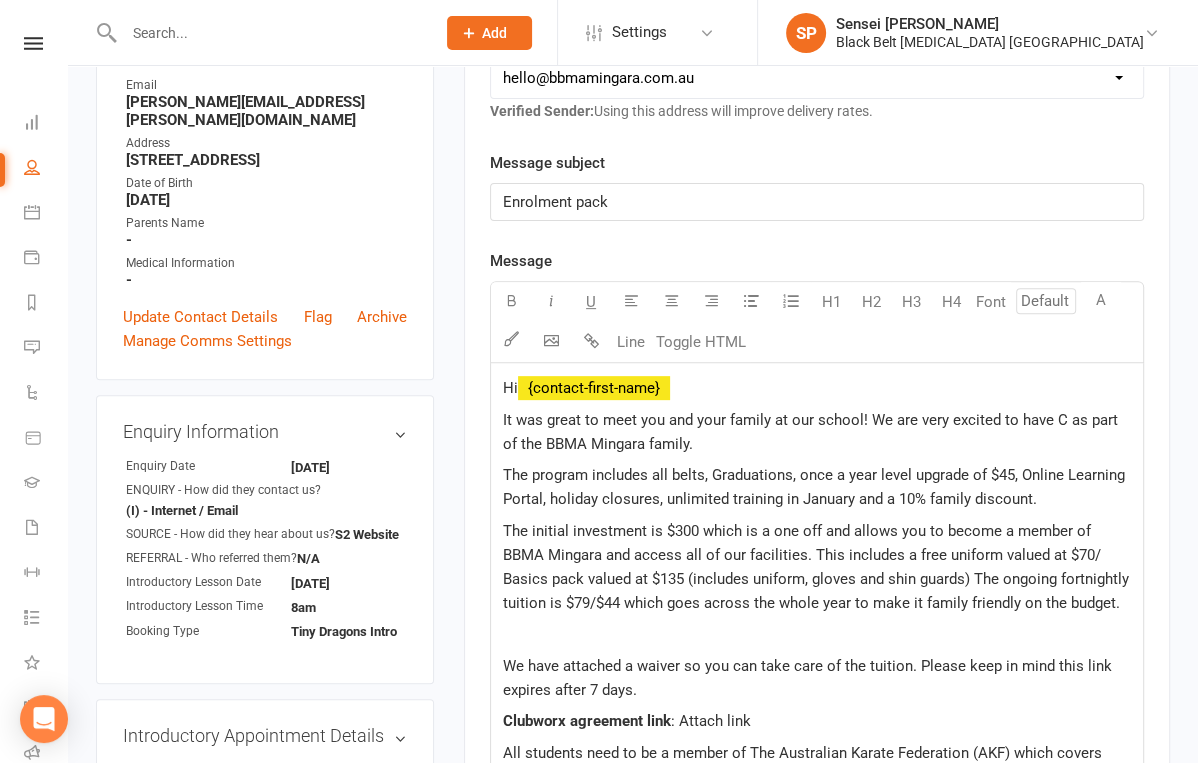 type 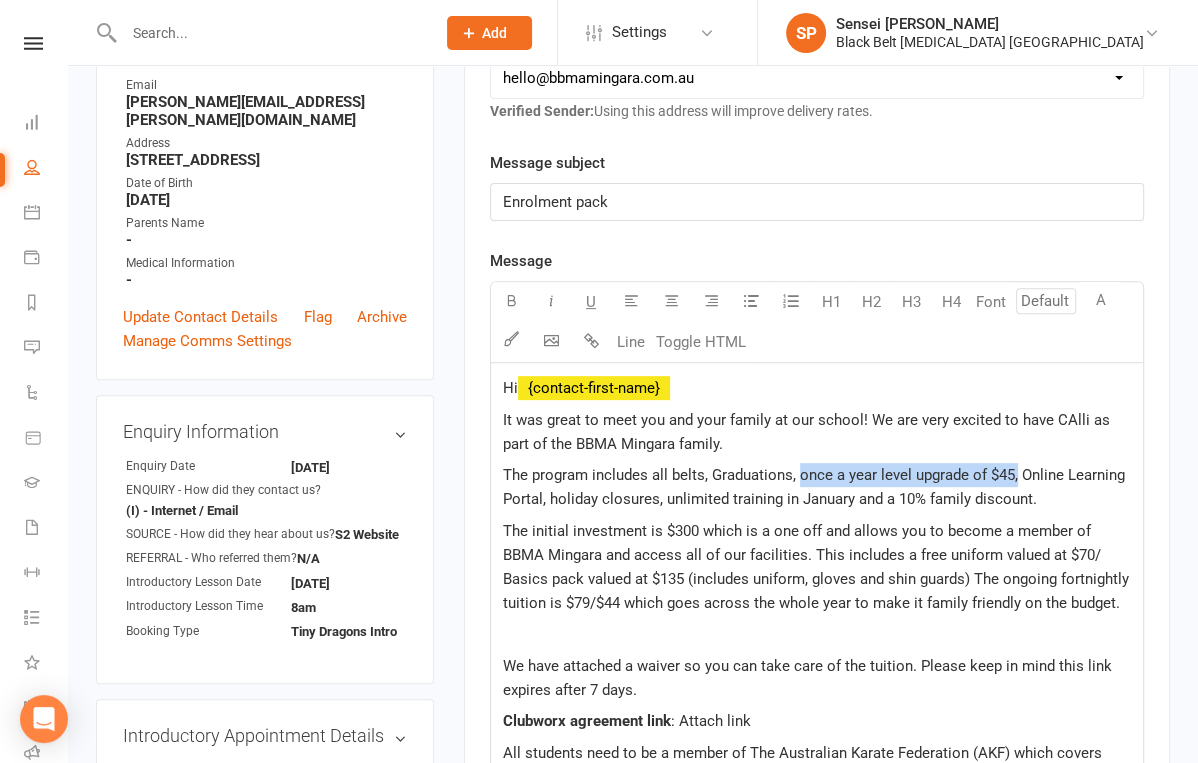 drag, startPoint x: 1016, startPoint y: 467, endPoint x: 800, endPoint y: 468, distance: 216.00232 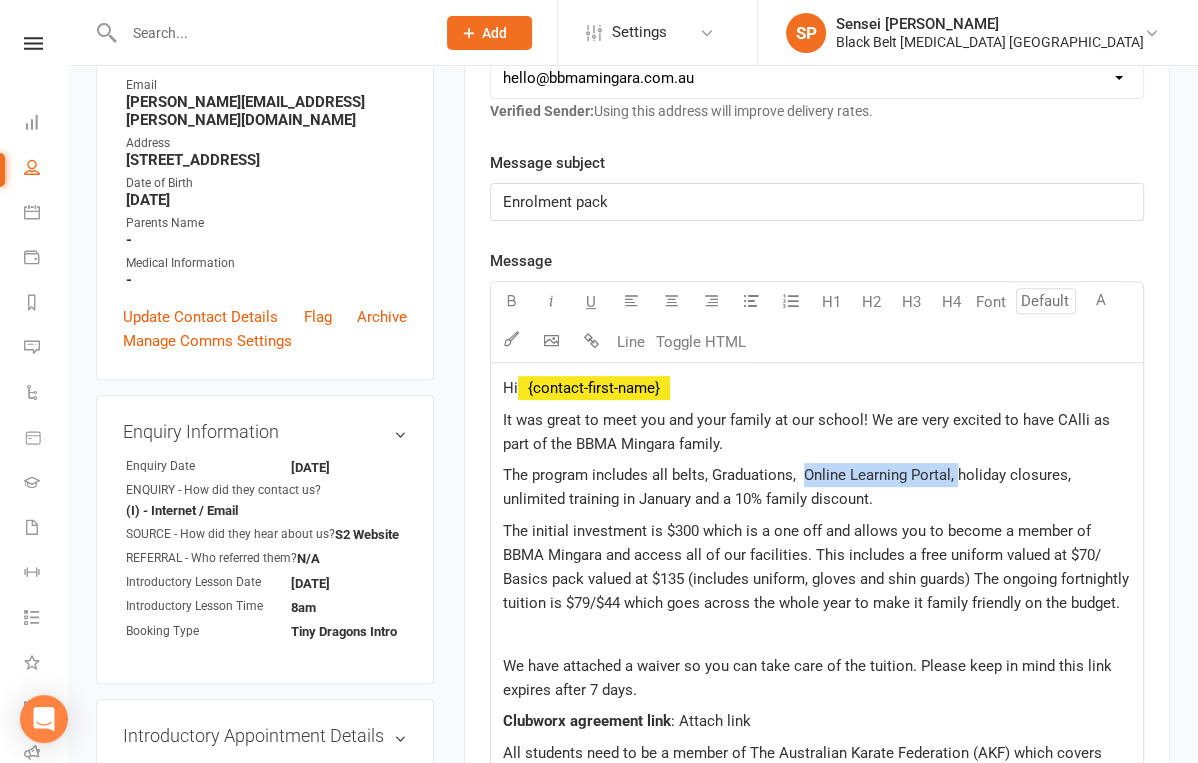 drag, startPoint x: 955, startPoint y: 472, endPoint x: 802, endPoint y: 466, distance: 153.1176 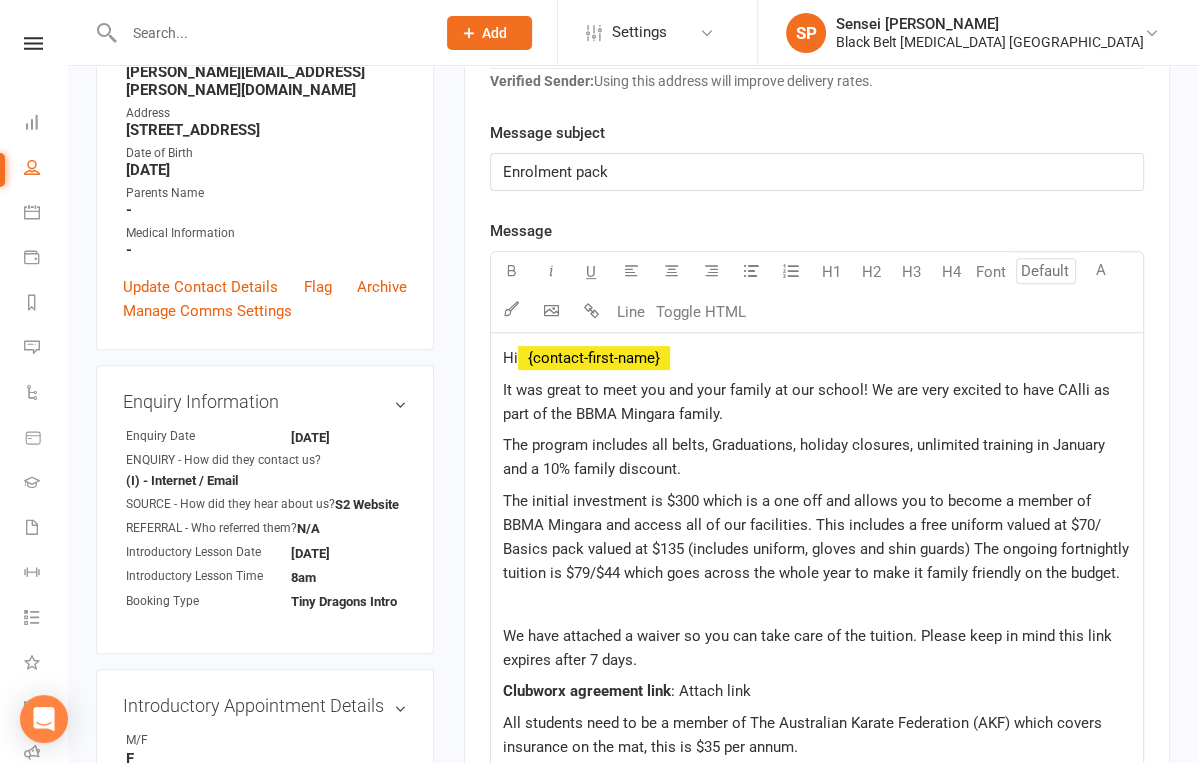 scroll, scrollTop: 461, scrollLeft: 0, axis: vertical 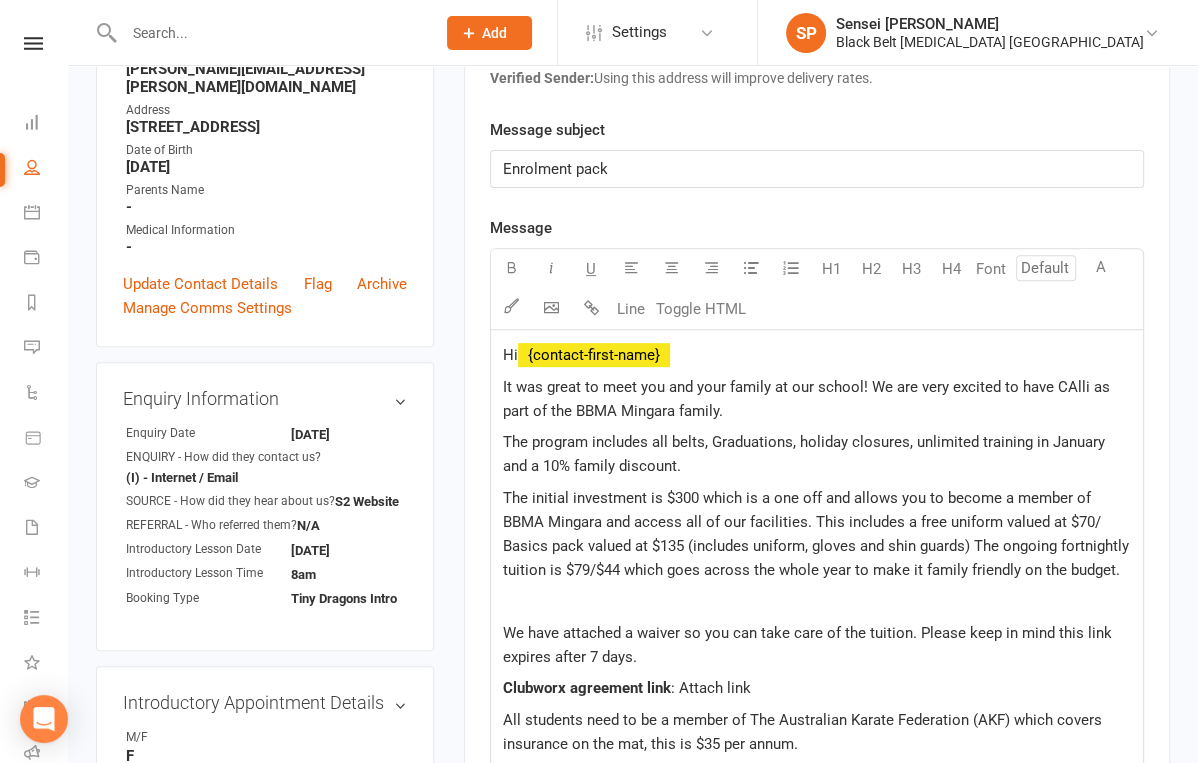 click on "The initial investment is $300 which is a one off and allows you to become a member of BBMA Mingara and access all of our facilities. This includes a free uniform valued at $70/ Basics pack valued at $135 (includes uniform, gloves and shin guards) The ongoing fortnightly tuition is $79/$44 which goes across the whole year to make it family friendly on the budget." 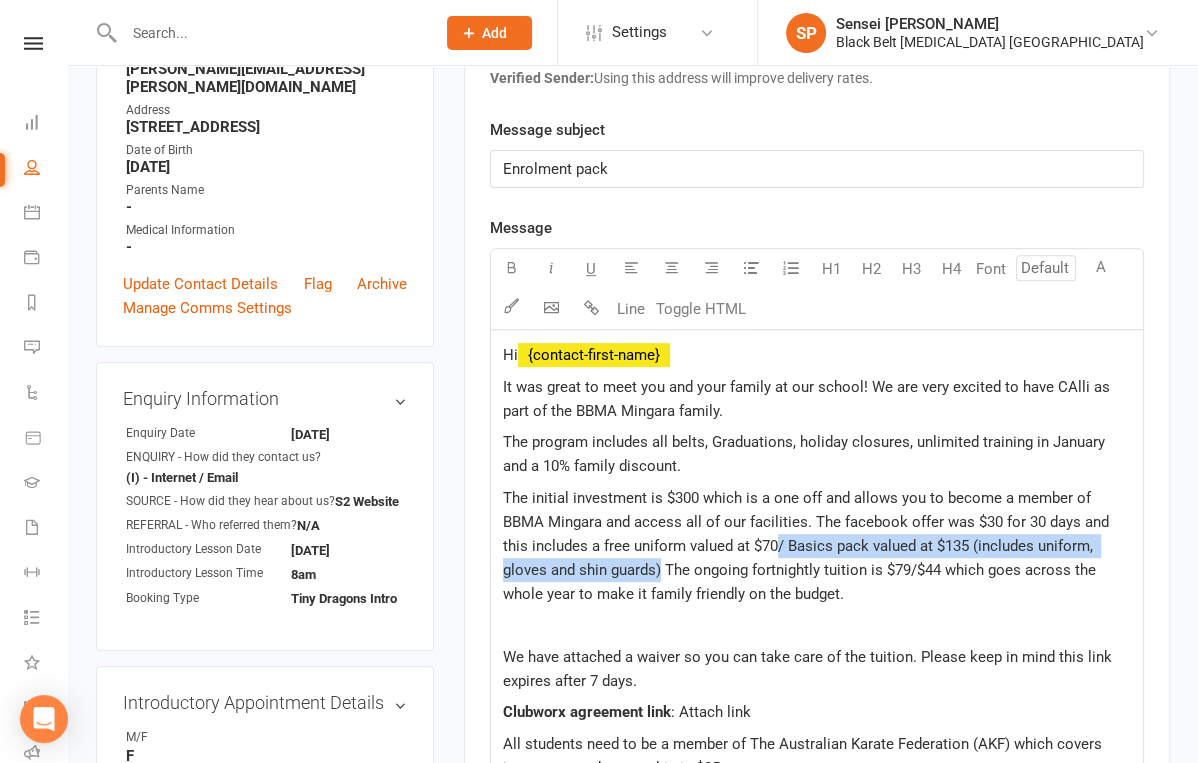 drag, startPoint x: 751, startPoint y: 537, endPoint x: 614, endPoint y: 569, distance: 140.68759 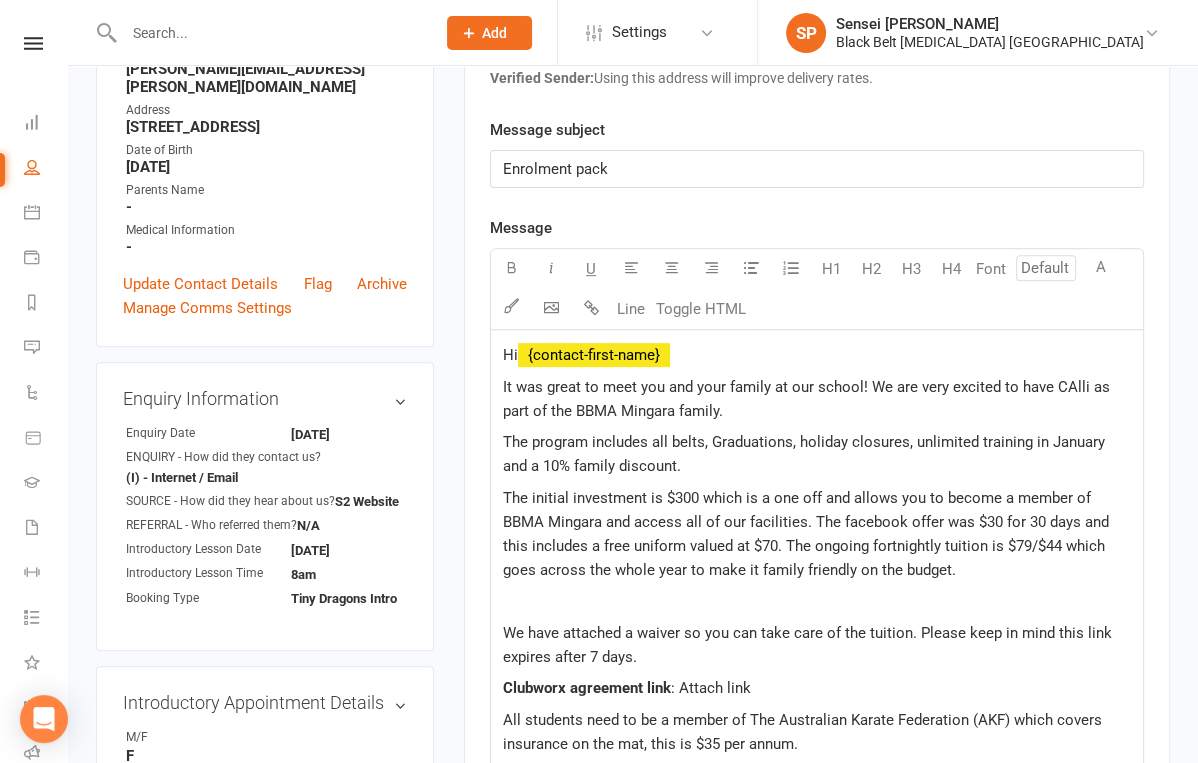click on "The initial investment is $300 which is a one off and allows you to become a member of BBMA Mingara and access all of our facilities. The facebook offer was $30 for 30 days and this includes a free uniform valued at $70. The ongoing fortnightly tuition is $79/$44 which goes across the whole year to make it family friendly on the budget." 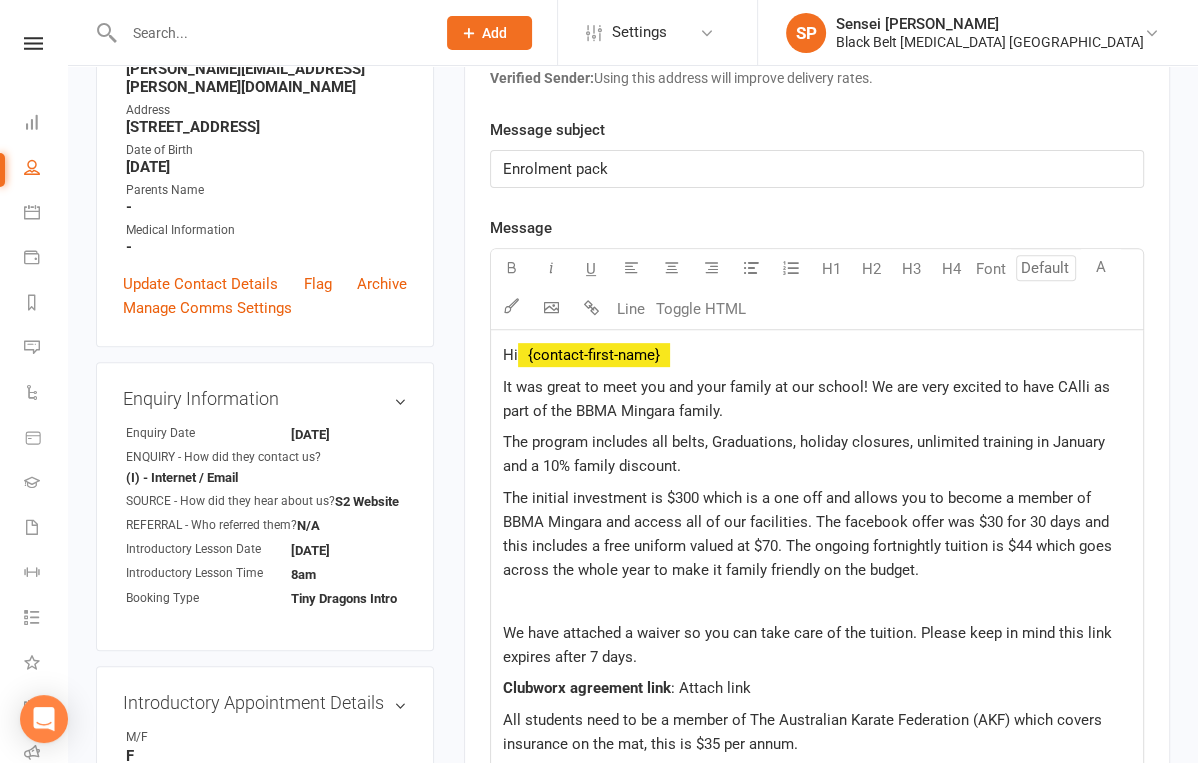 click 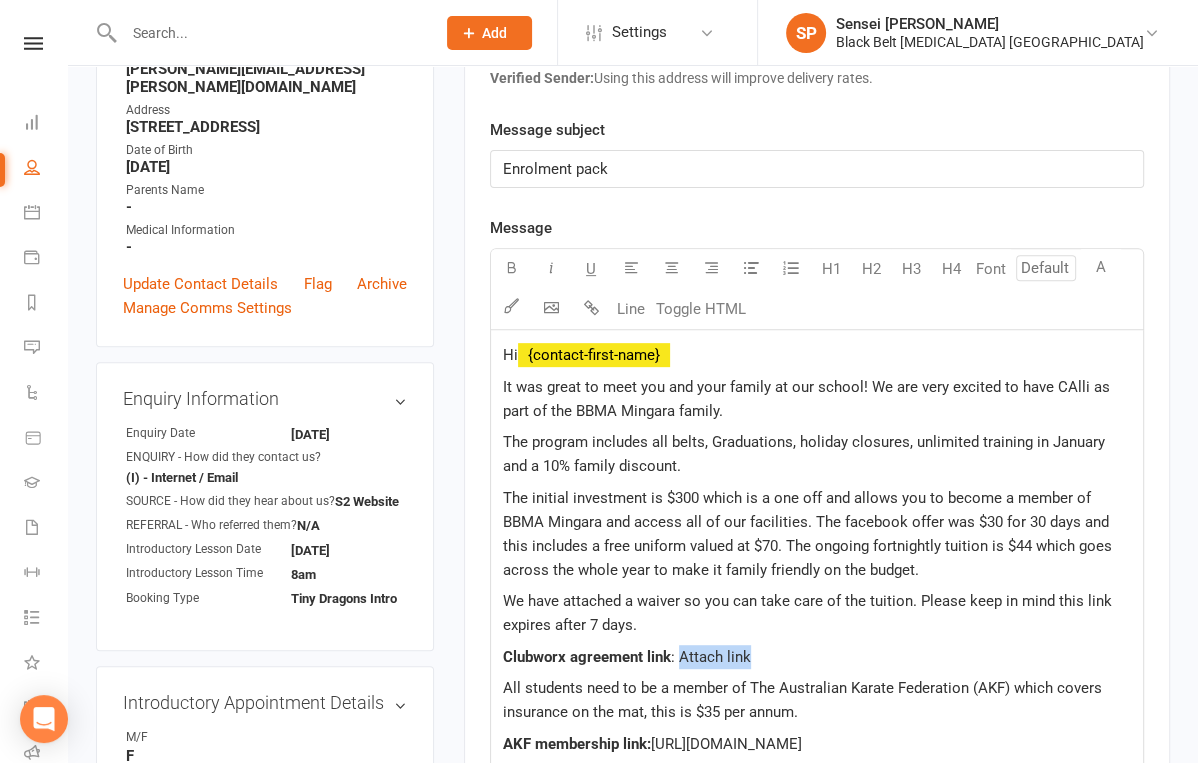 drag, startPoint x: 765, startPoint y: 655, endPoint x: 677, endPoint y: 643, distance: 88.814415 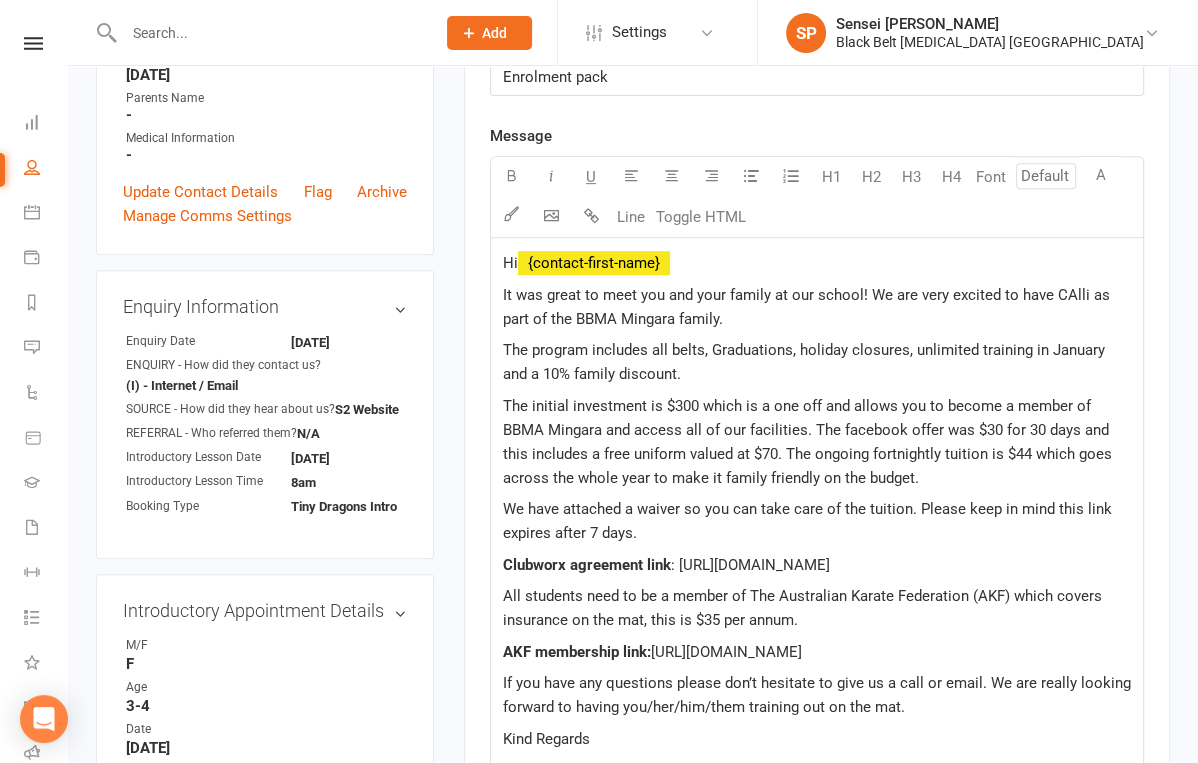 scroll, scrollTop: 653, scrollLeft: 0, axis: vertical 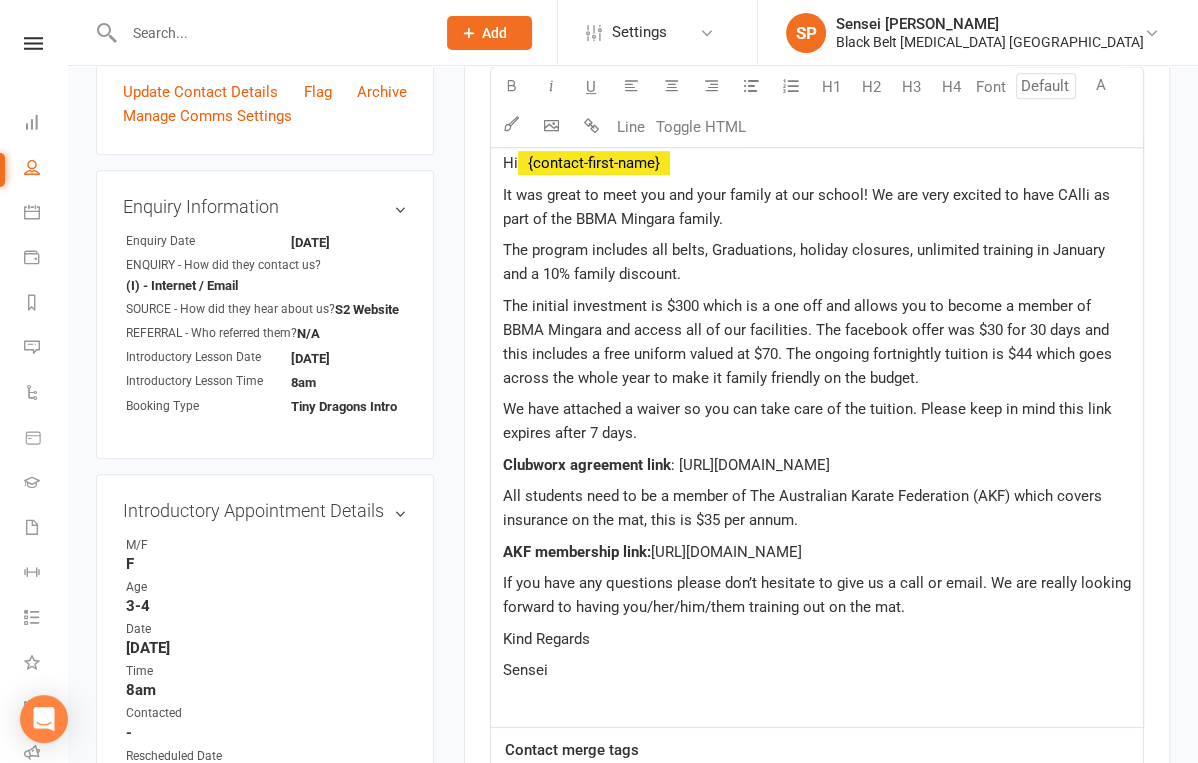 click on "Sensei" 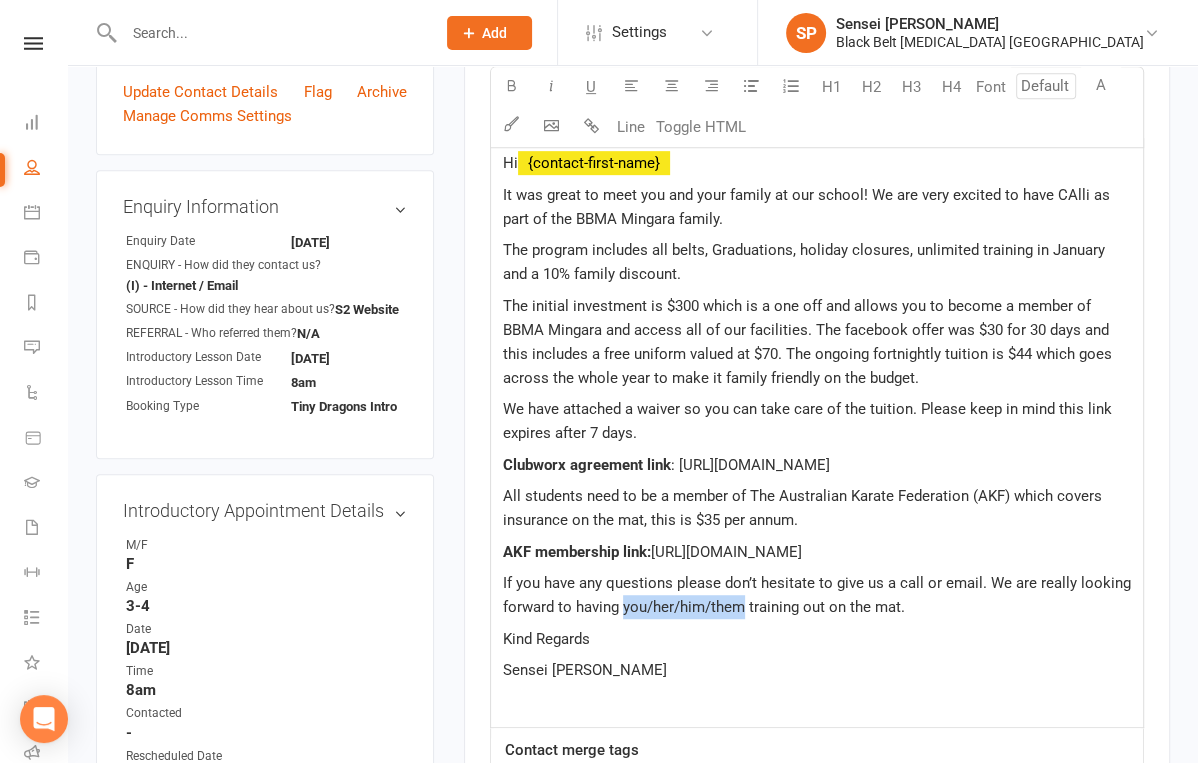 drag, startPoint x: 745, startPoint y: 604, endPoint x: 623, endPoint y: 596, distance: 122.26202 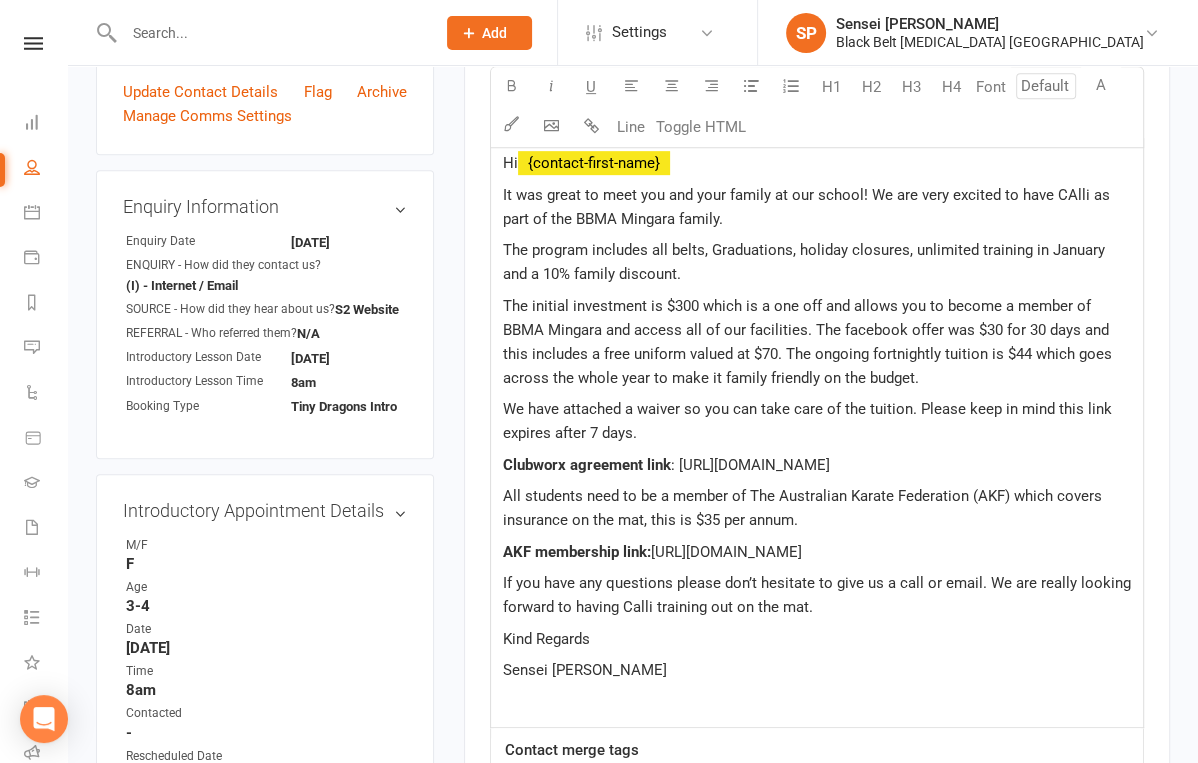 click on "If you have any questions please don’t hesitate to give us a call or email. We are really looking forward to having Calli training out on the mat." 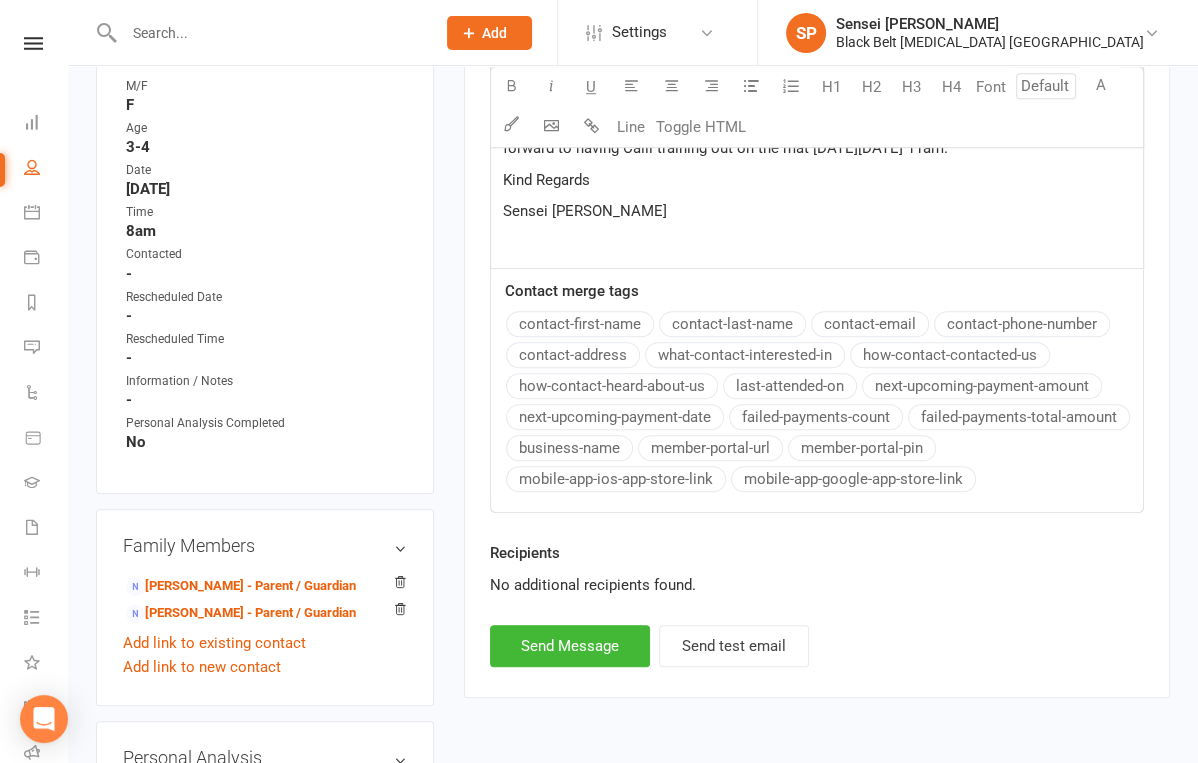scroll, scrollTop: 1130, scrollLeft: 0, axis: vertical 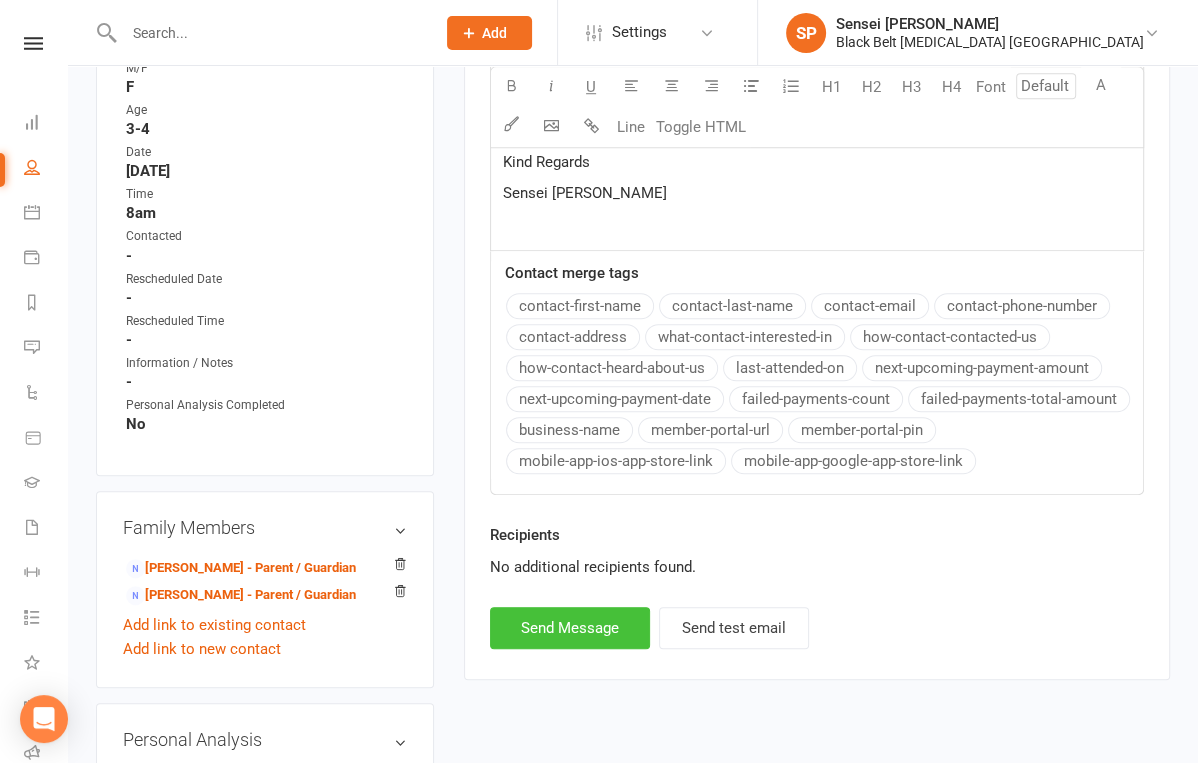 click on "Send Message" at bounding box center [570, 628] 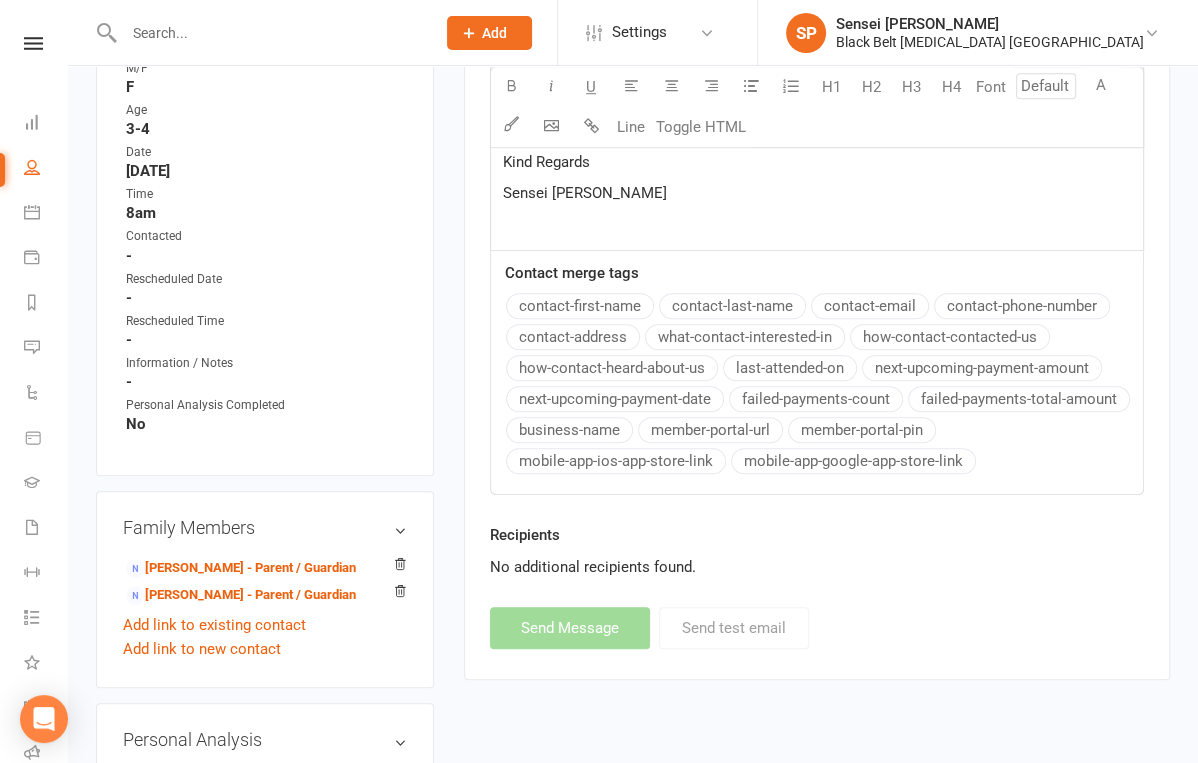 select 